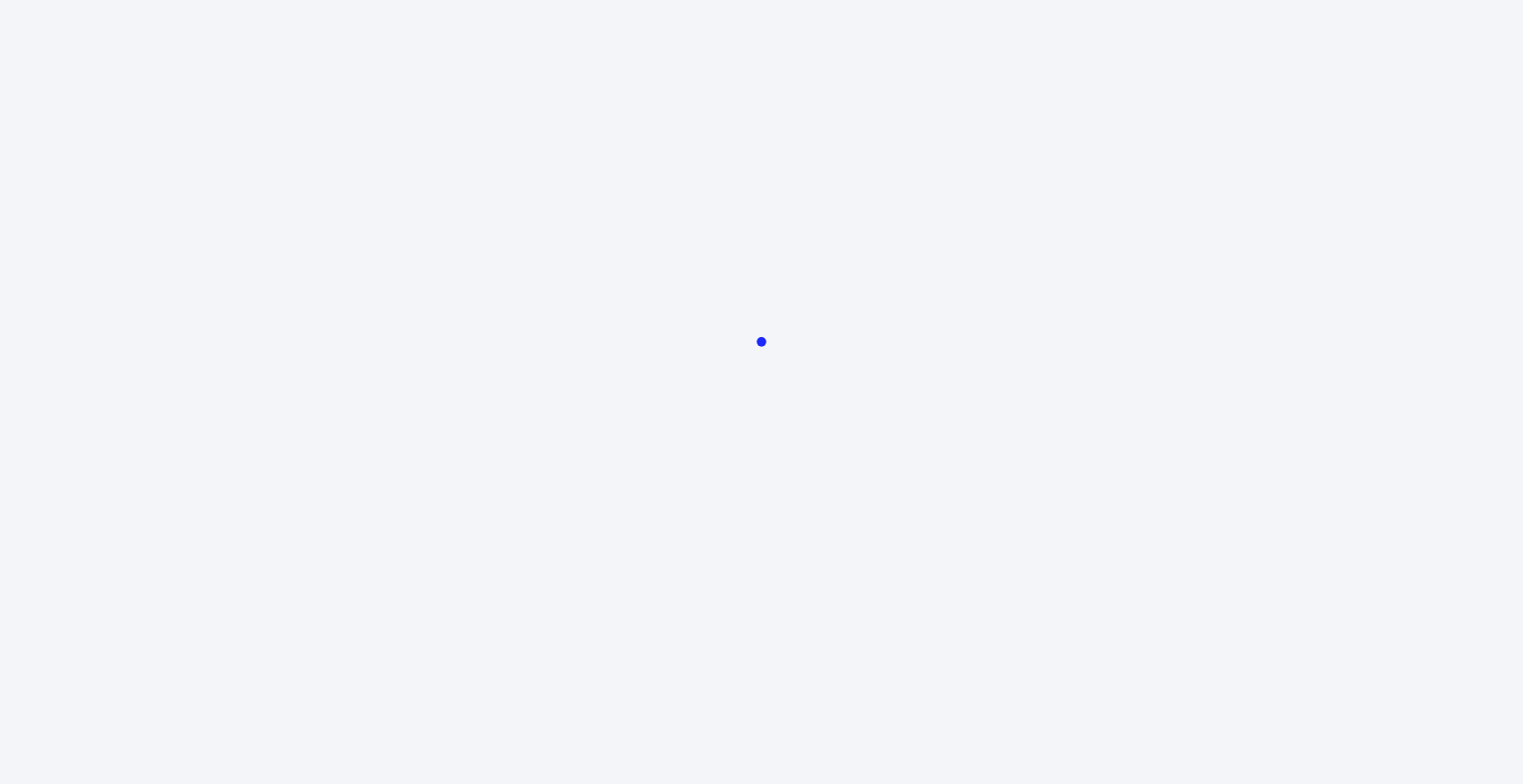 scroll, scrollTop: 0, scrollLeft: 0, axis: both 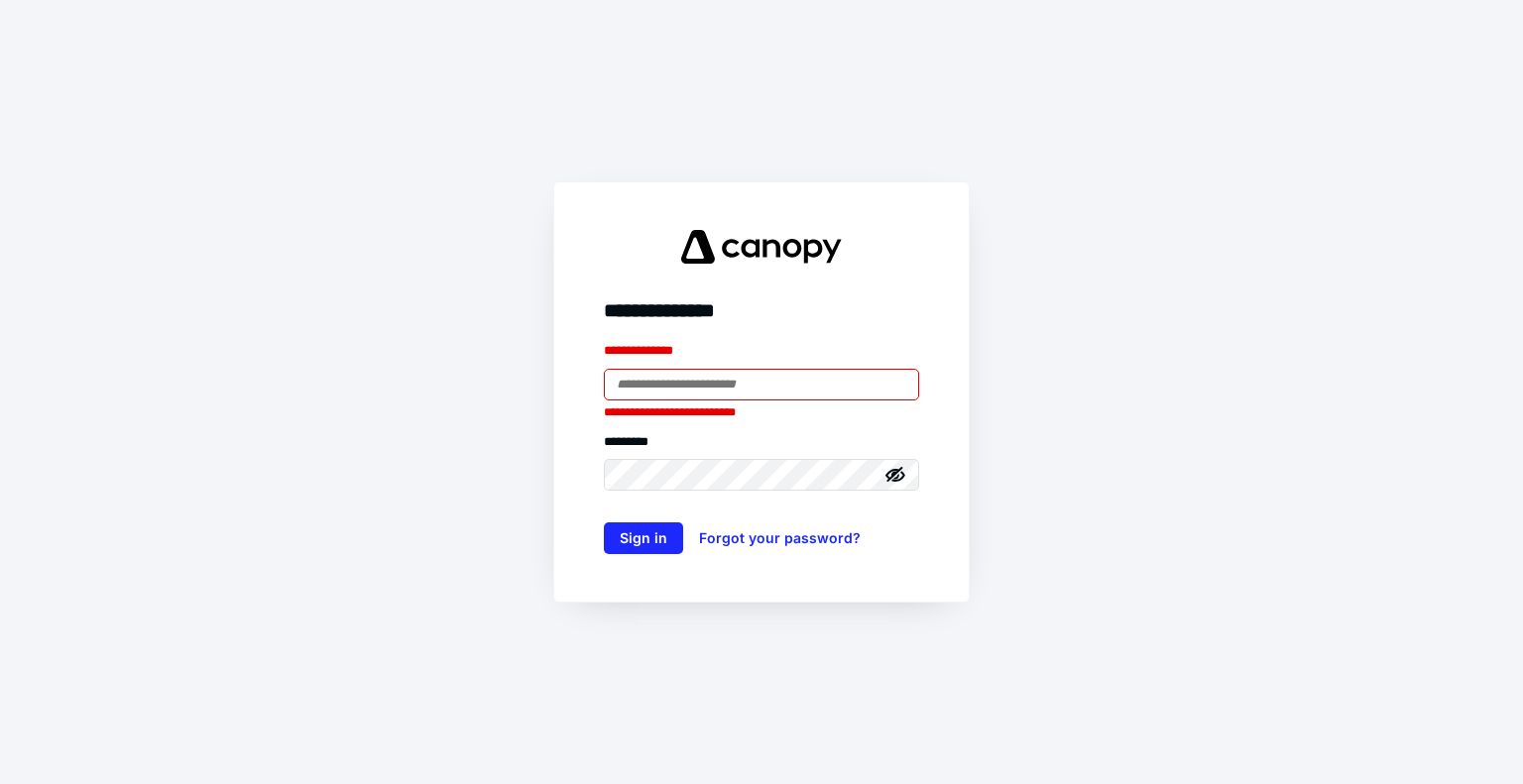 type on "**********" 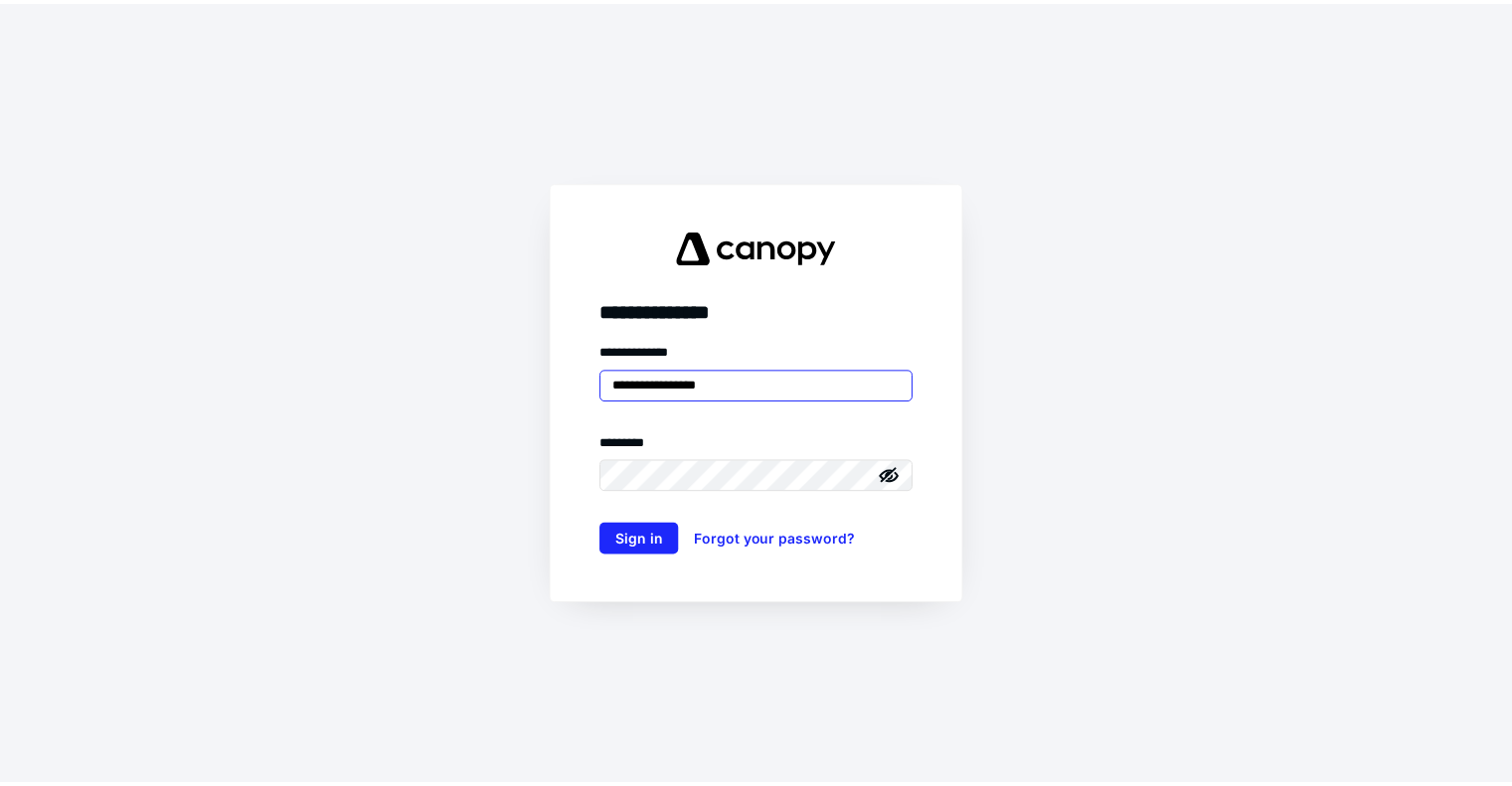 scroll, scrollTop: 0, scrollLeft: 0, axis: both 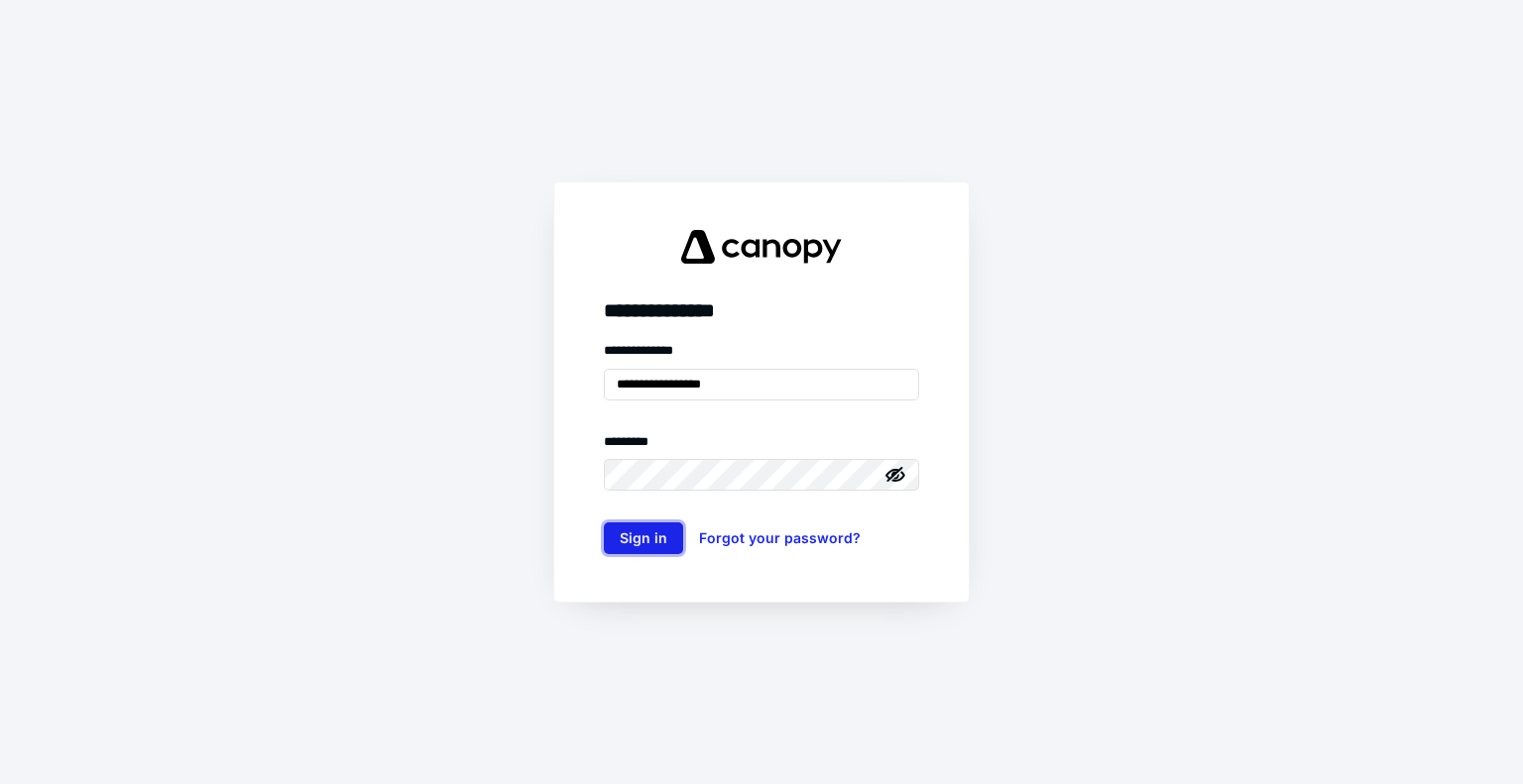 click on "Sign in" at bounding box center (644, 538) 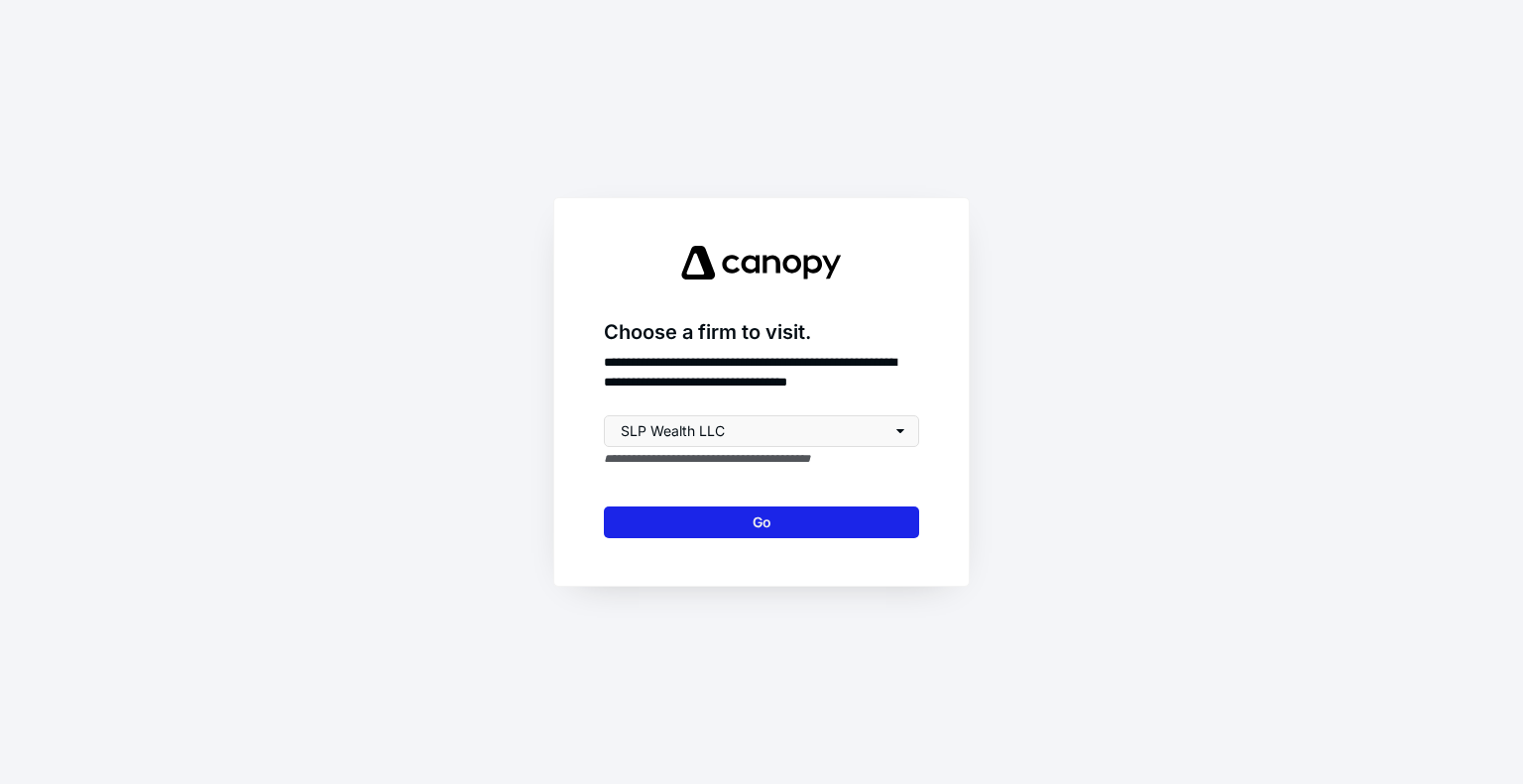 click on "Go" at bounding box center (762, 522) 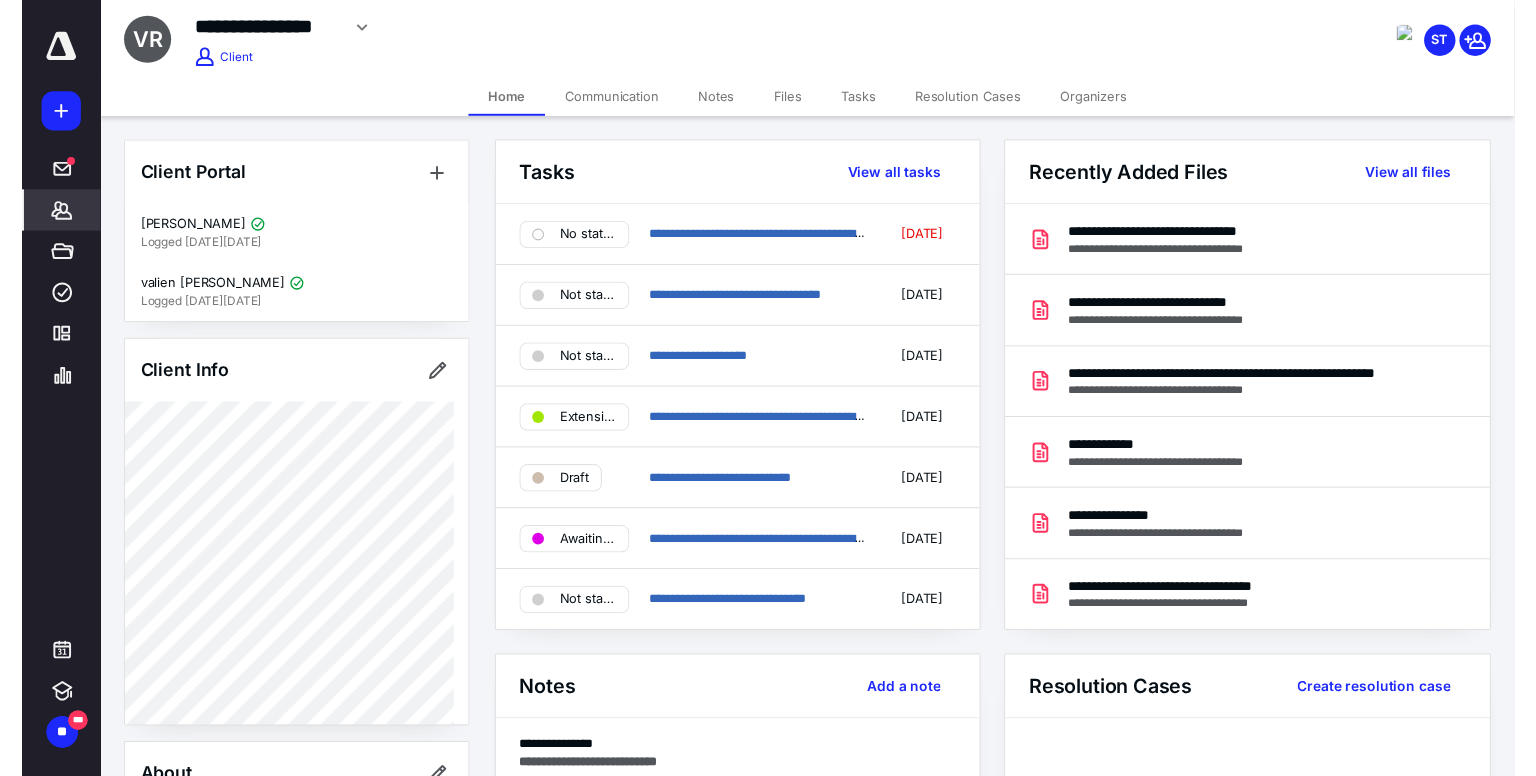 scroll, scrollTop: 0, scrollLeft: 0, axis: both 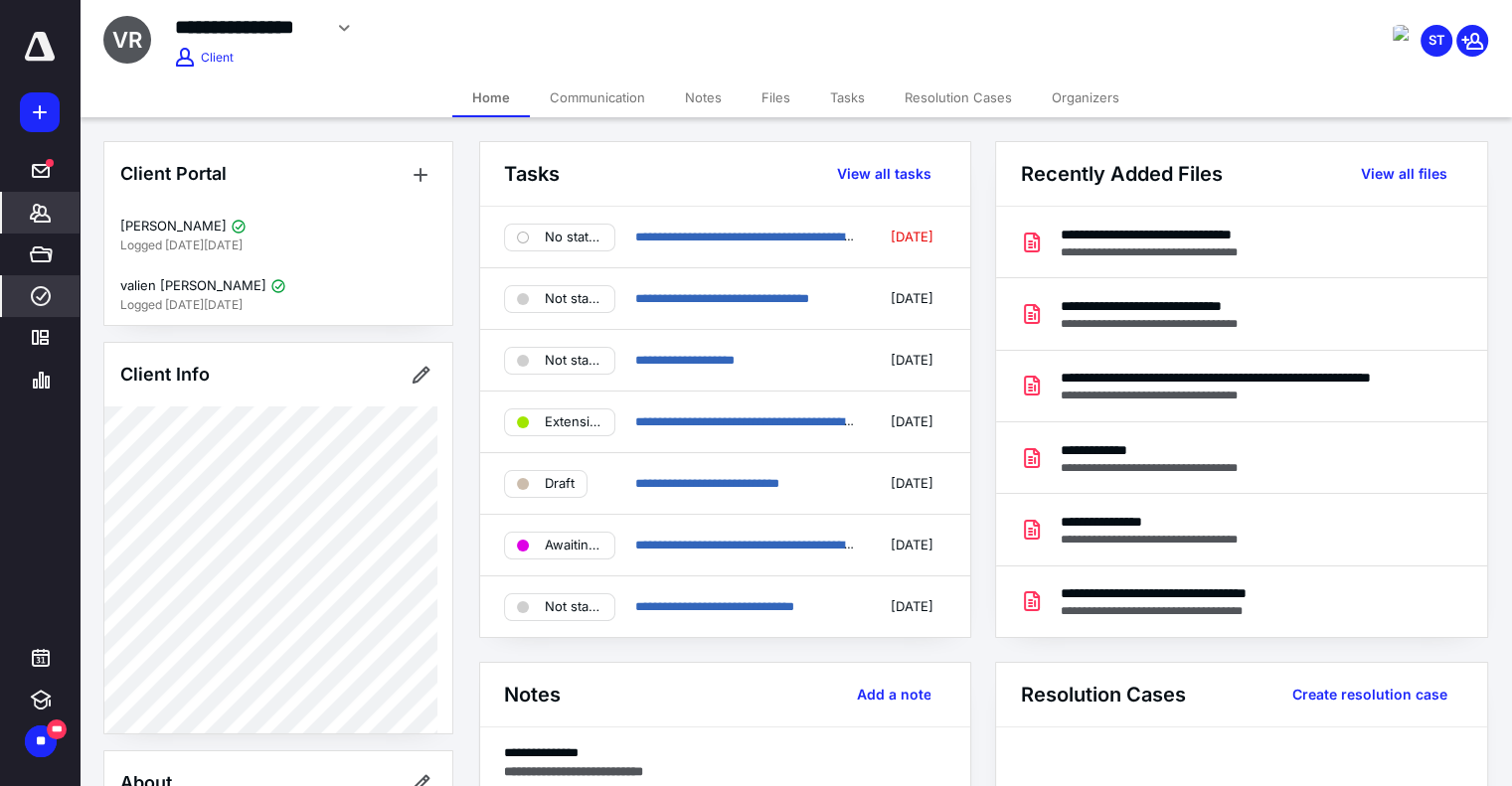 click on "****" at bounding box center [41, 296] 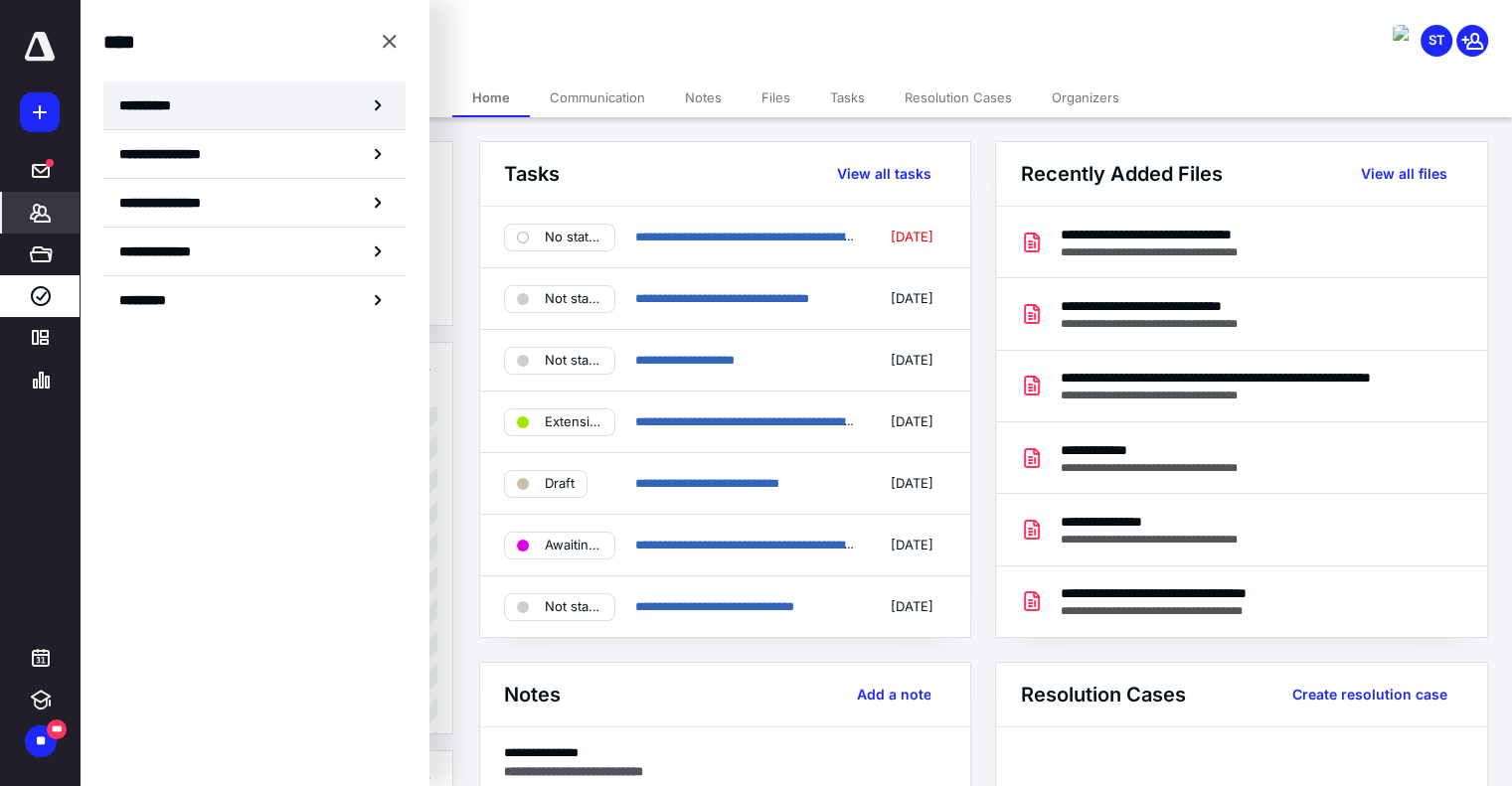 click on "**********" at bounding box center [254, 105] 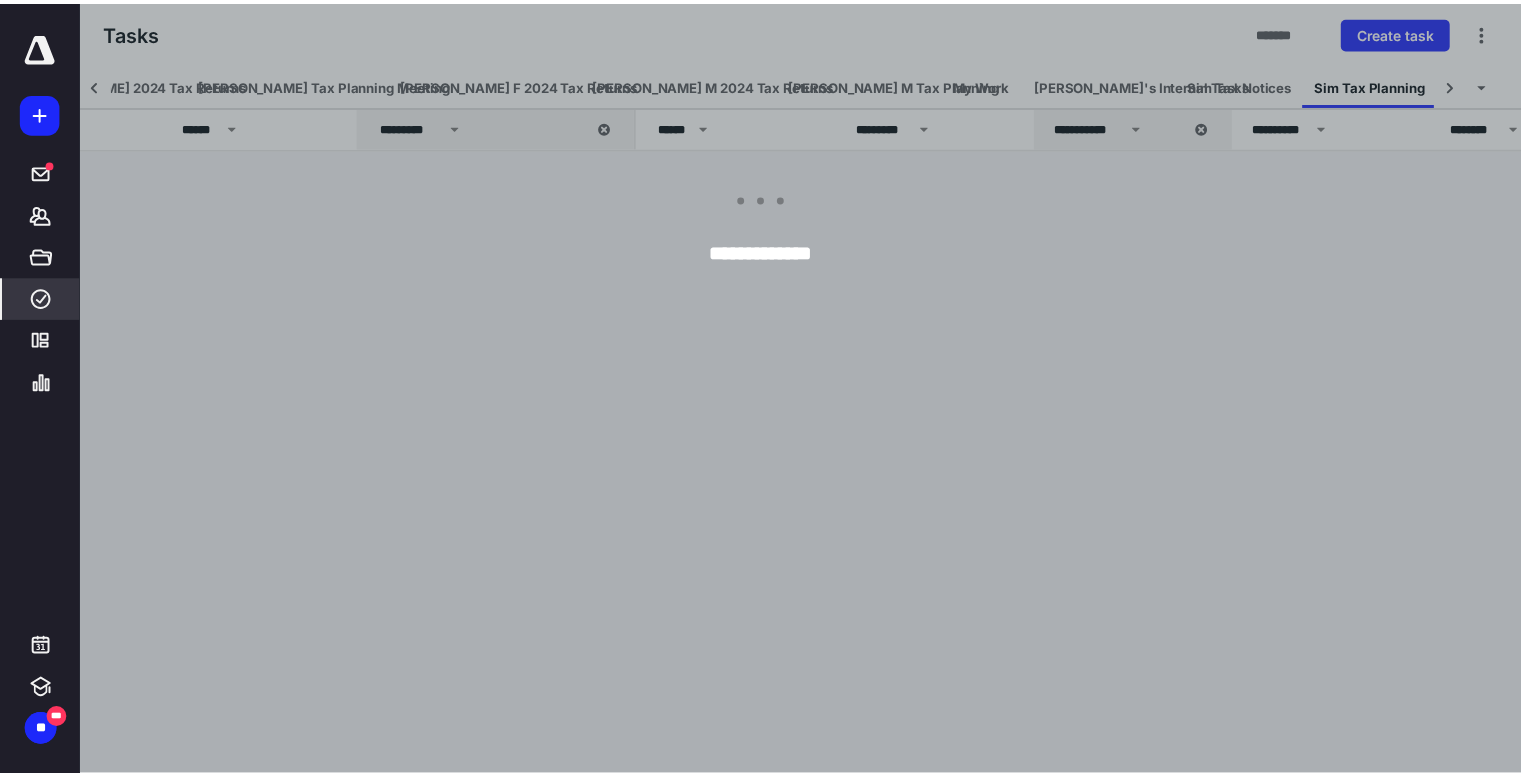 scroll, scrollTop: 0, scrollLeft: 631, axis: horizontal 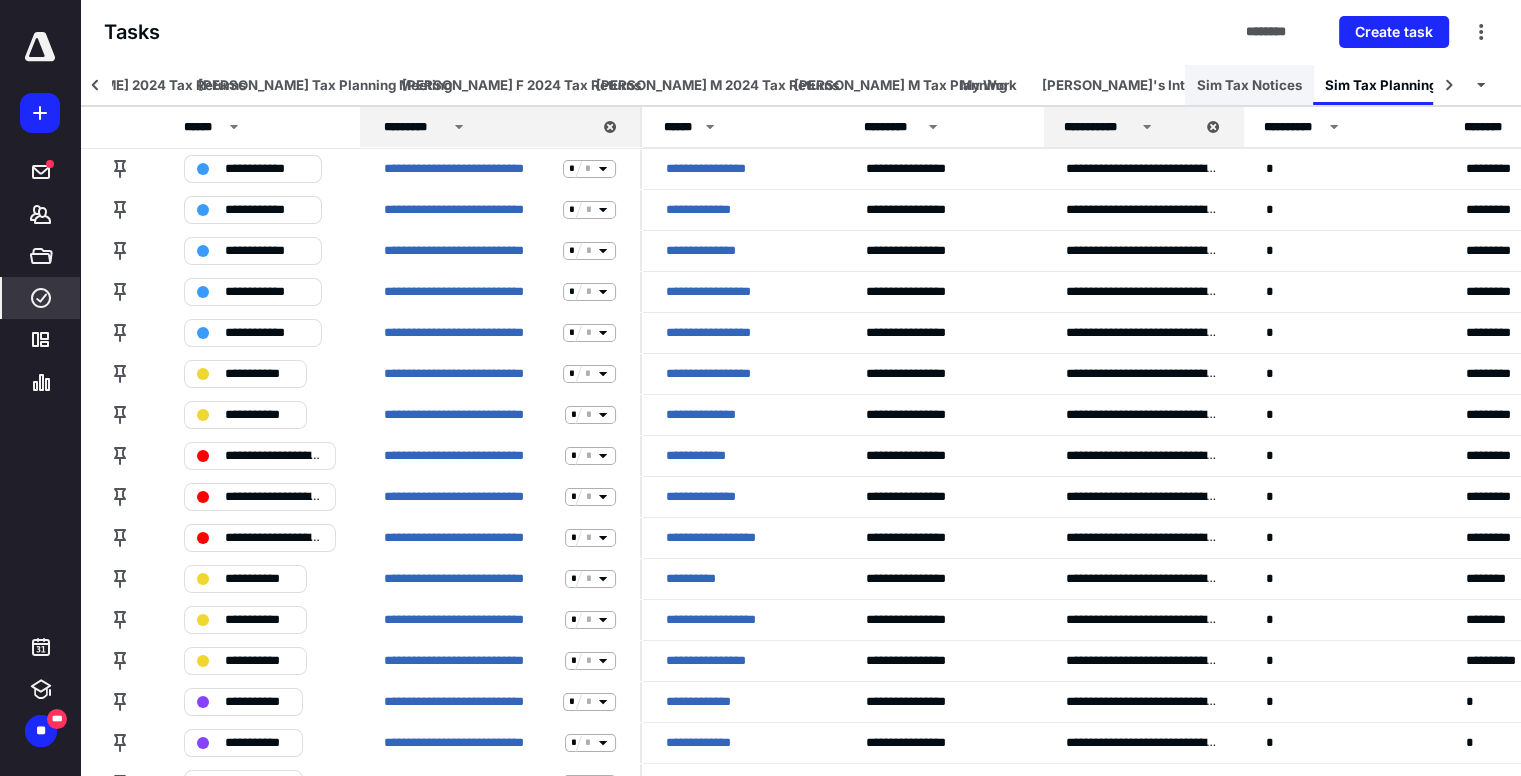 click on "Sim Tax Notices" at bounding box center (1249, 85) 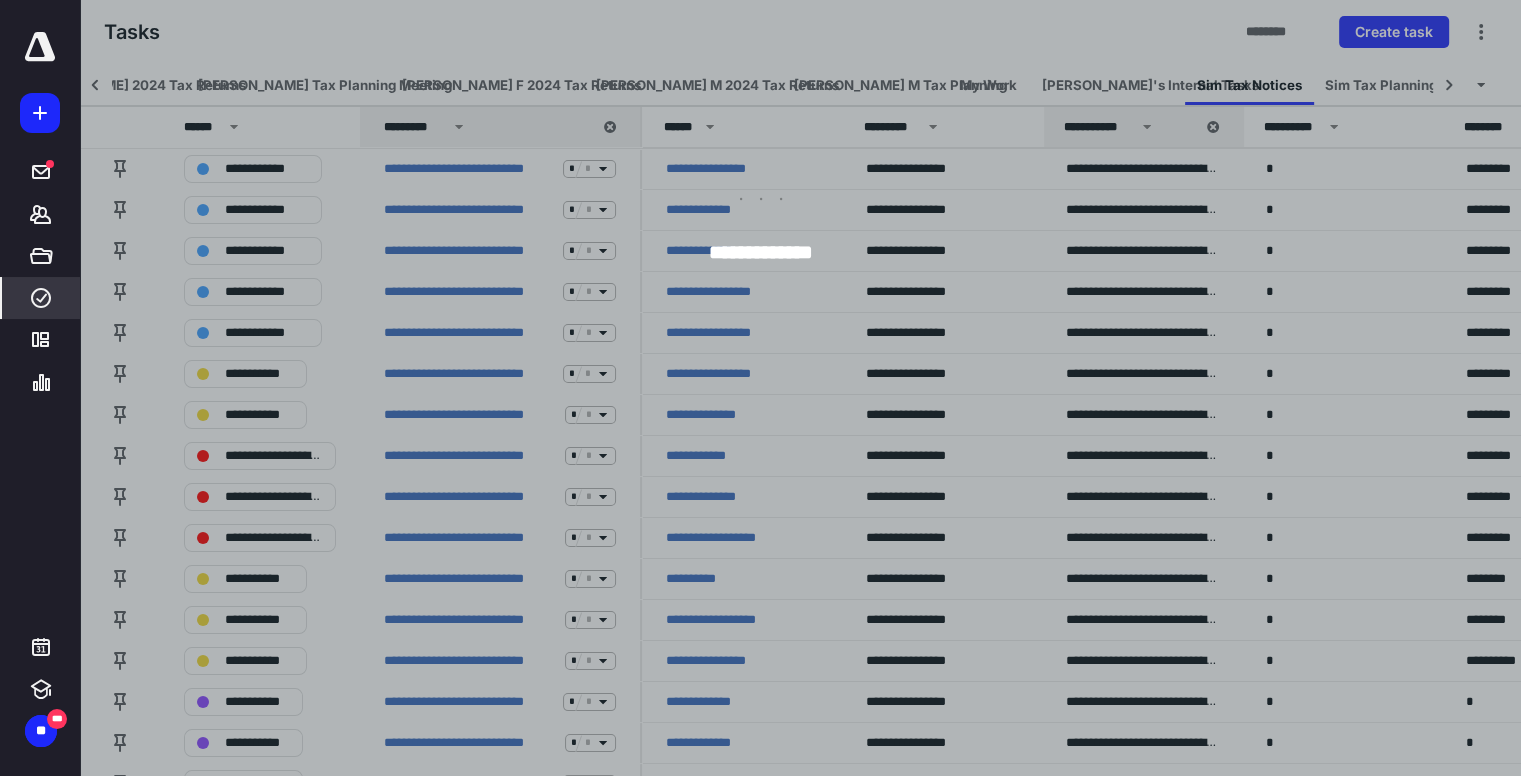 scroll, scrollTop: 0, scrollLeft: 646, axis: horizontal 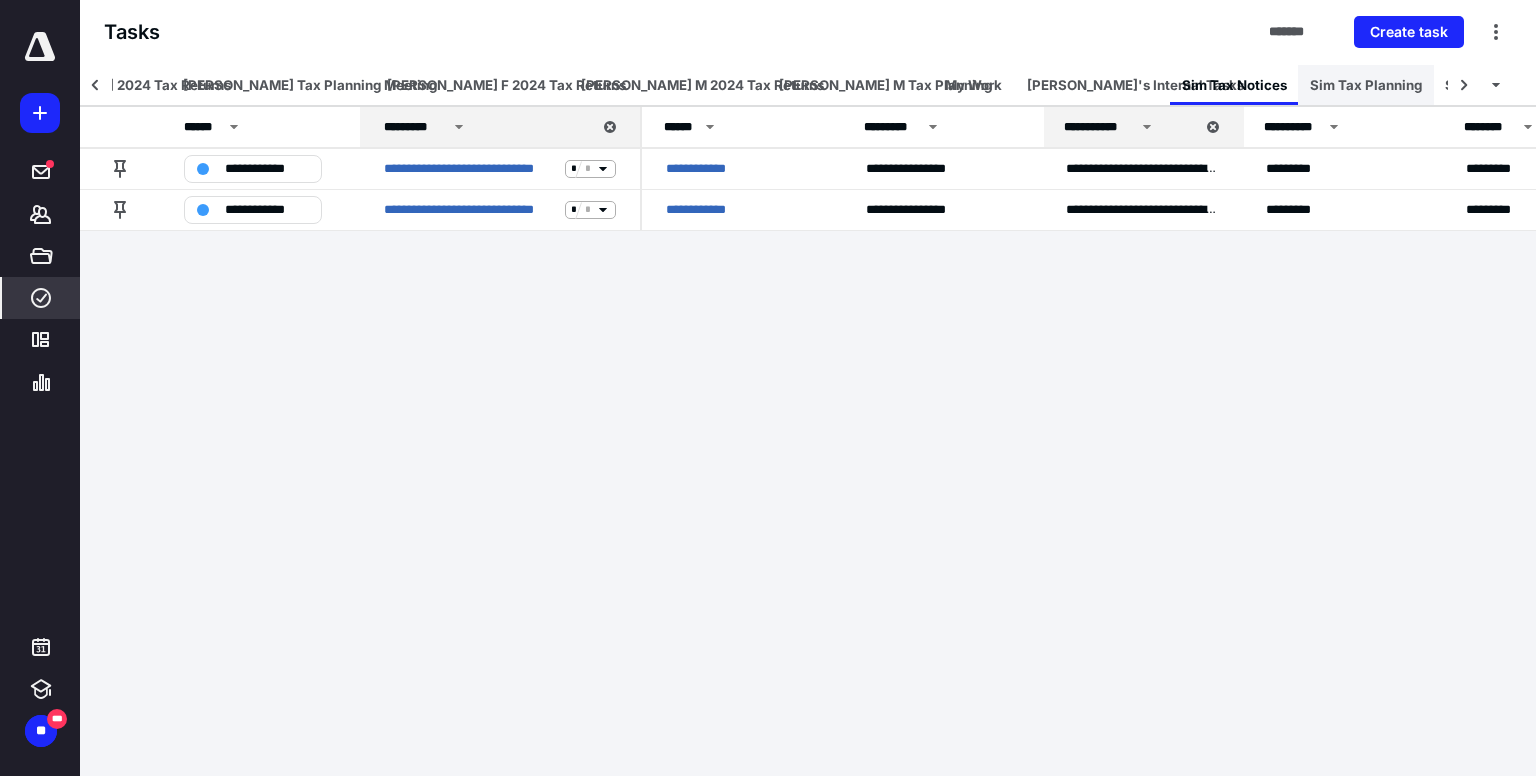 click on "Sim Tax Planning" at bounding box center (1366, 85) 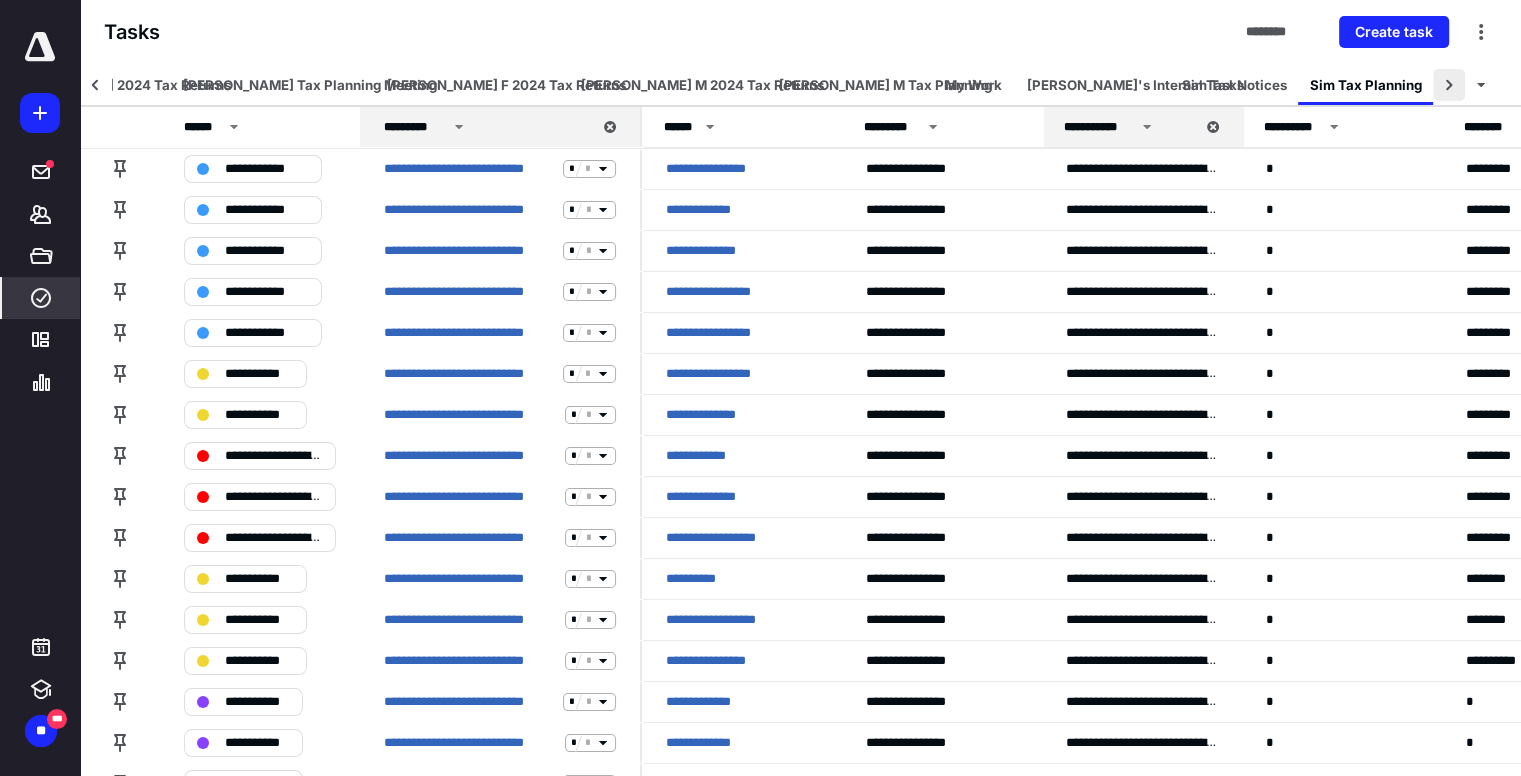click at bounding box center (1449, 85) 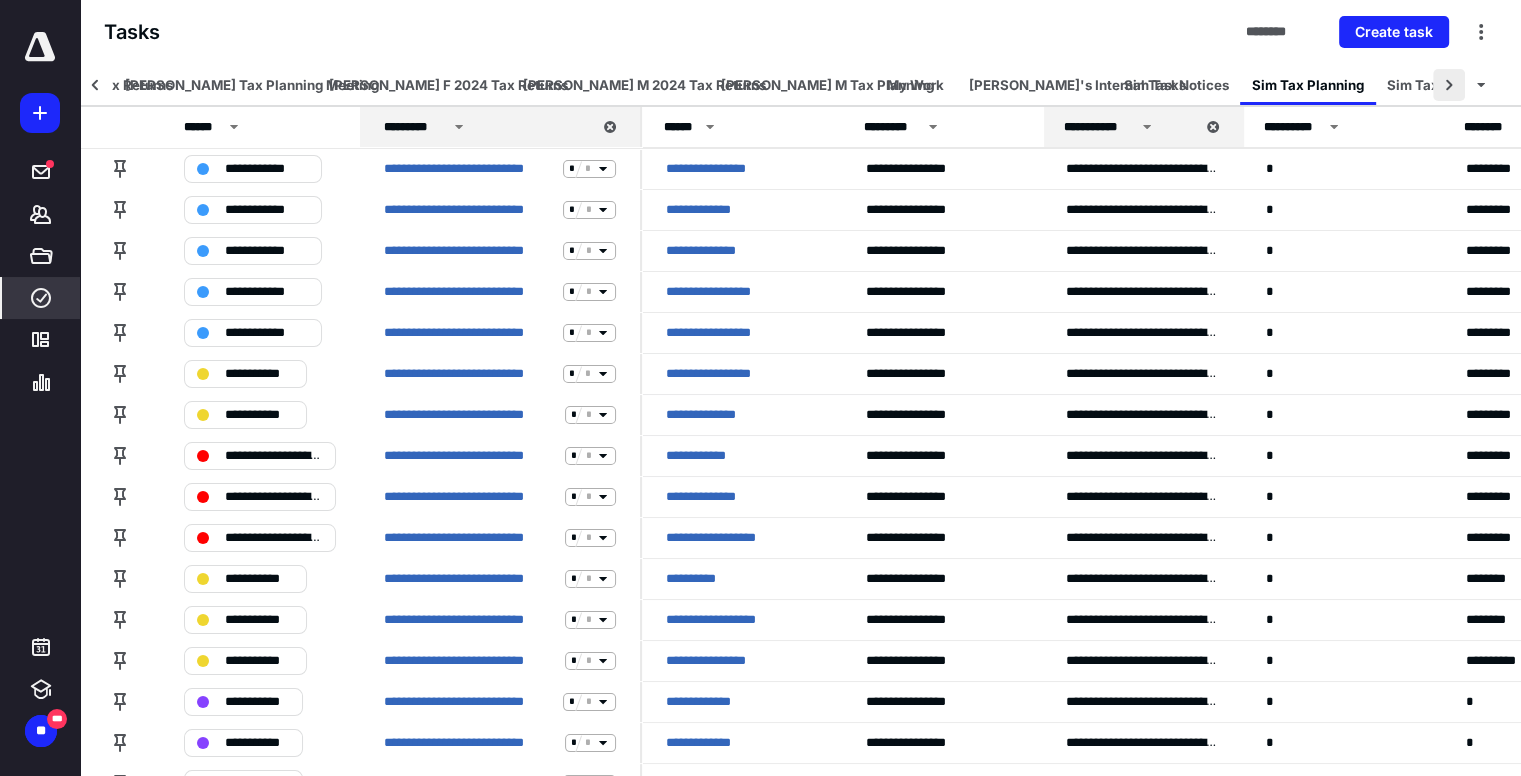 click at bounding box center [1449, 85] 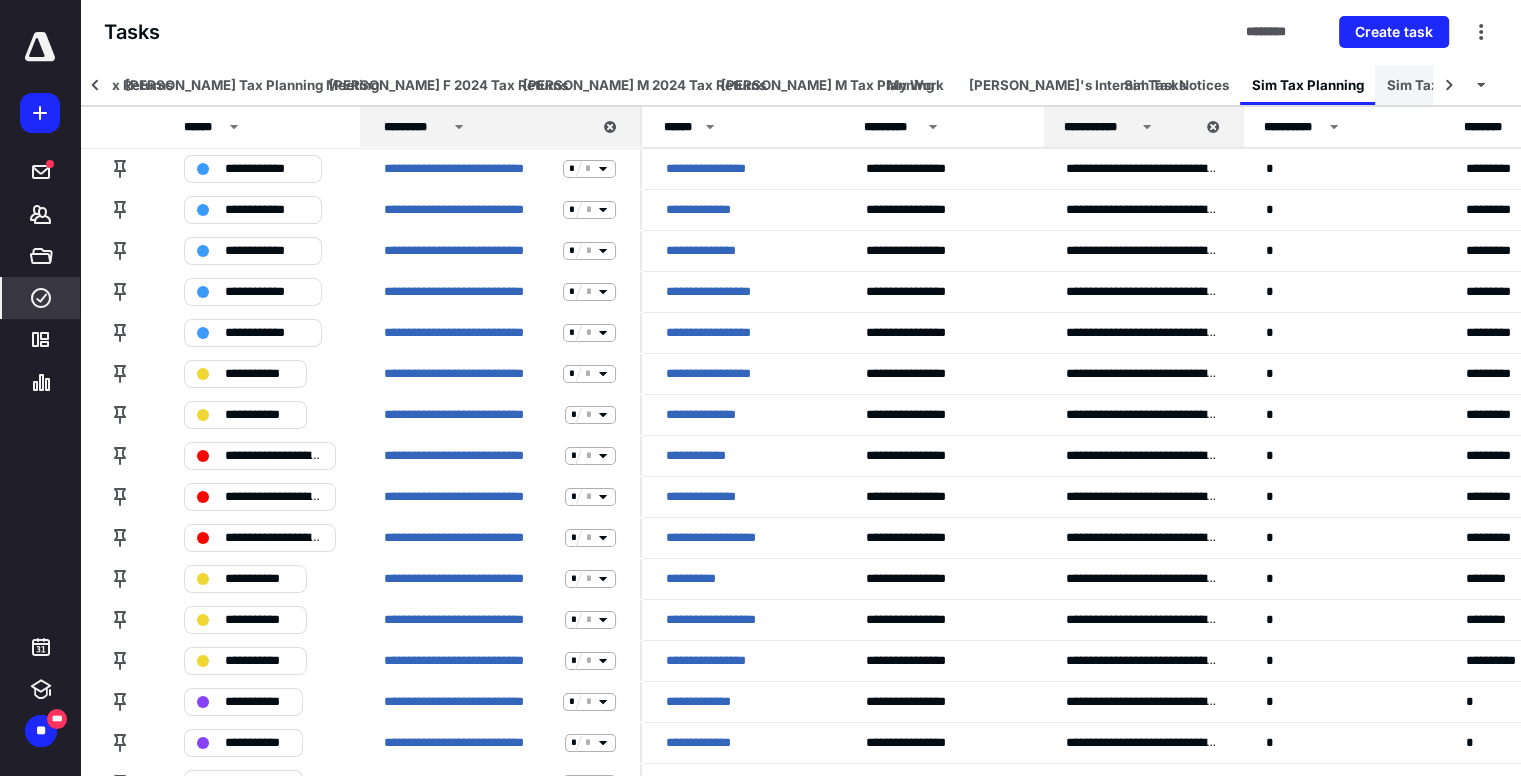 click on "Sim Tax Prep Peeps" at bounding box center [1451, 85] 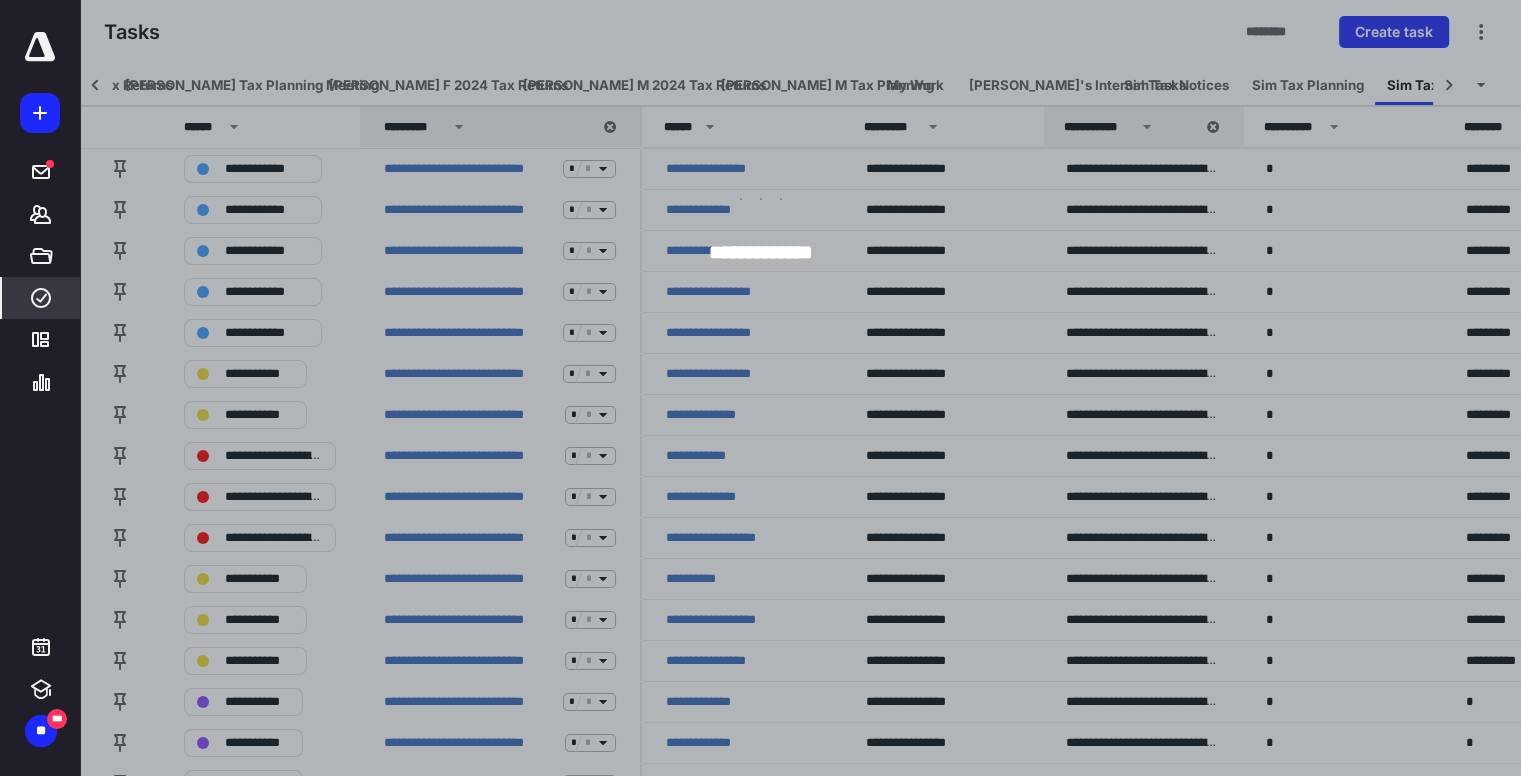 scroll, scrollTop: 0, scrollLeft: 798, axis: horizontal 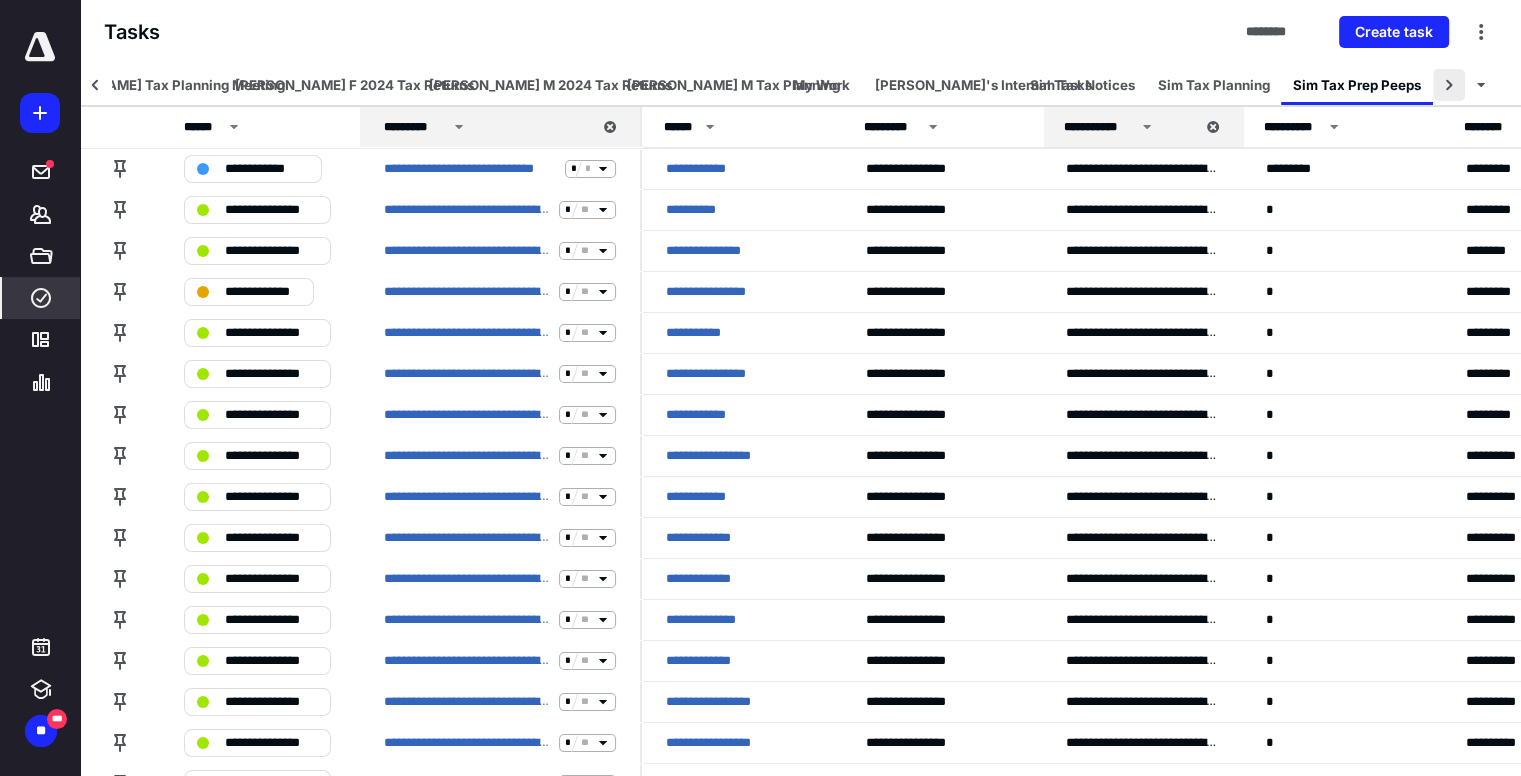 click at bounding box center [1449, 85] 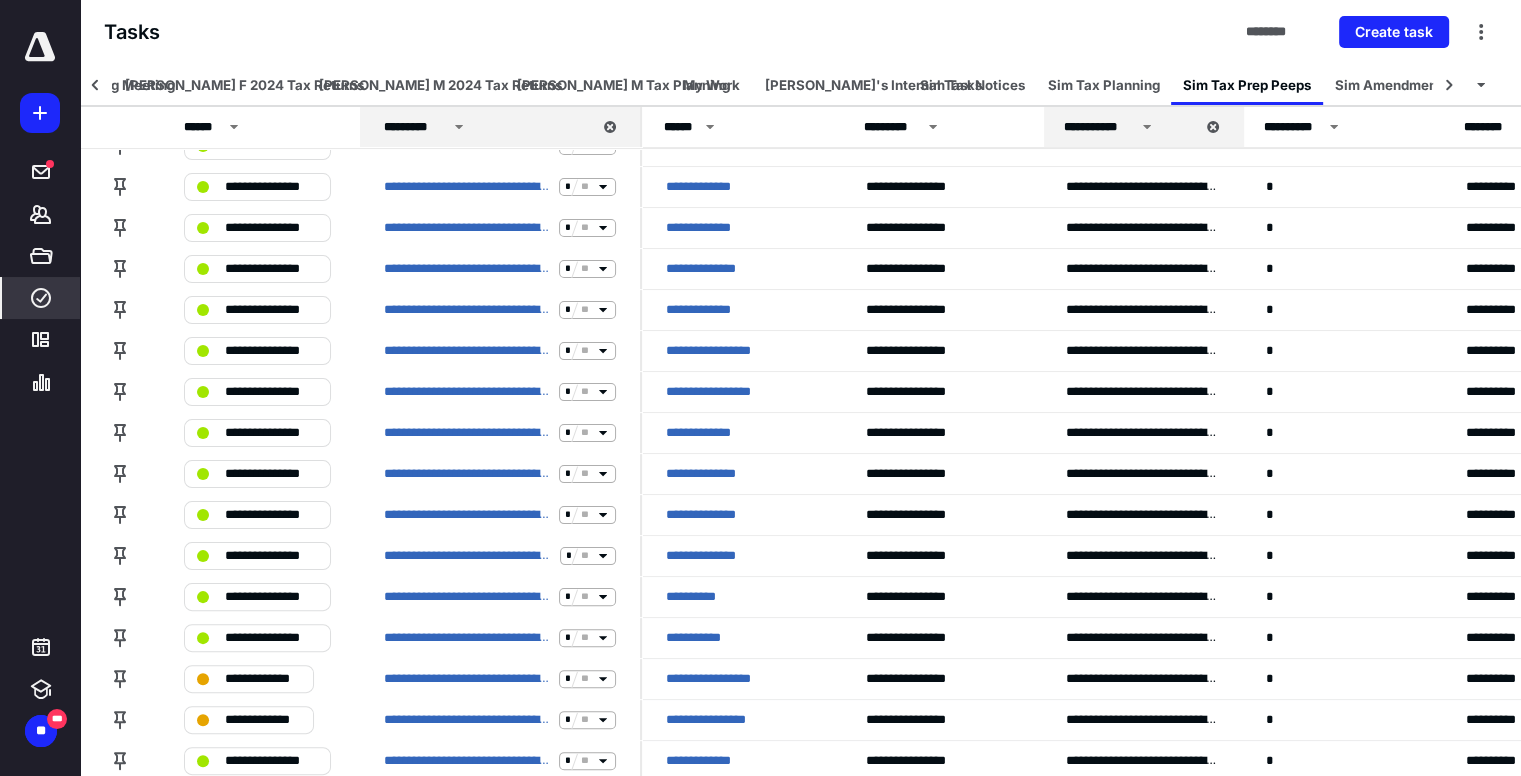 scroll, scrollTop: 376, scrollLeft: 0, axis: vertical 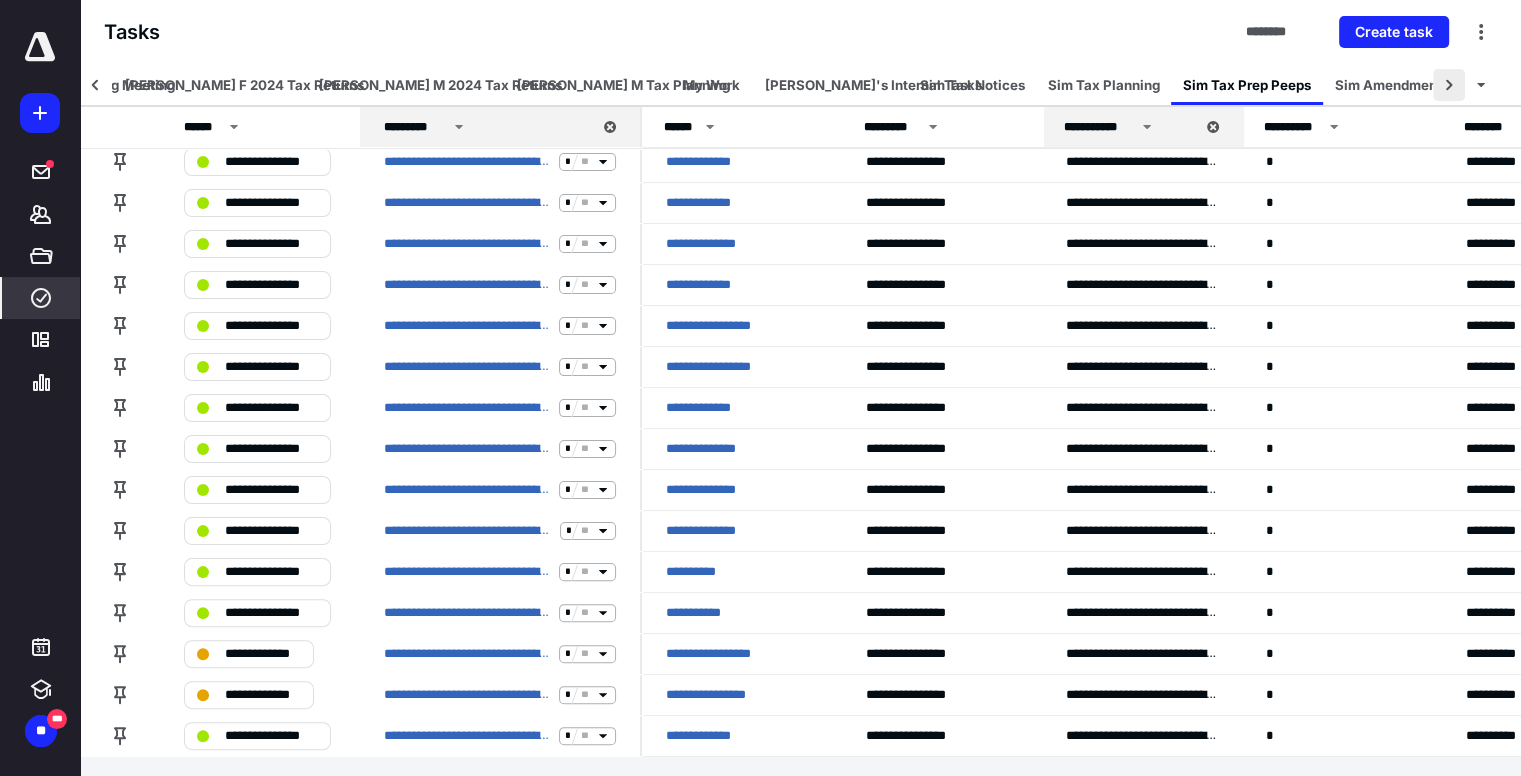 click at bounding box center (1449, 85) 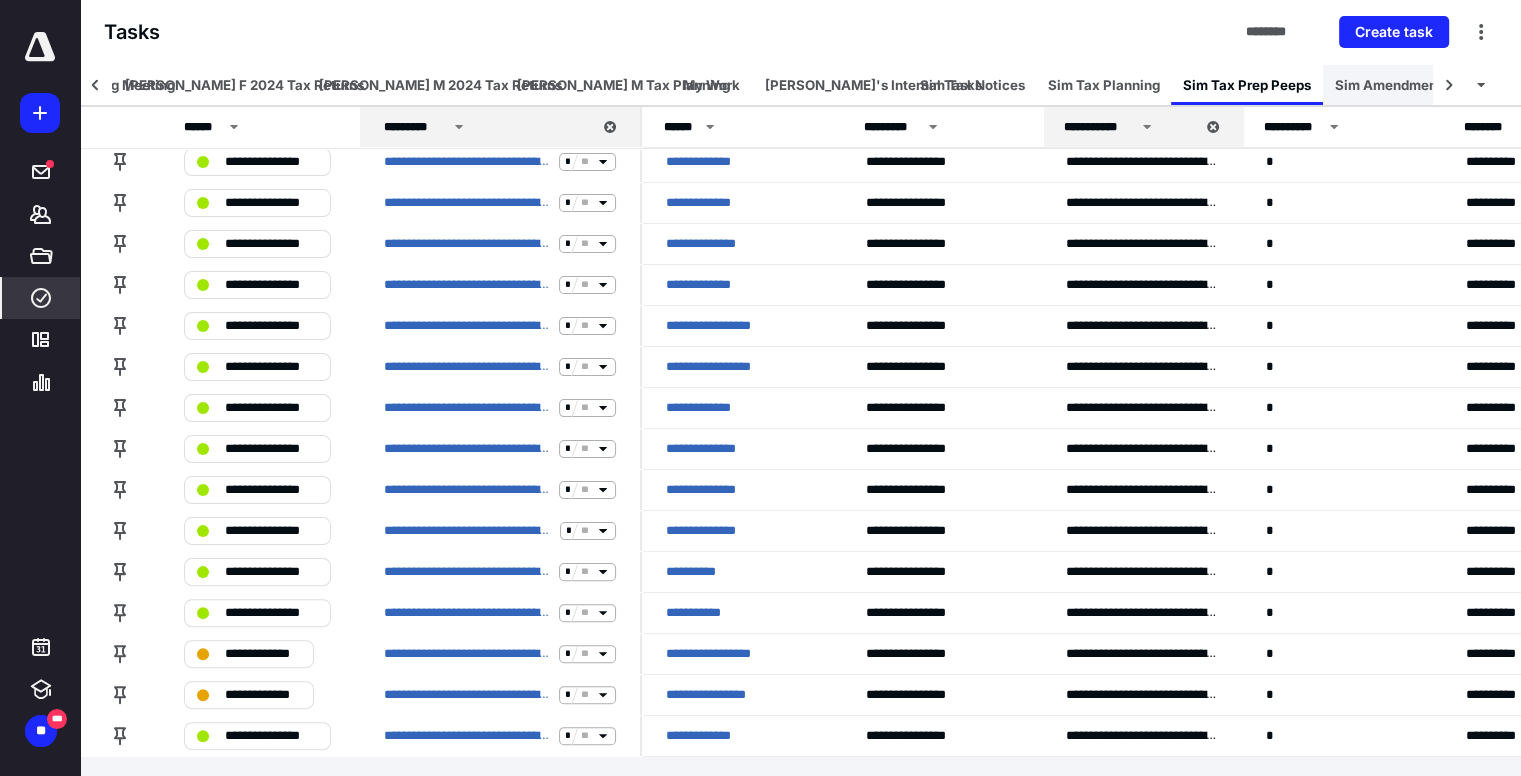 click on "Sim Amendments 2024 TY" at bounding box center (1421, 85) 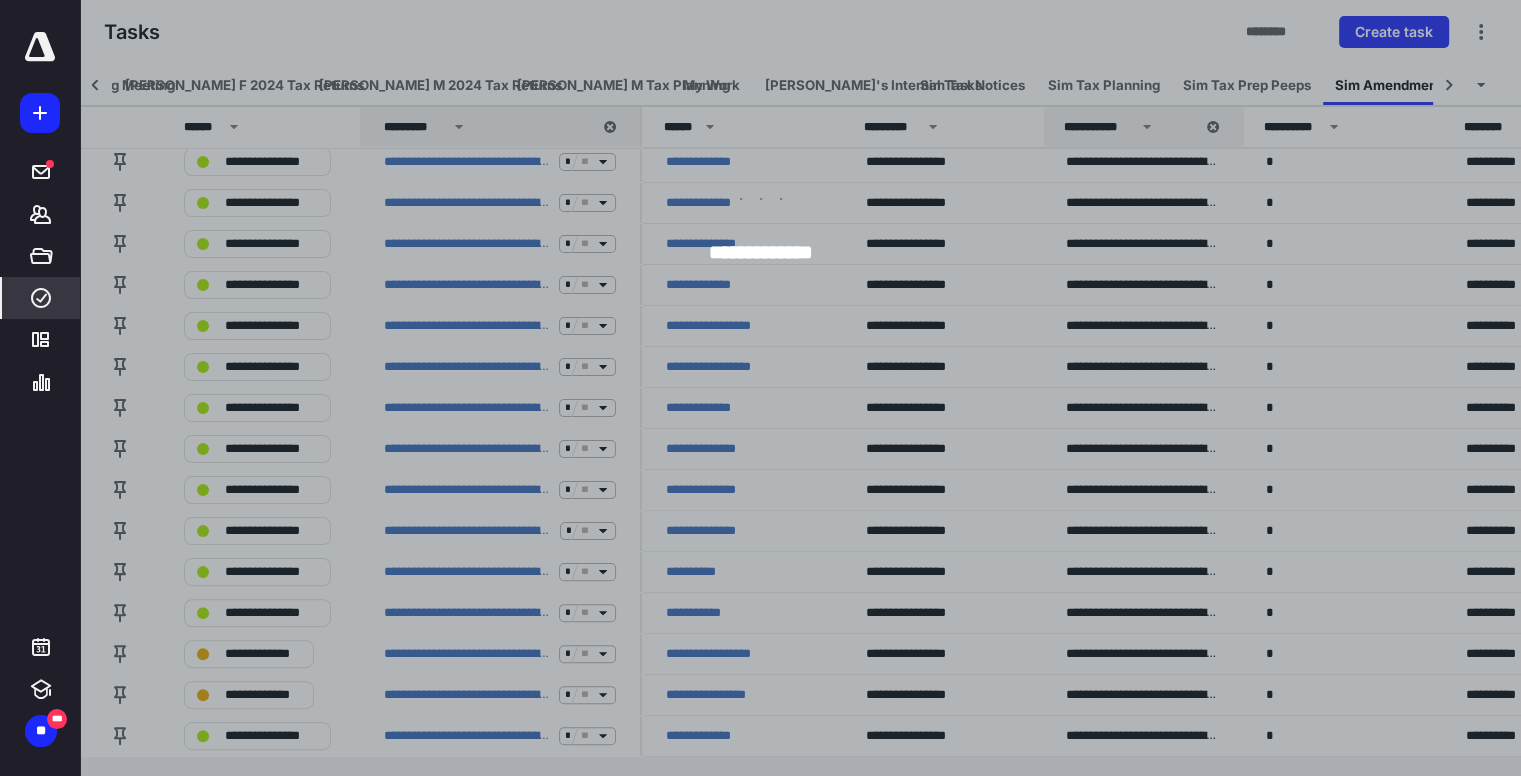 scroll, scrollTop: 0, scrollLeft: 981, axis: horizontal 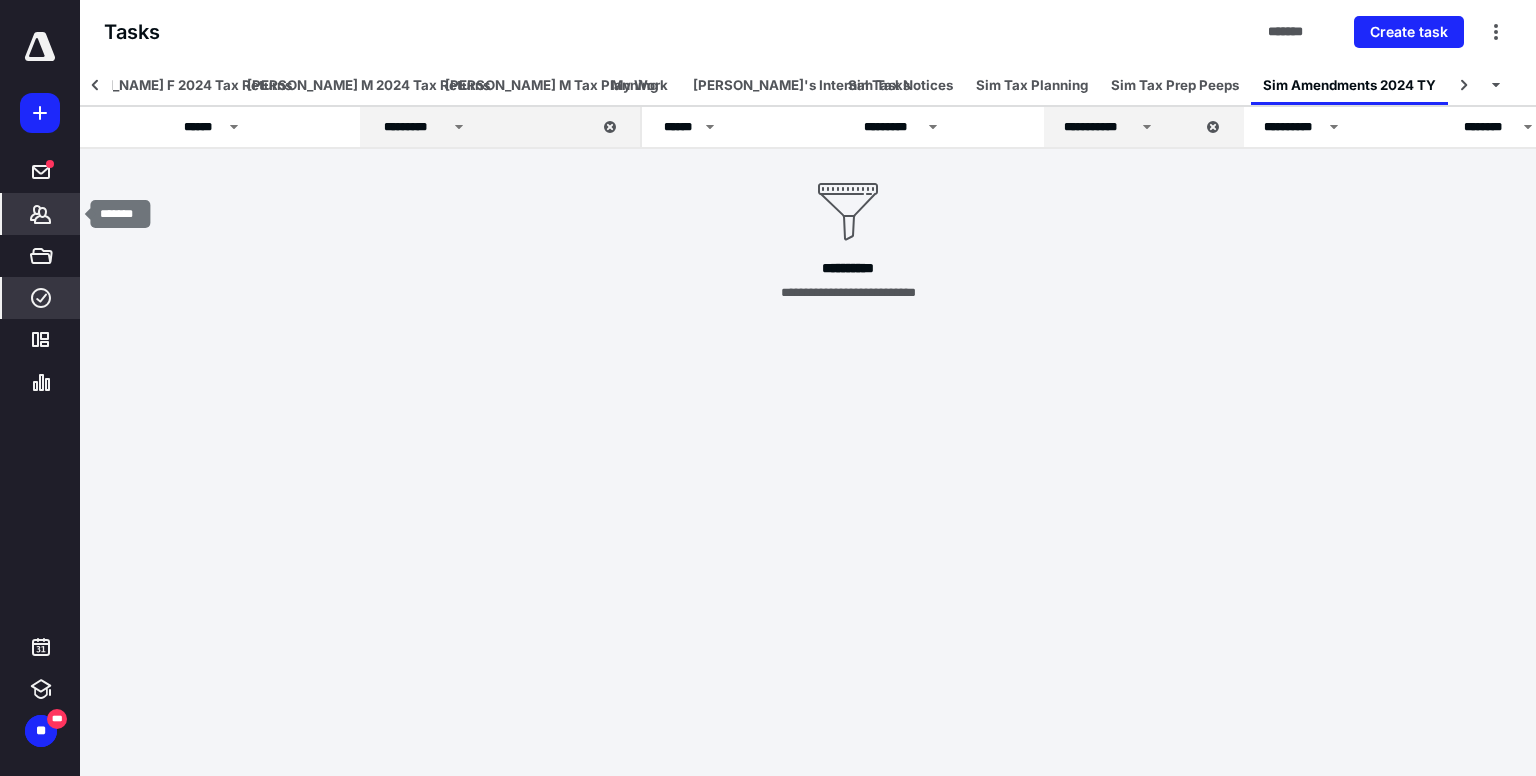 click 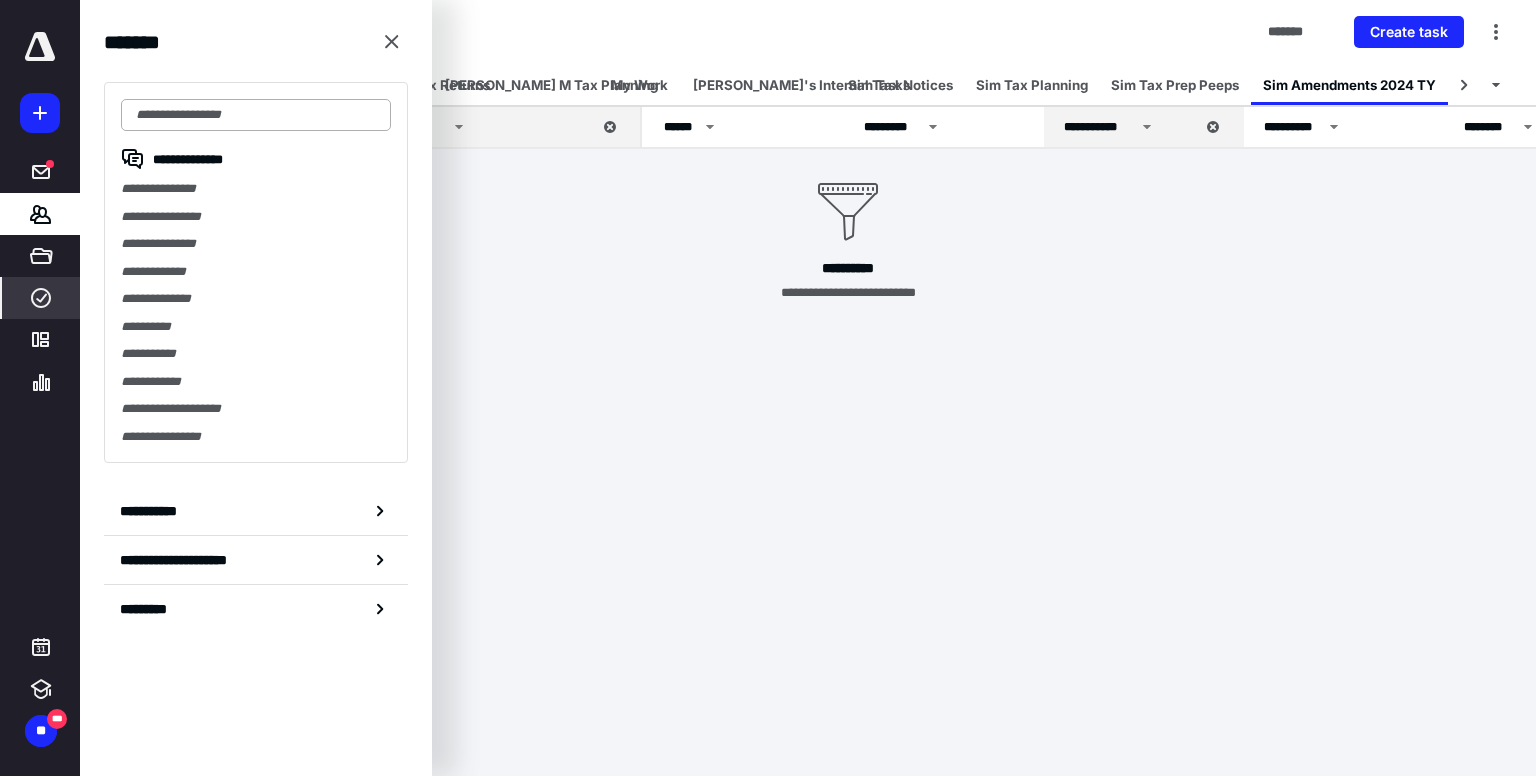 drag, startPoint x: 195, startPoint y: 113, endPoint x: 197, endPoint y: 103, distance: 10.198039 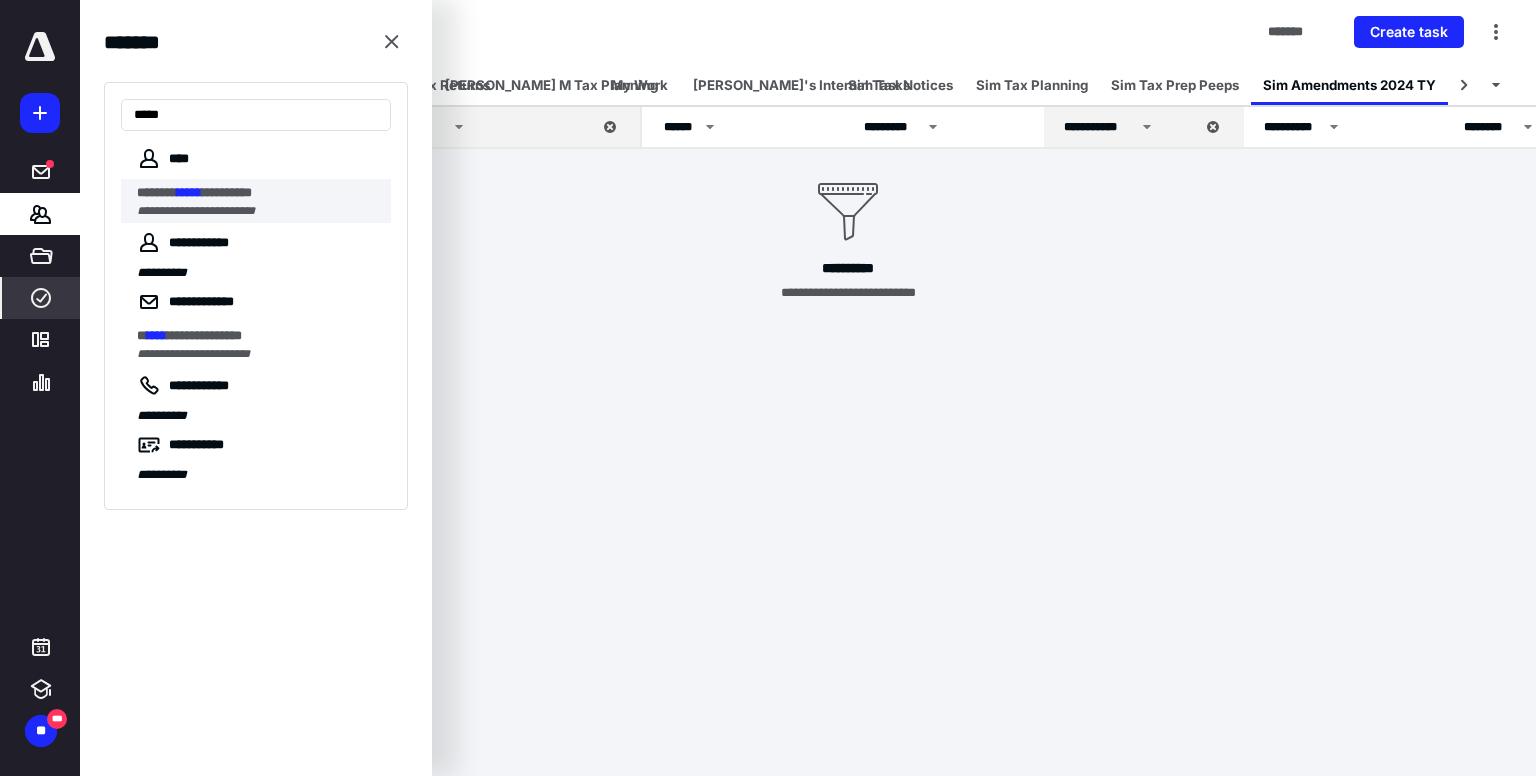 type on "*****" 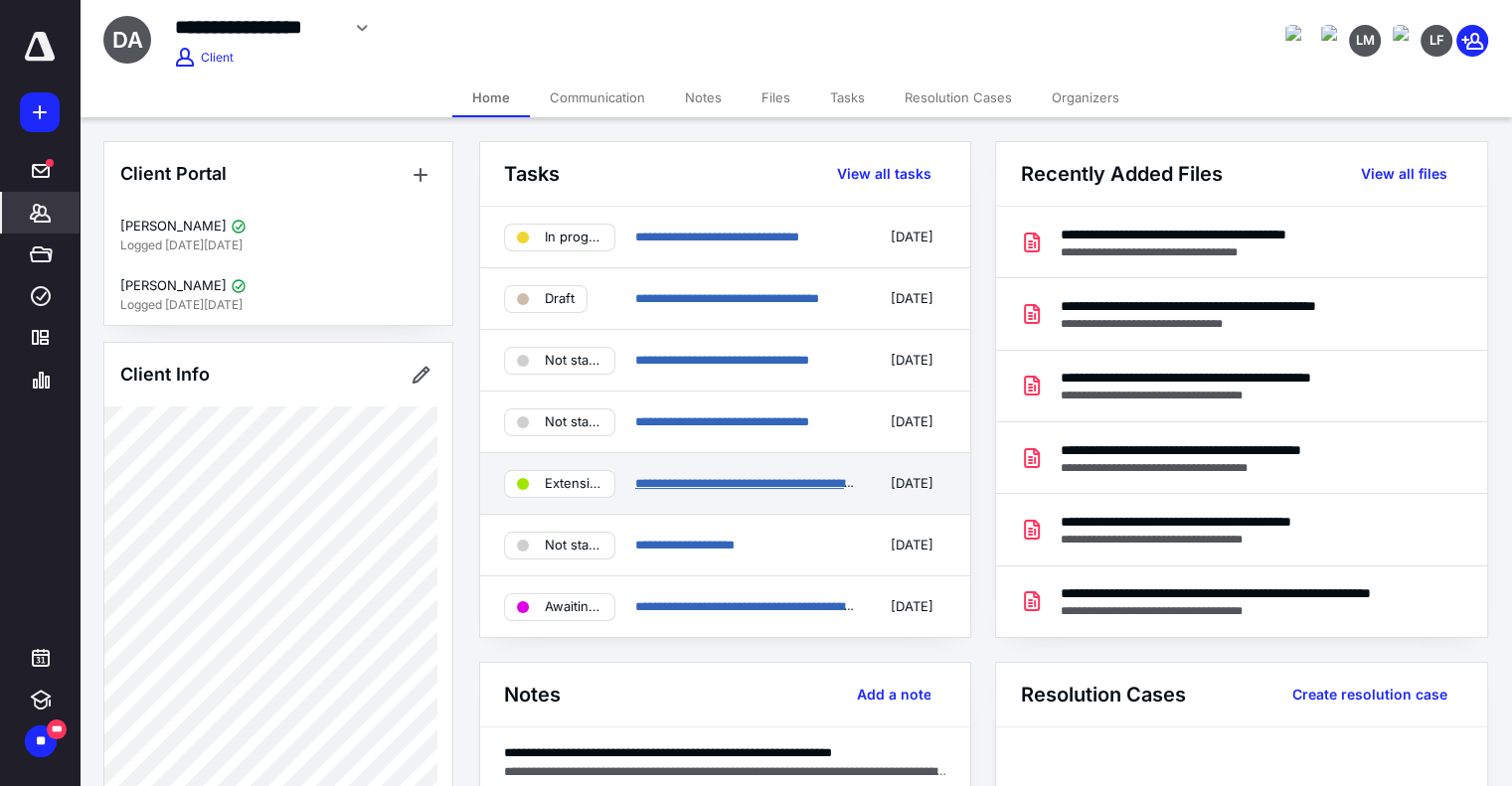 click on "**********" at bounding box center [776, 483] 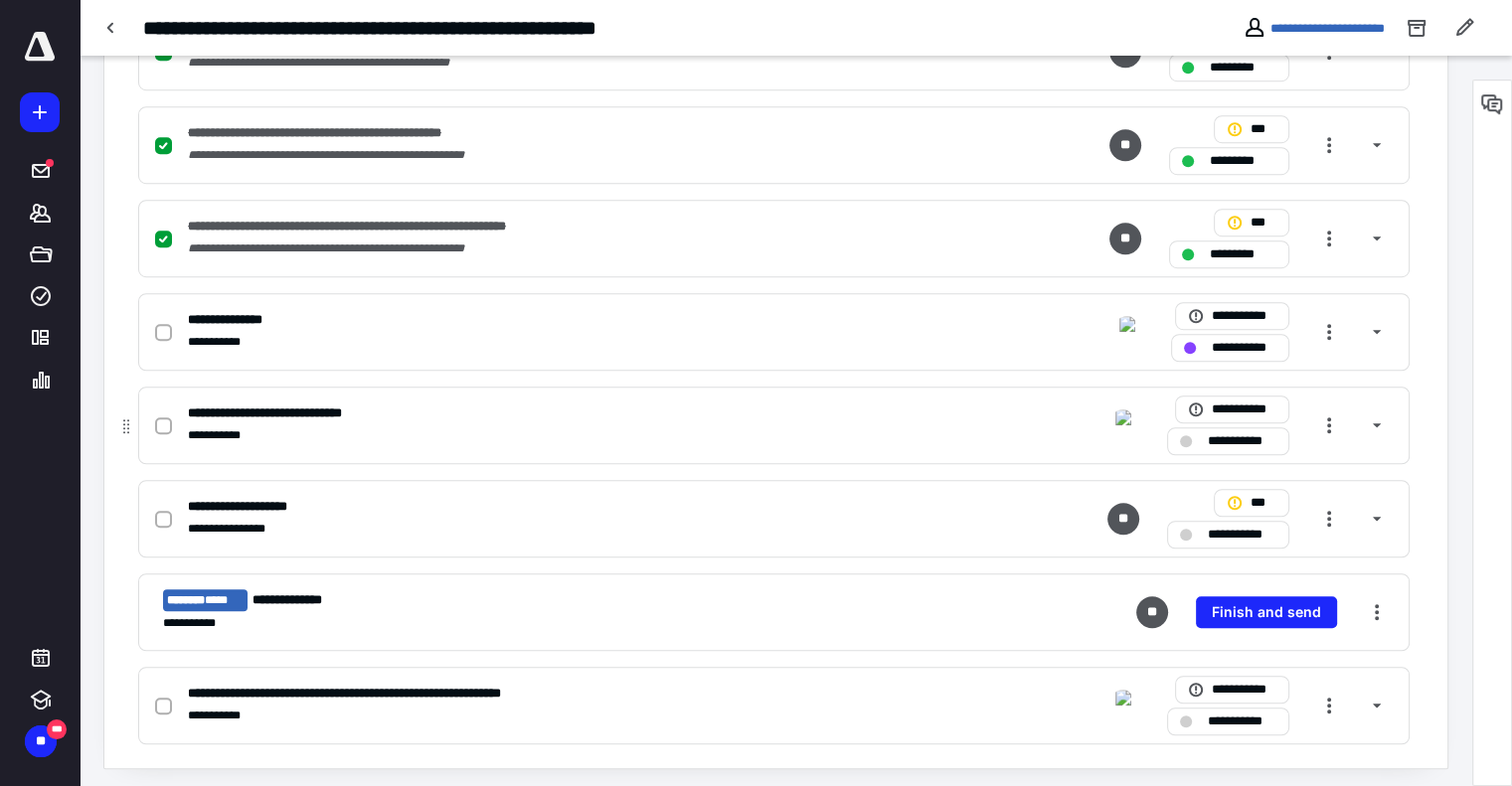 scroll, scrollTop: 1315, scrollLeft: 0, axis: vertical 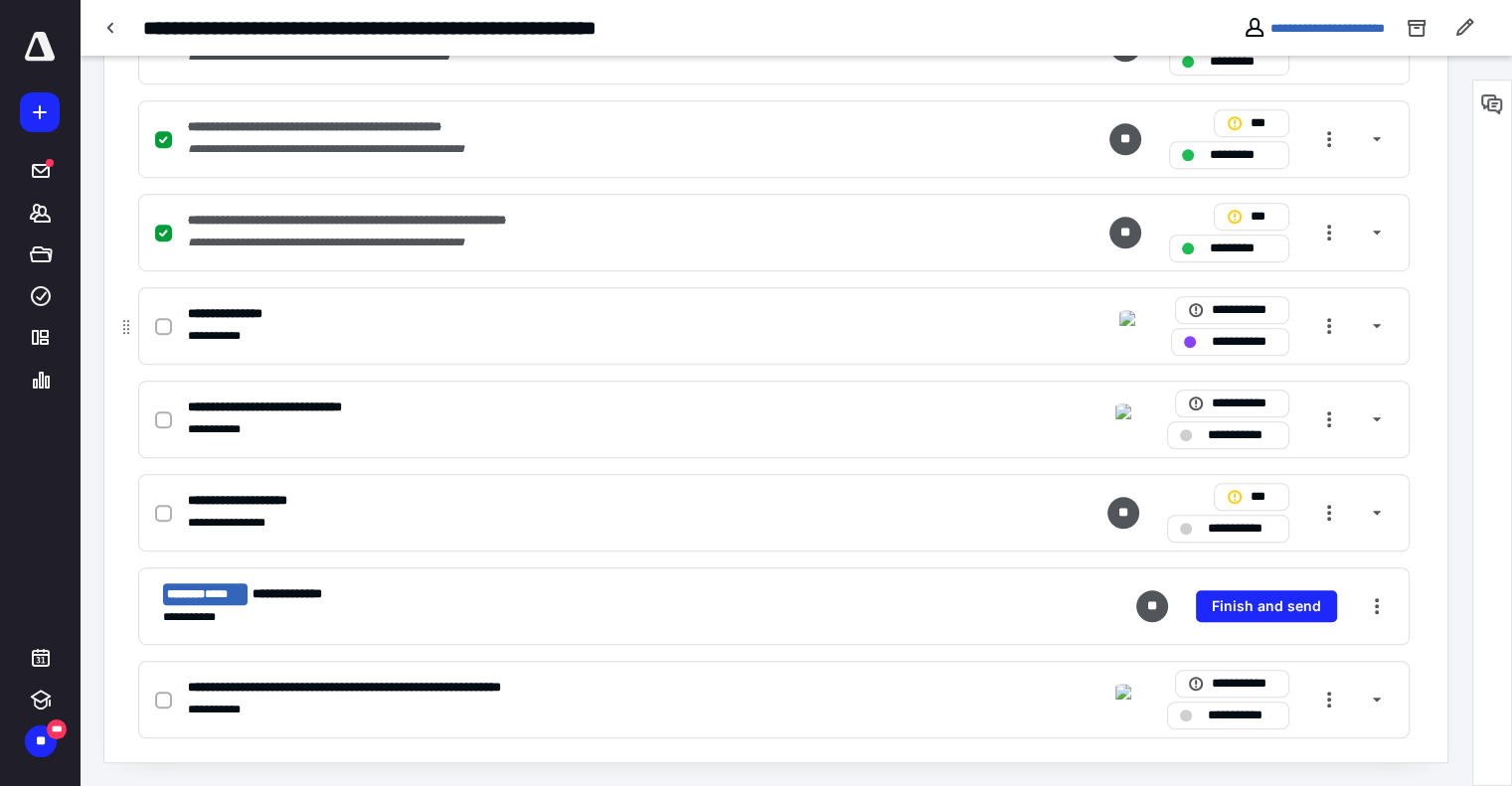 click 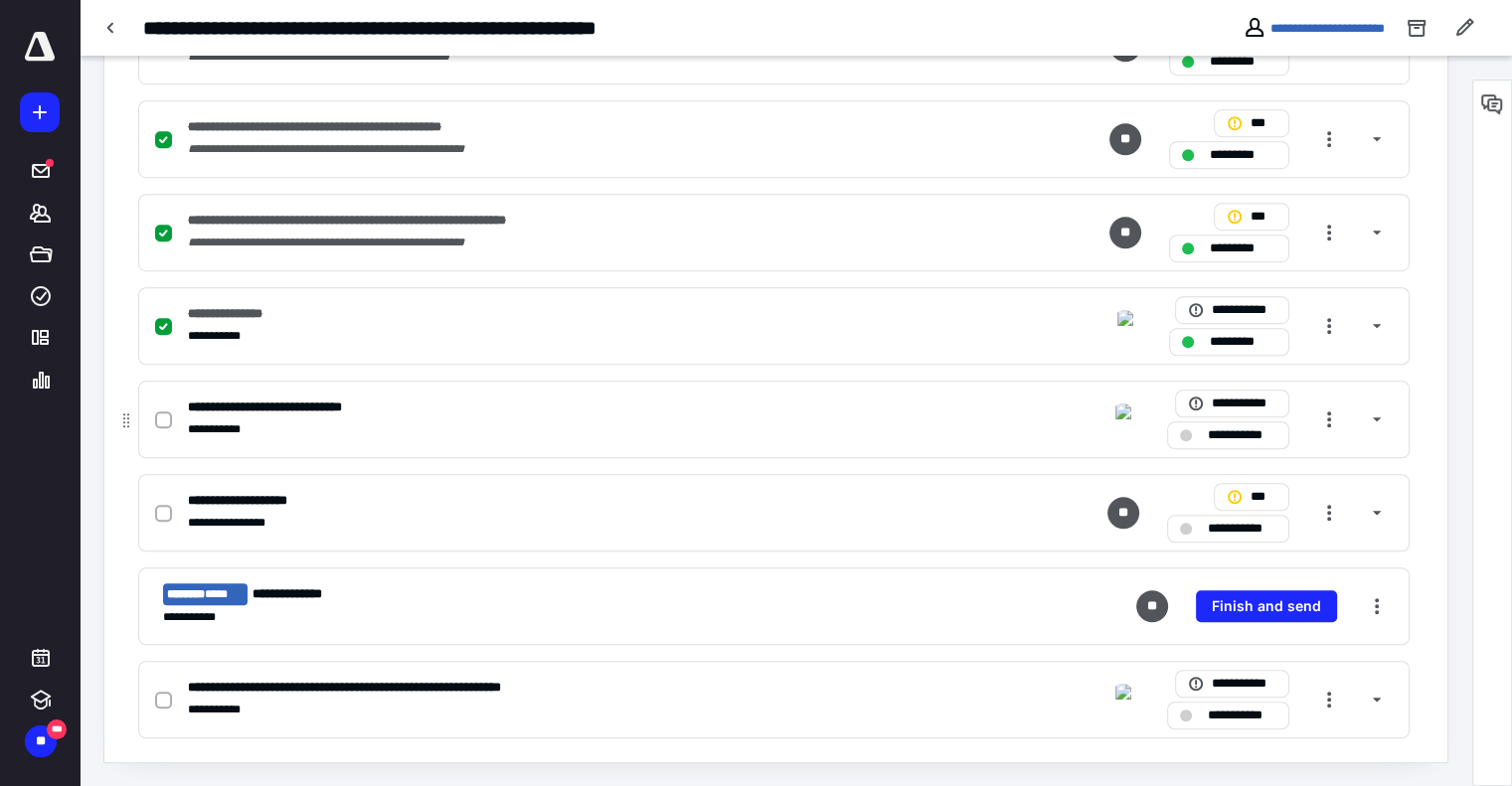 click at bounding box center (163, 420) 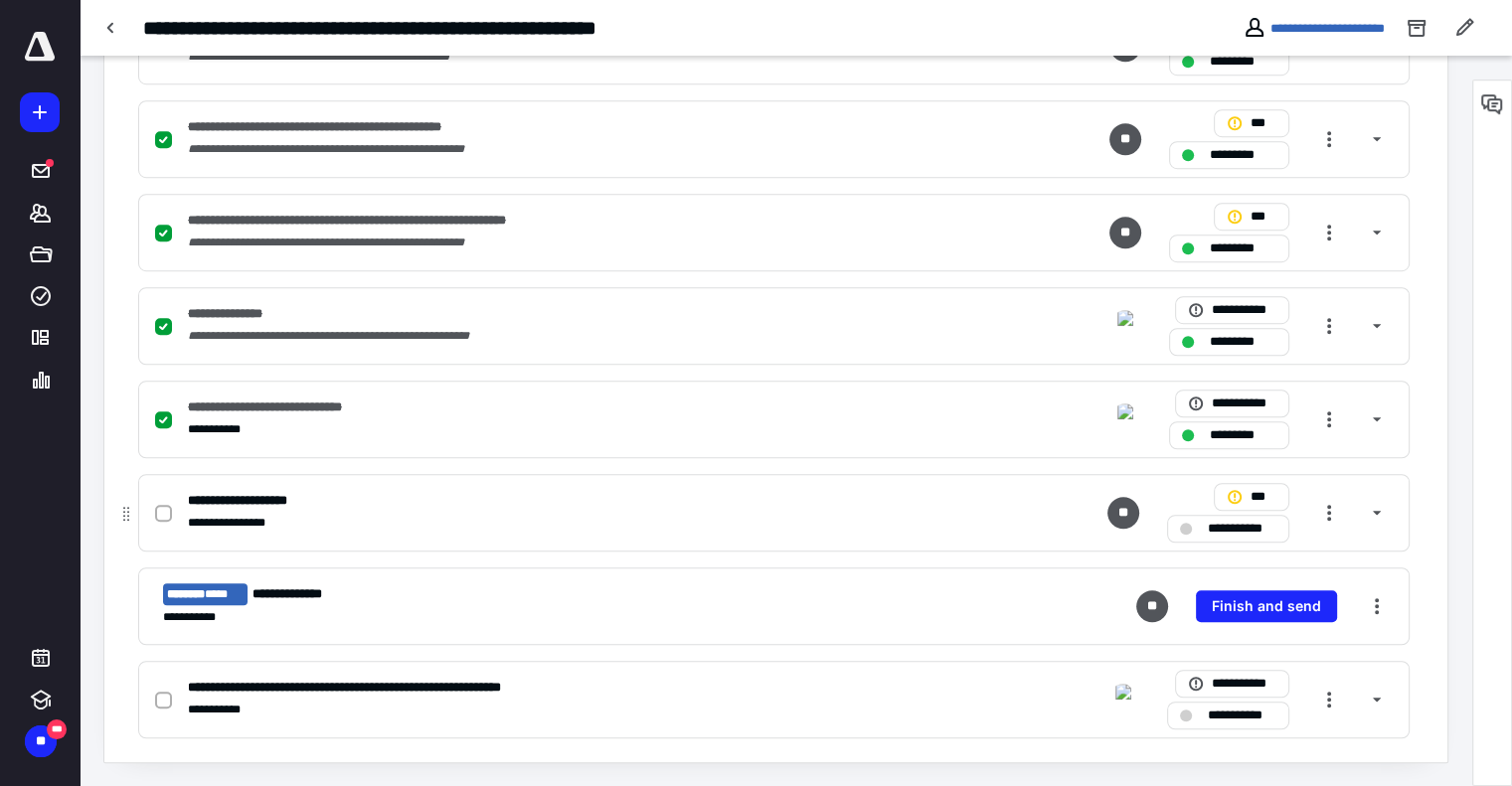 click 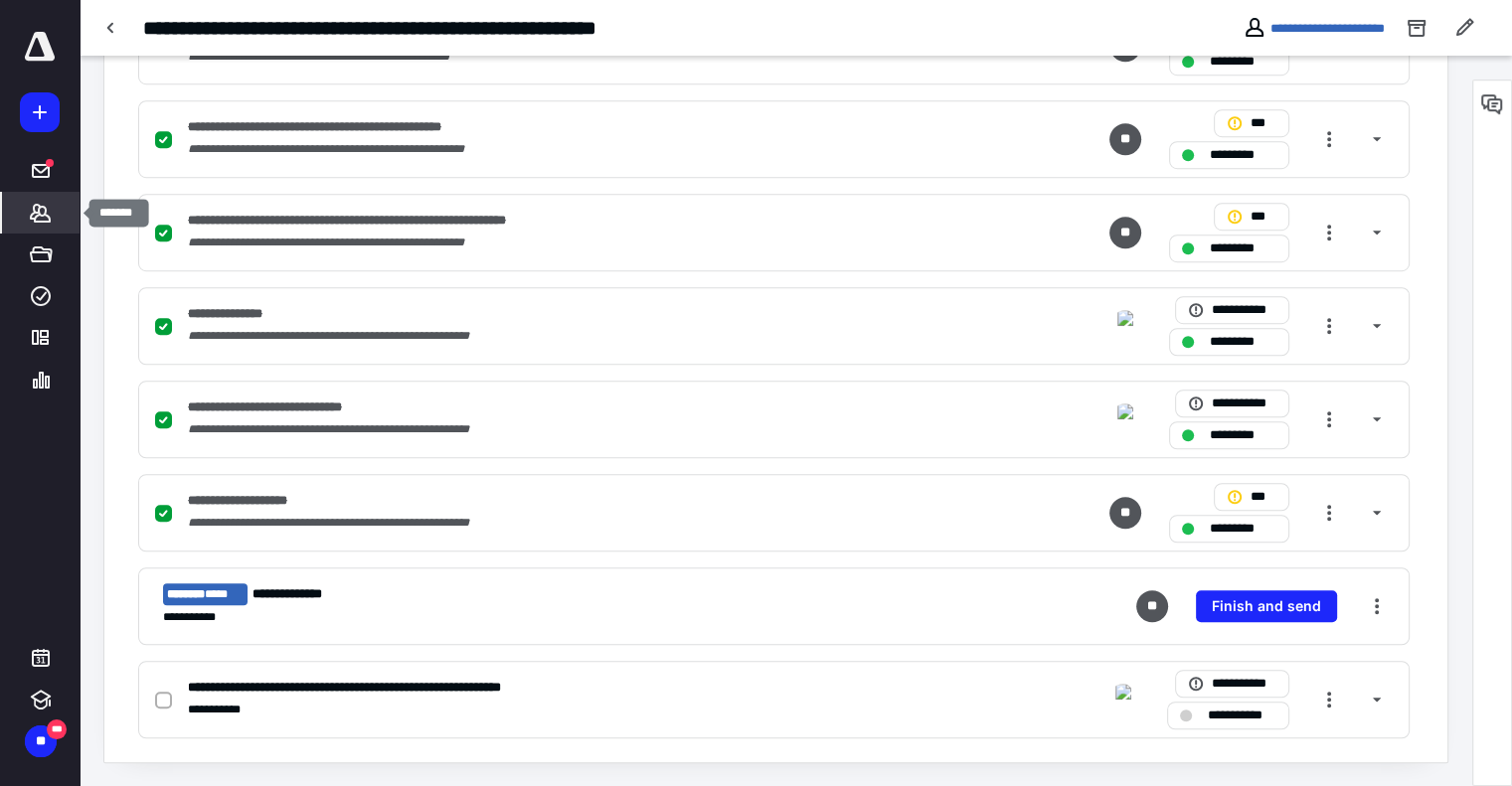 click 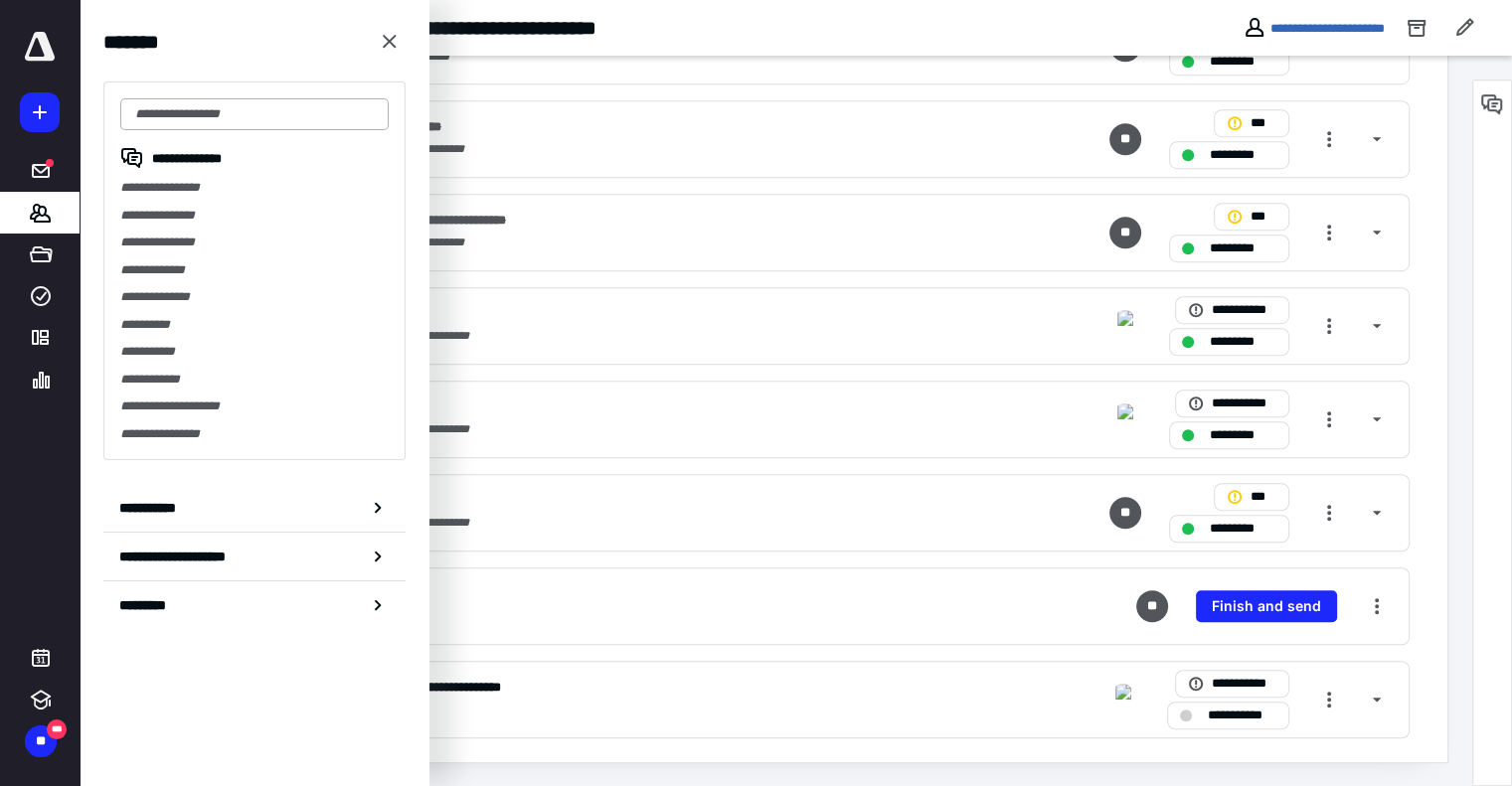 click at bounding box center (254, 114) 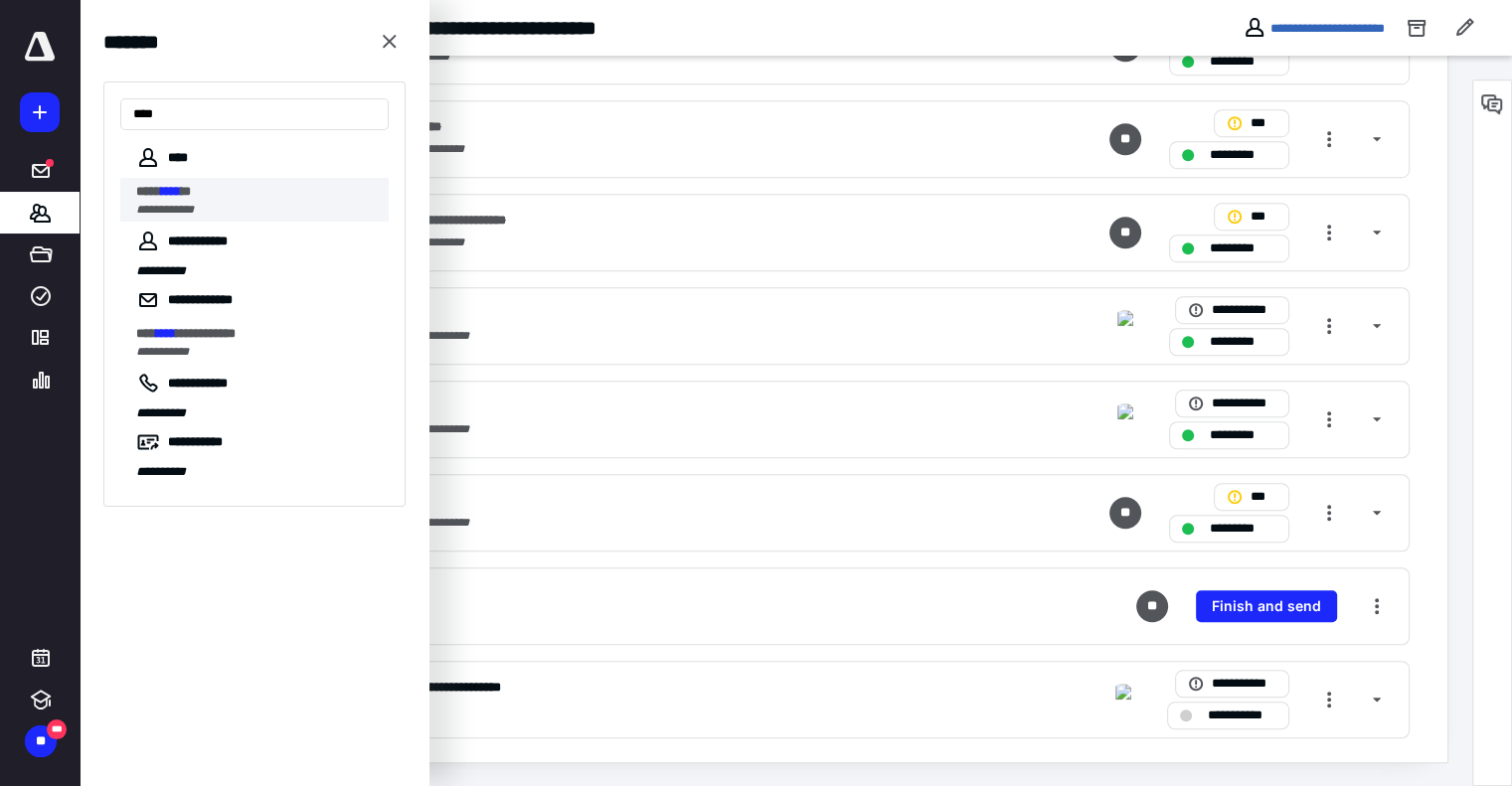 type on "****" 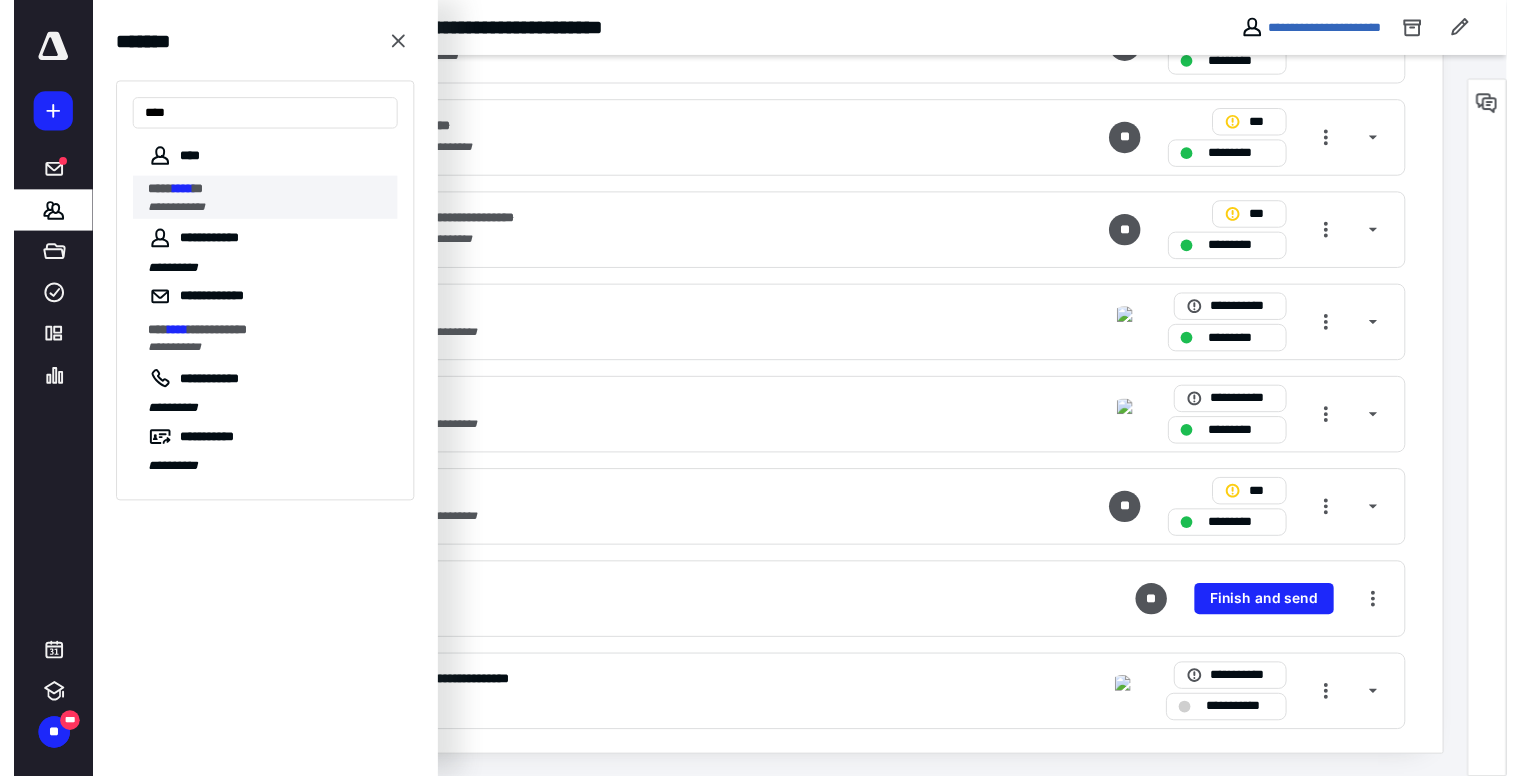 scroll, scrollTop: 0, scrollLeft: 0, axis: both 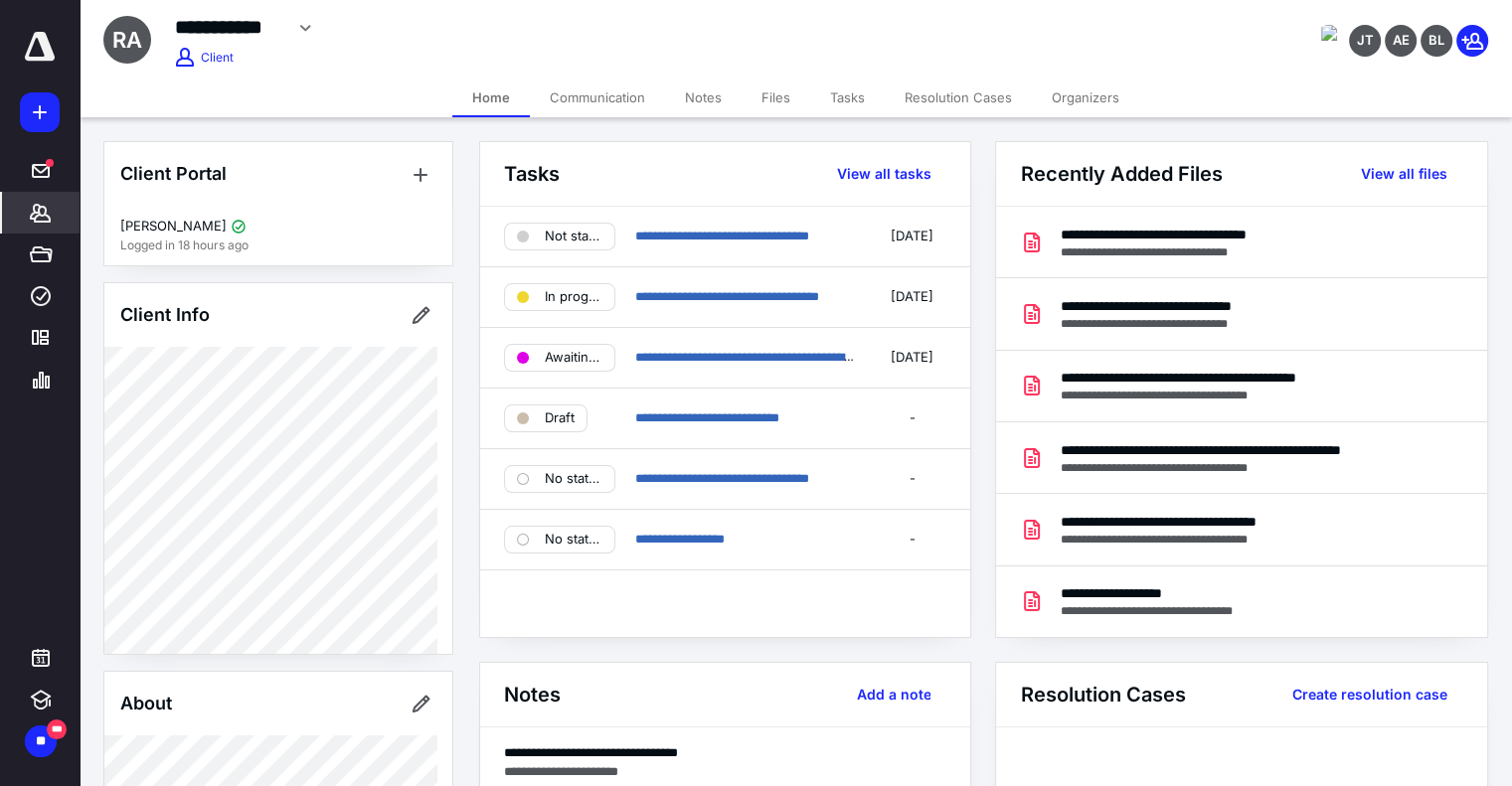 click on "Tasks" at bounding box center [847, 97] 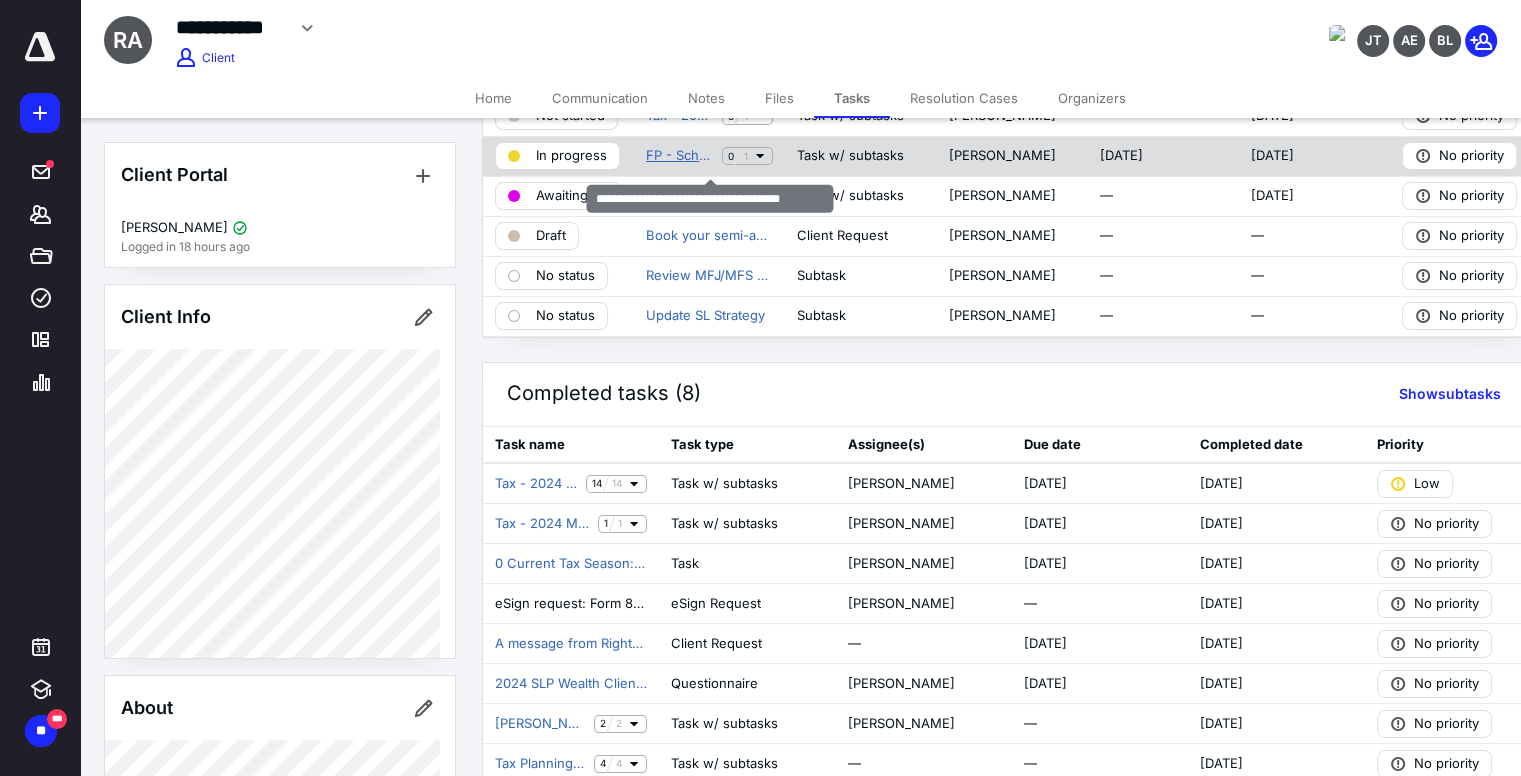 scroll, scrollTop: 176, scrollLeft: 0, axis: vertical 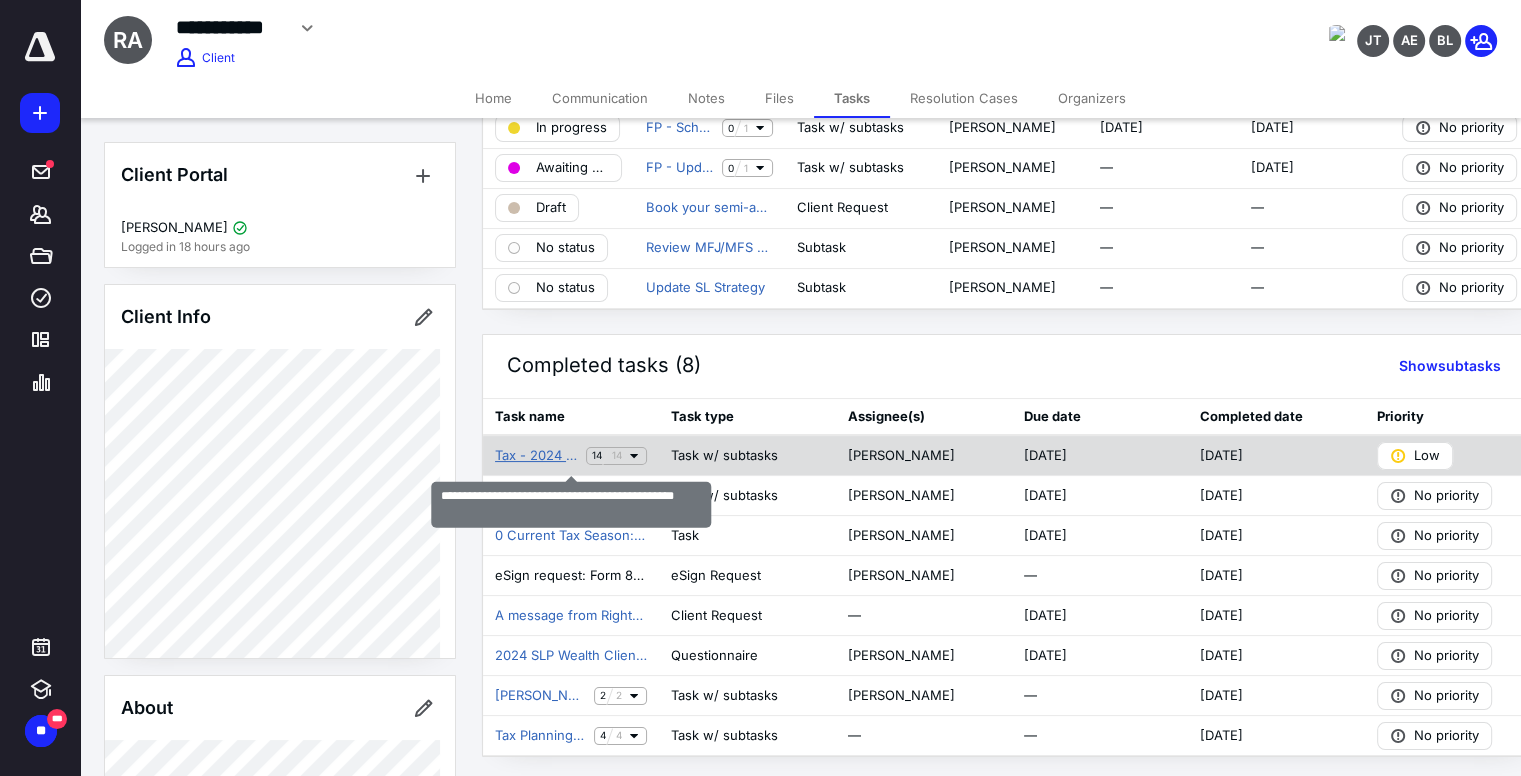 click on "Tax - 2024 Tax Year Return Preparation & Filing" at bounding box center (536, 456) 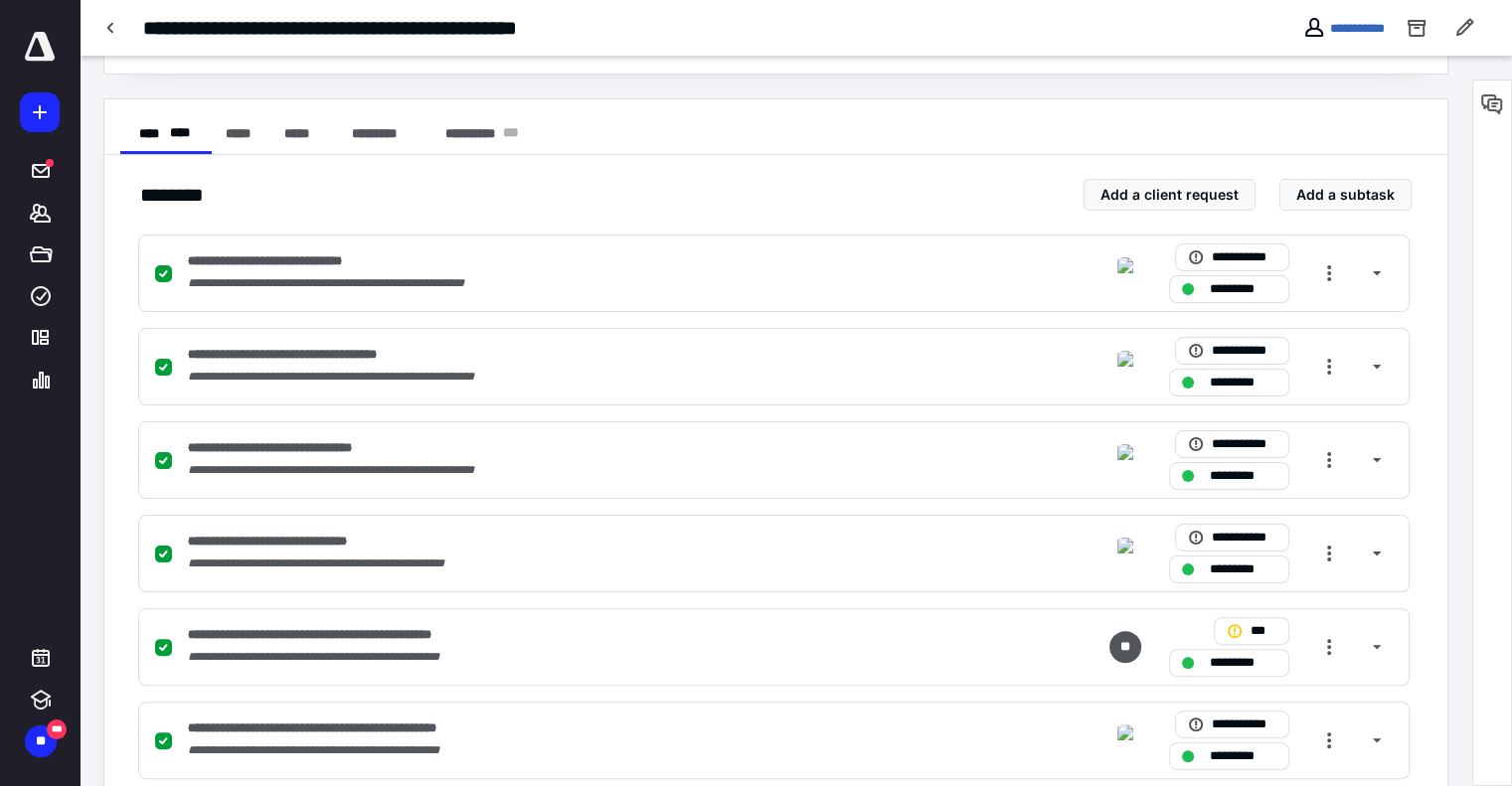 scroll, scrollTop: 0, scrollLeft: 0, axis: both 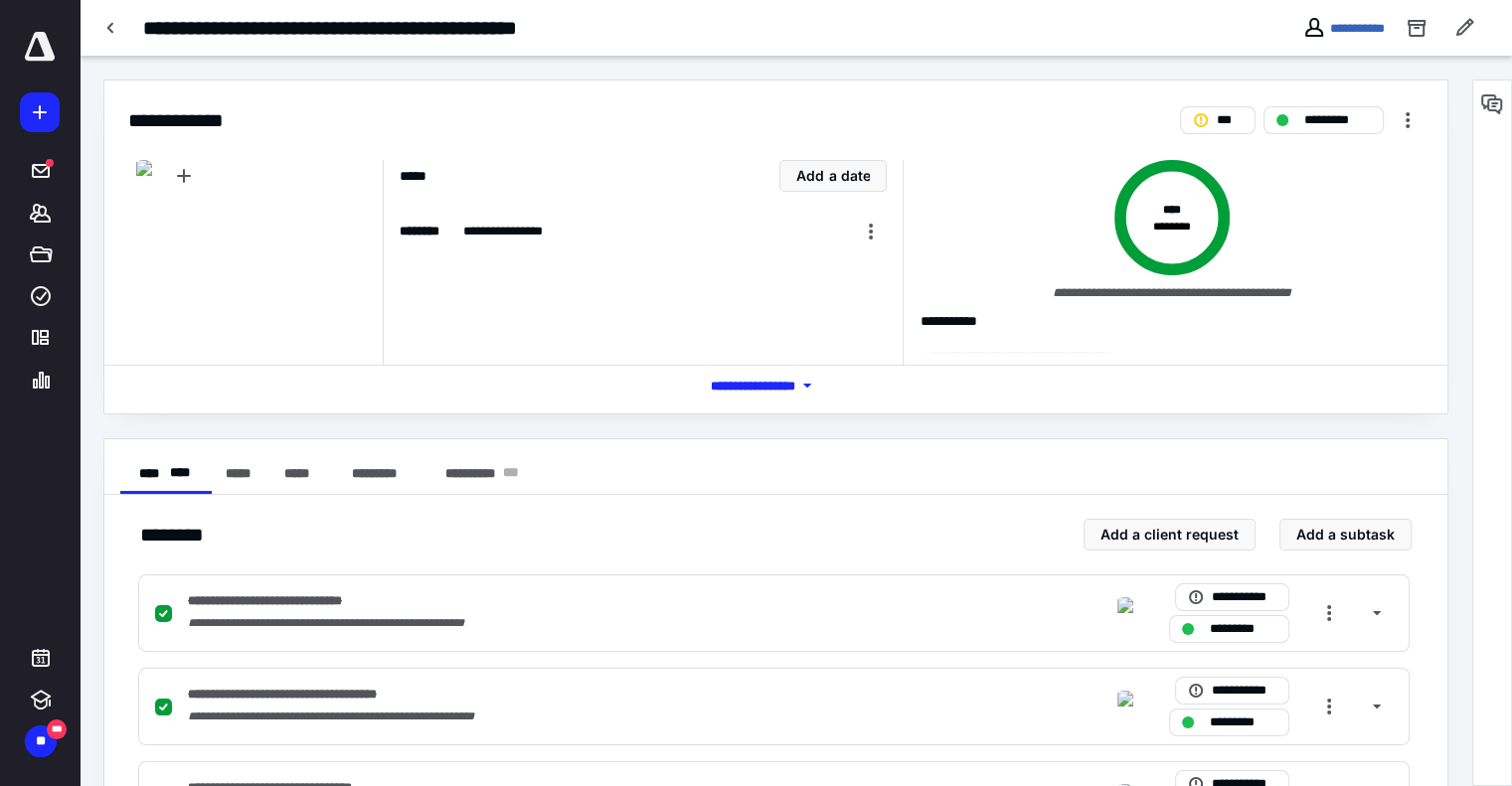 drag, startPoint x: 113, startPoint y: 39, endPoint x: 122, endPoint y: 50, distance: 14.21267 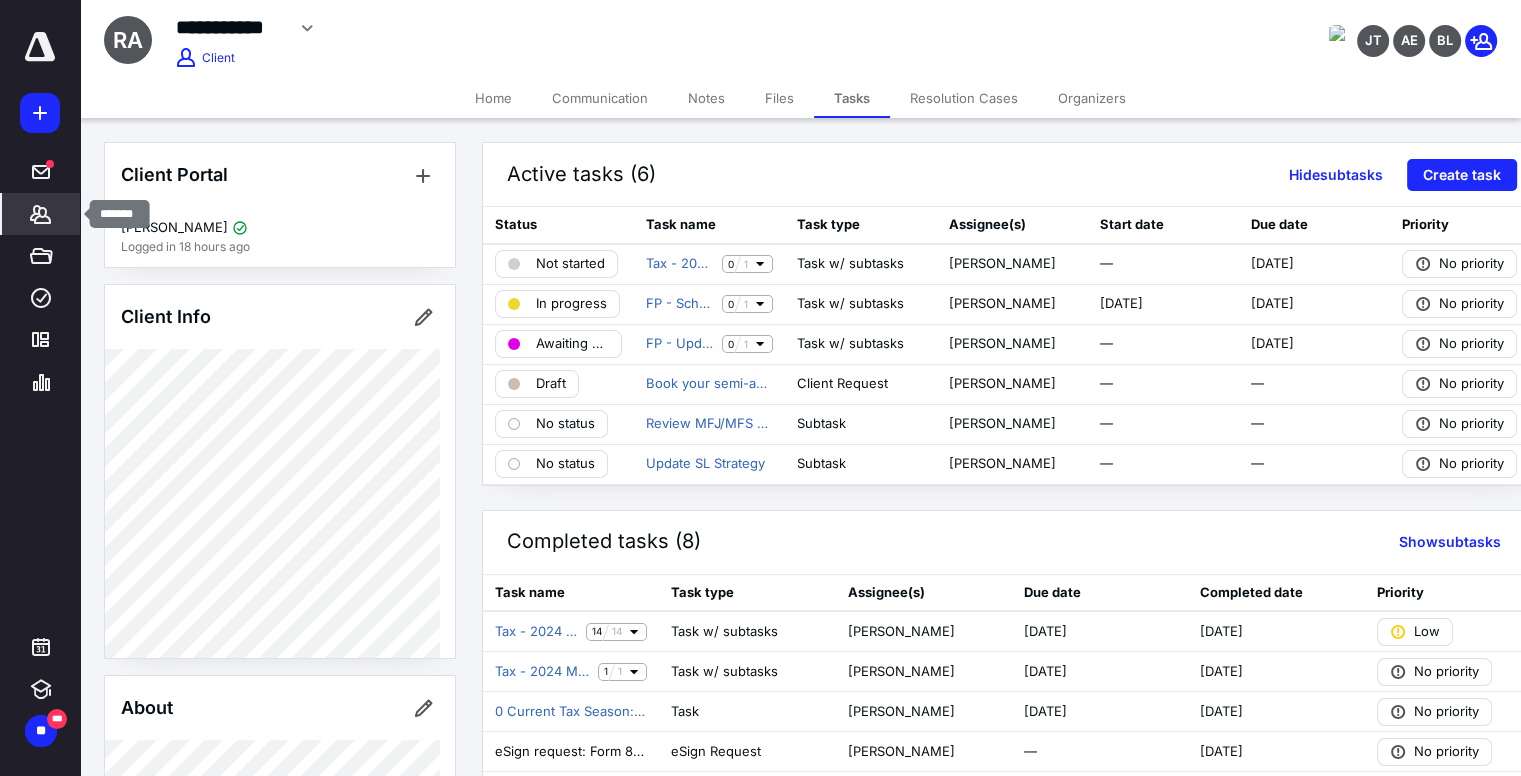 click 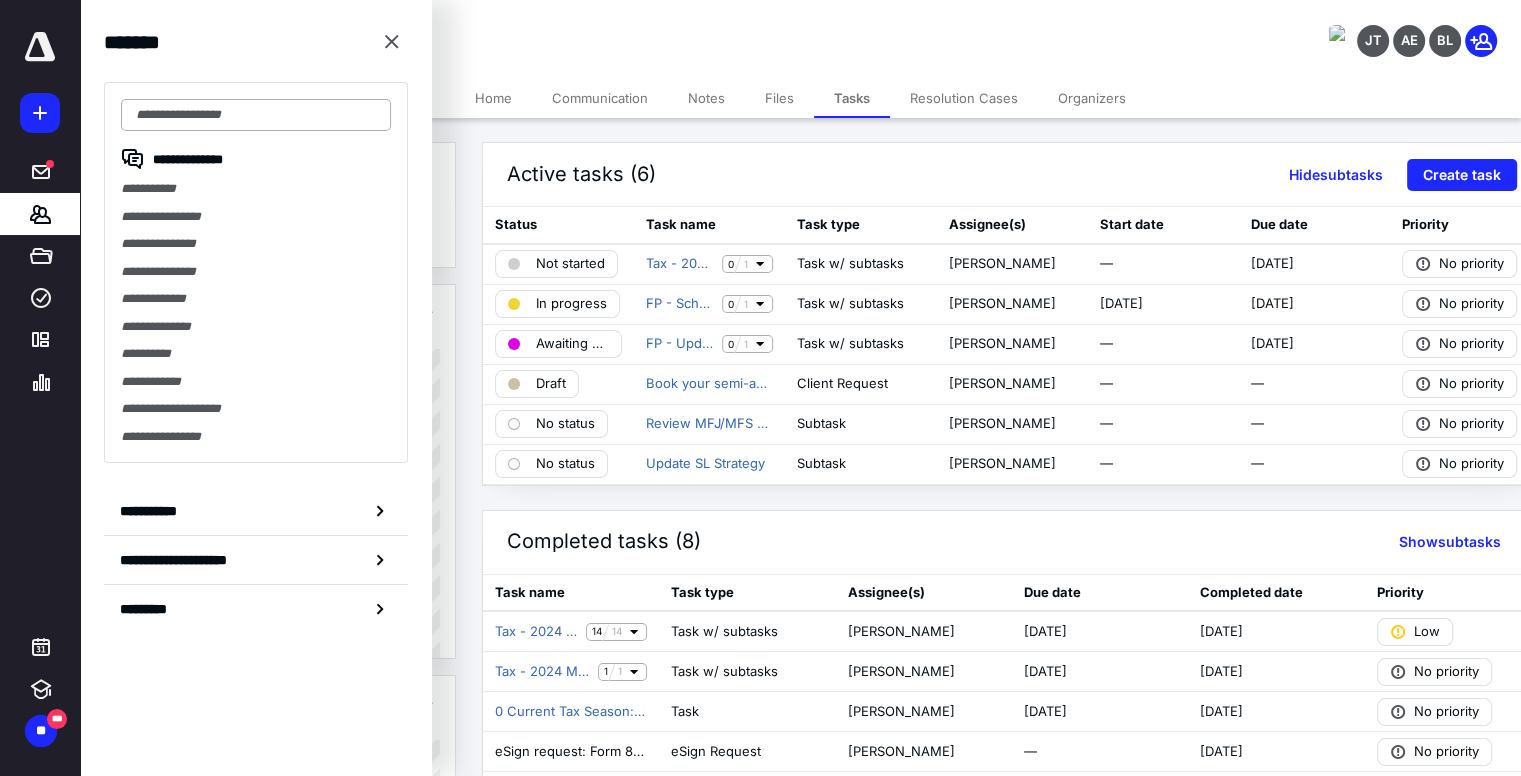 click at bounding box center (256, 115) 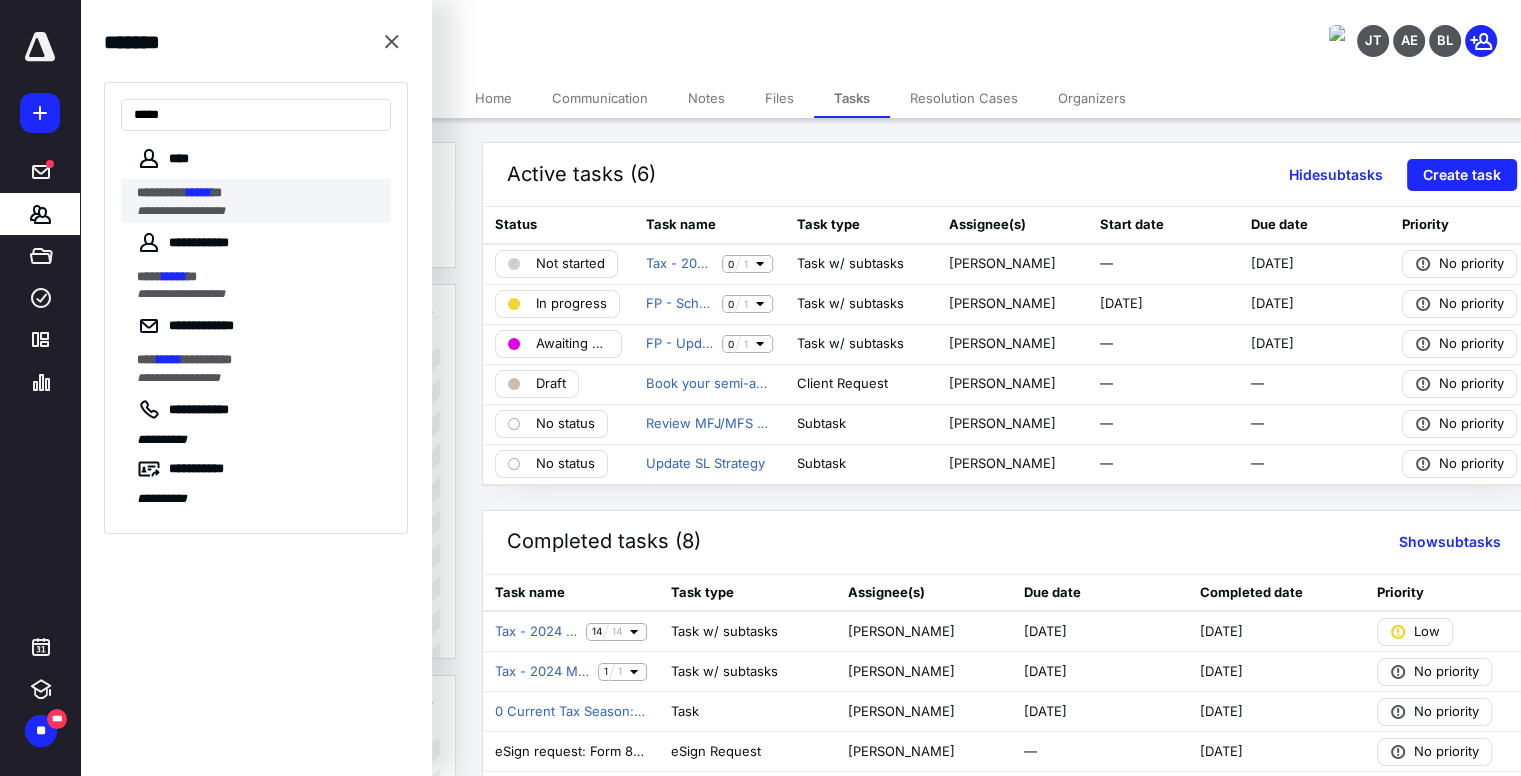 type on "*****" 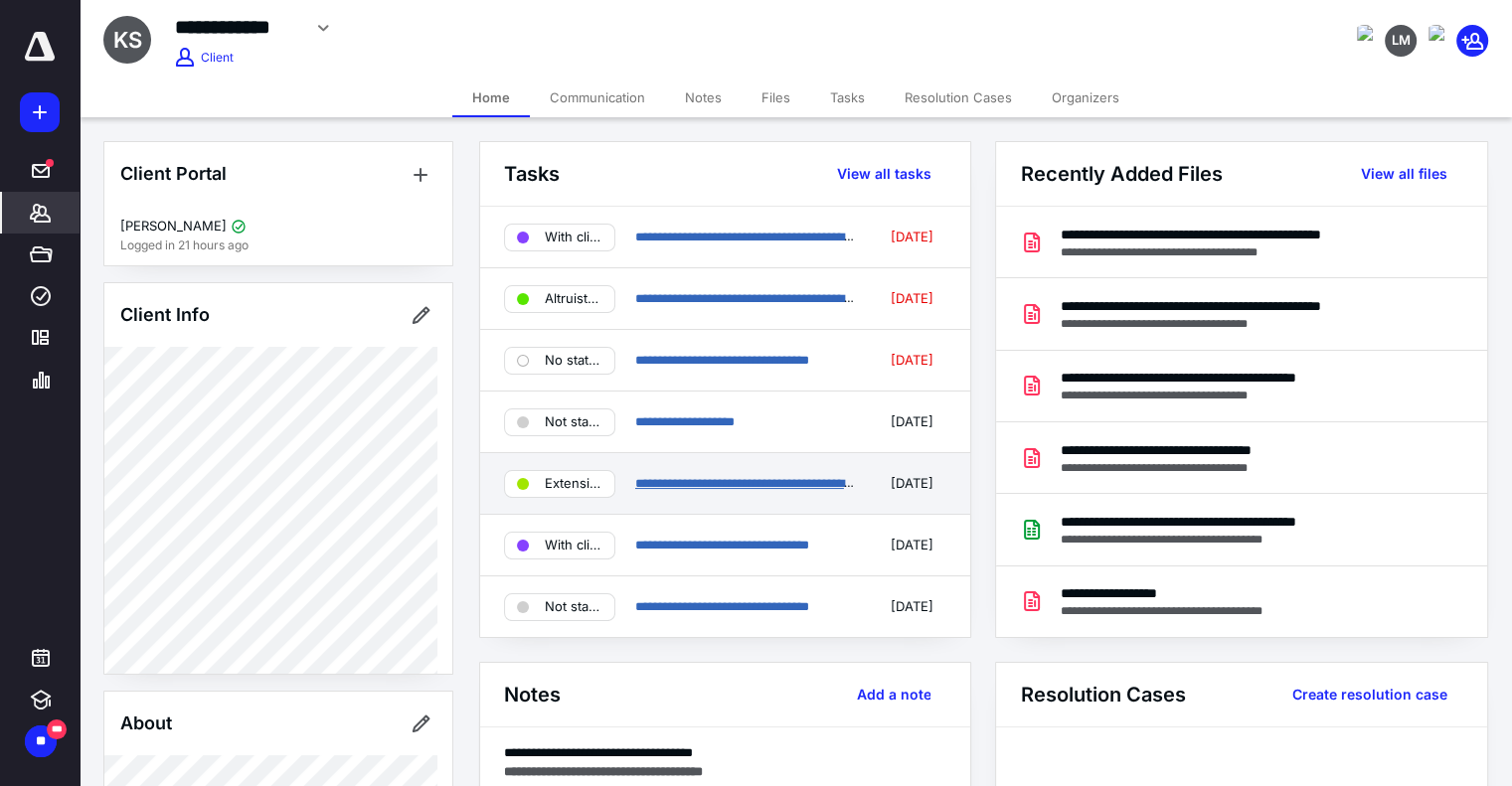 click on "**********" at bounding box center (752, 483) 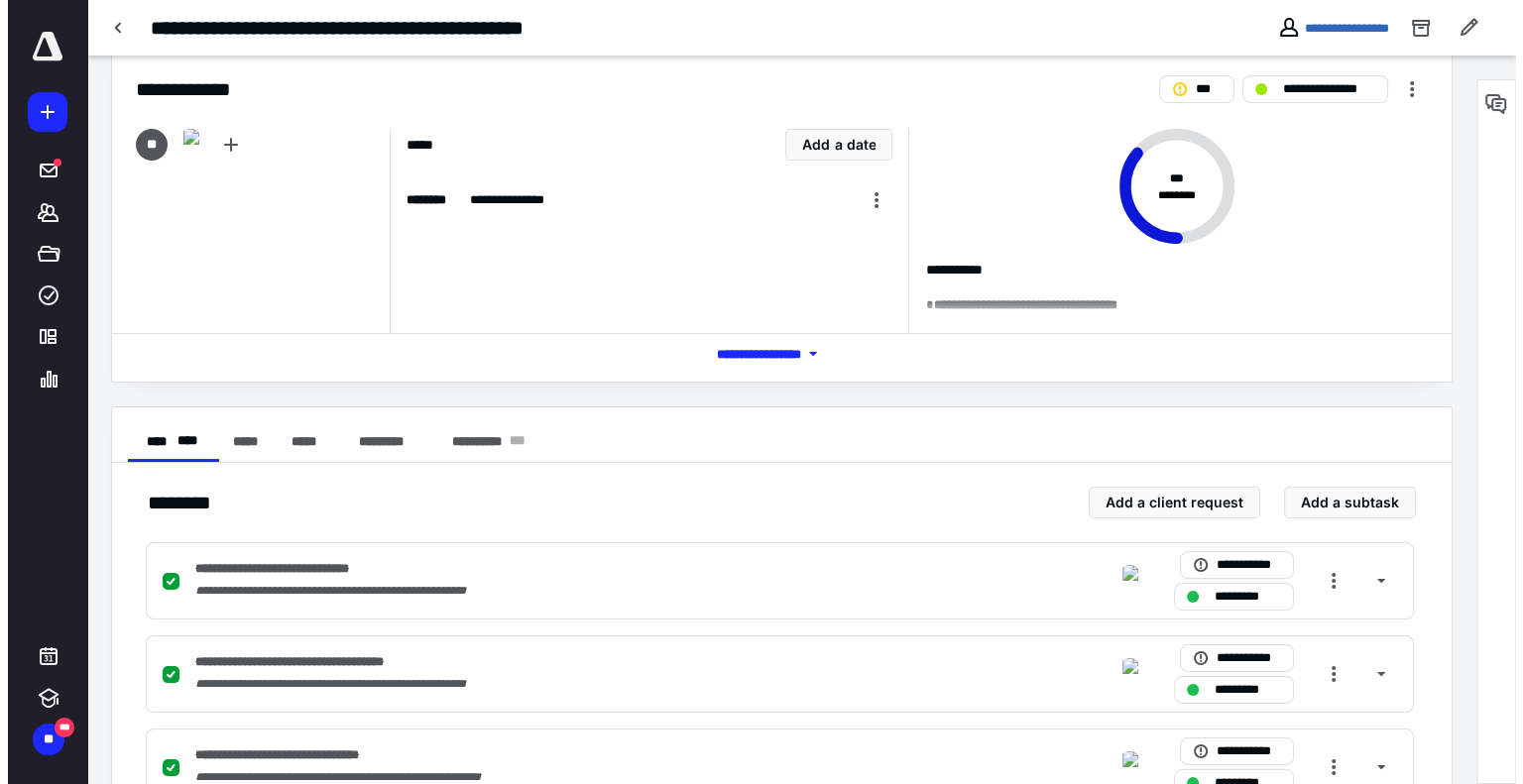 scroll, scrollTop: 0, scrollLeft: 0, axis: both 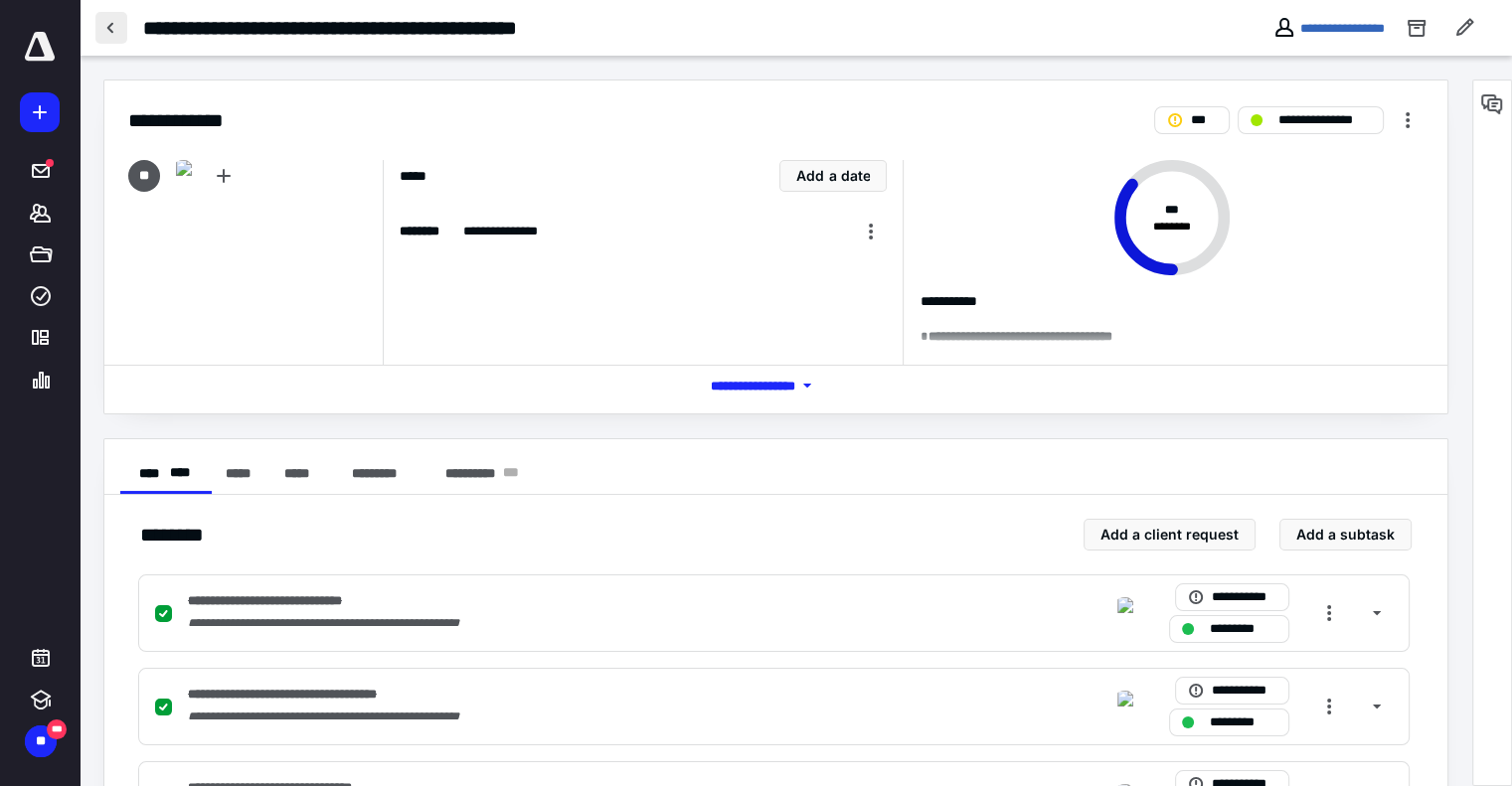 click at bounding box center [111, 28] 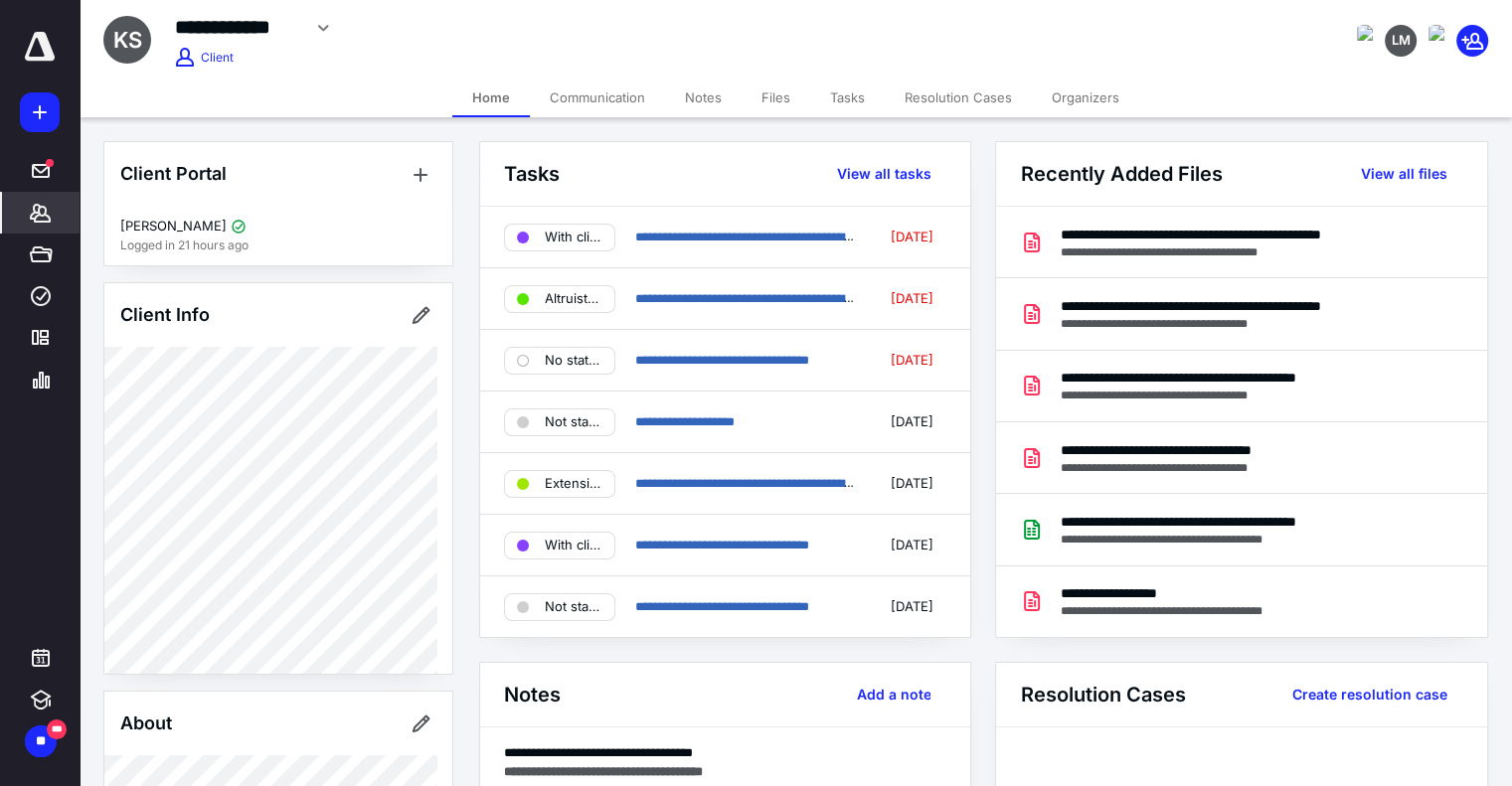 click on "Files" at bounding box center [775, 97] 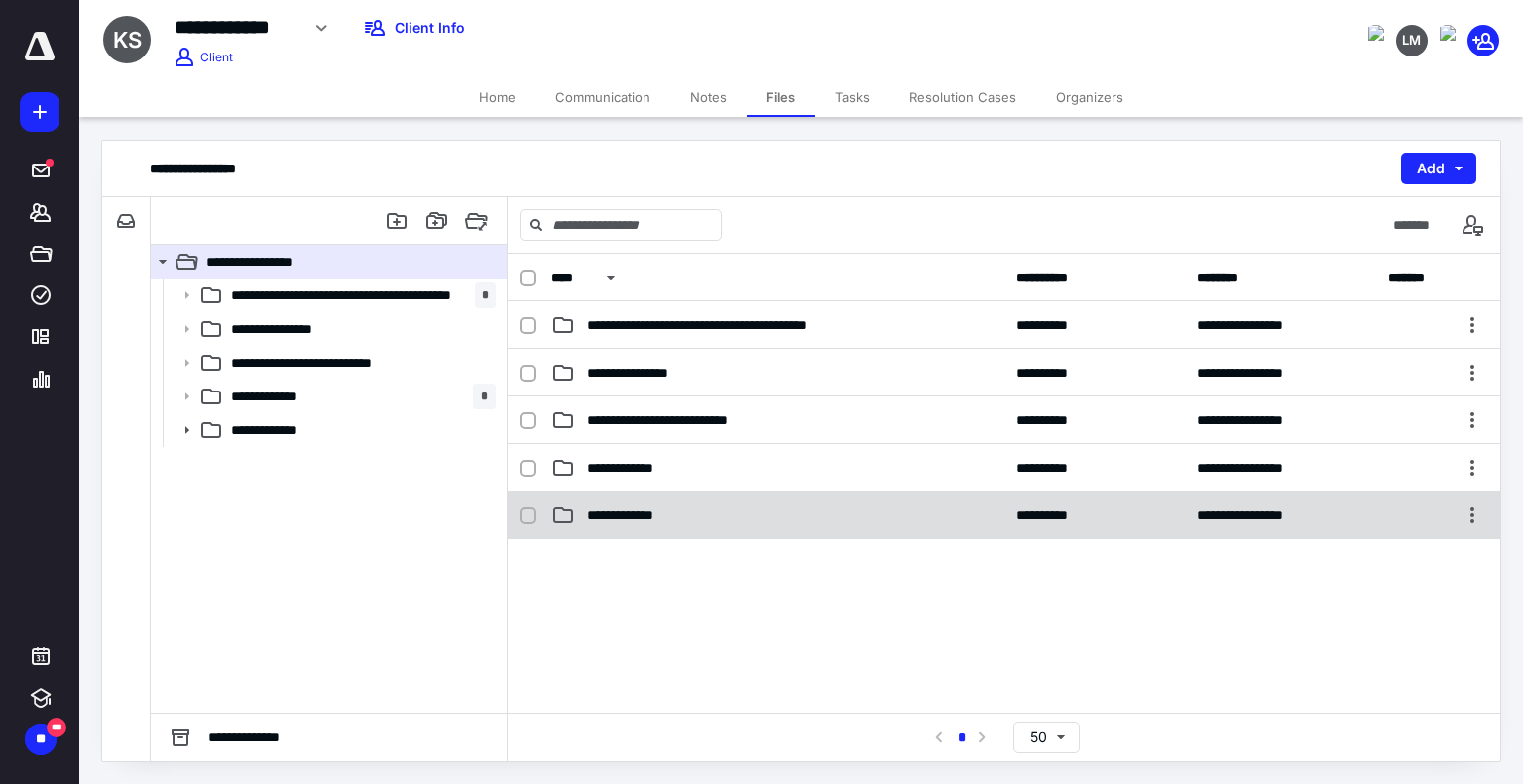 click on "**********" at bounding box center (638, 515) 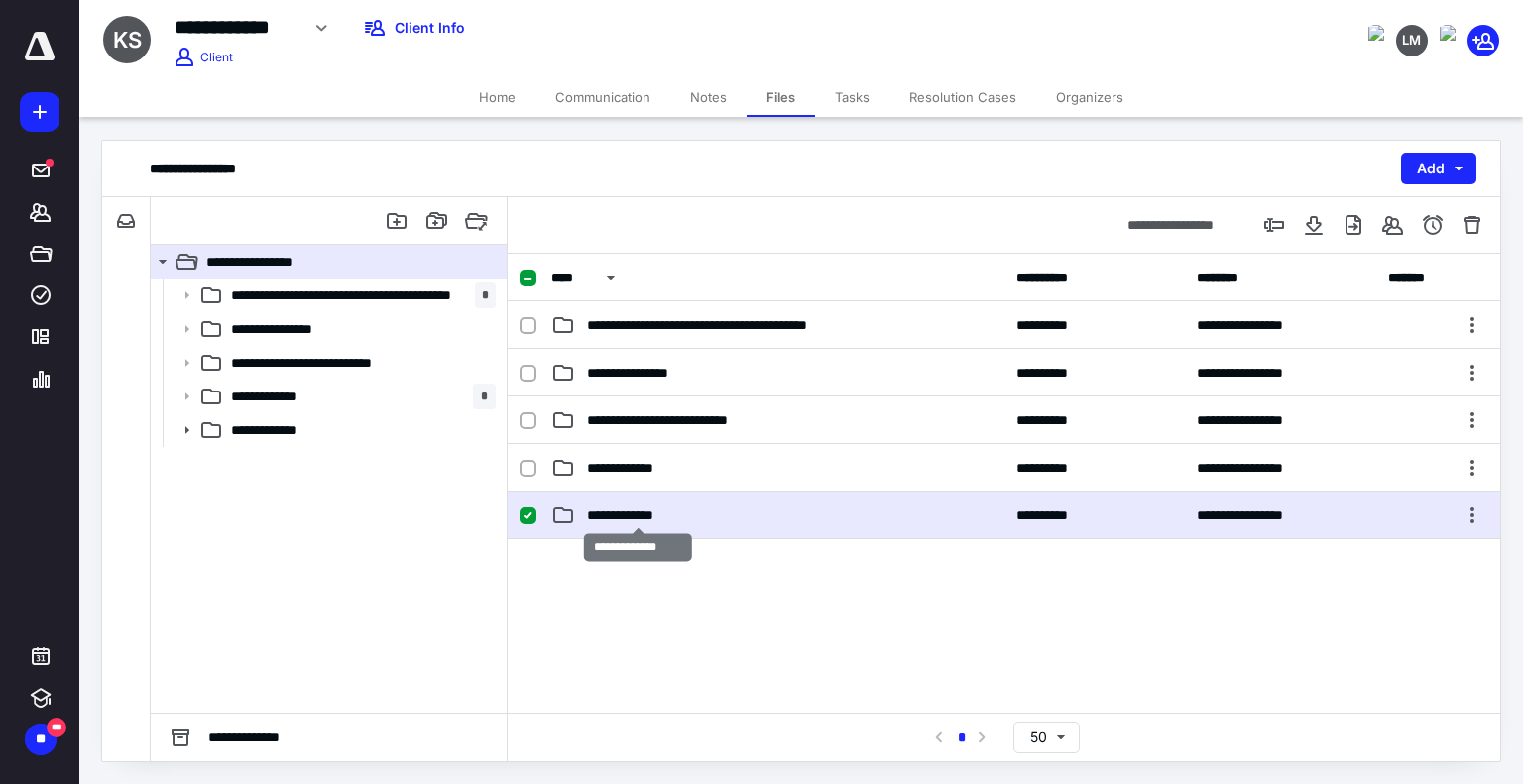 click on "**********" at bounding box center [638, 515] 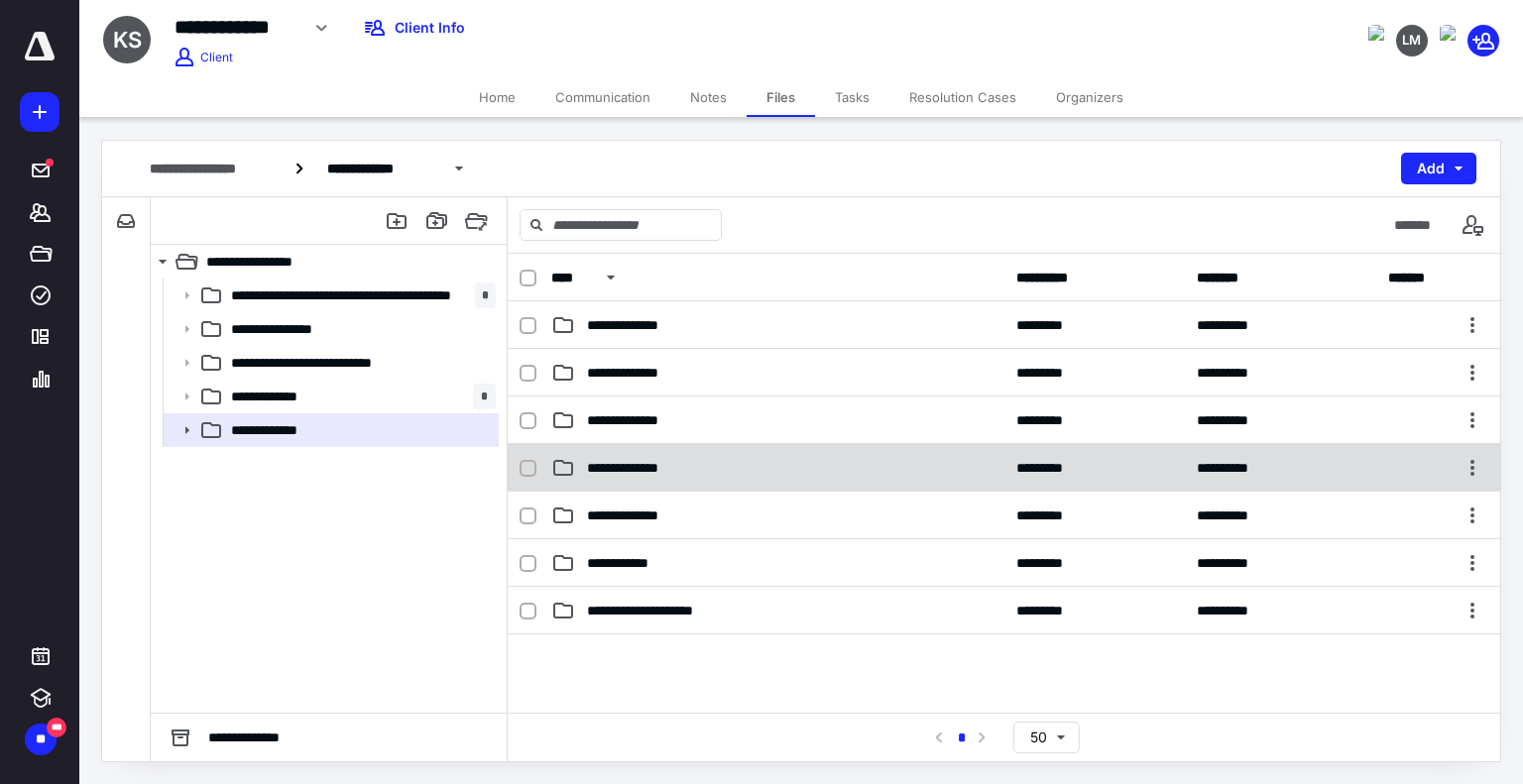 click on "**********" at bounding box center (1003, 468) 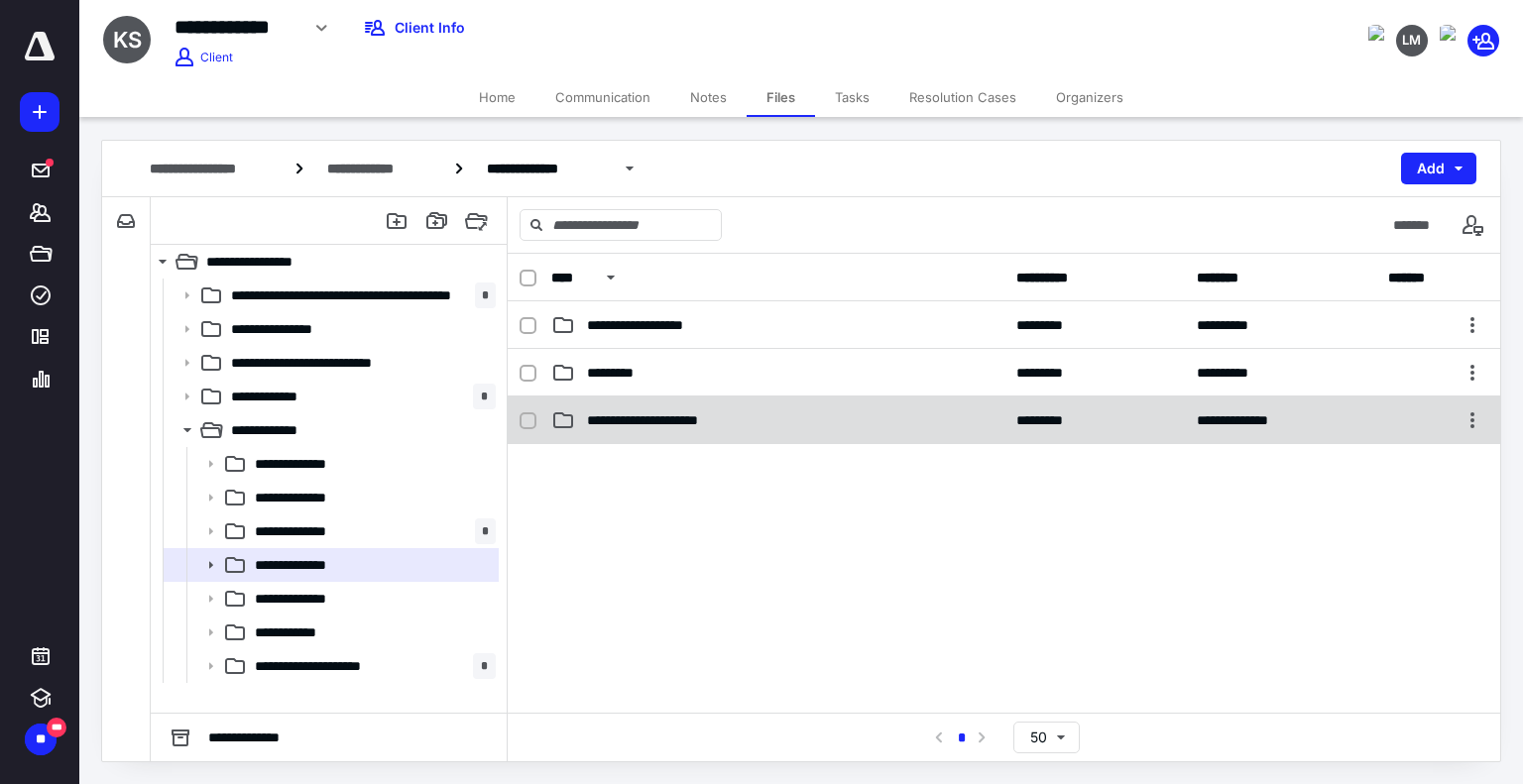 click on "**********" at bounding box center [1003, 420] 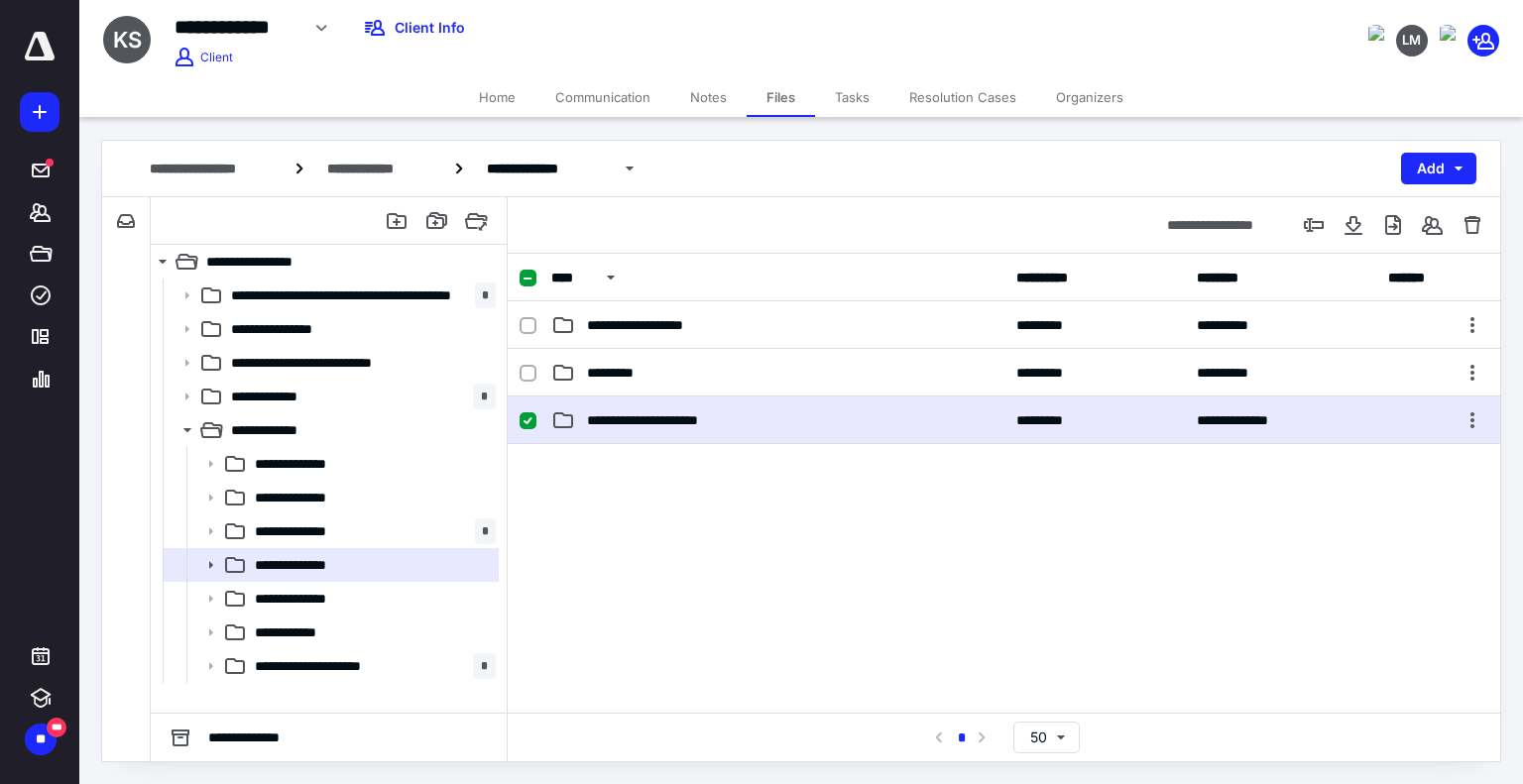click on "**********" at bounding box center (1003, 420) 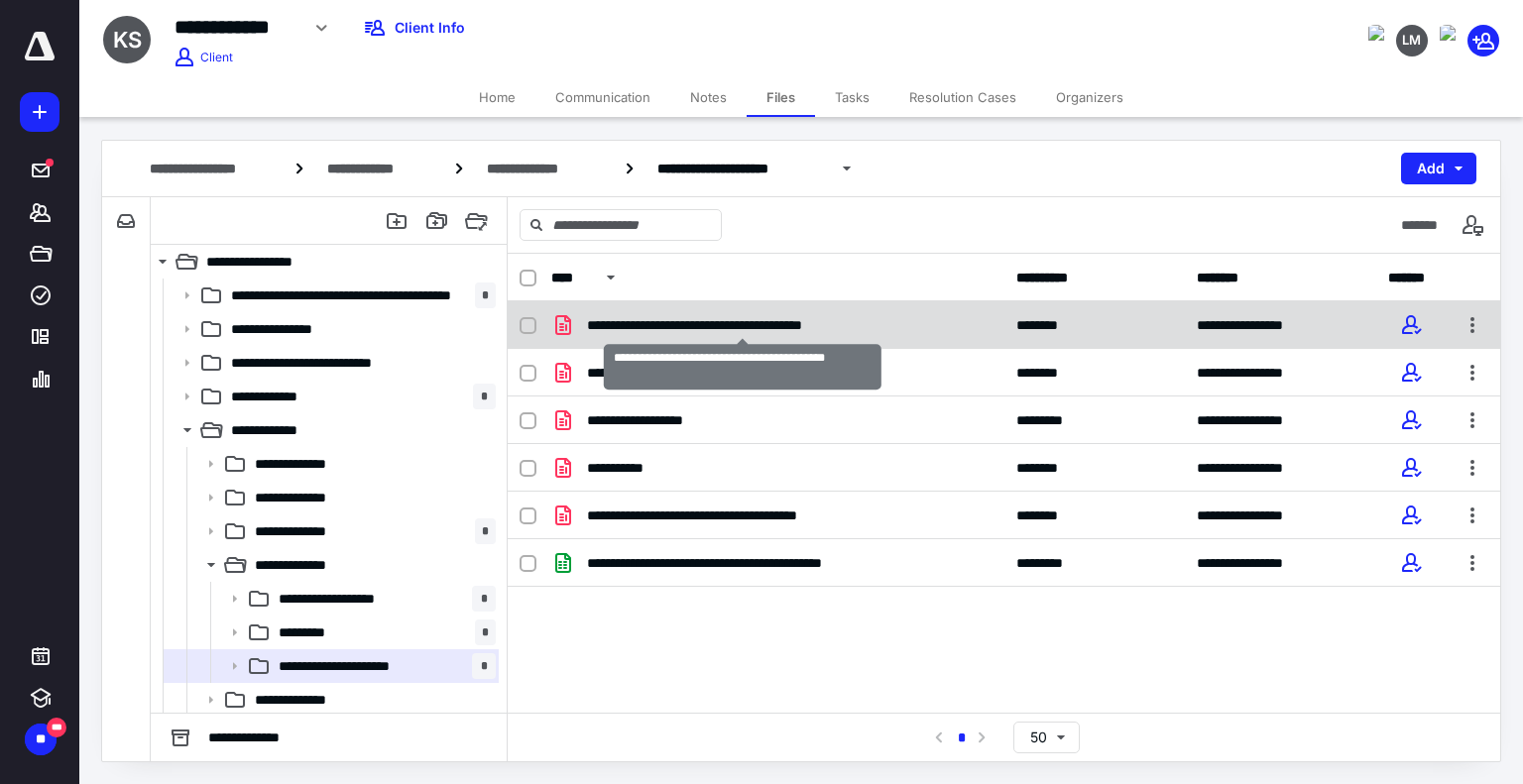 click on "**********" at bounding box center [743, 325] 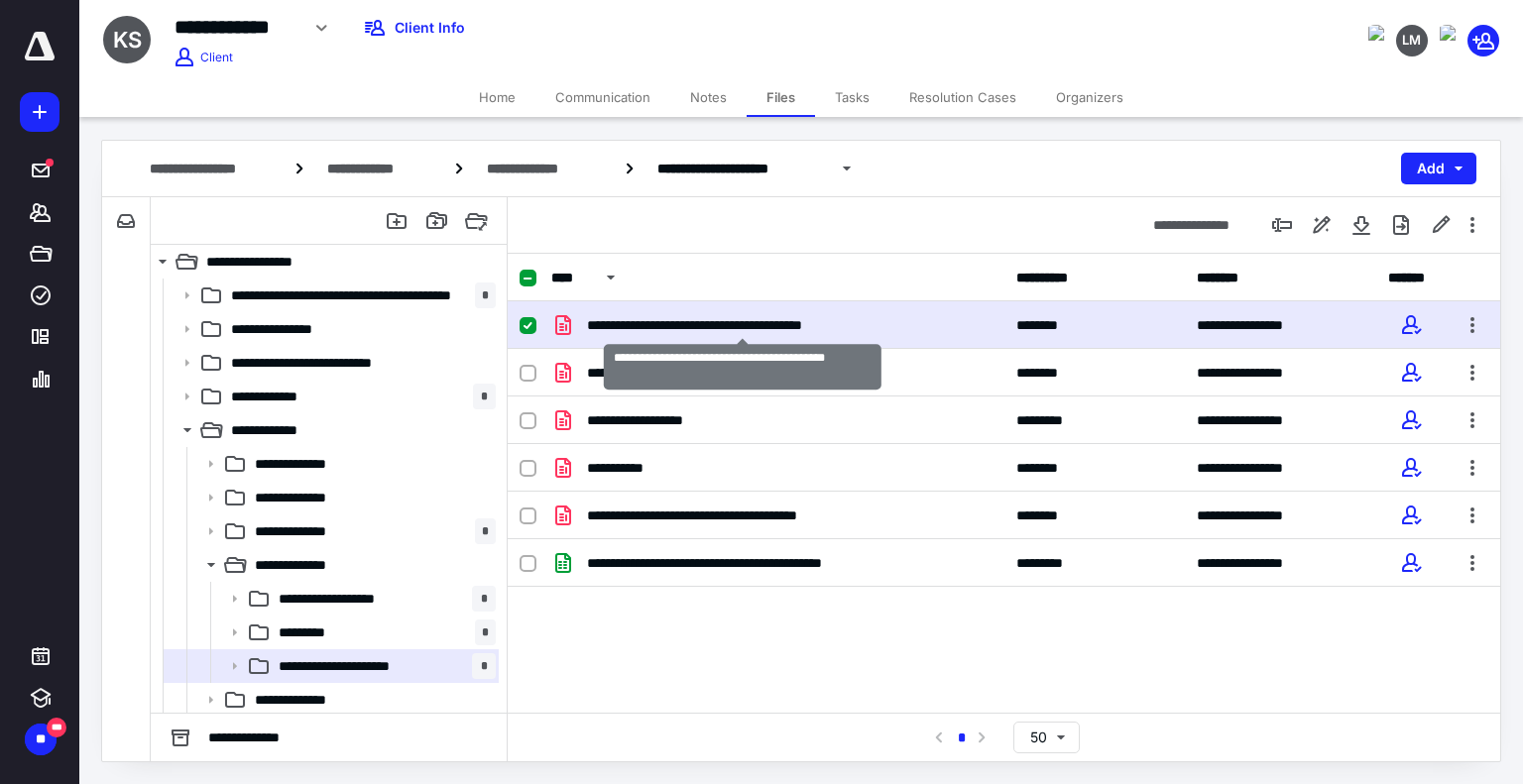 click on "**********" at bounding box center [743, 325] 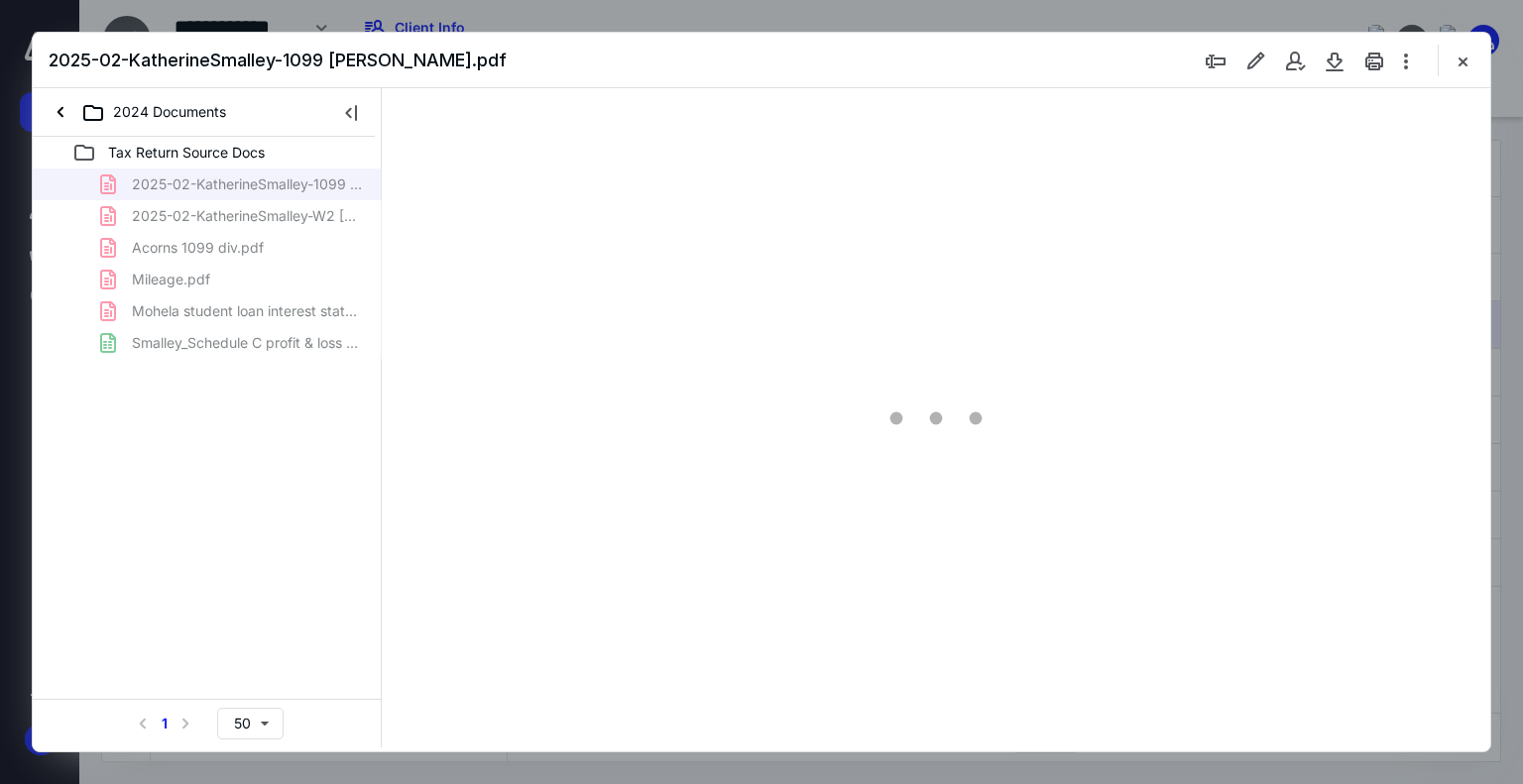scroll, scrollTop: 0, scrollLeft: 0, axis: both 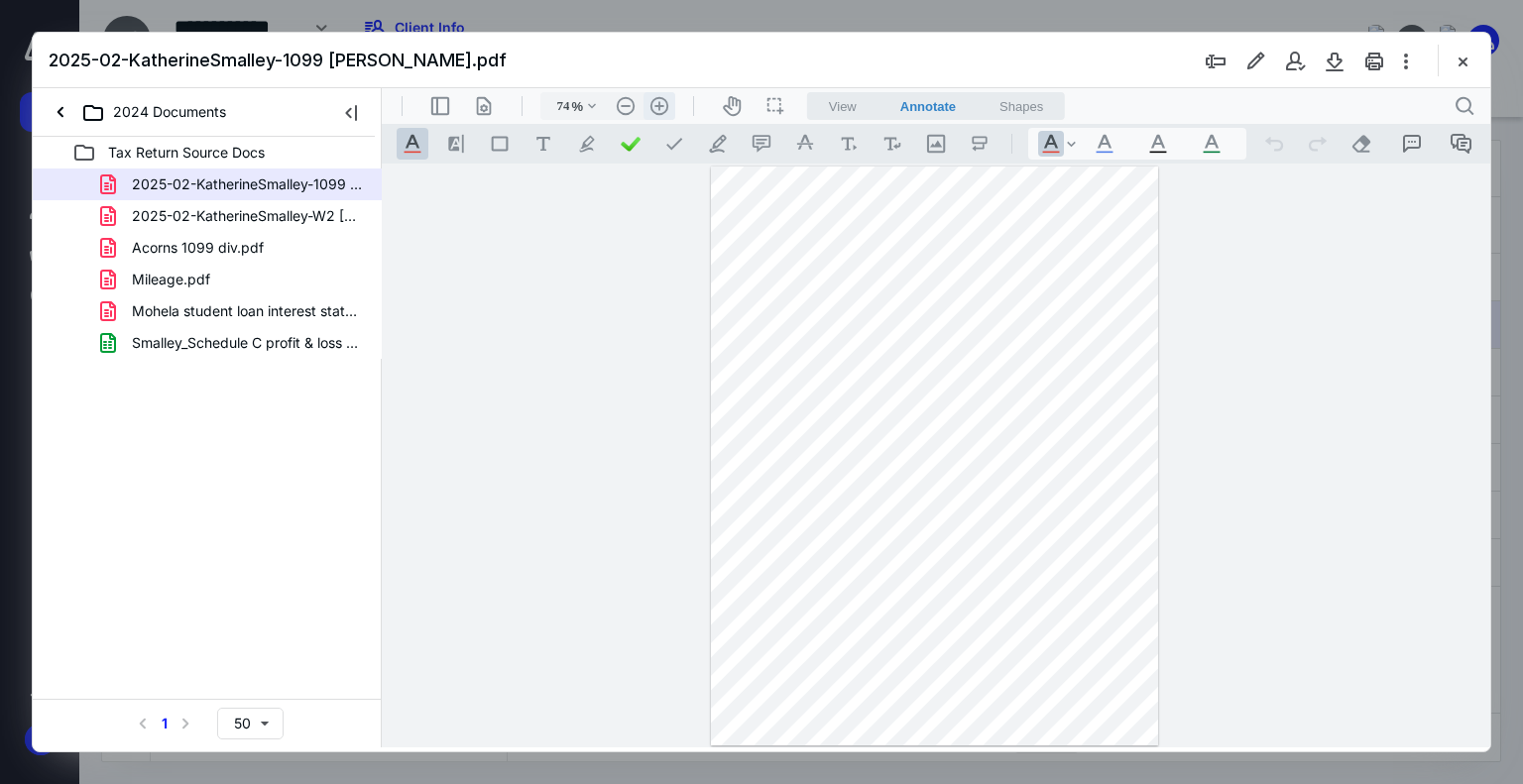 click on ".cls-1{fill:#abb0c4;} icon - header - zoom - in - line" at bounding box center [659, 106] 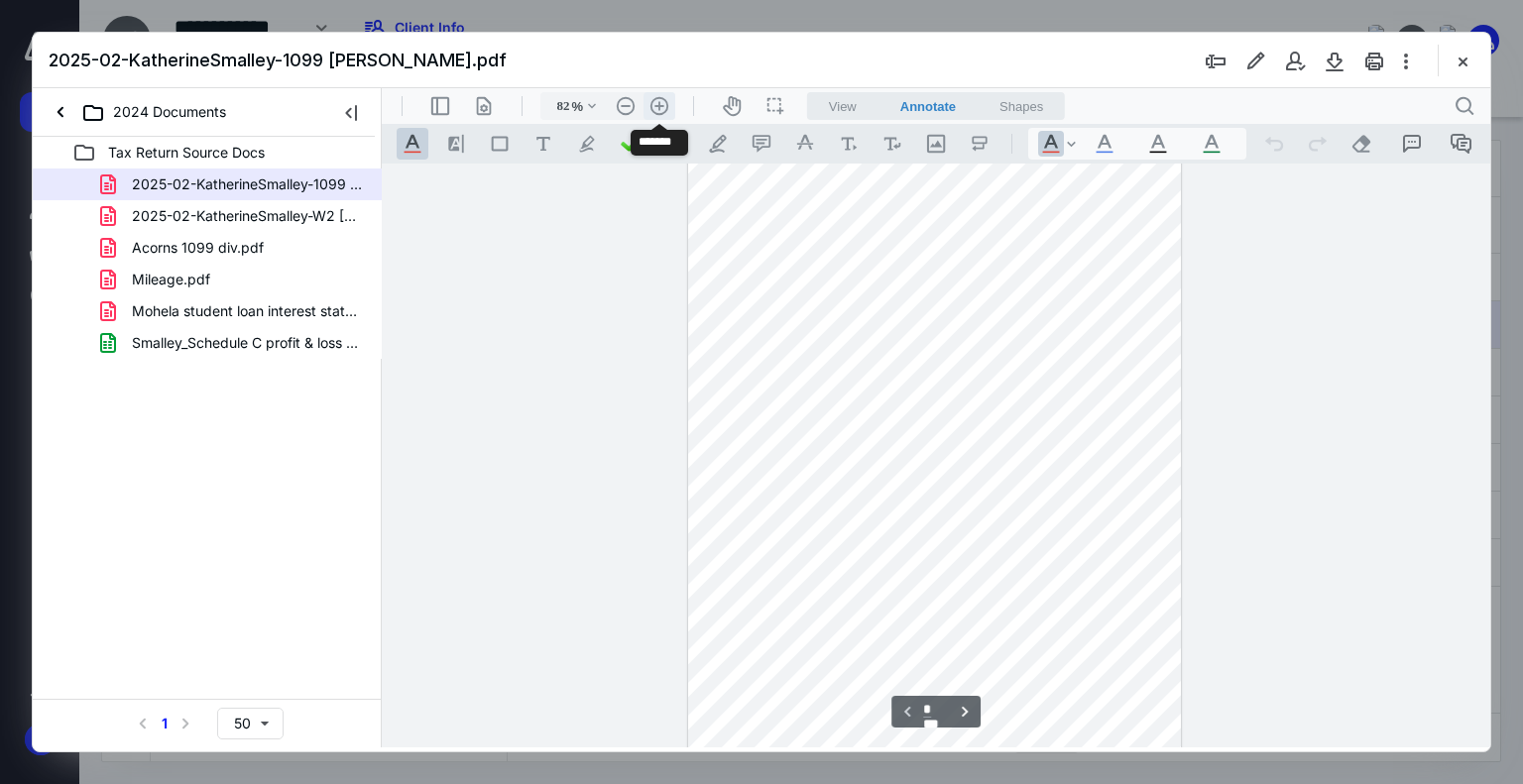 click on ".cls-1{fill:#abb0c4;} icon - header - zoom - in - line" at bounding box center (659, 106) 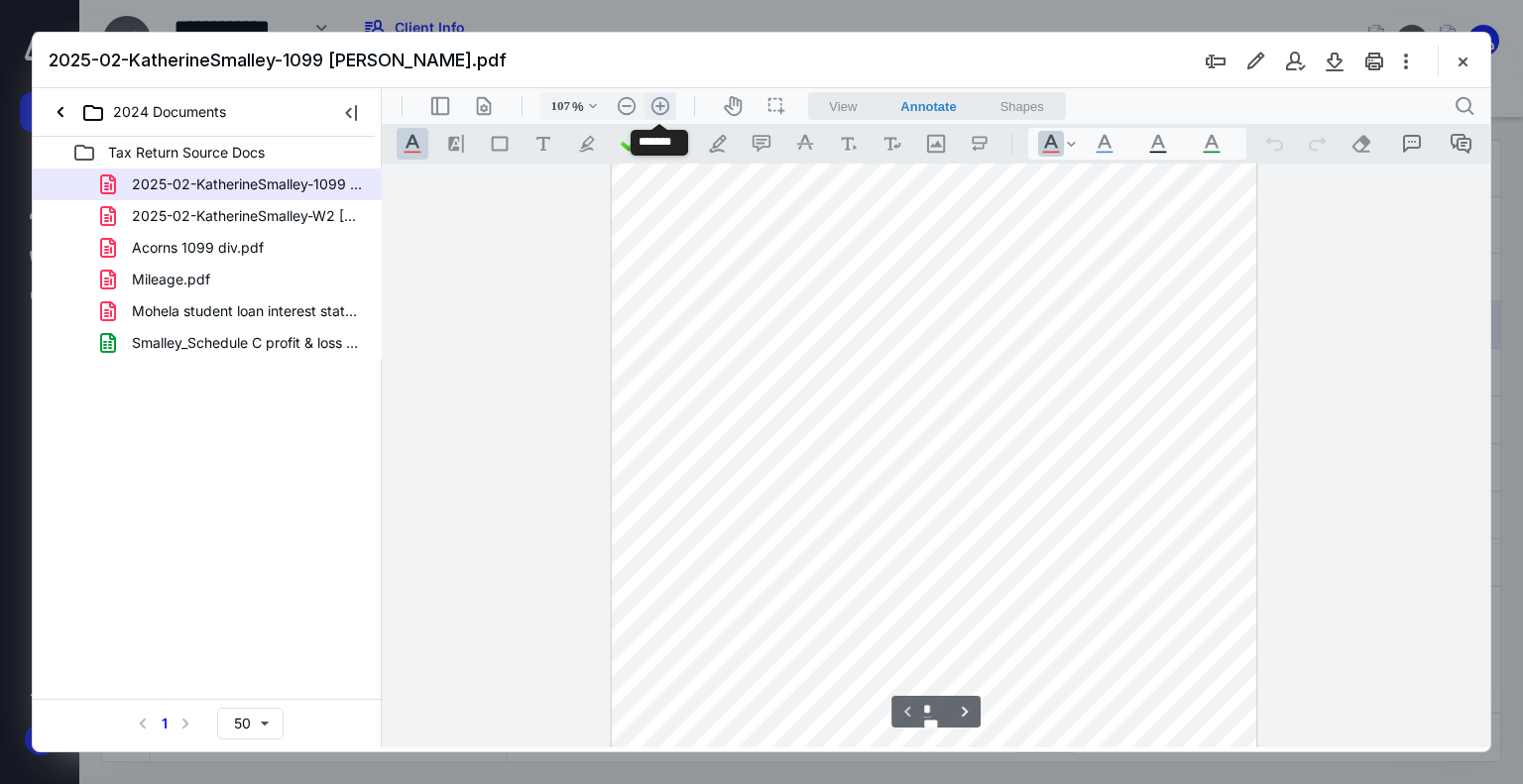 click on ".cls-1{fill:#abb0c4;} icon - header - zoom - in - line" at bounding box center (660, 106) 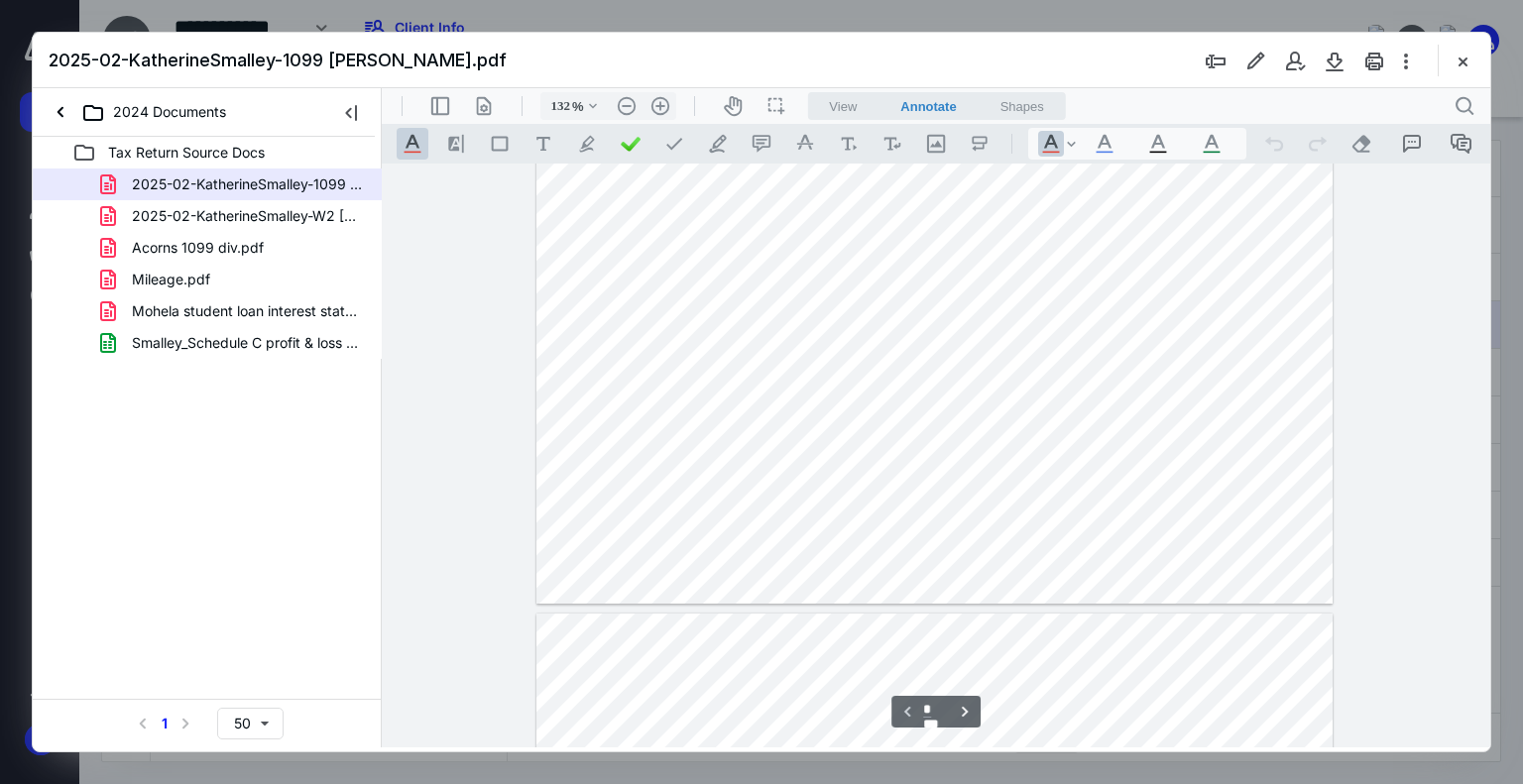 scroll, scrollTop: 496, scrollLeft: 0, axis: vertical 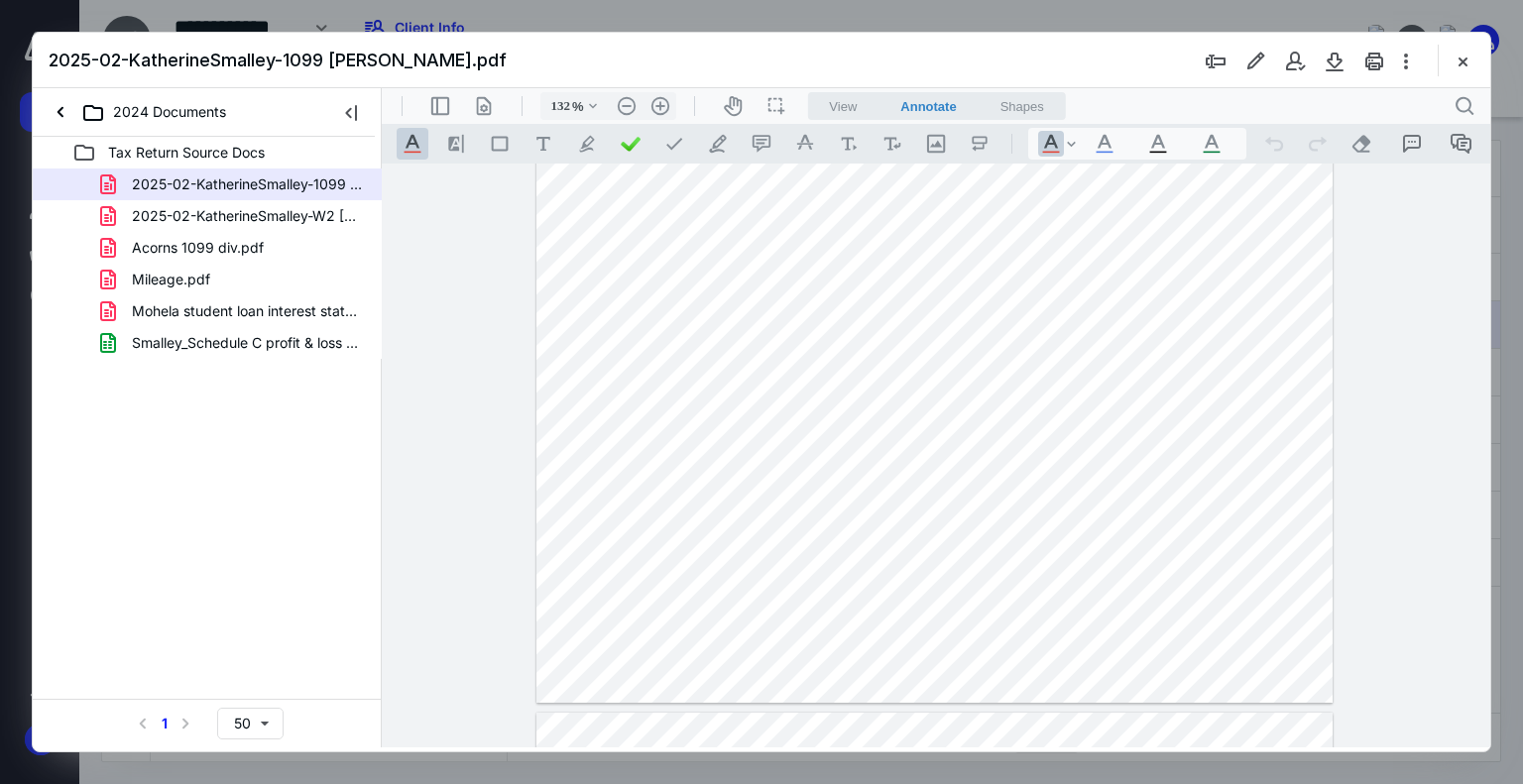 type on "*" 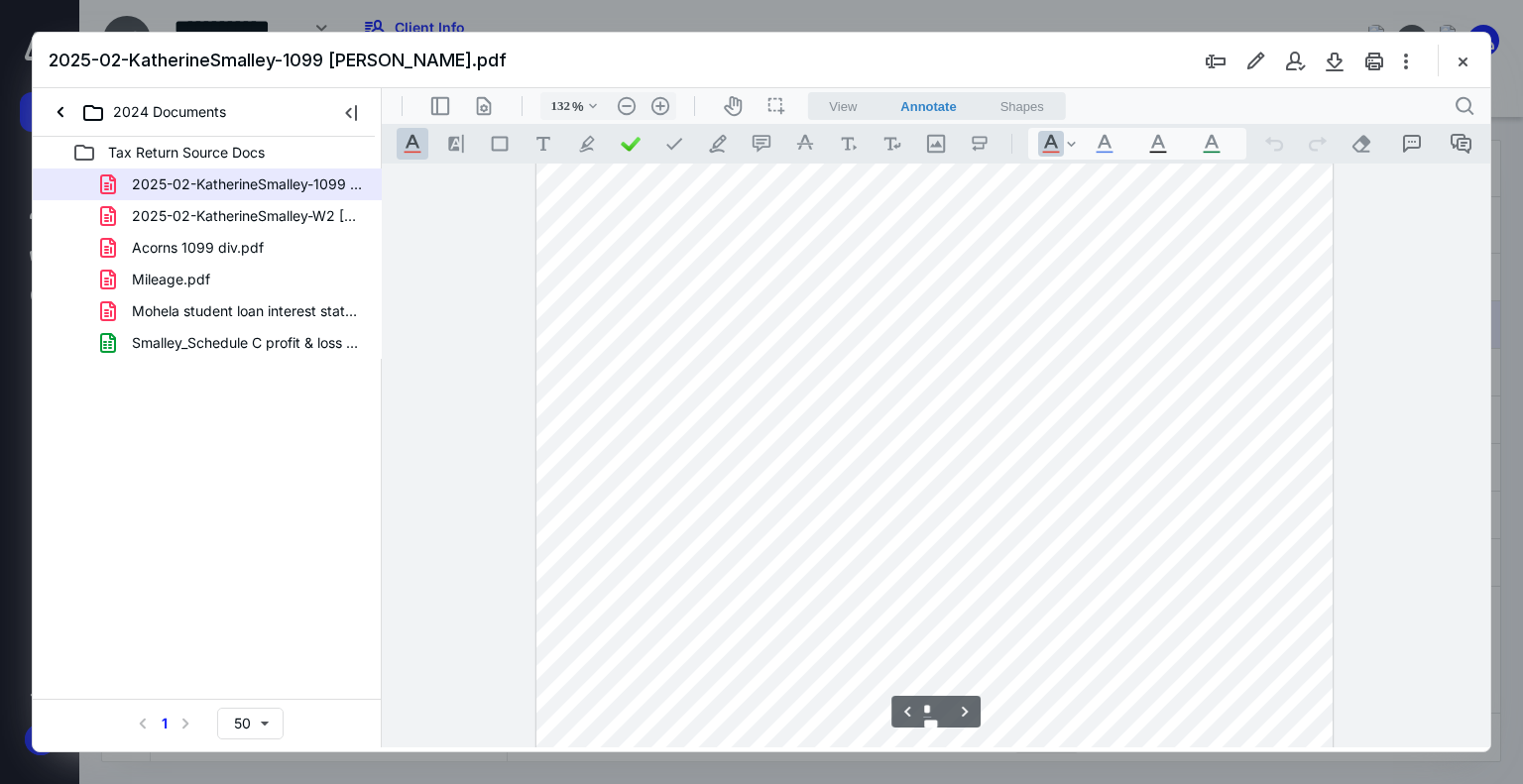 scroll, scrollTop: 1288, scrollLeft: 0, axis: vertical 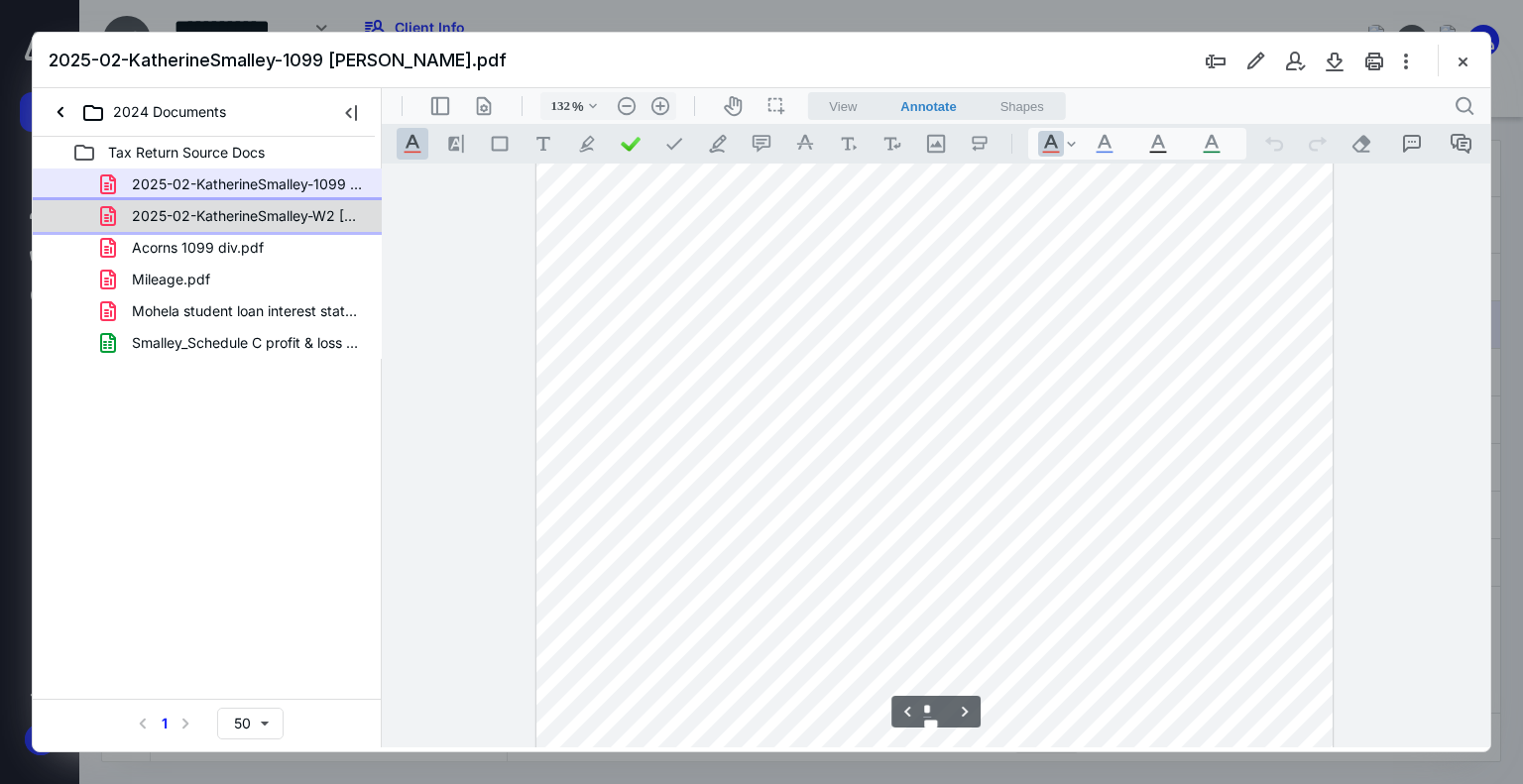 click on "2025-02-KatherineSmalley-W2 Ada west Dermatology.pdf" at bounding box center (247, 216) 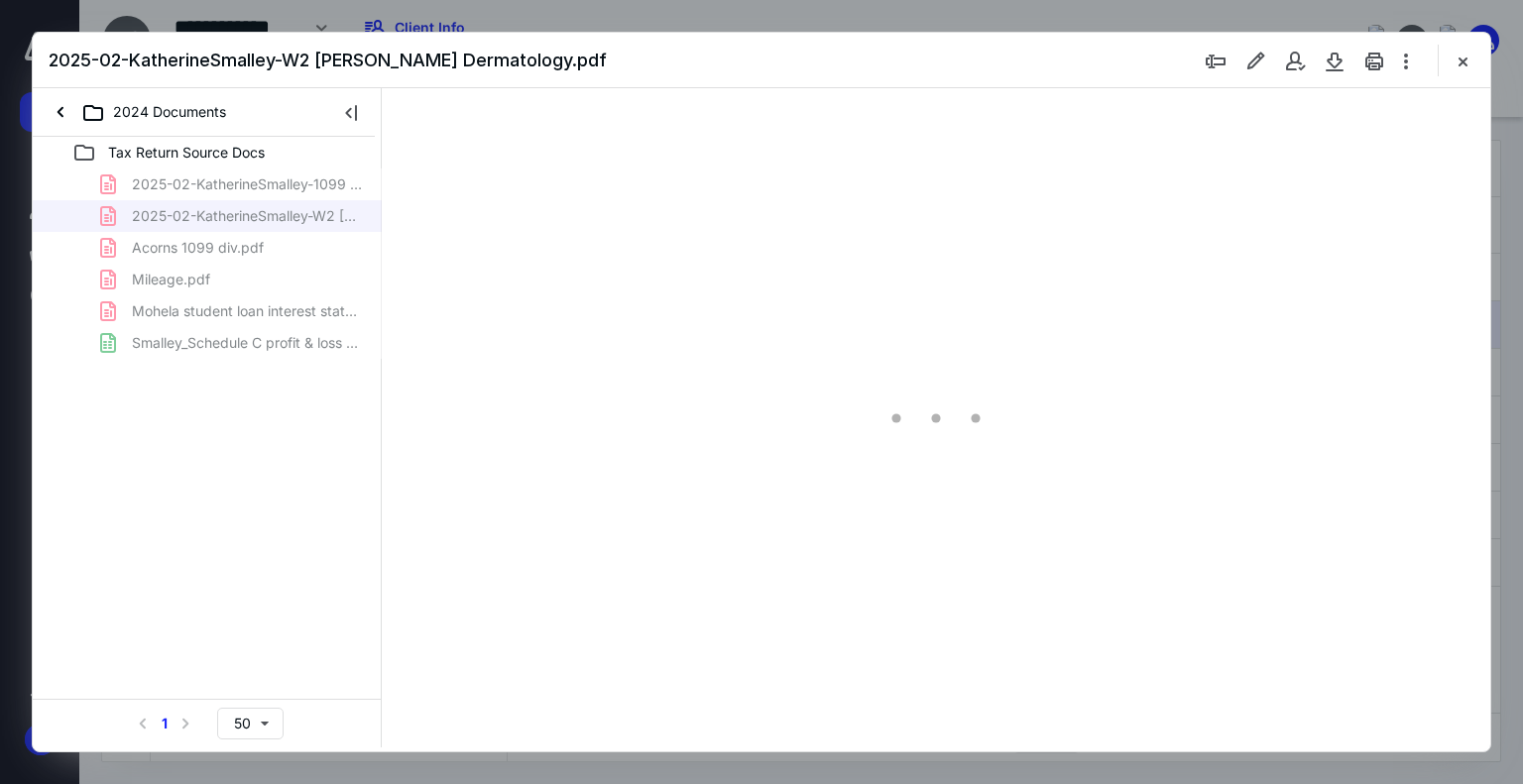 scroll, scrollTop: 78, scrollLeft: 0, axis: vertical 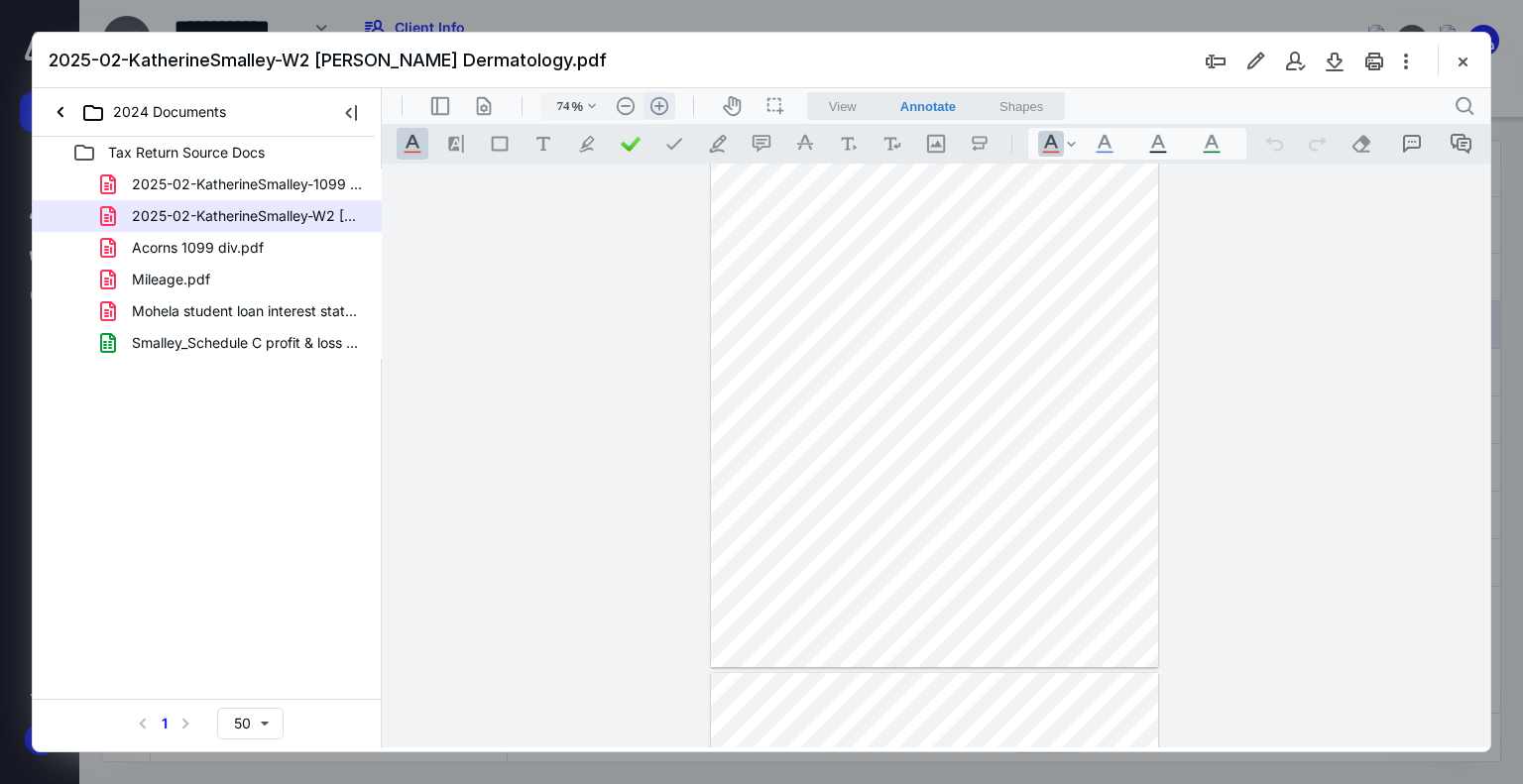 click on ".cls-1{fill:#abb0c4;} icon - header - zoom - in - line" at bounding box center [659, 106] 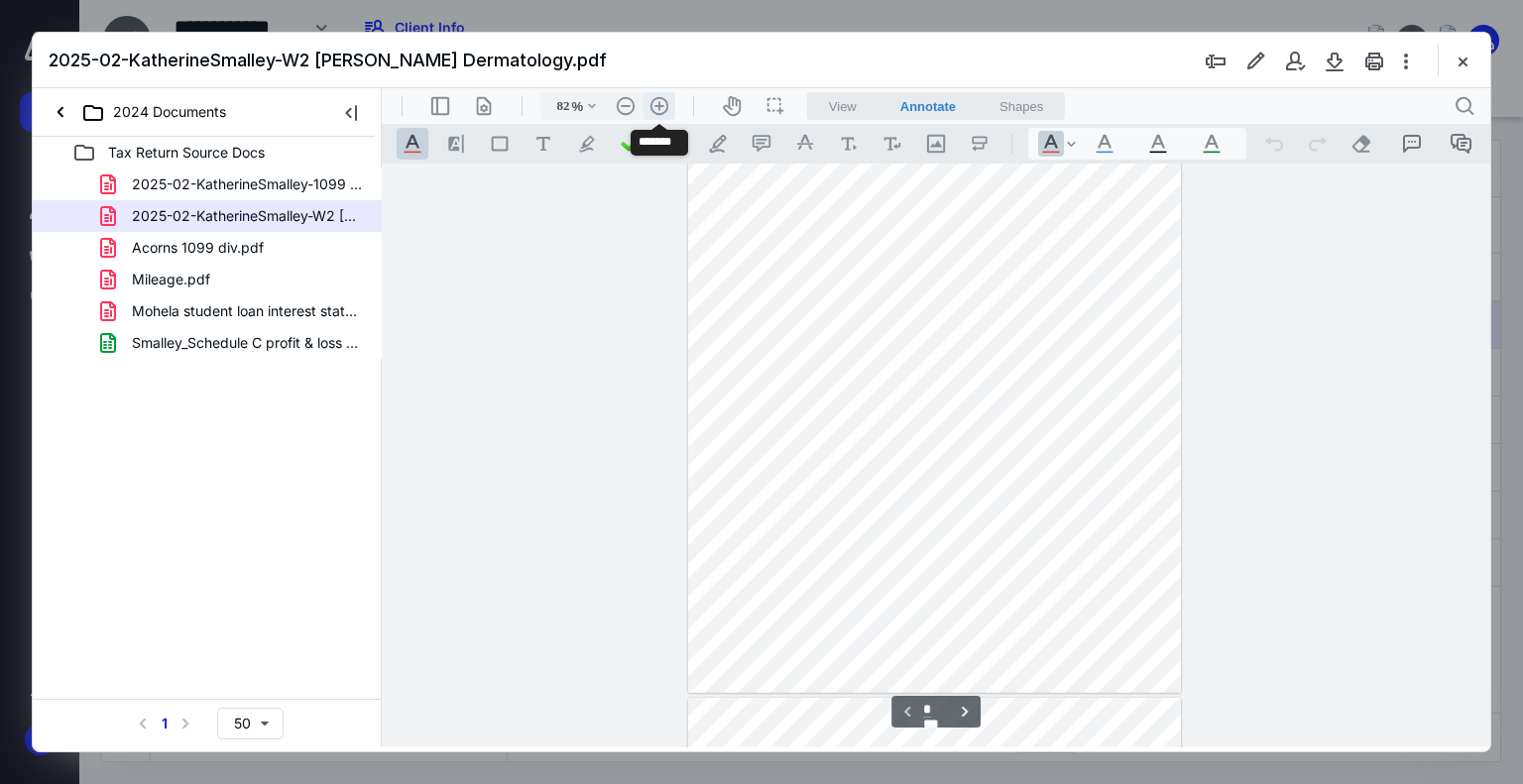 click on ".cls-1{fill:#abb0c4;} icon - header - zoom - in - line" at bounding box center (659, 106) 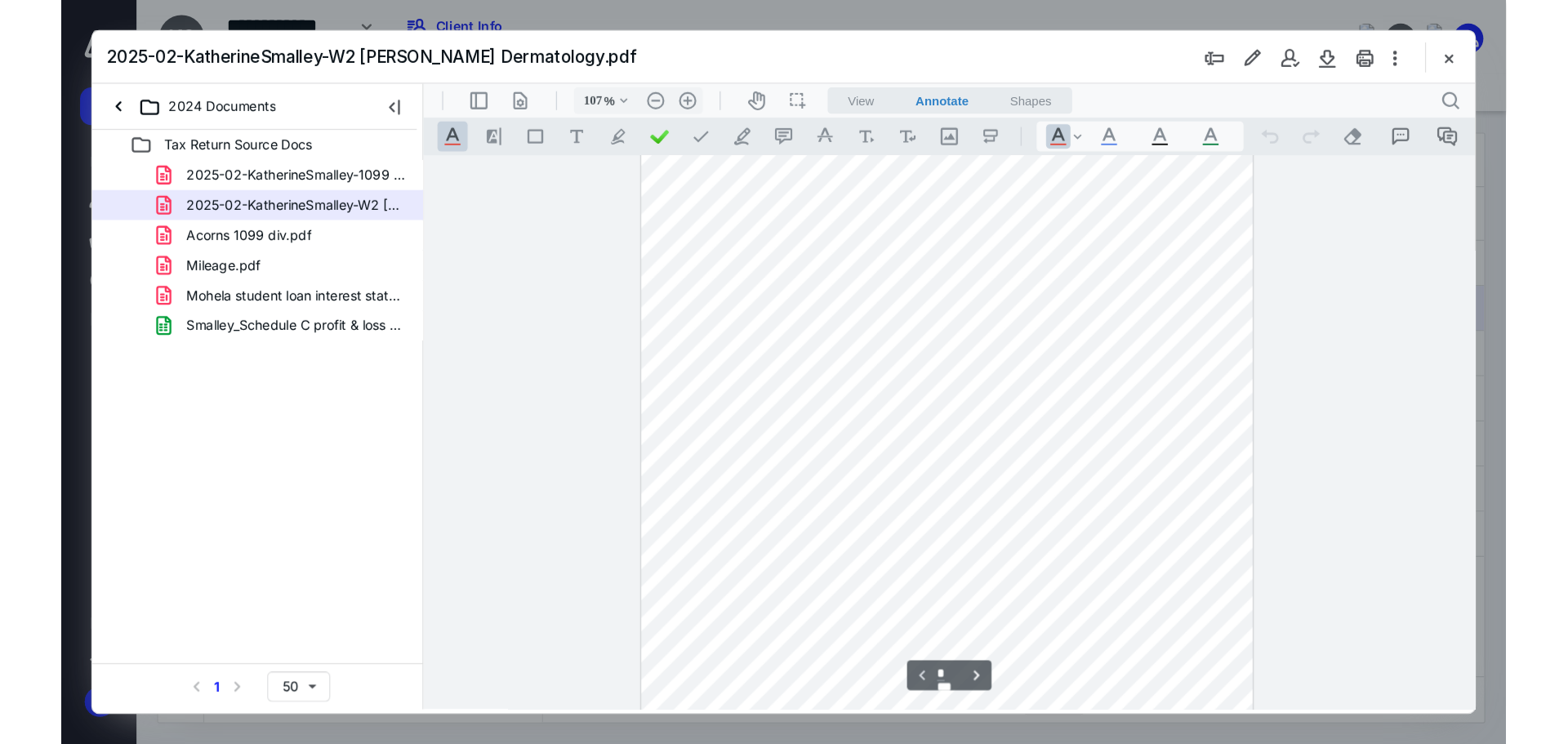 scroll, scrollTop: 0, scrollLeft: 0, axis: both 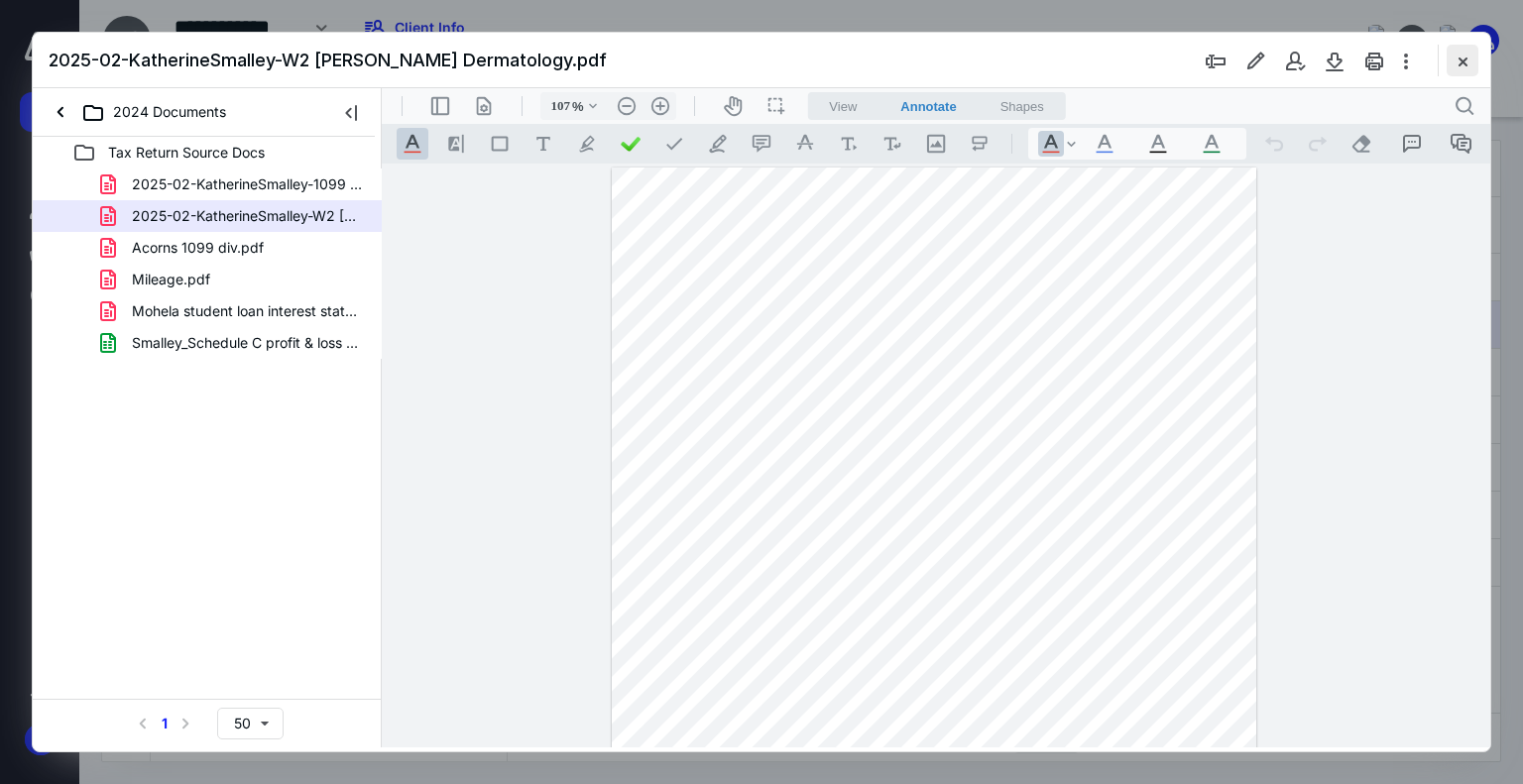 click at bounding box center (1463, 60) 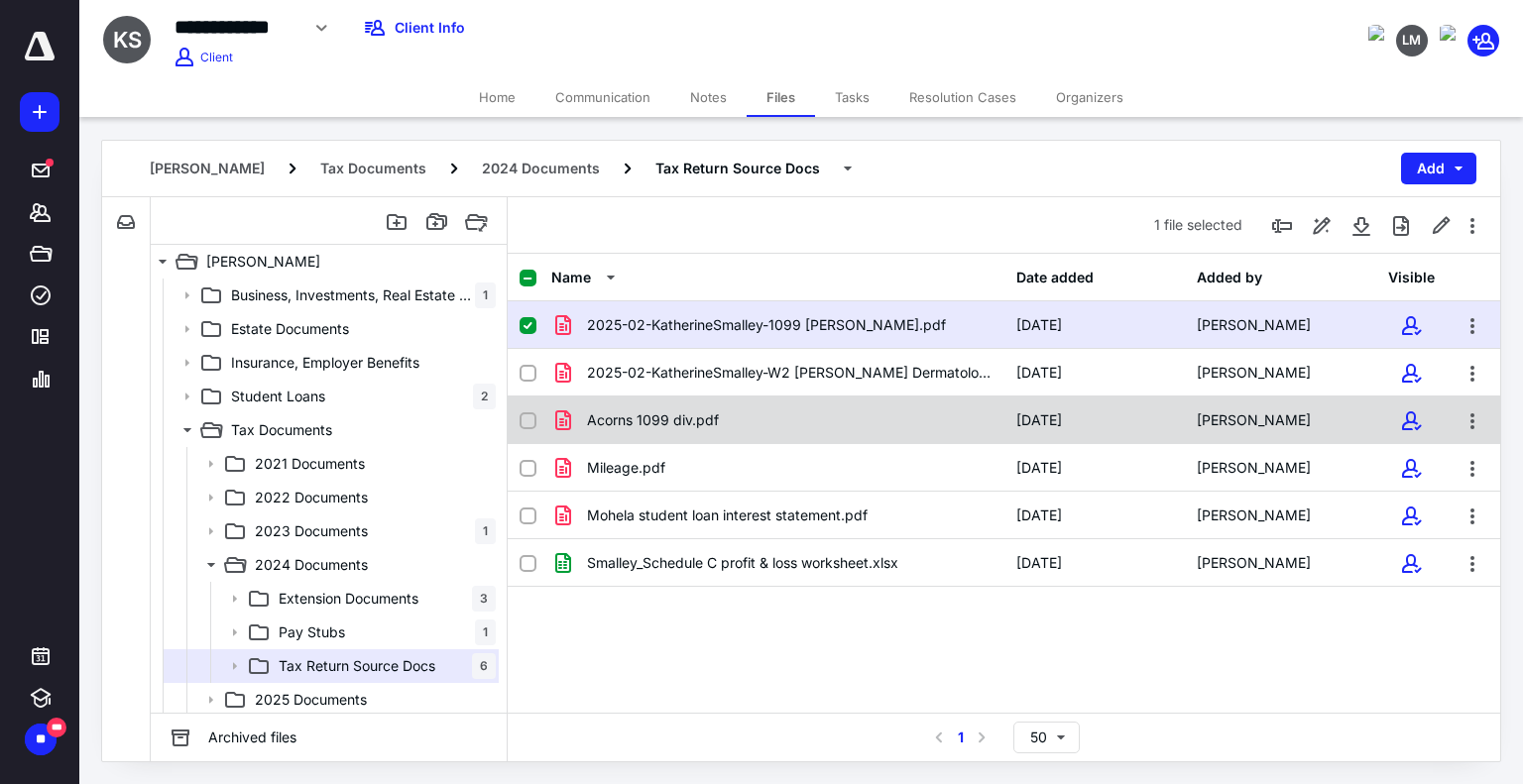 click on "Acorns 1099 div.pdf" at bounding box center [652, 420] 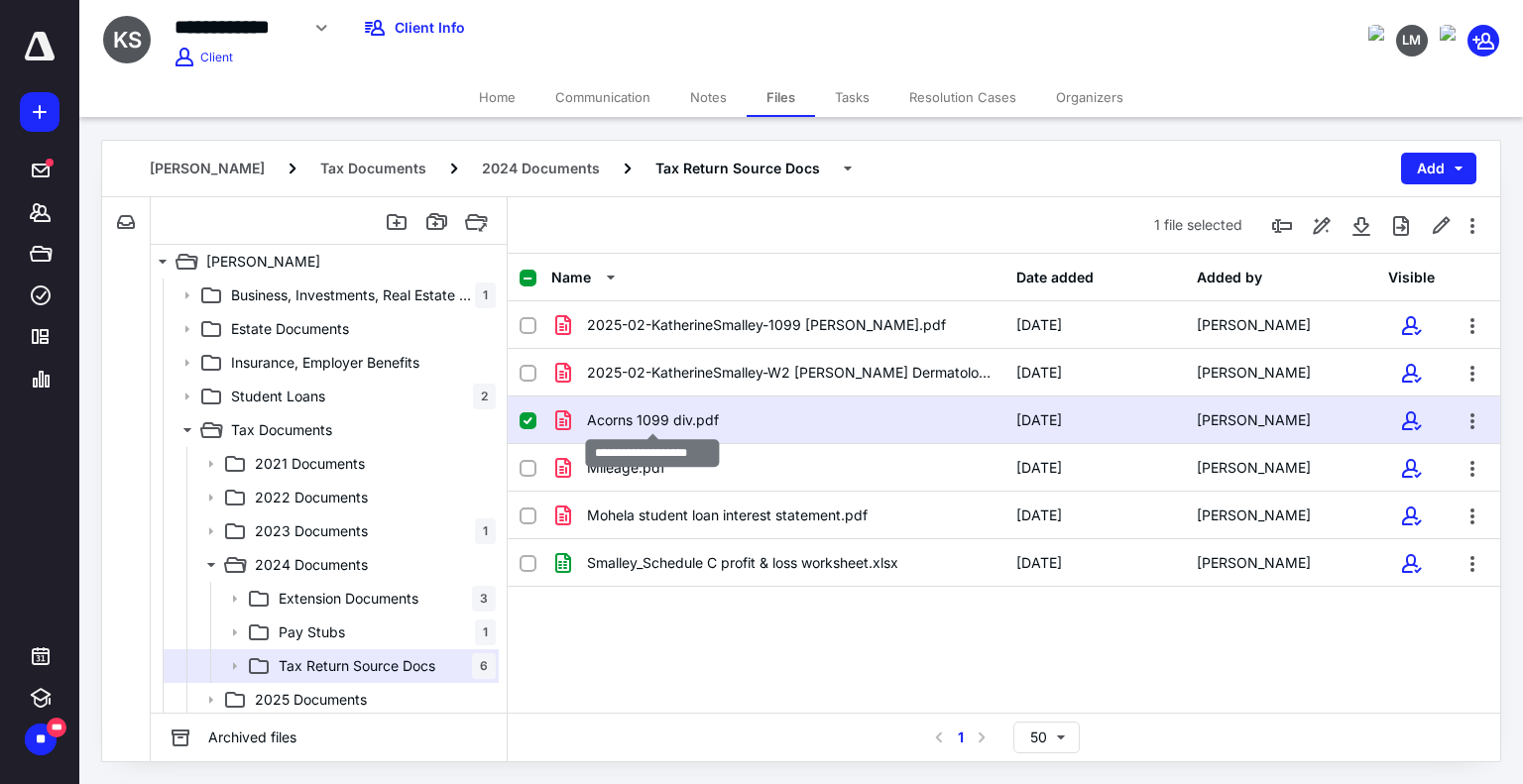 click on "Acorns 1099 div.pdf" at bounding box center (652, 420) 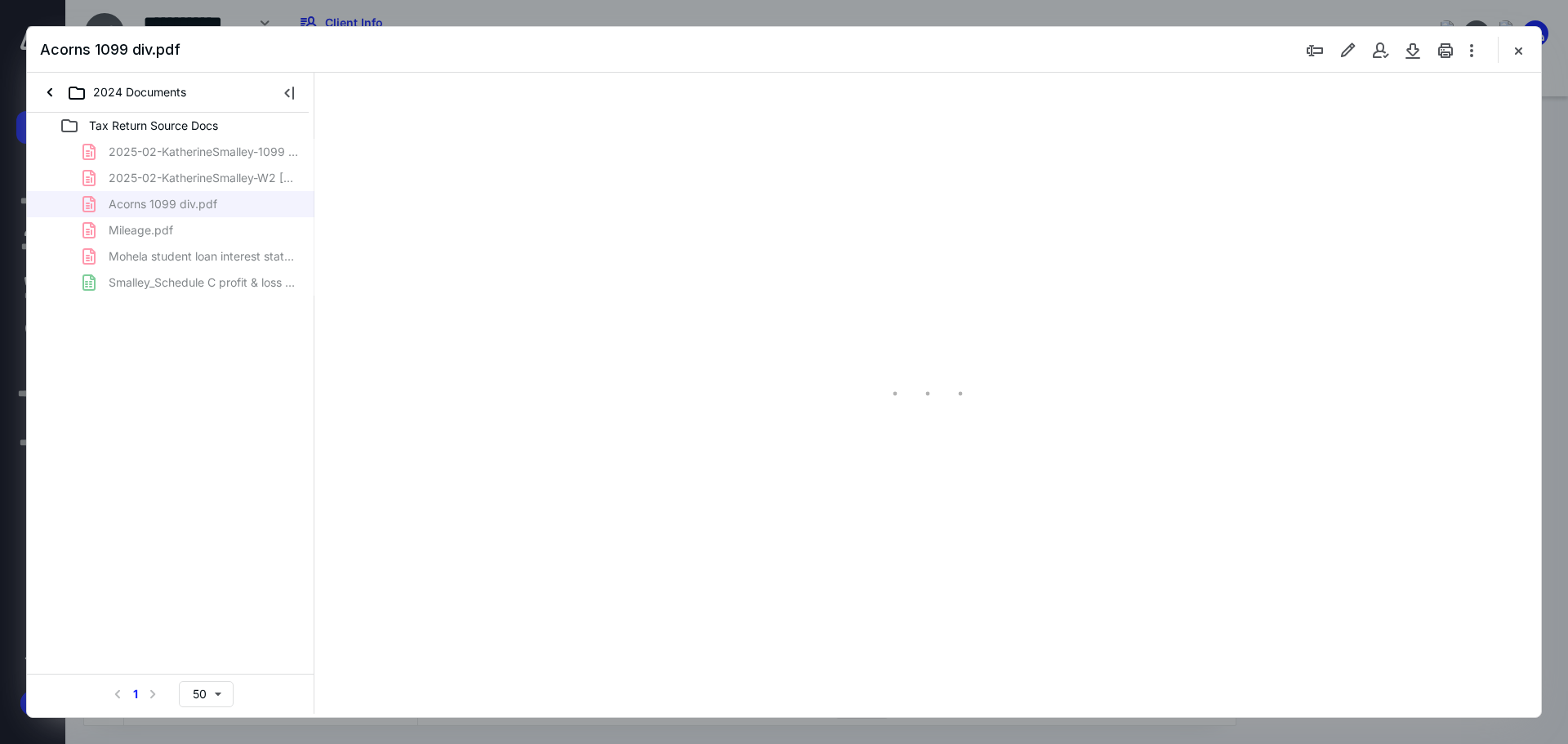 scroll, scrollTop: 0, scrollLeft: 0, axis: both 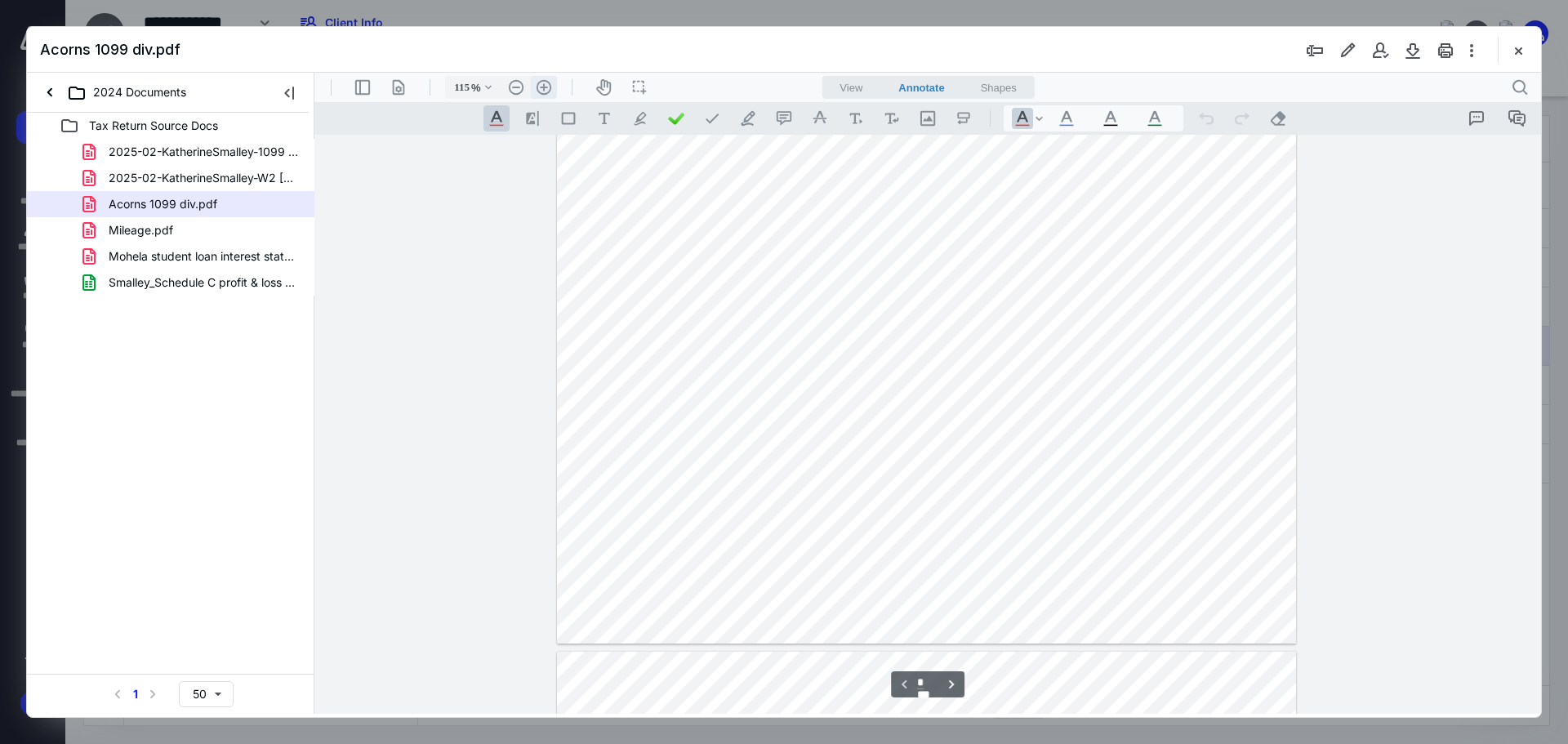 click on ".cls-1{fill:#abb0c4;} icon - header - zoom - in - line" at bounding box center [544, 87] 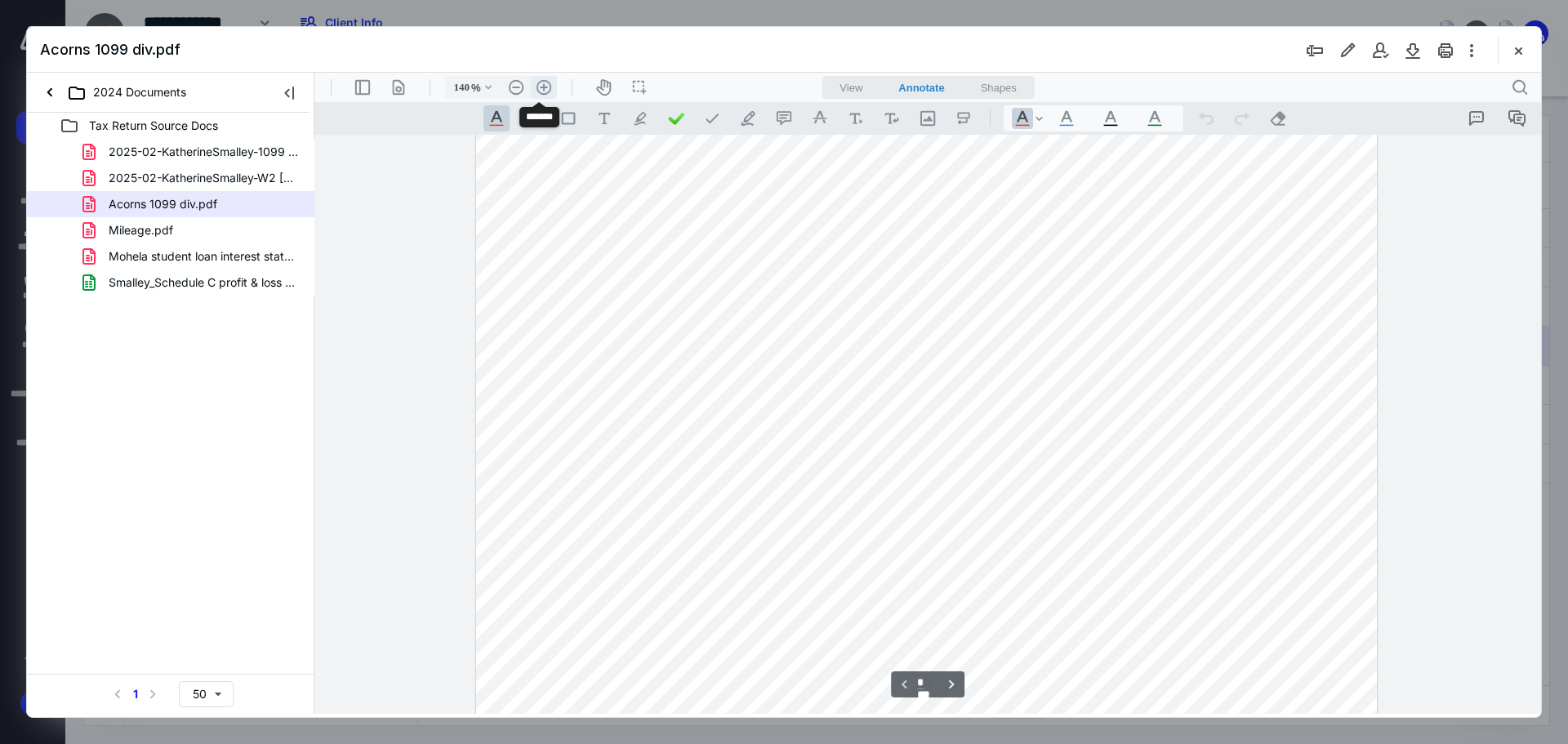 scroll, scrollTop: 137, scrollLeft: 0, axis: vertical 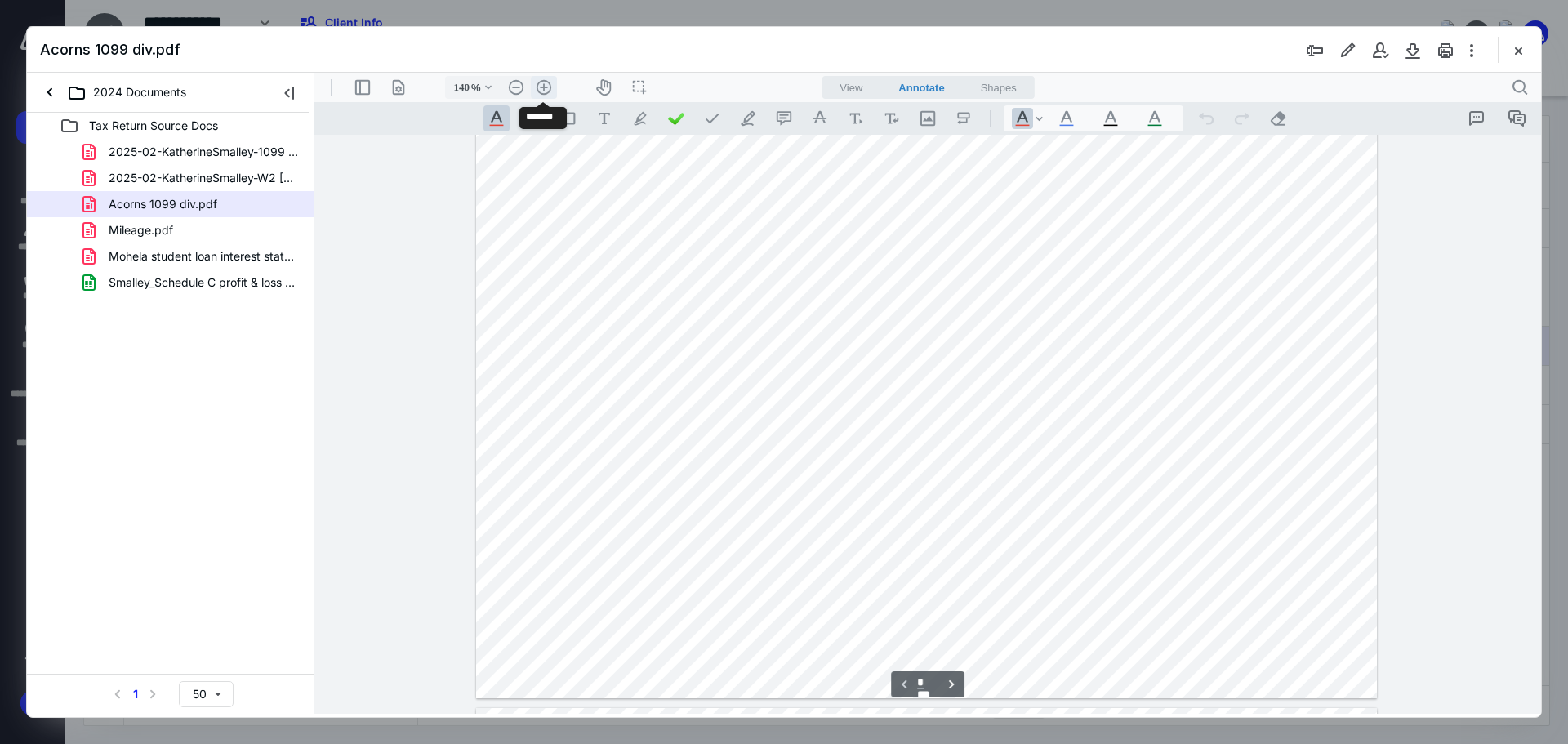 click on ".cls-1{fill:#abb0c4;} icon - header - zoom - in - line" at bounding box center [544, 87] 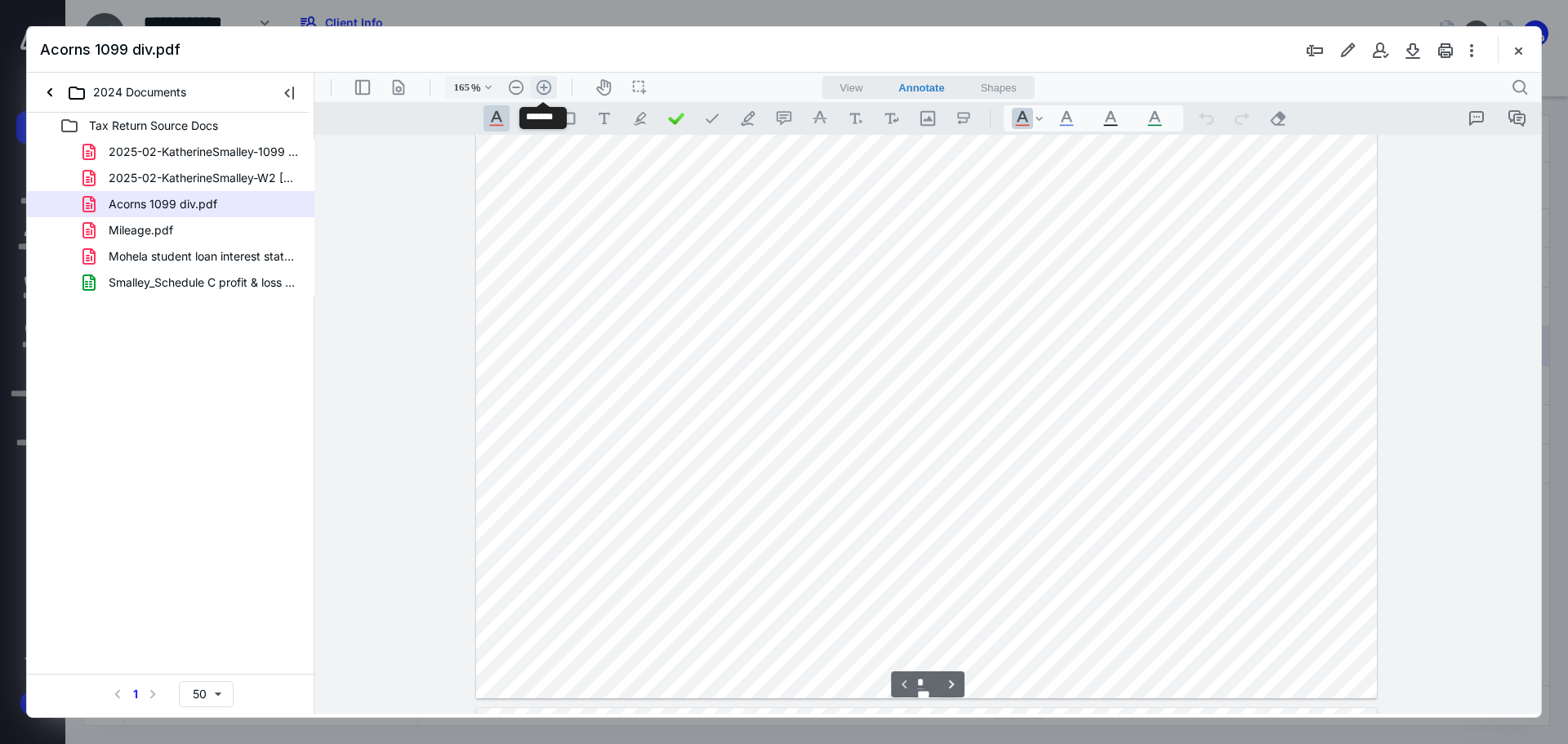 click on ".cls-1{fill:#abb0c4;} icon - header - zoom - in - line" at bounding box center [544, 87] 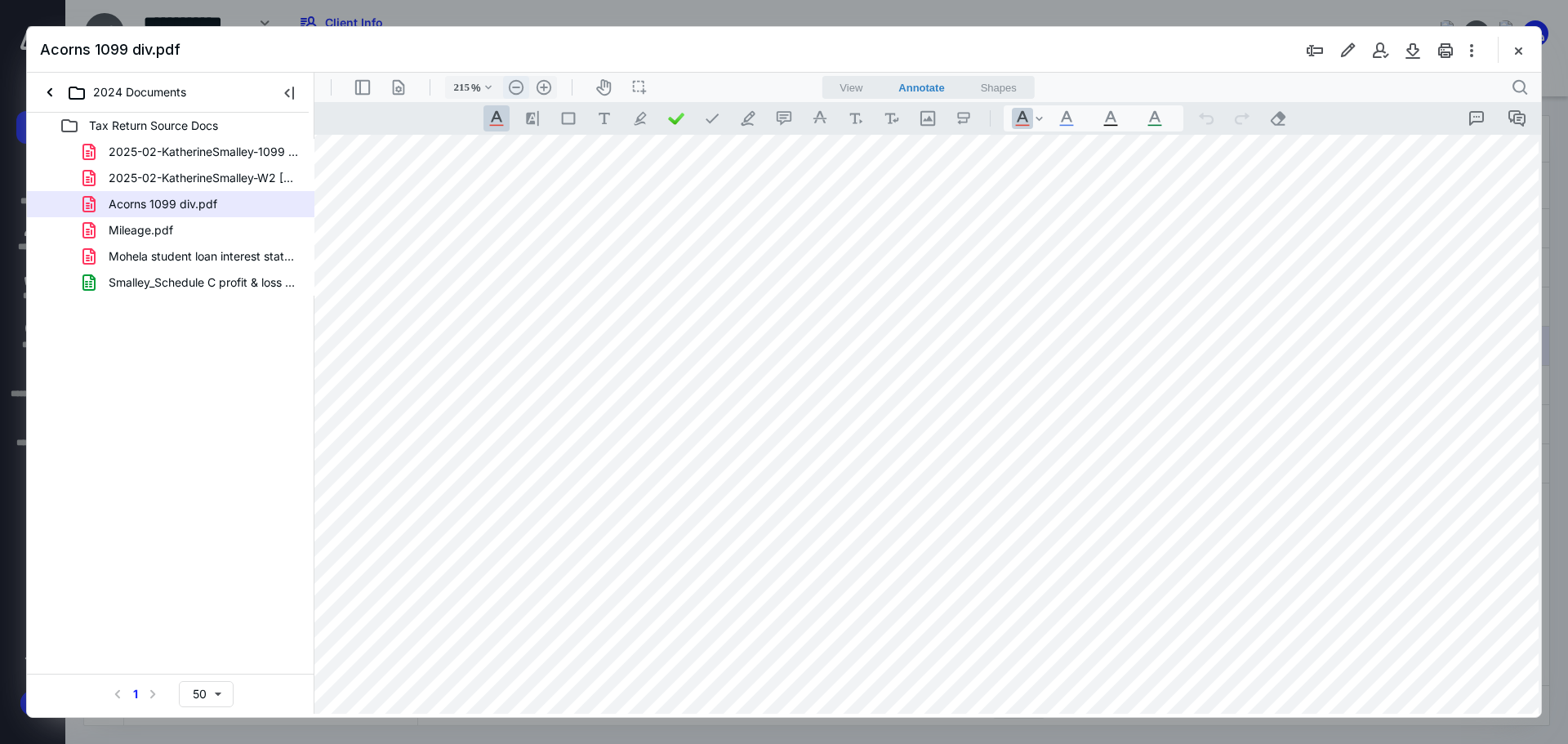click on ".cls-1{fill:#abb0c4;} icon - header - zoom - out - line" at bounding box center [516, 87] 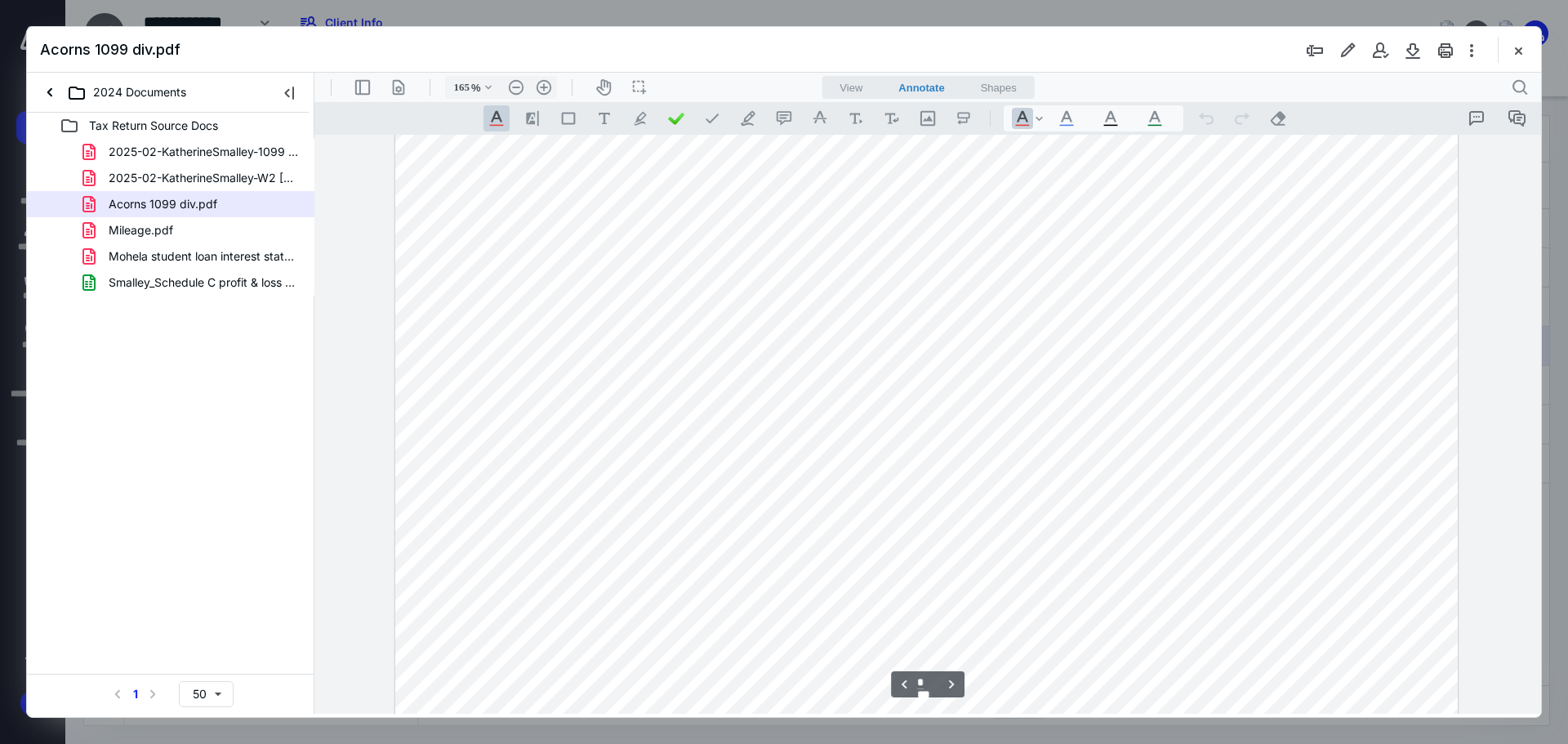 scroll, scrollTop: 1923, scrollLeft: 0, axis: vertical 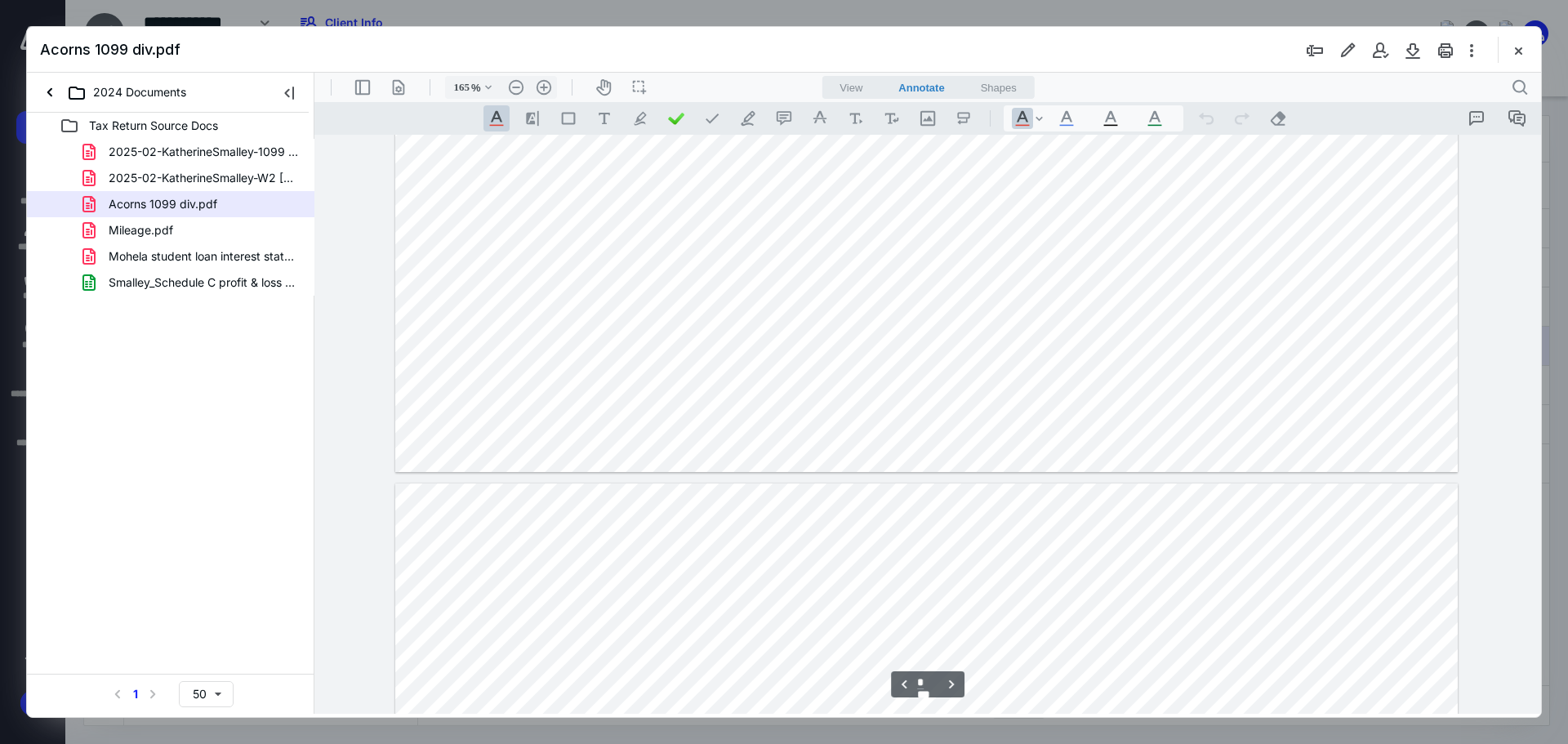 type on "*" 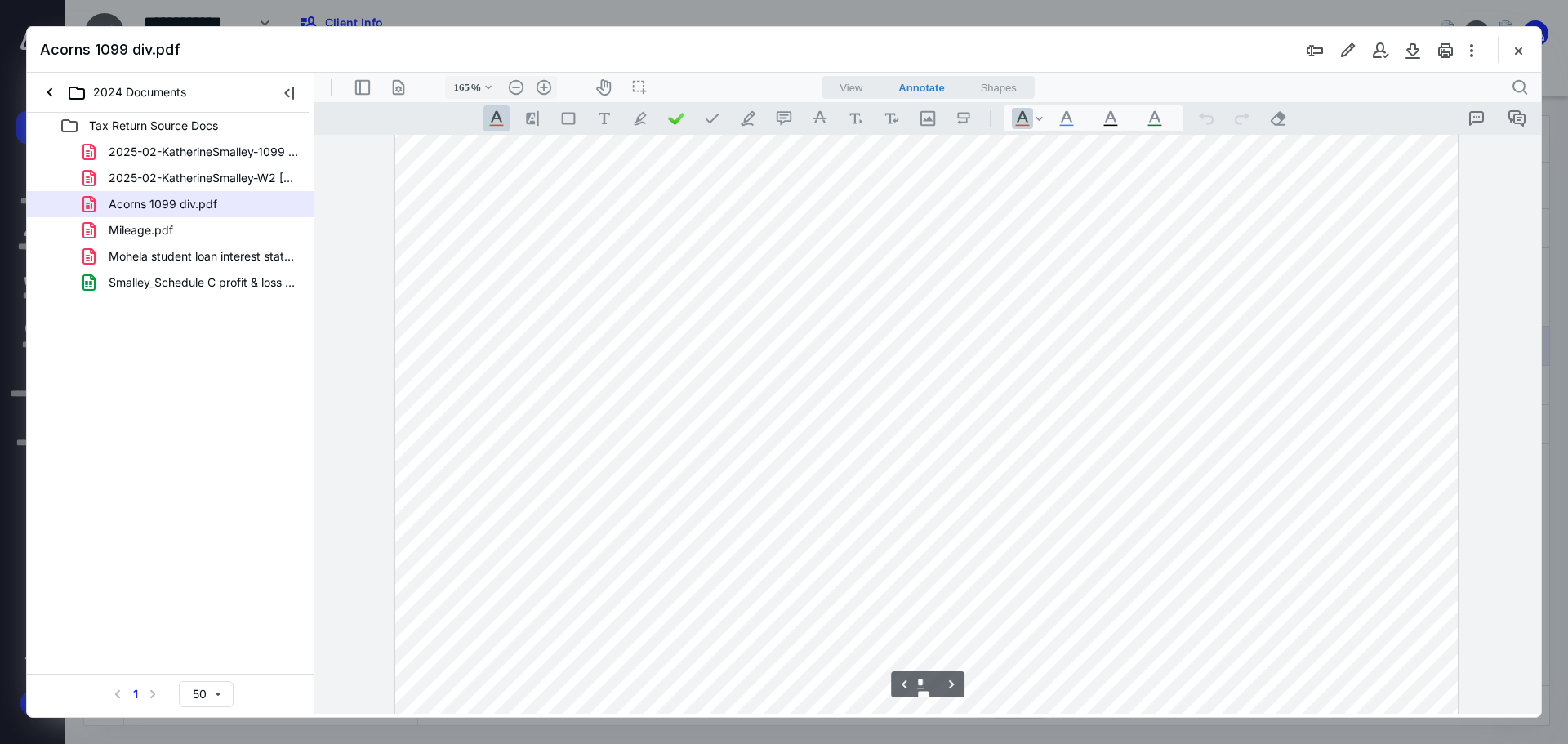 scroll, scrollTop: 5353, scrollLeft: 0, axis: vertical 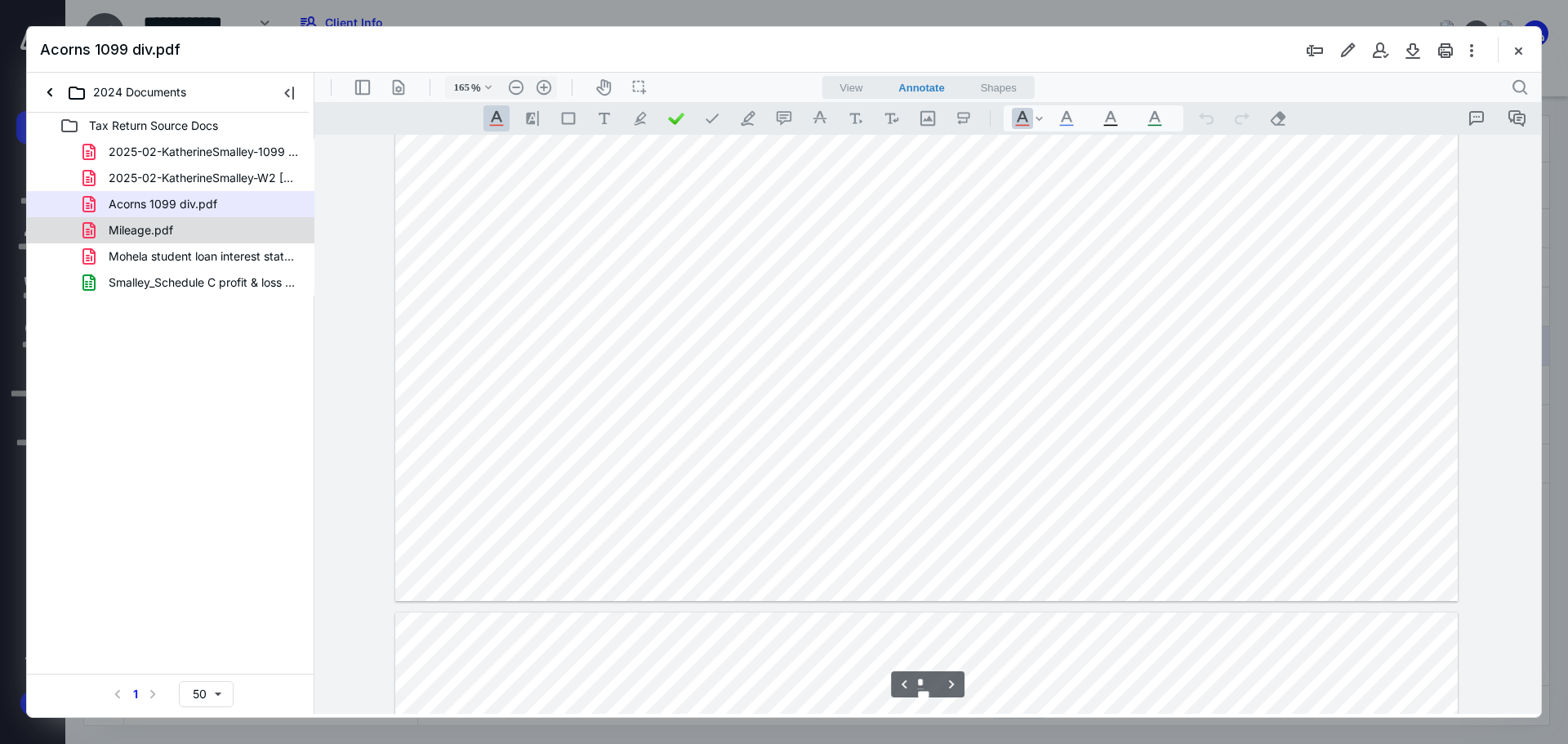 click on "Mileage.pdf" at bounding box center (140, 230) 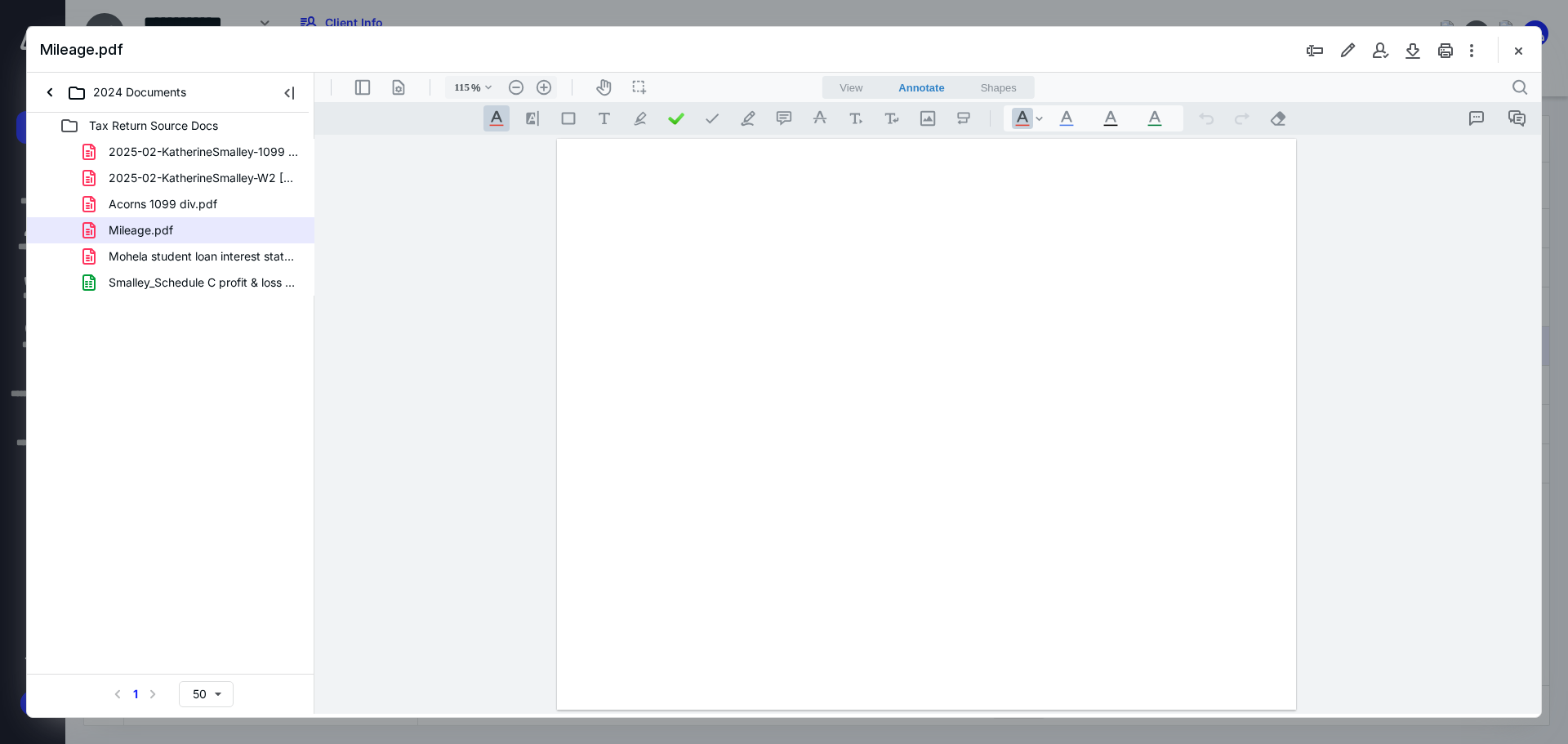 scroll, scrollTop: 0, scrollLeft: 0, axis: both 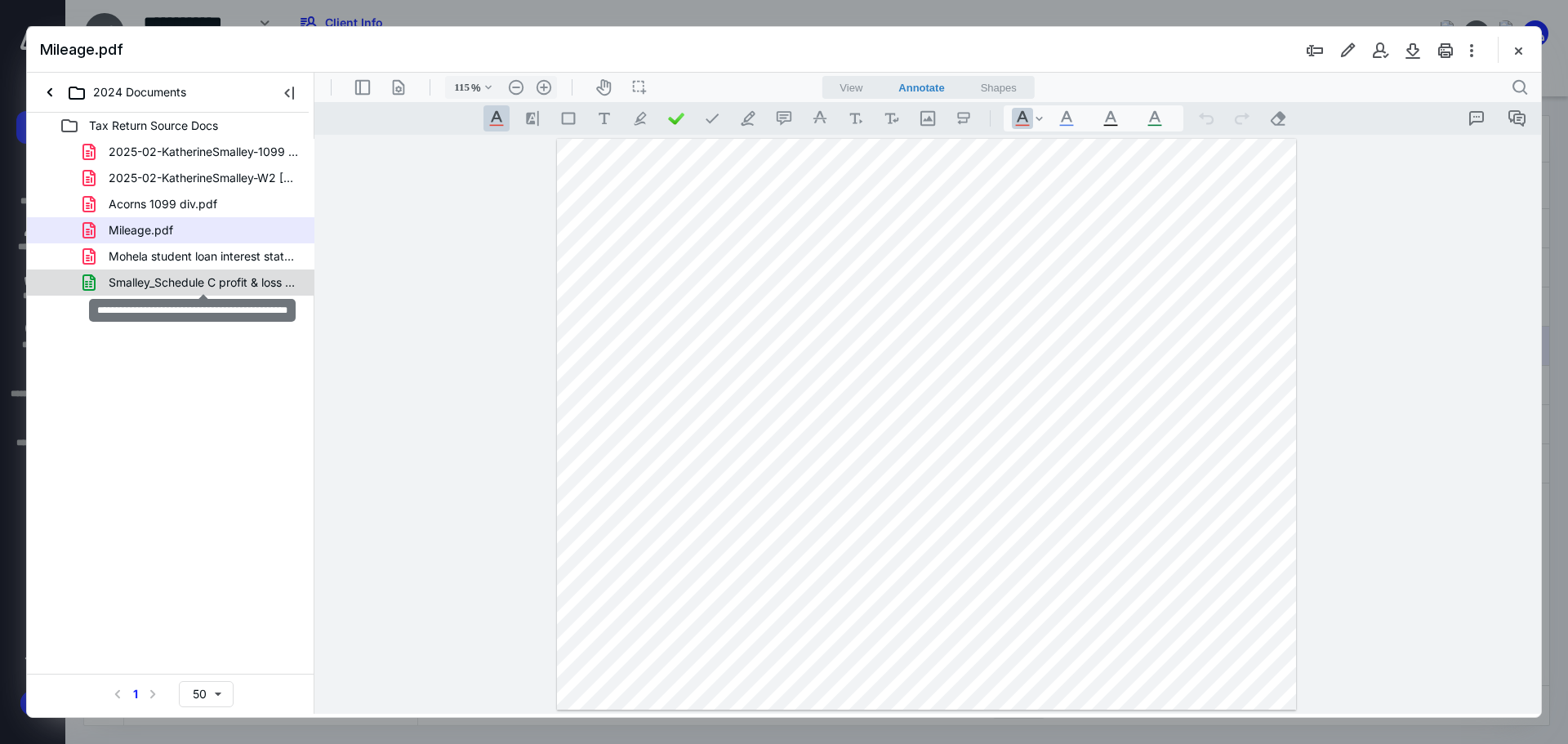 click on "Smalley_Schedule C profit & loss worksheet.xlsx" at bounding box center (203, 283) 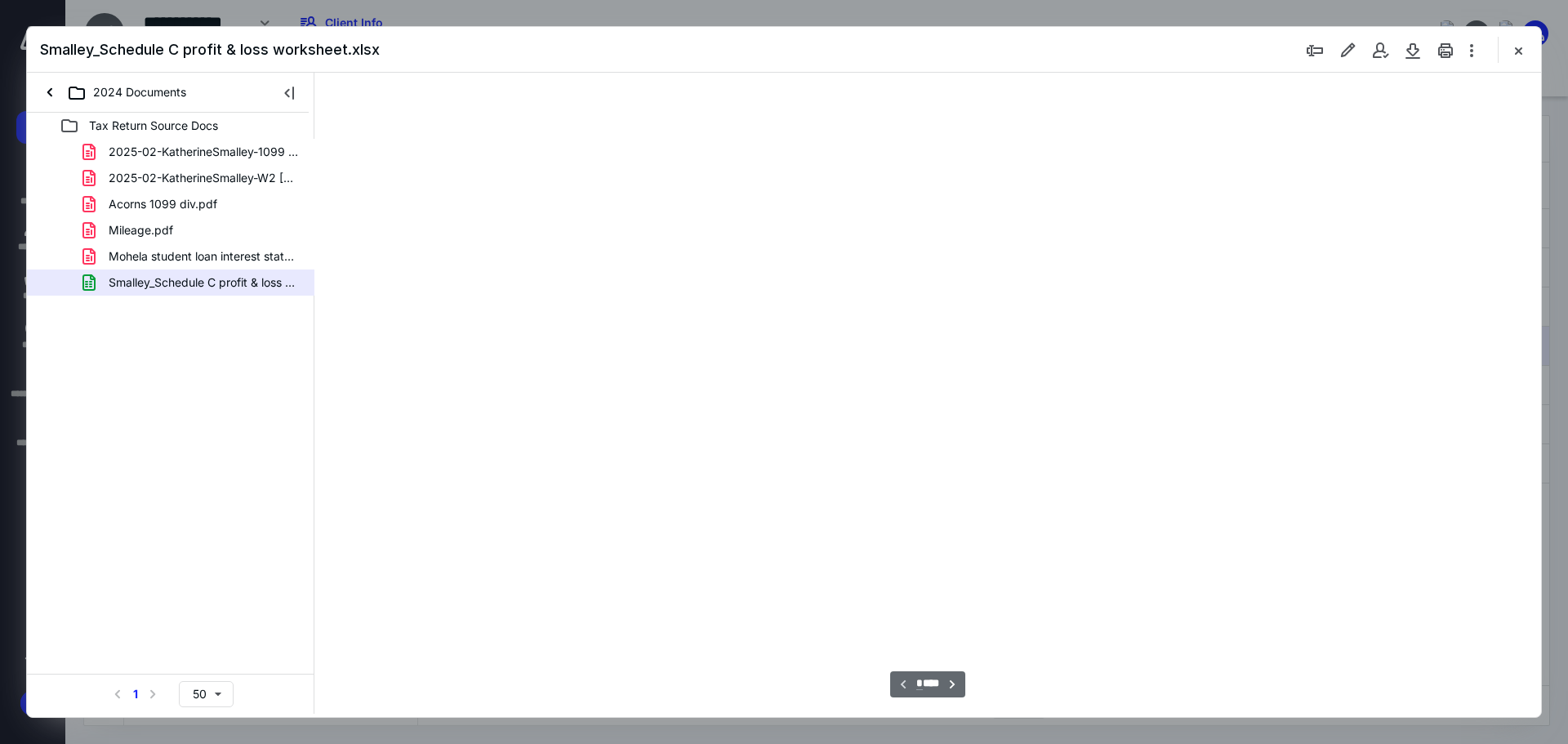 type on "171" 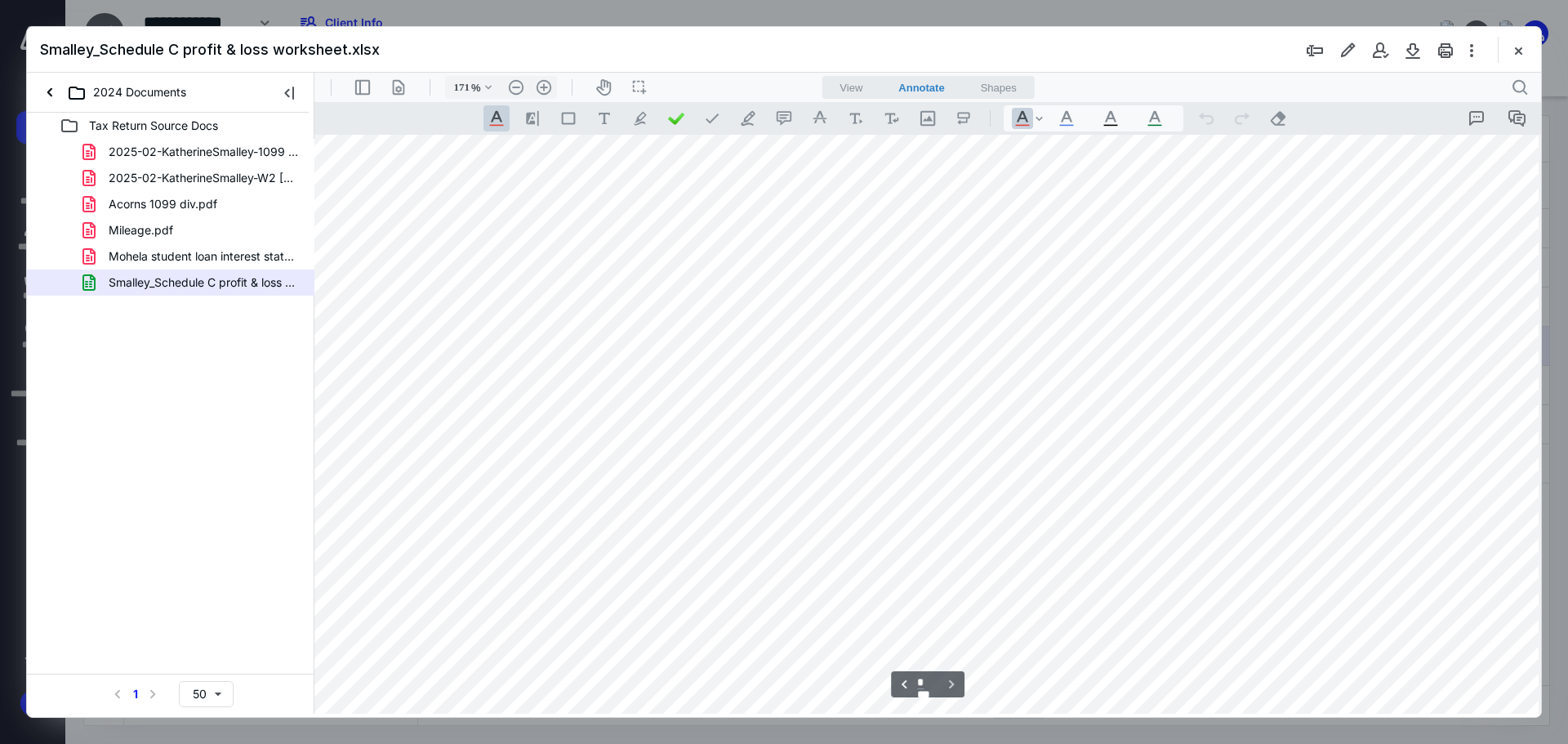 scroll, scrollTop: 1878, scrollLeft: 158, axis: both 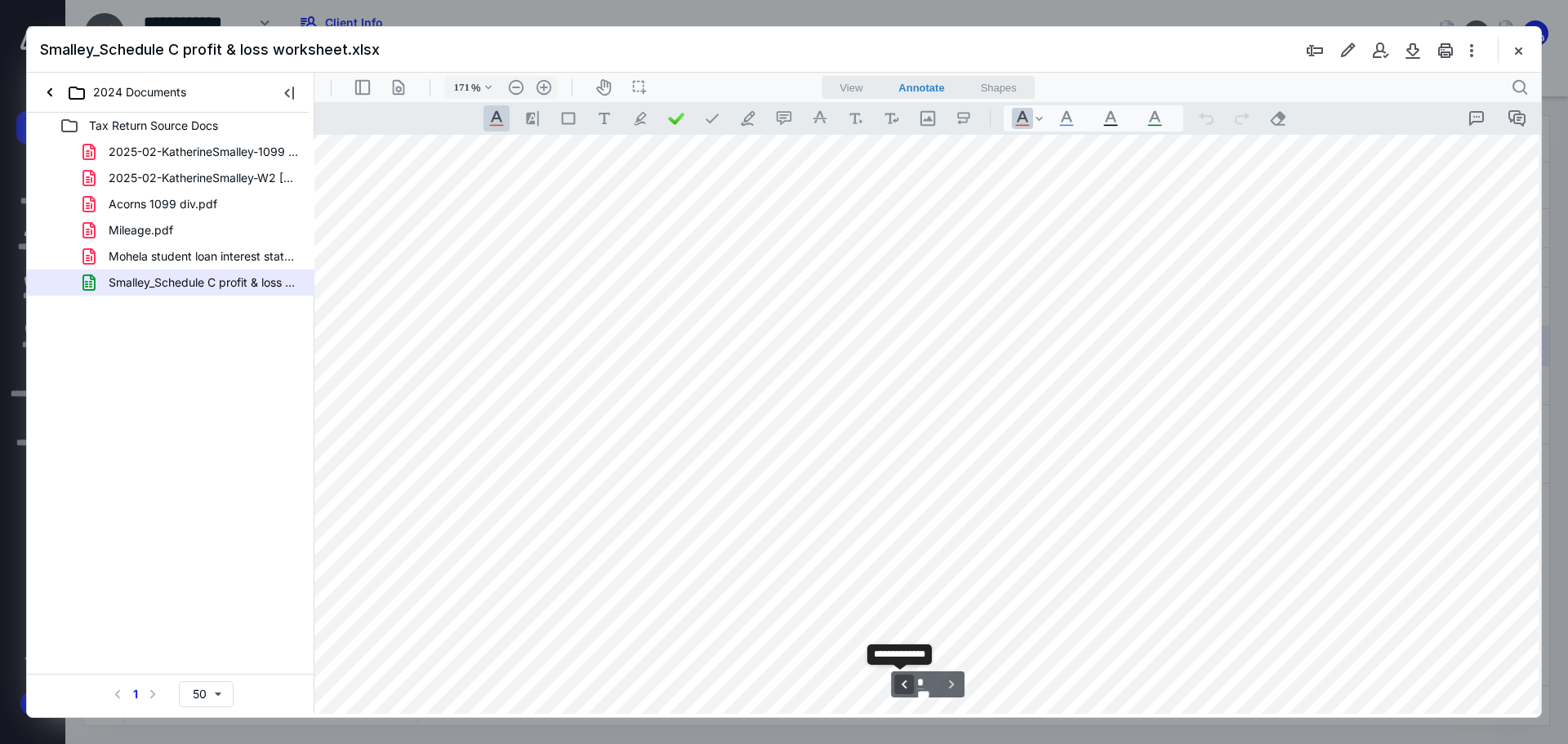click on "**********" at bounding box center [904, 684] 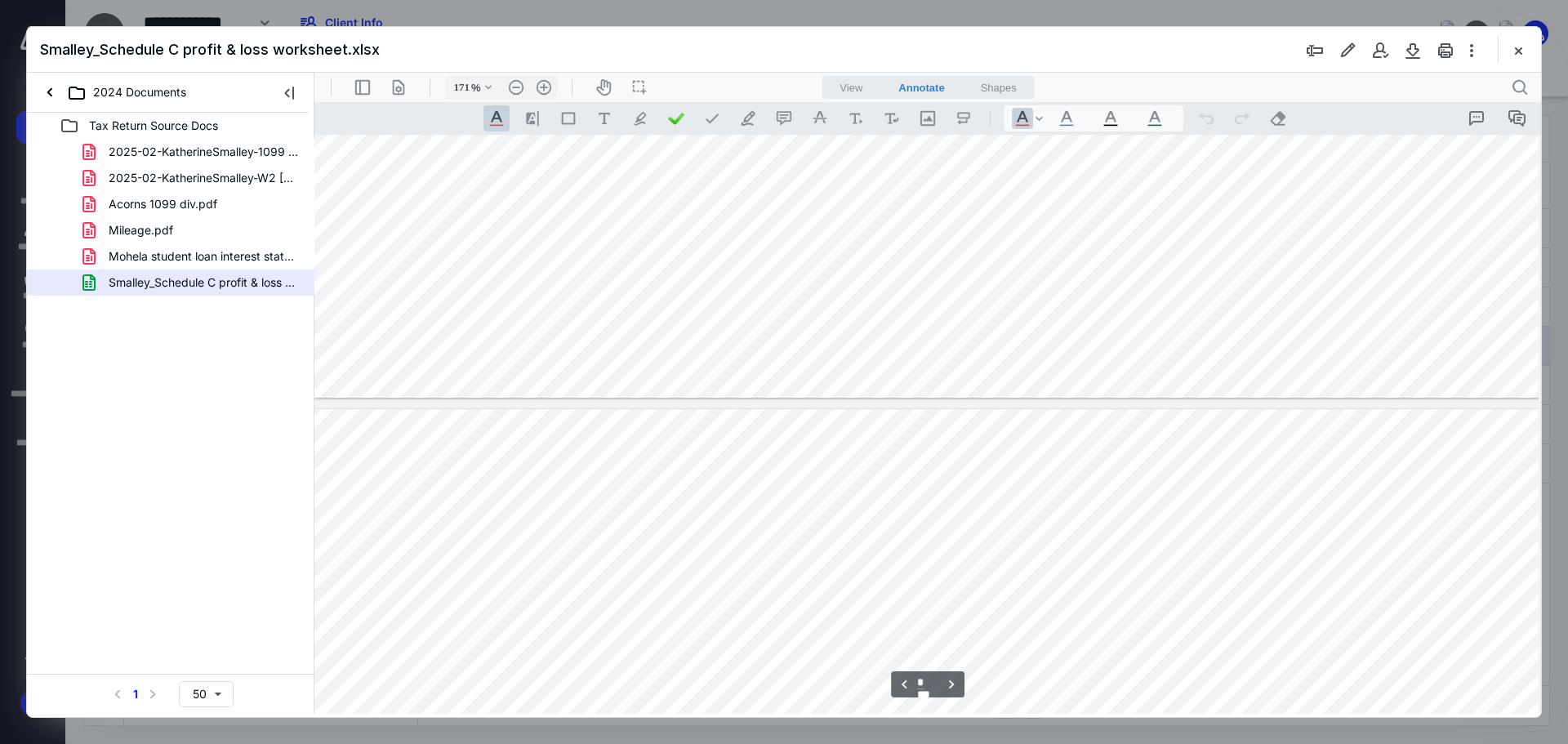 type on "*" 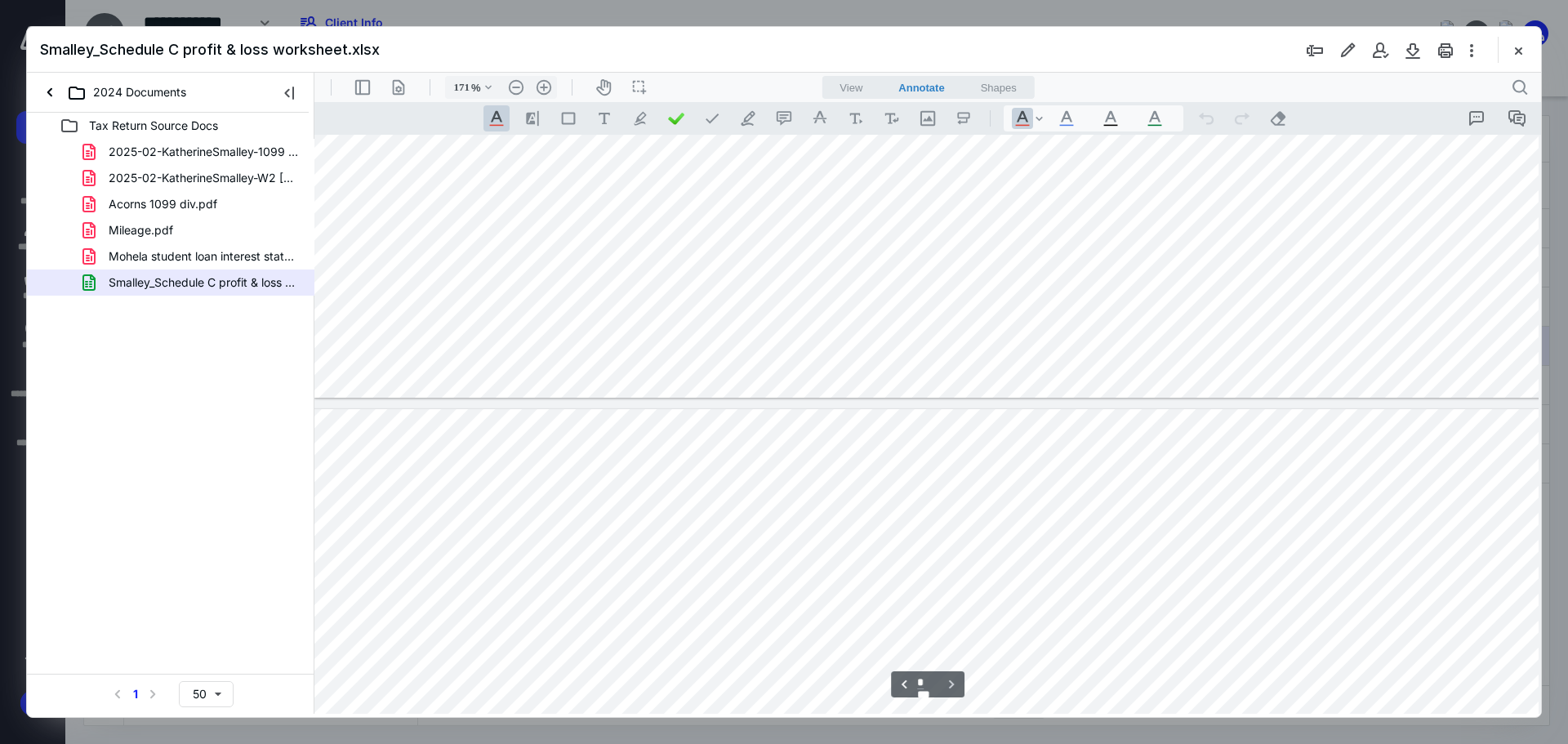 scroll, scrollTop: 1886, scrollLeft: 149, axis: both 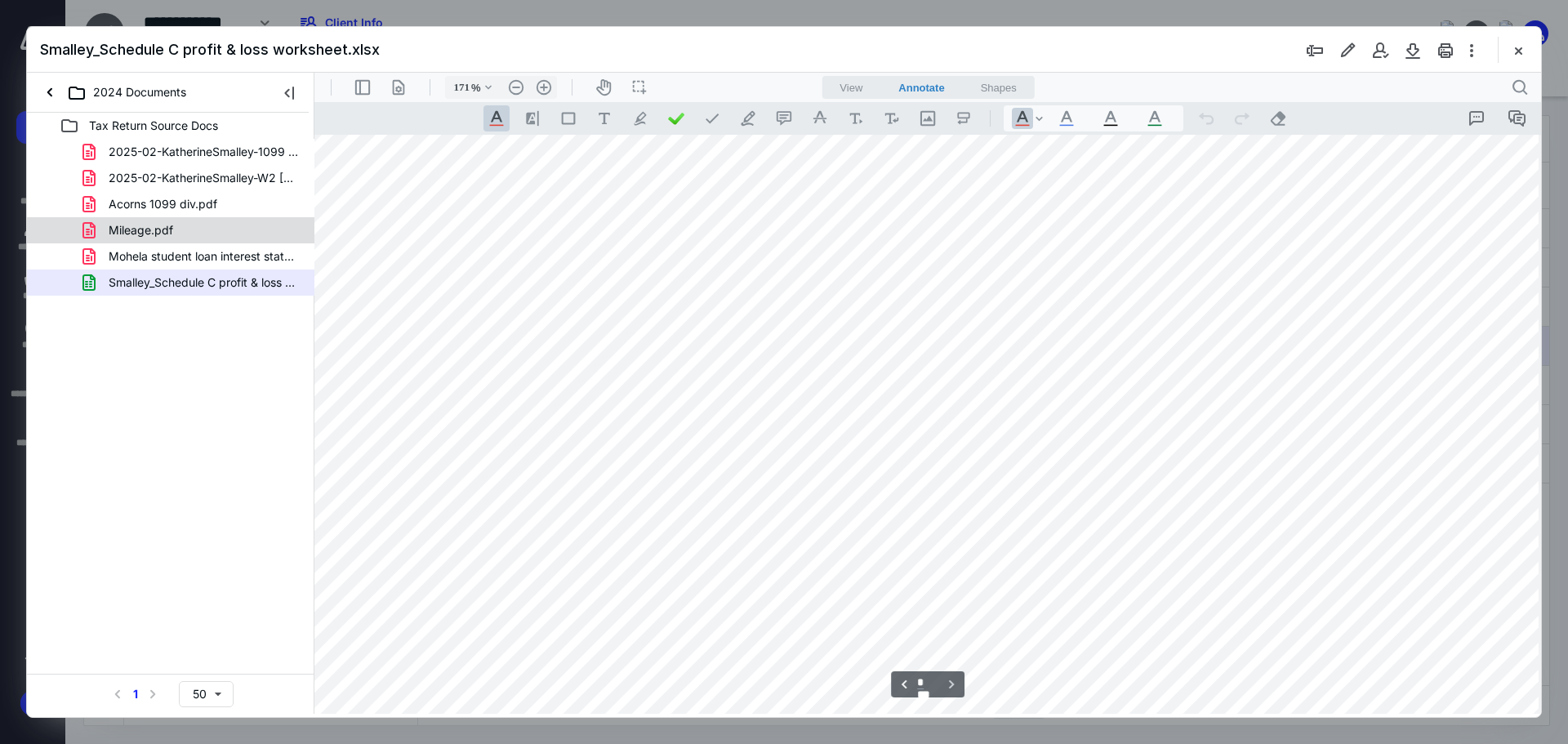 click on "Mileage.pdf" at bounding box center (171, 230) 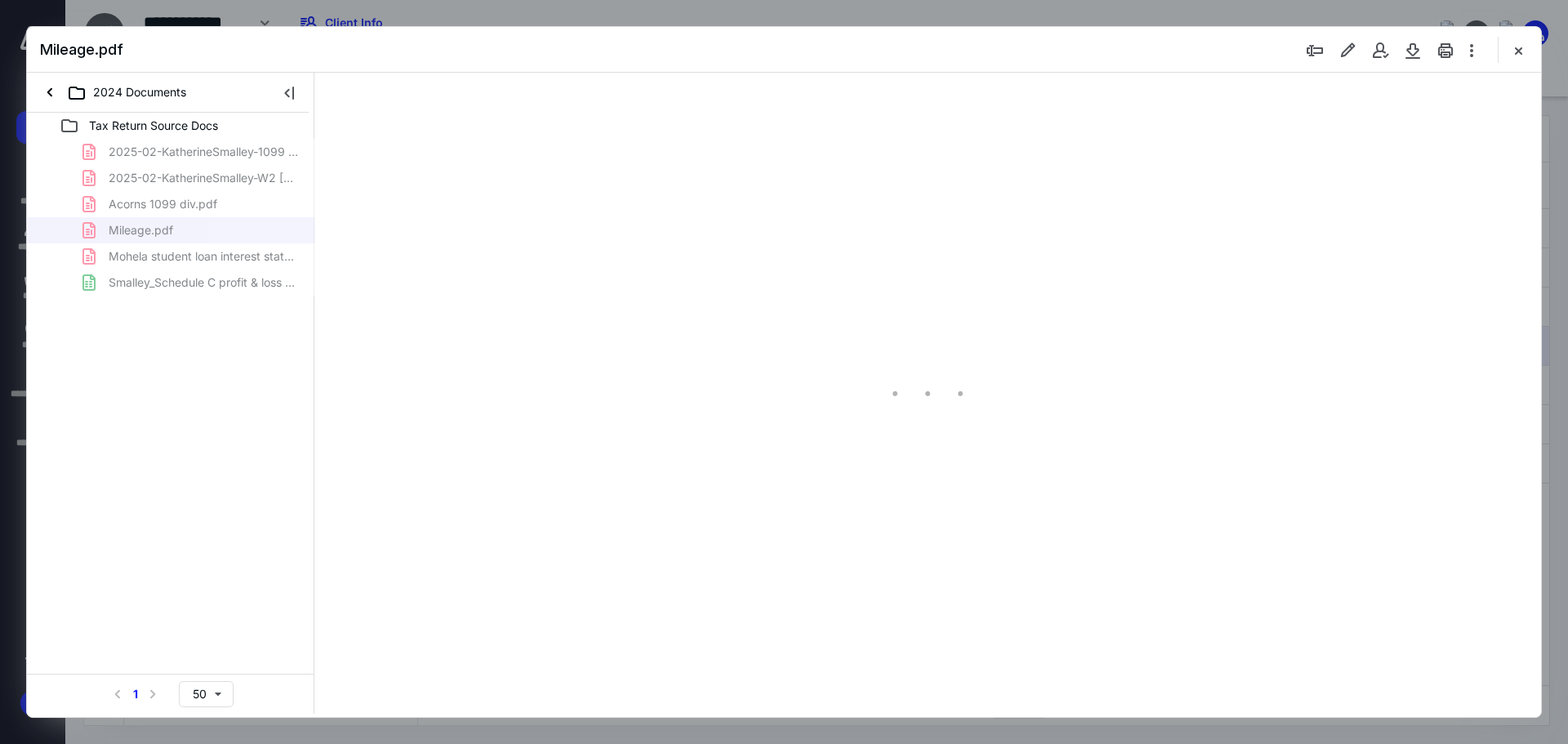 type on "115" 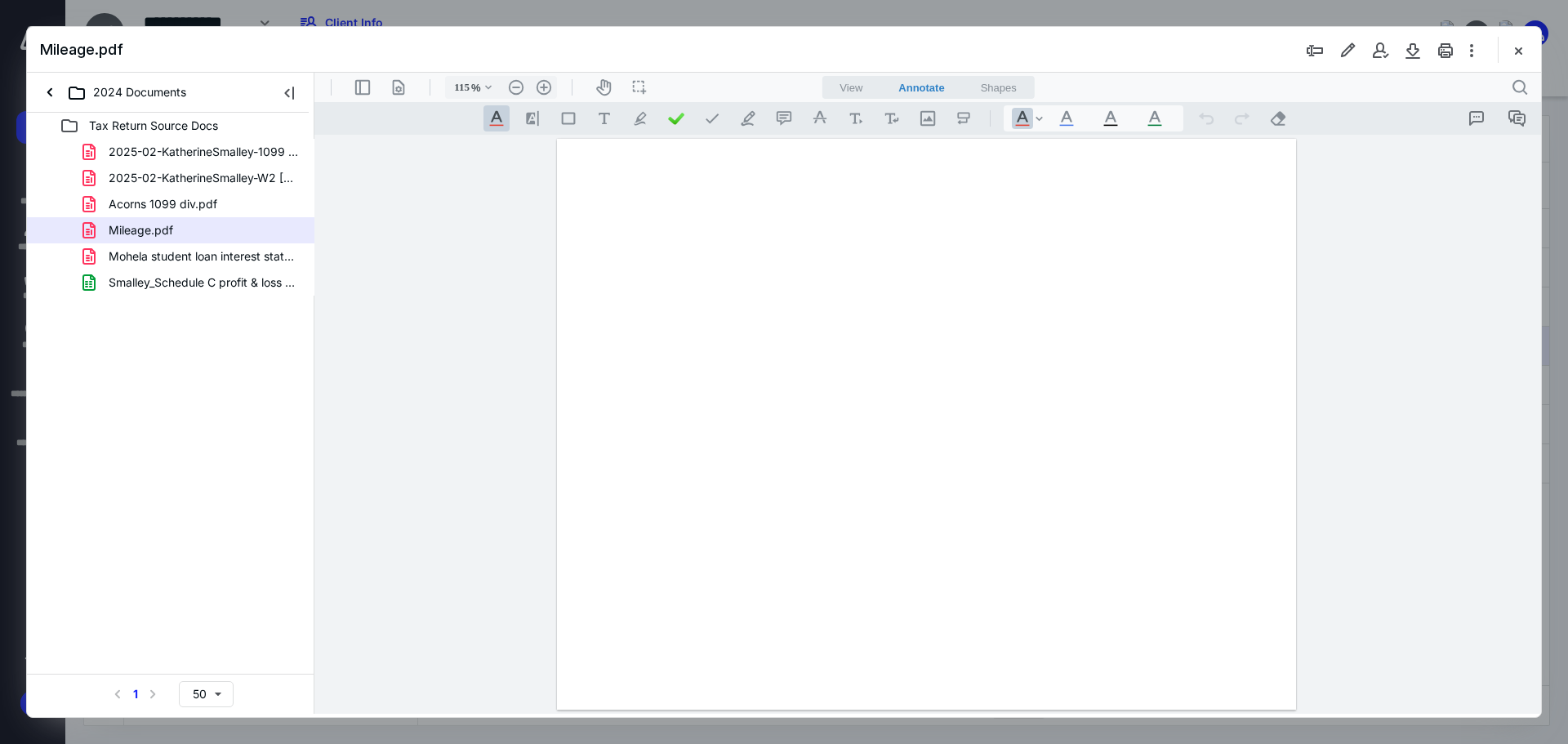 scroll, scrollTop: 0, scrollLeft: 0, axis: both 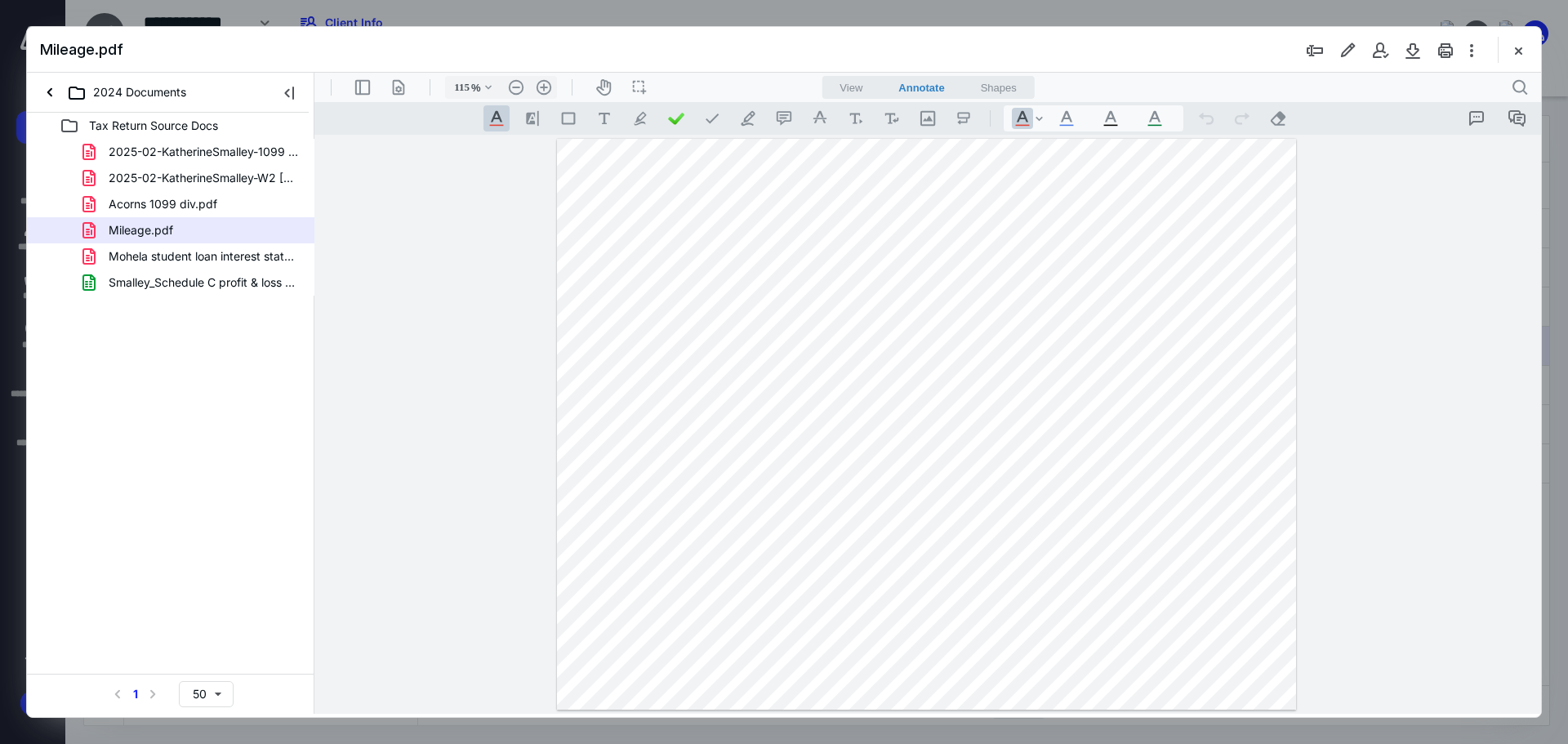 drag, startPoint x: 1014, startPoint y: 424, endPoint x: 995, endPoint y: 564, distance: 141.283 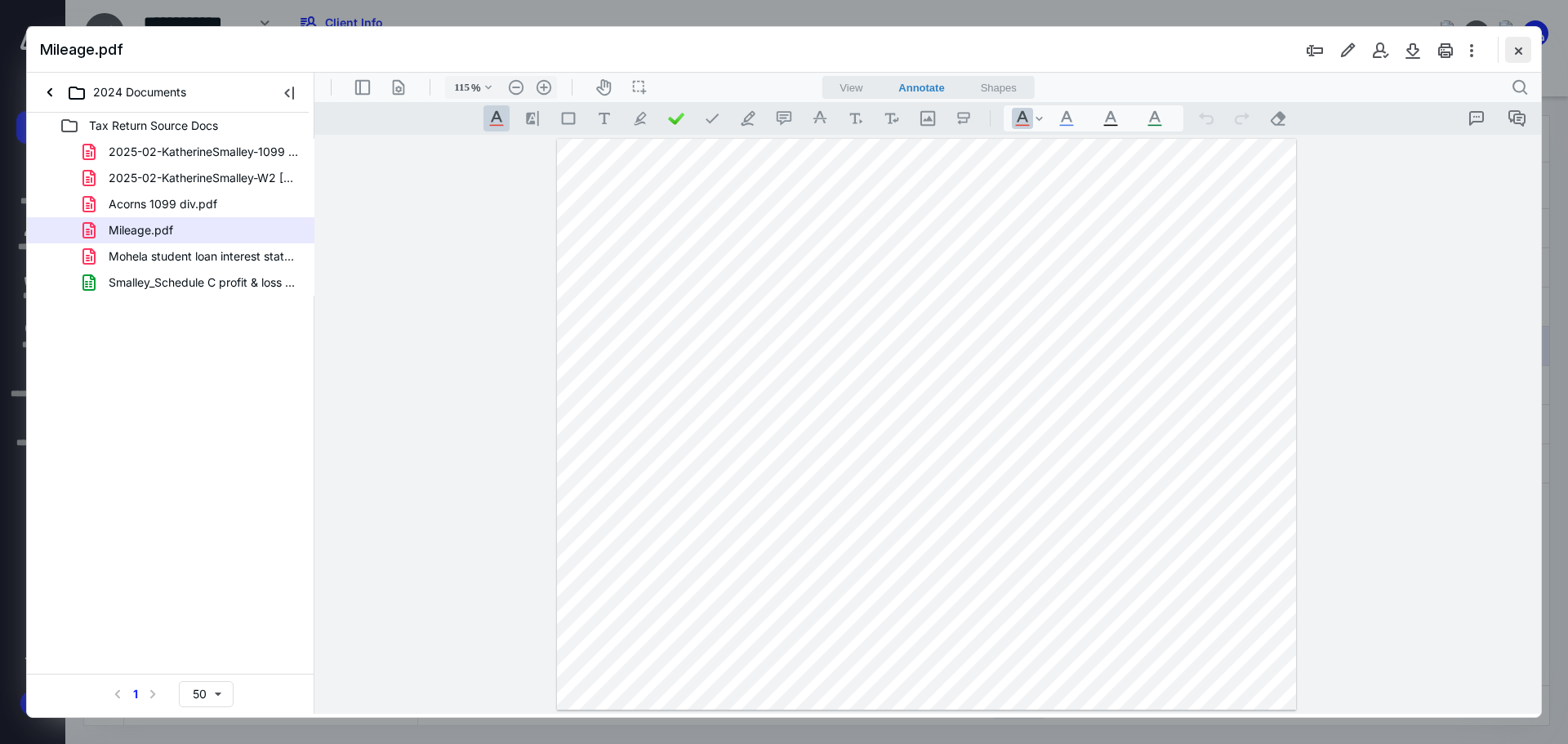 click at bounding box center [1518, 50] 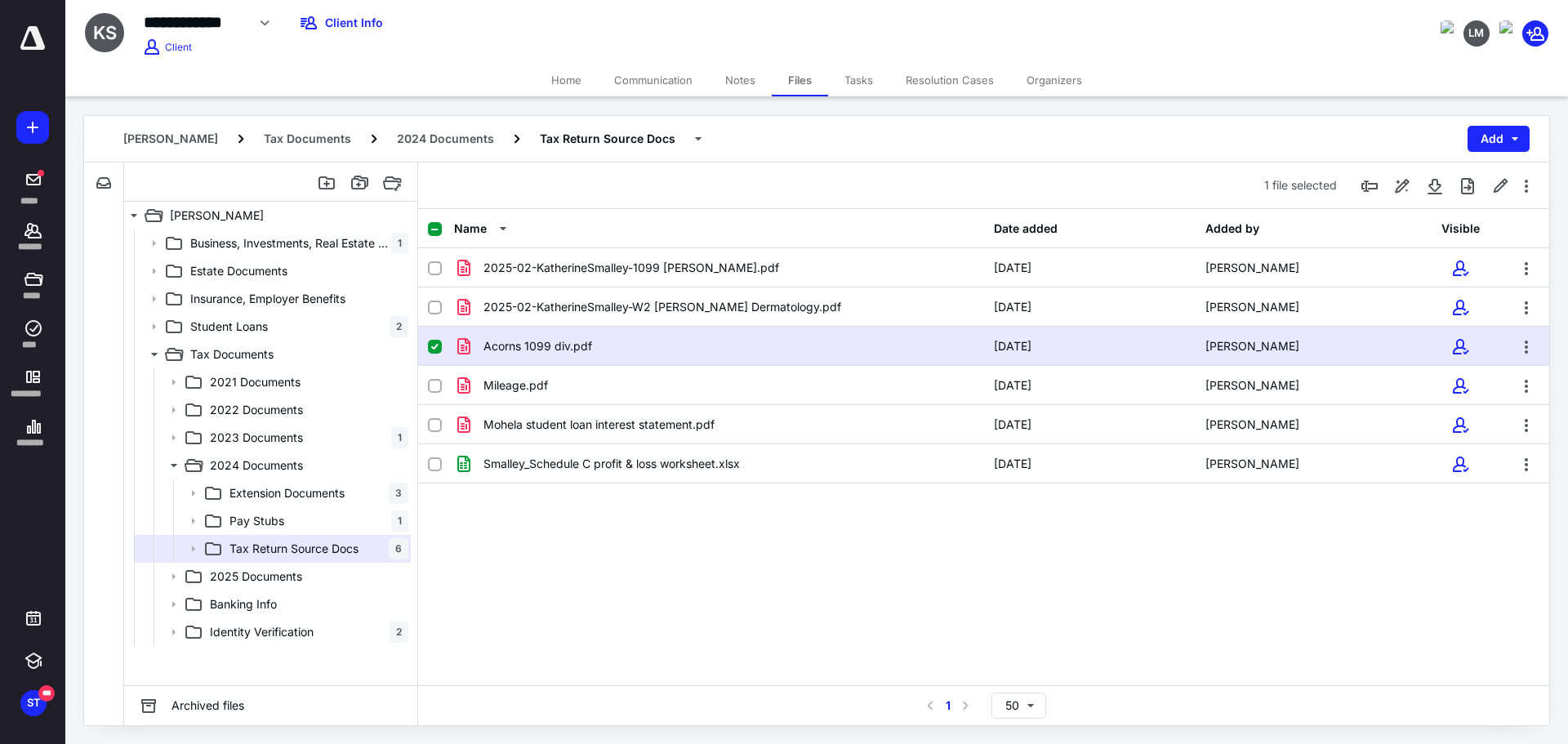 drag, startPoint x: 769, startPoint y: 575, endPoint x: 752, endPoint y: 509, distance: 68.154237 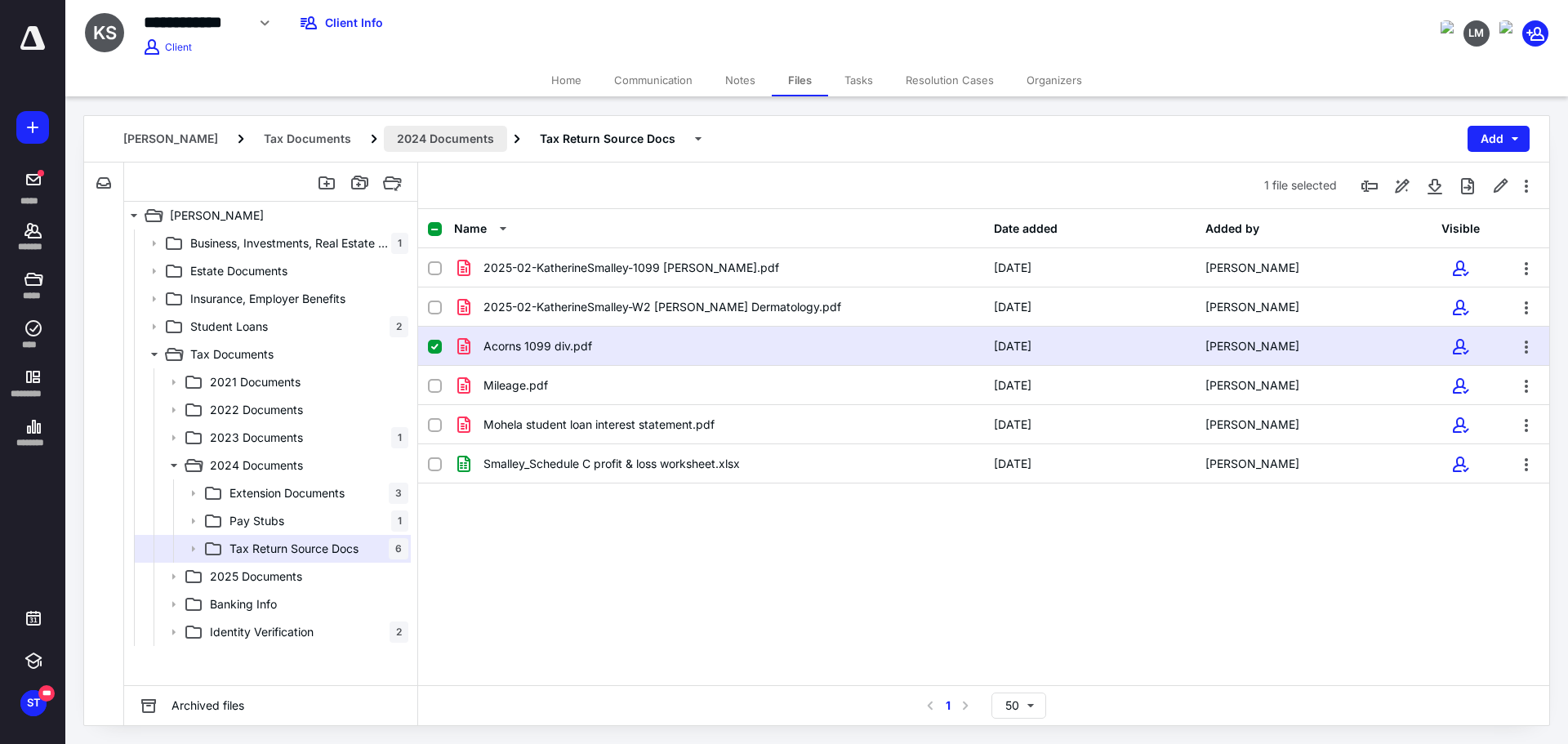 click on "2024 Documents" at bounding box center [445, 139] 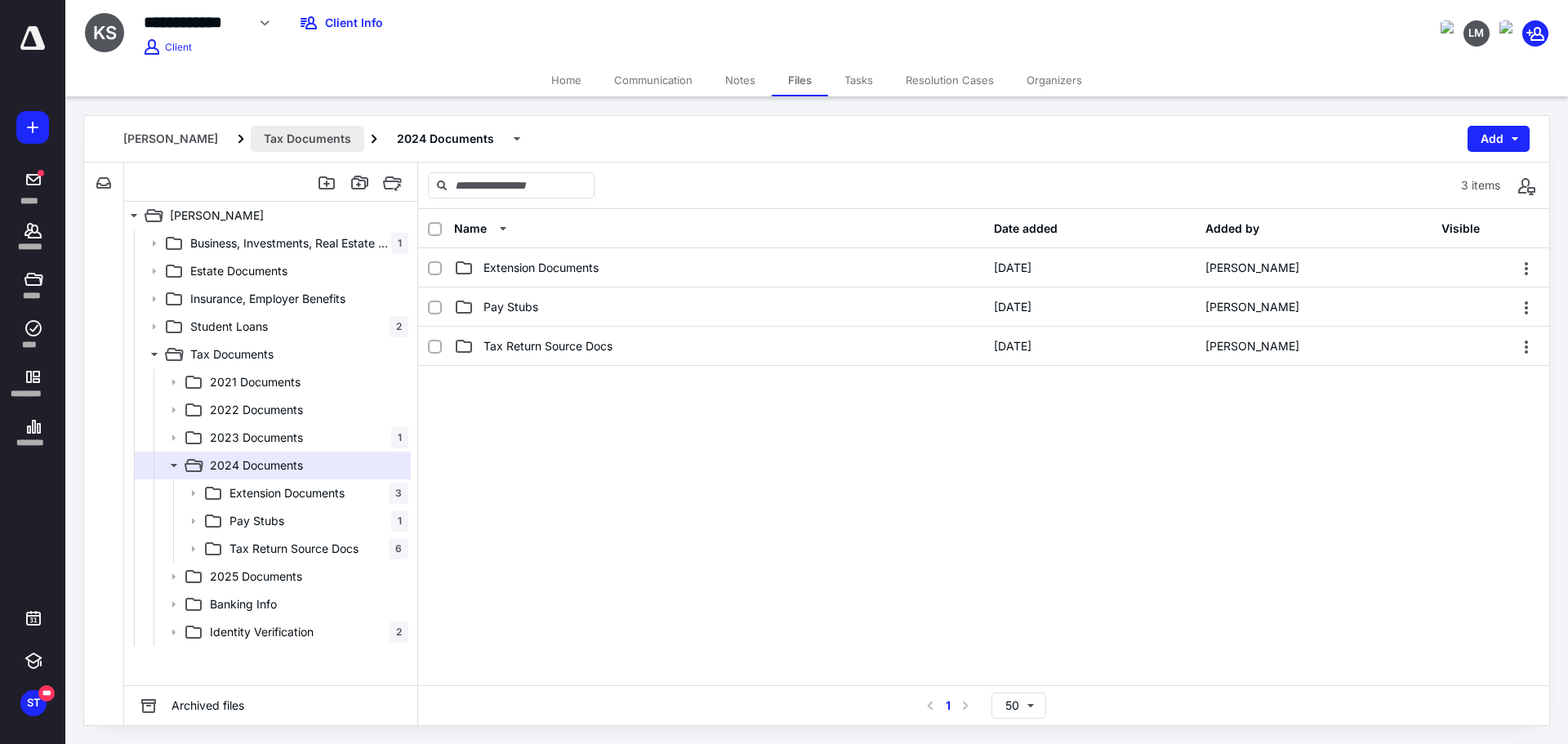click on "Tax Documents" at bounding box center (307, 139) 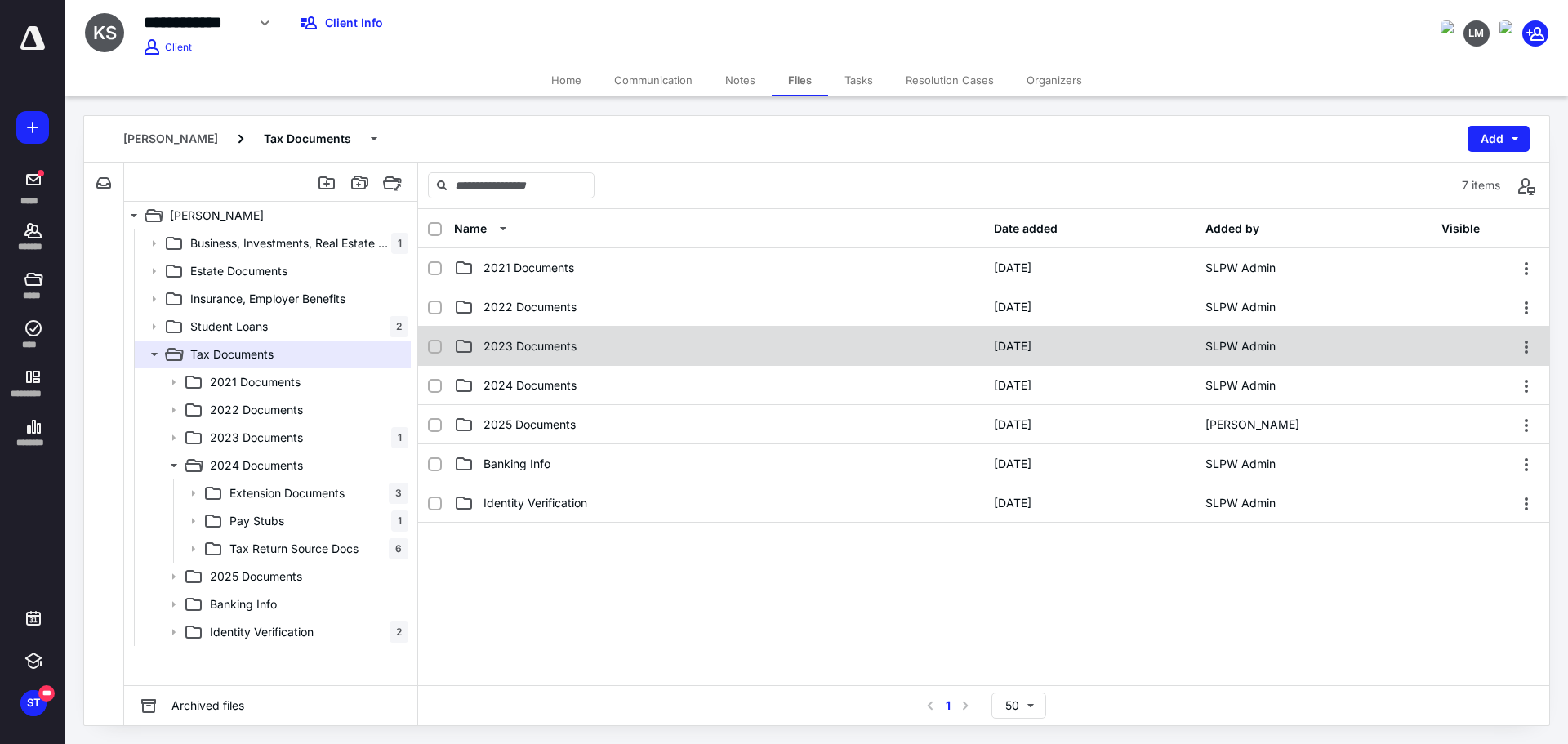 click on "2023 Documents 6/30/2024 SLPW Admin" at bounding box center (983, 346) 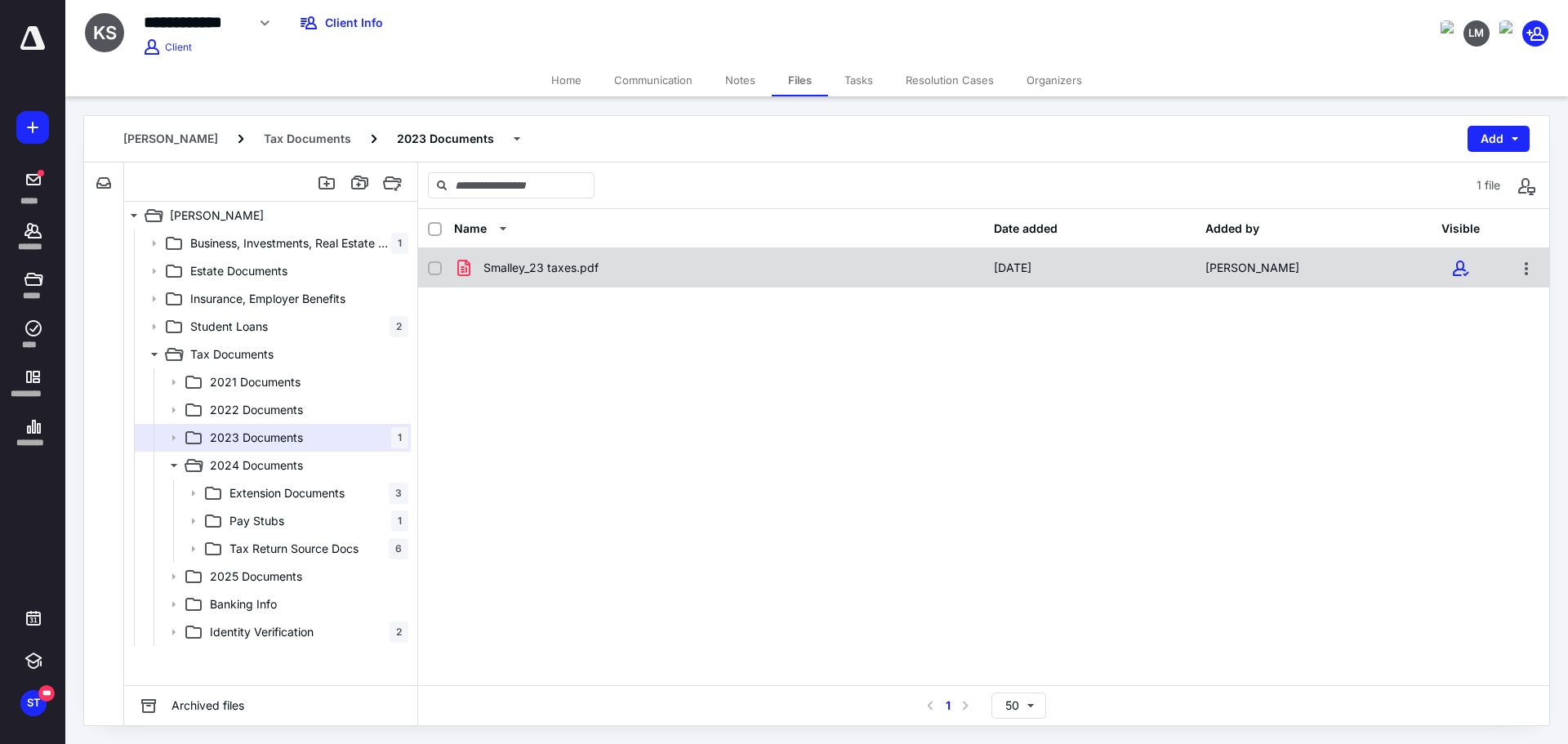 click on "Smalley_23 taxes.pdf" at bounding box center [541, 268] 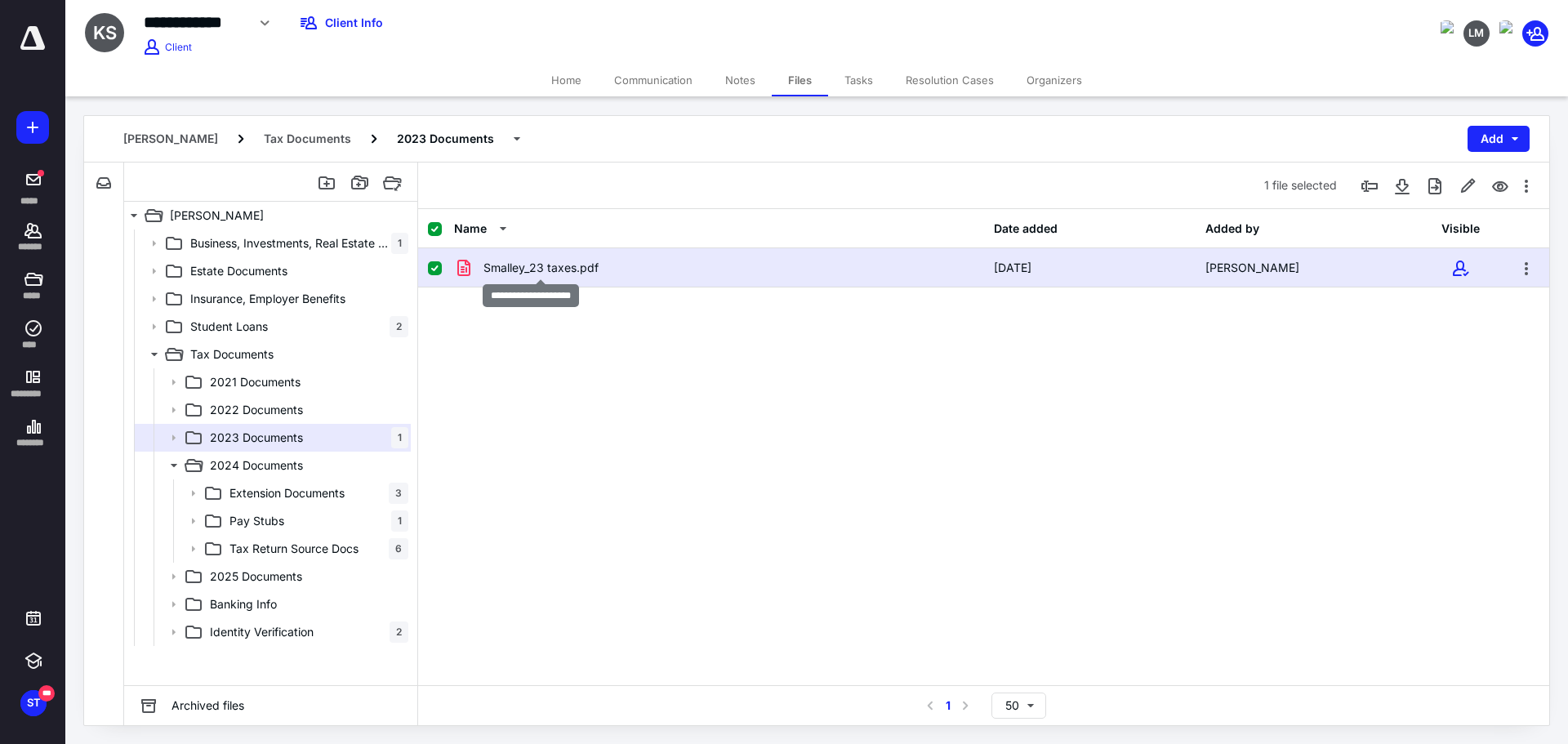 checkbox on "true" 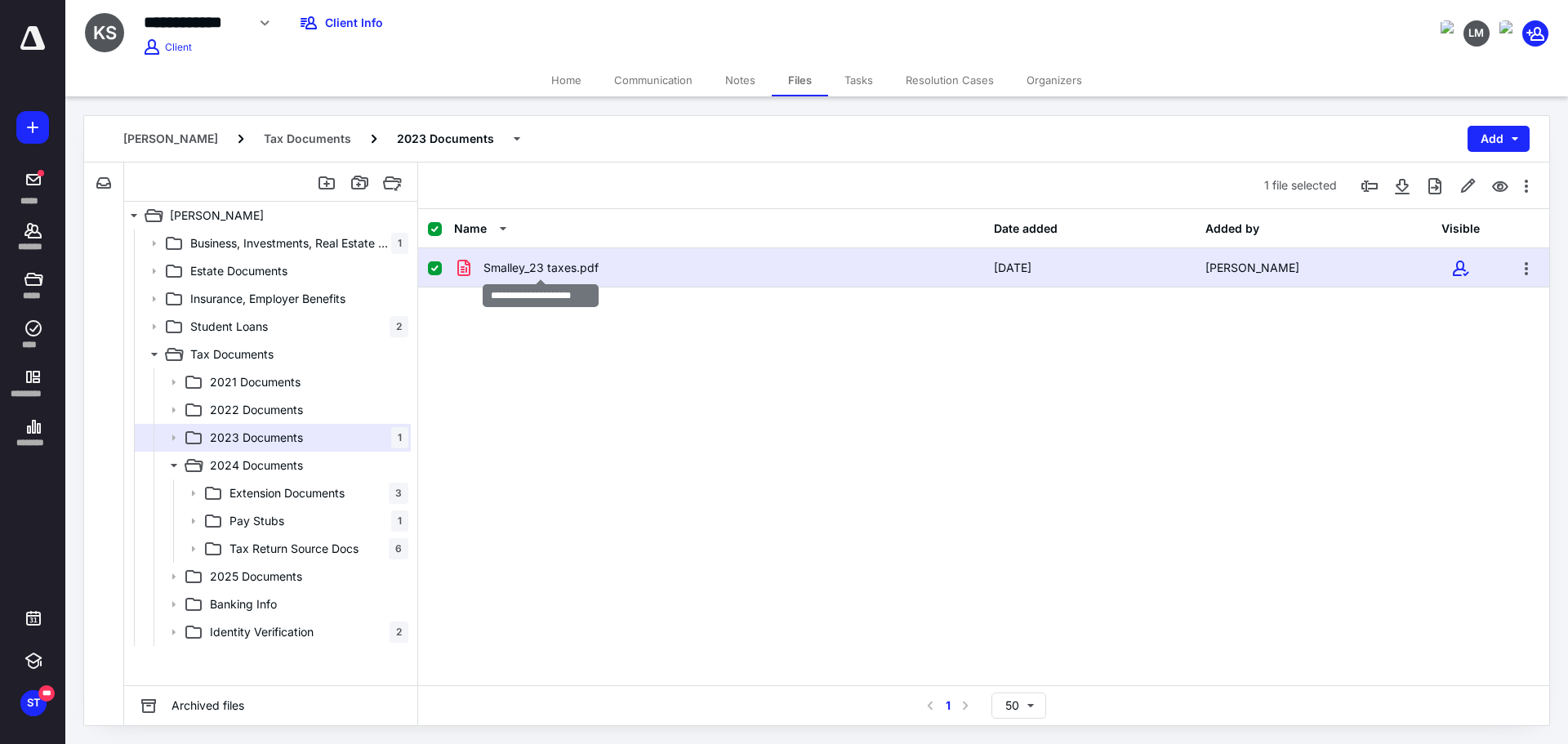 click on "Smalley_23 taxes.pdf" at bounding box center [541, 268] 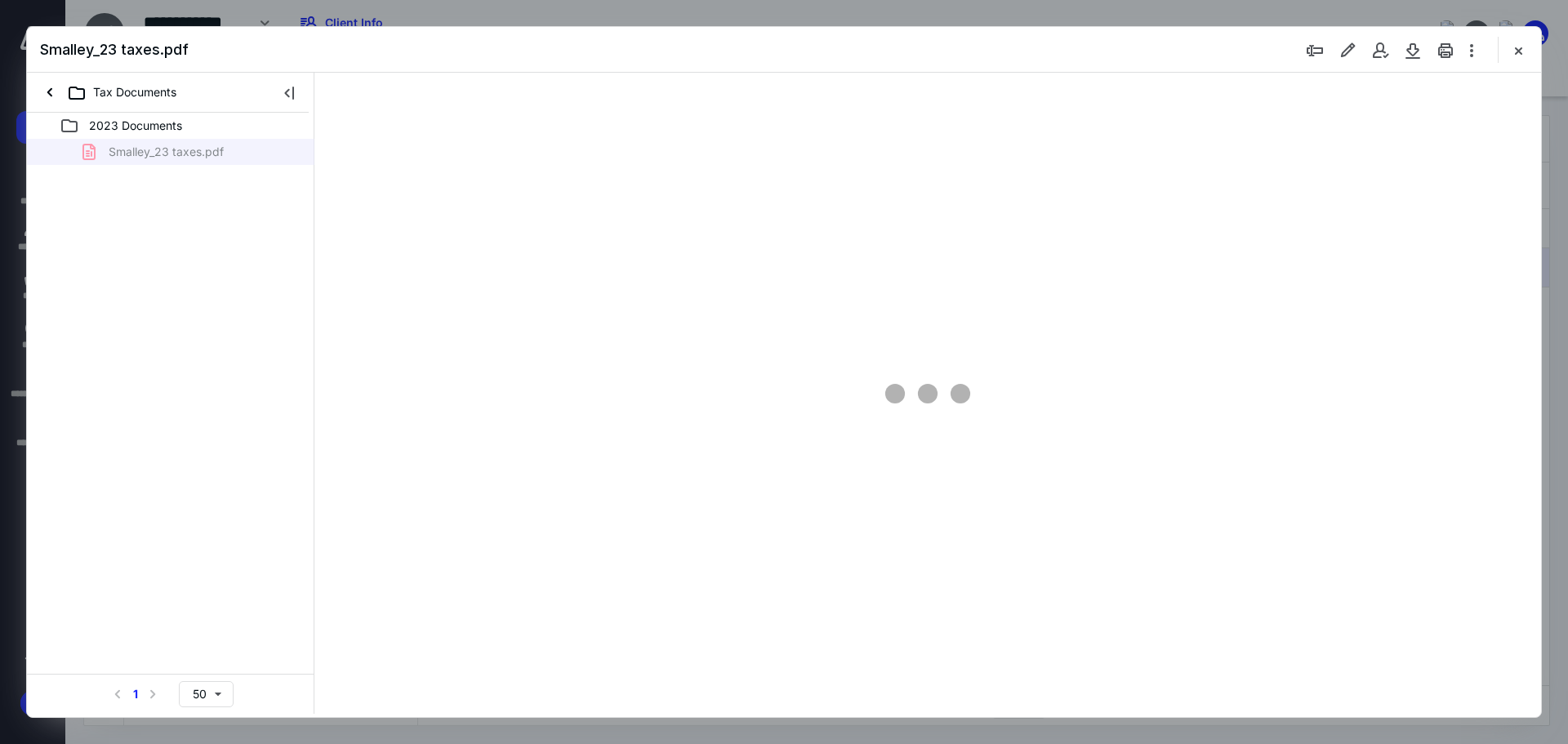 scroll, scrollTop: 0, scrollLeft: 0, axis: both 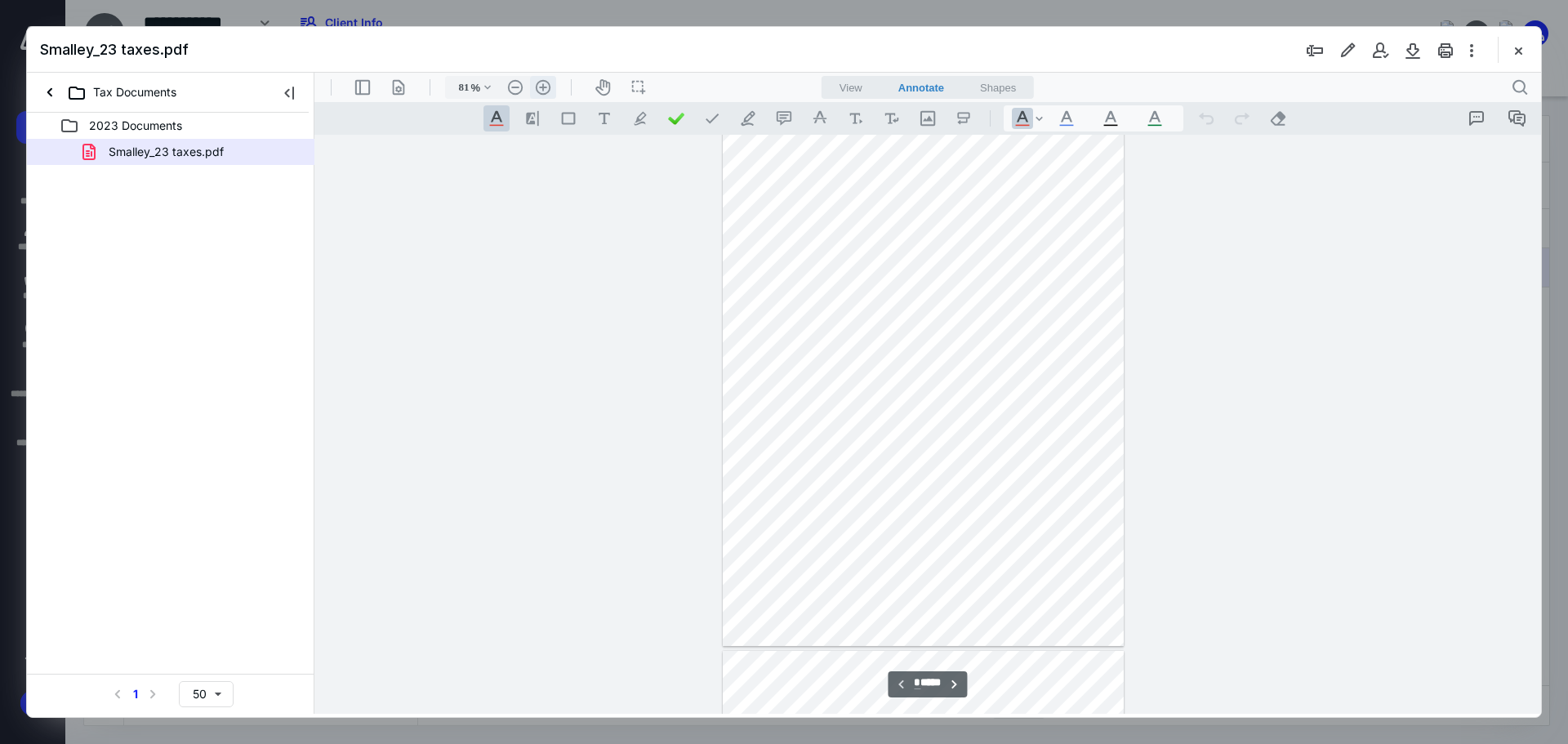 click on ".cls-1{fill:#abb0c4;} icon - header - zoom - in - line" at bounding box center (543, 87) 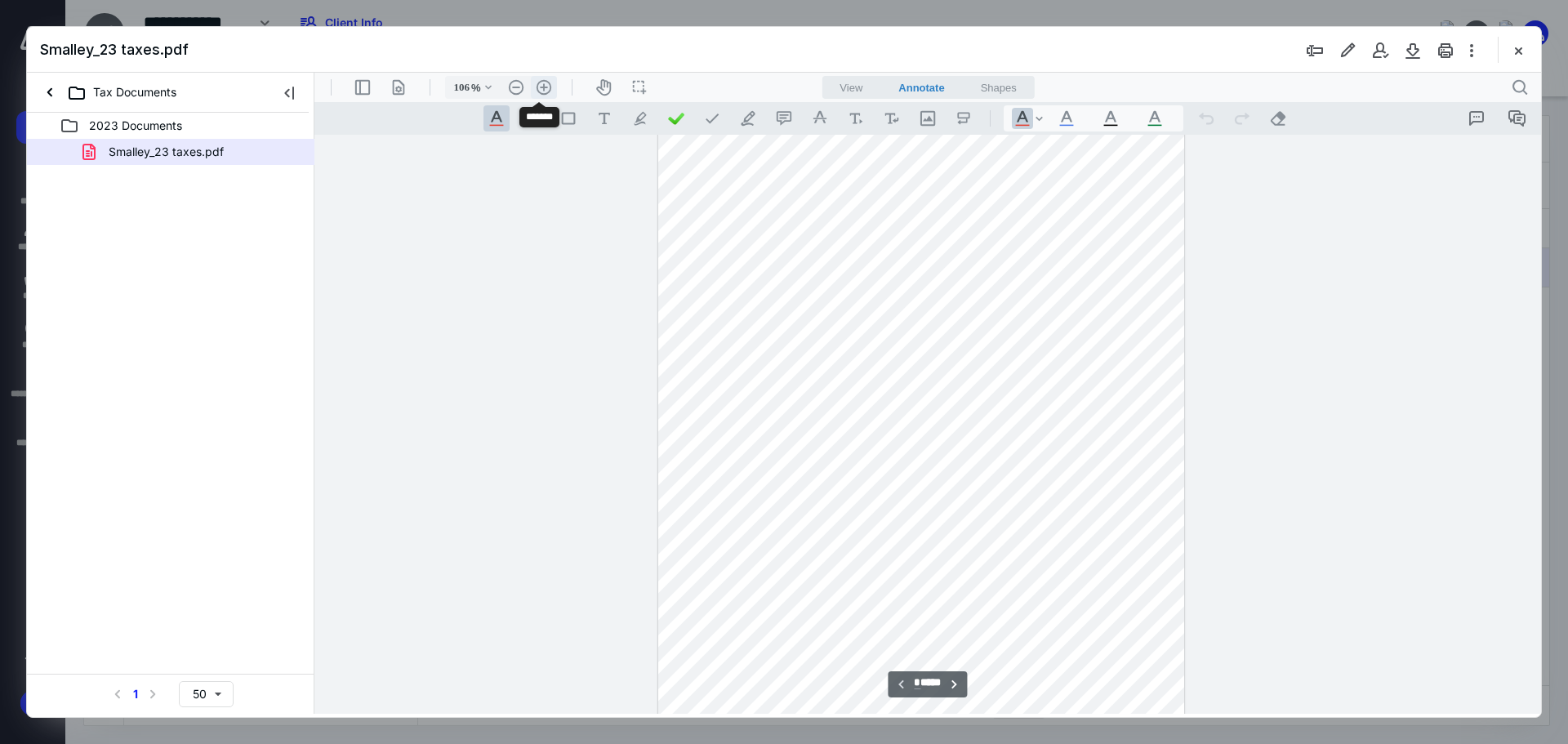 click on ".cls-1{fill:#abb0c4;} icon - header - zoom - in - line" at bounding box center (544, 87) 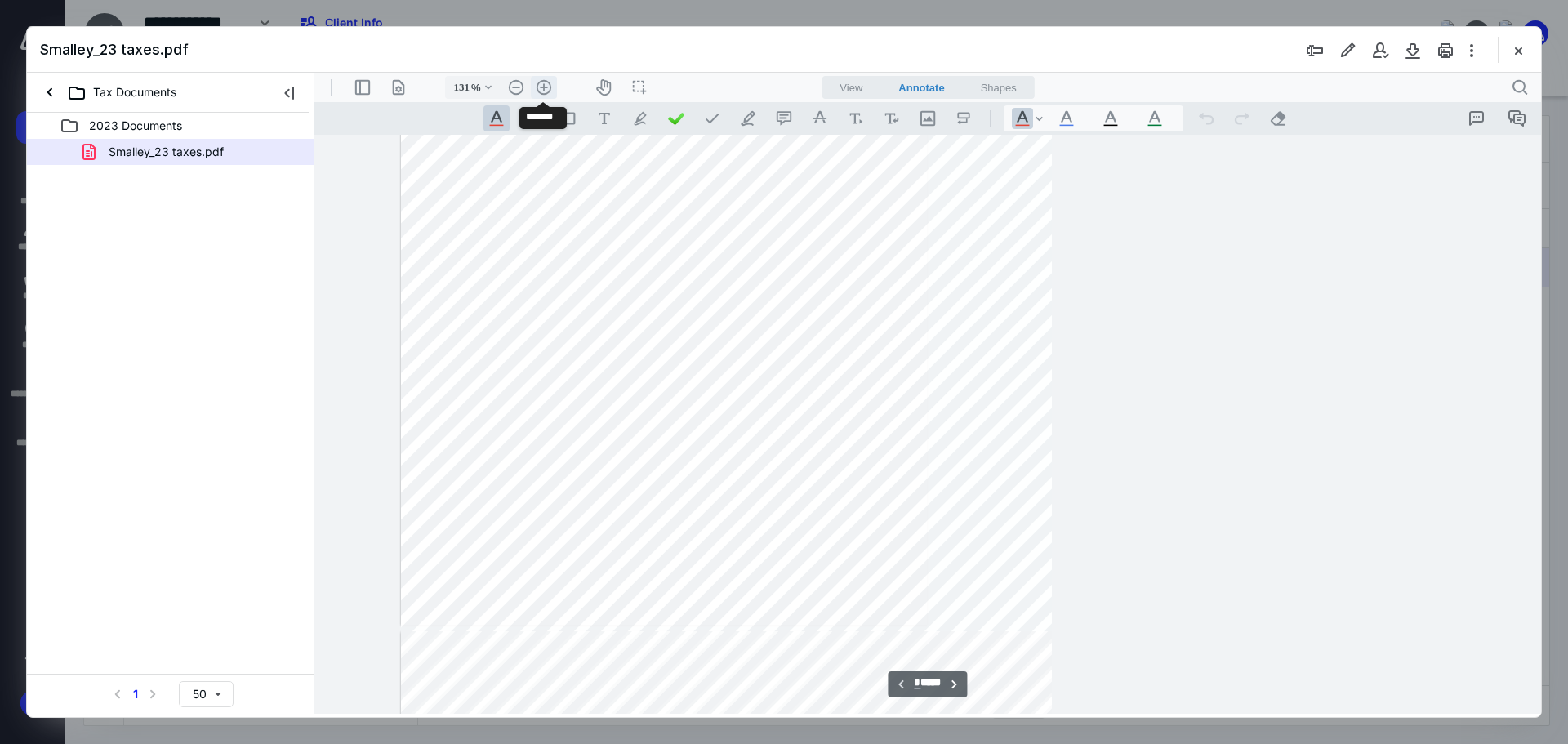 click on ".cls-1{fill:#abb0c4;} icon - header - zoom - in - line" at bounding box center [544, 87] 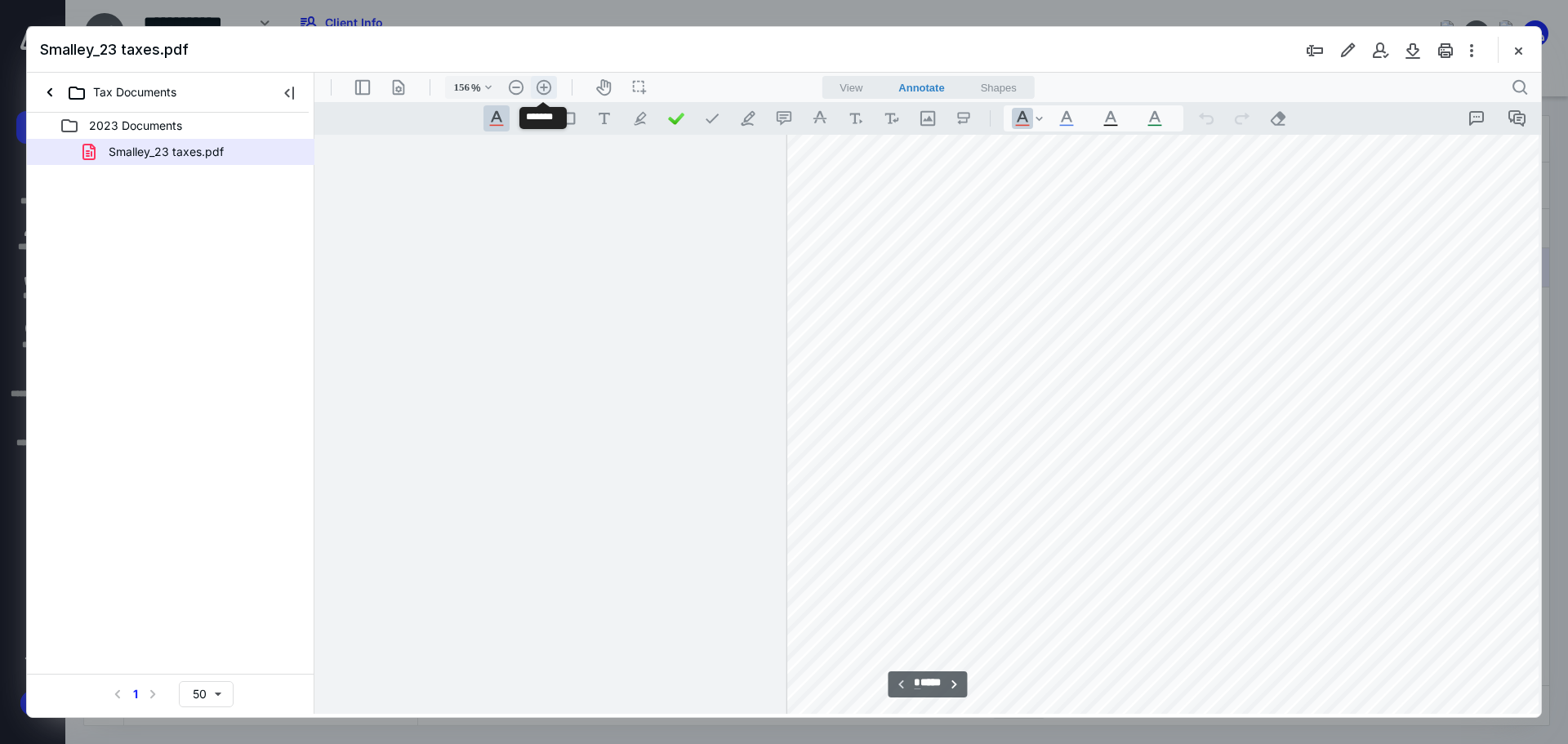 scroll, scrollTop: 366, scrollLeft: 984, axis: both 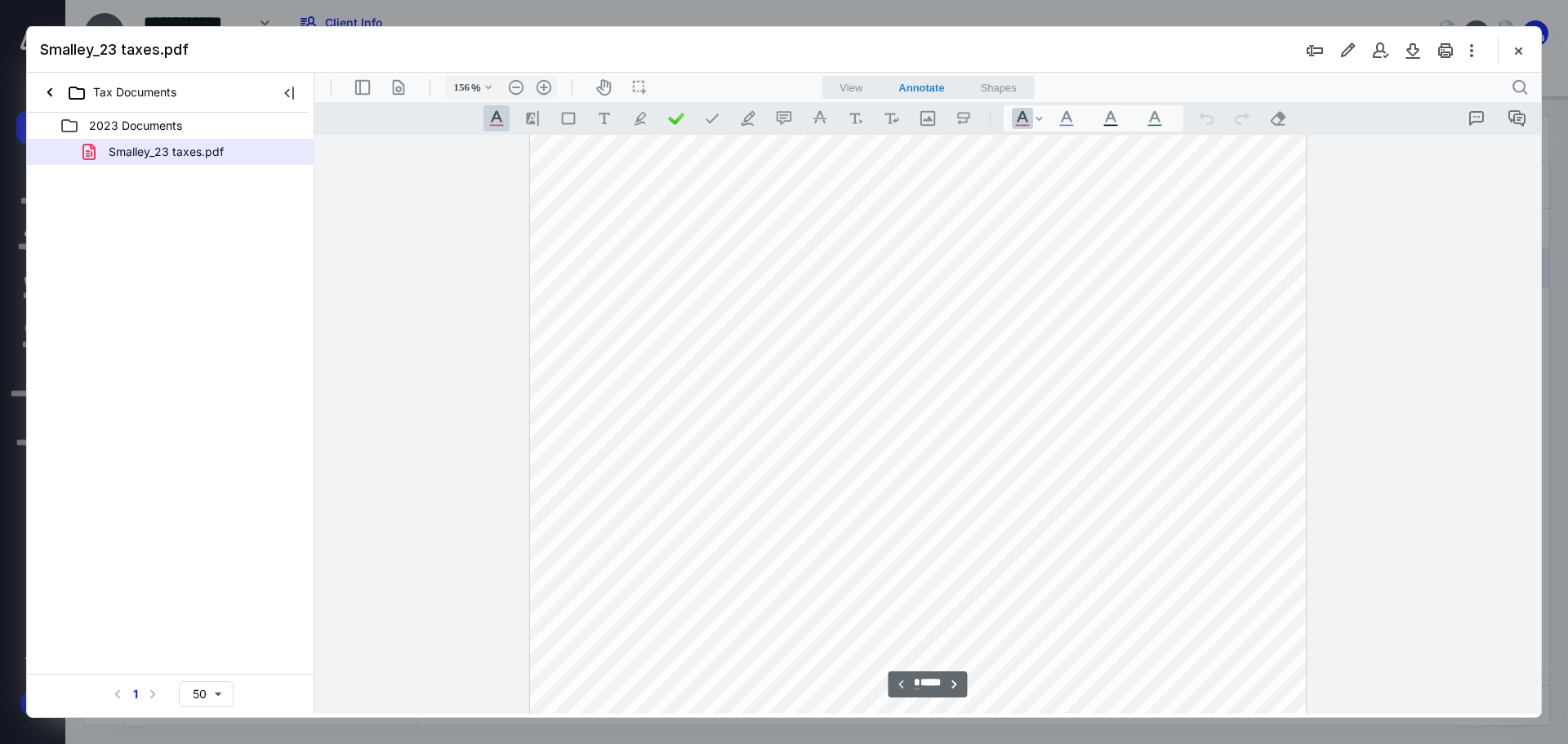click on "**********" at bounding box center (918, 328) 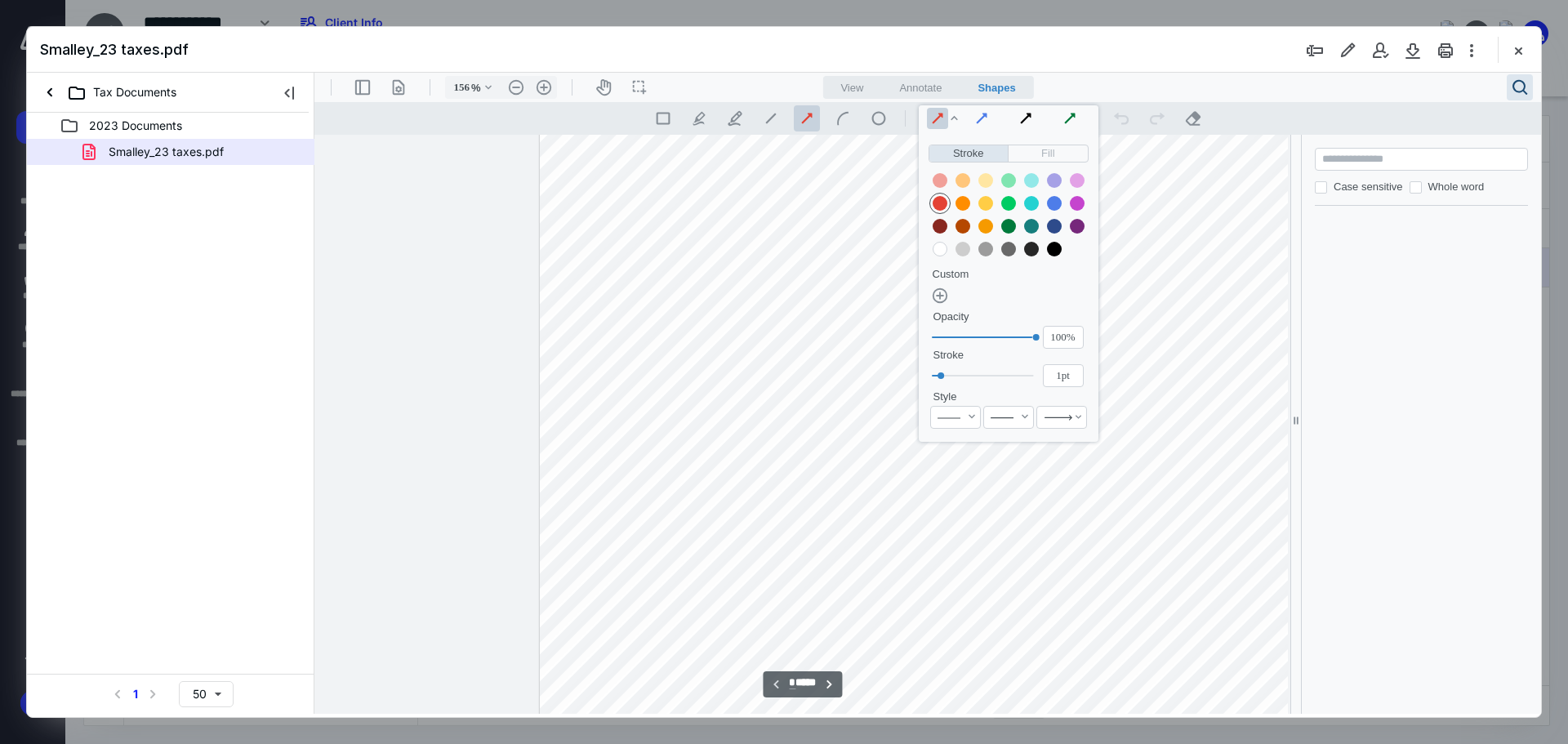 scroll, scrollTop: 366, scrollLeft: 994, axis: both 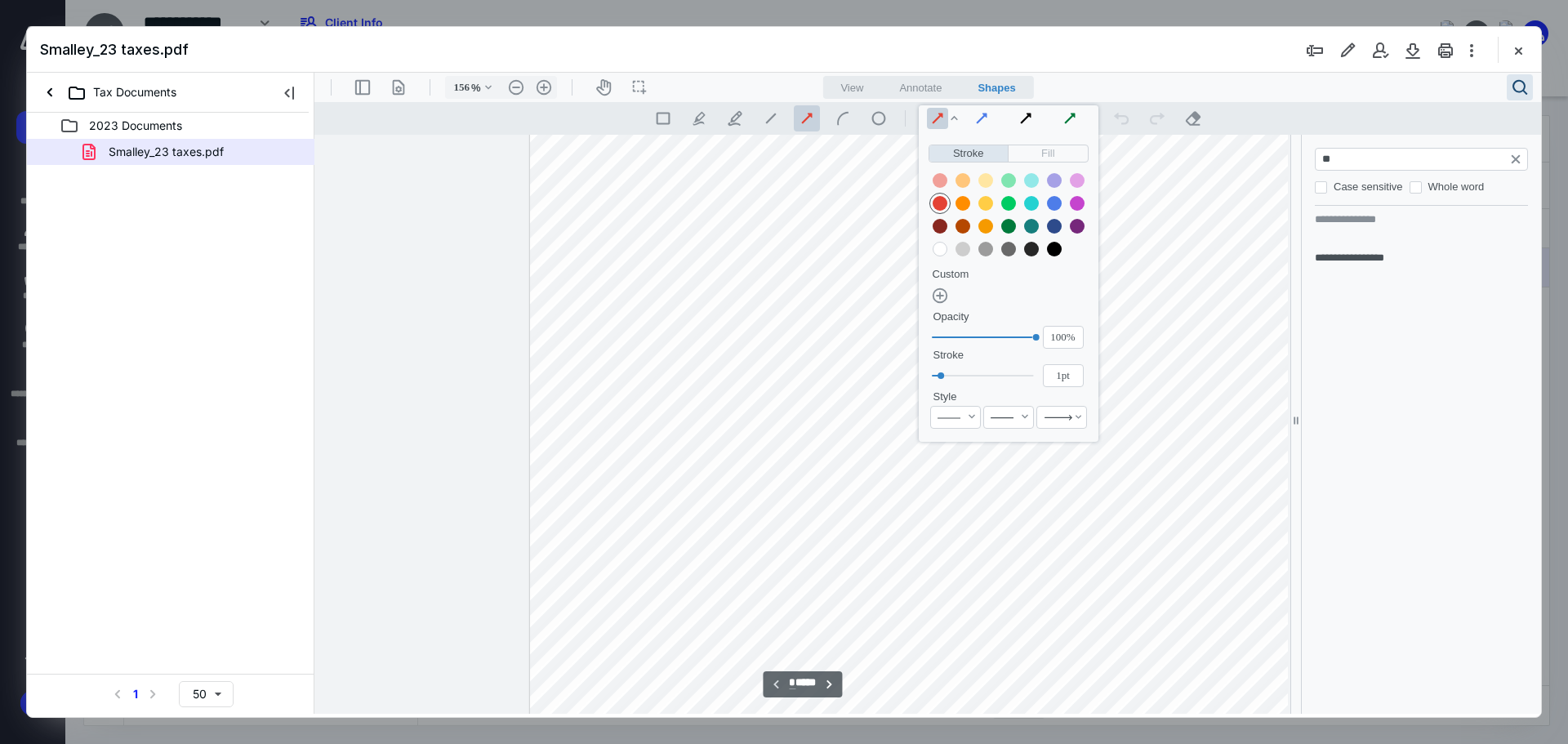 type on "*" 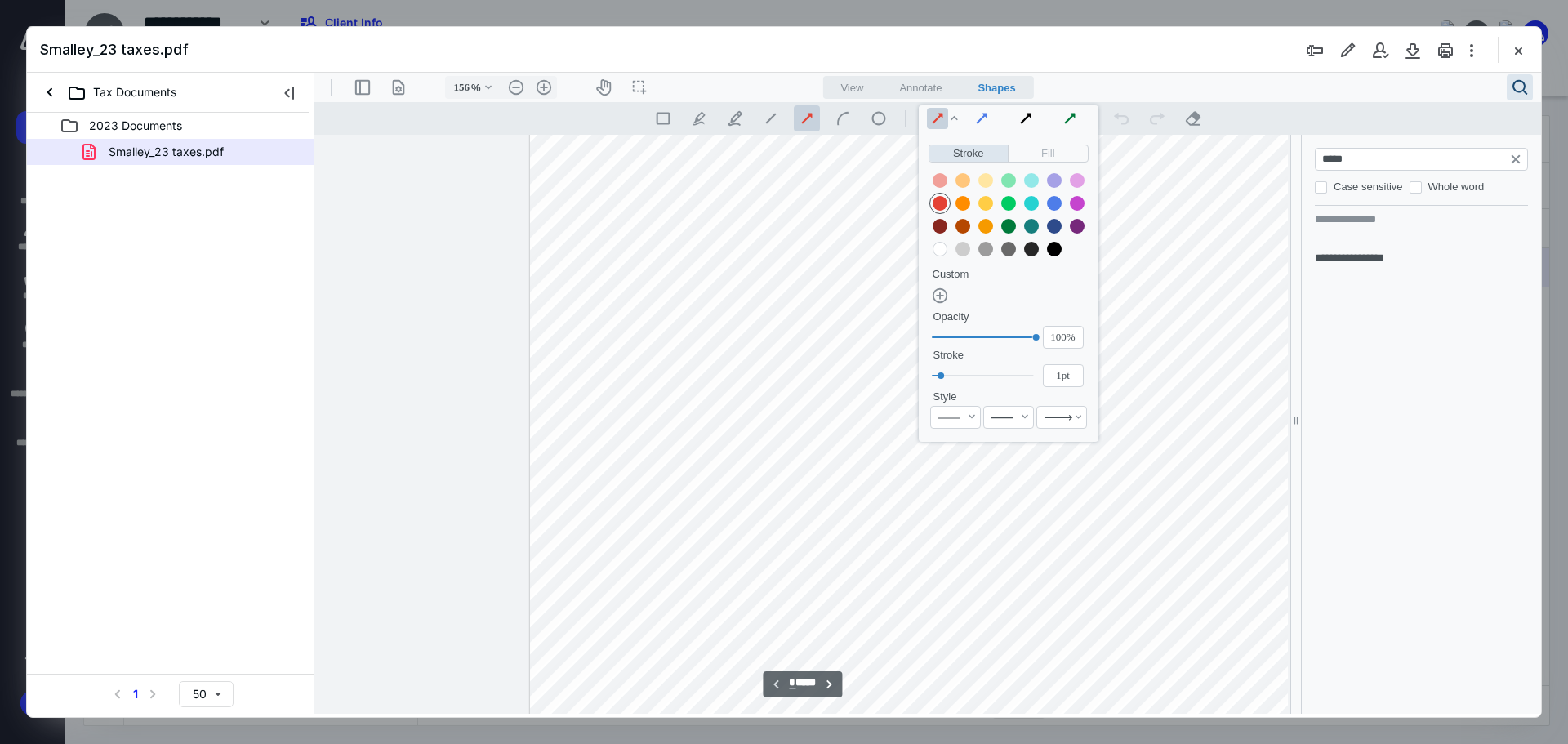 type on "*****" 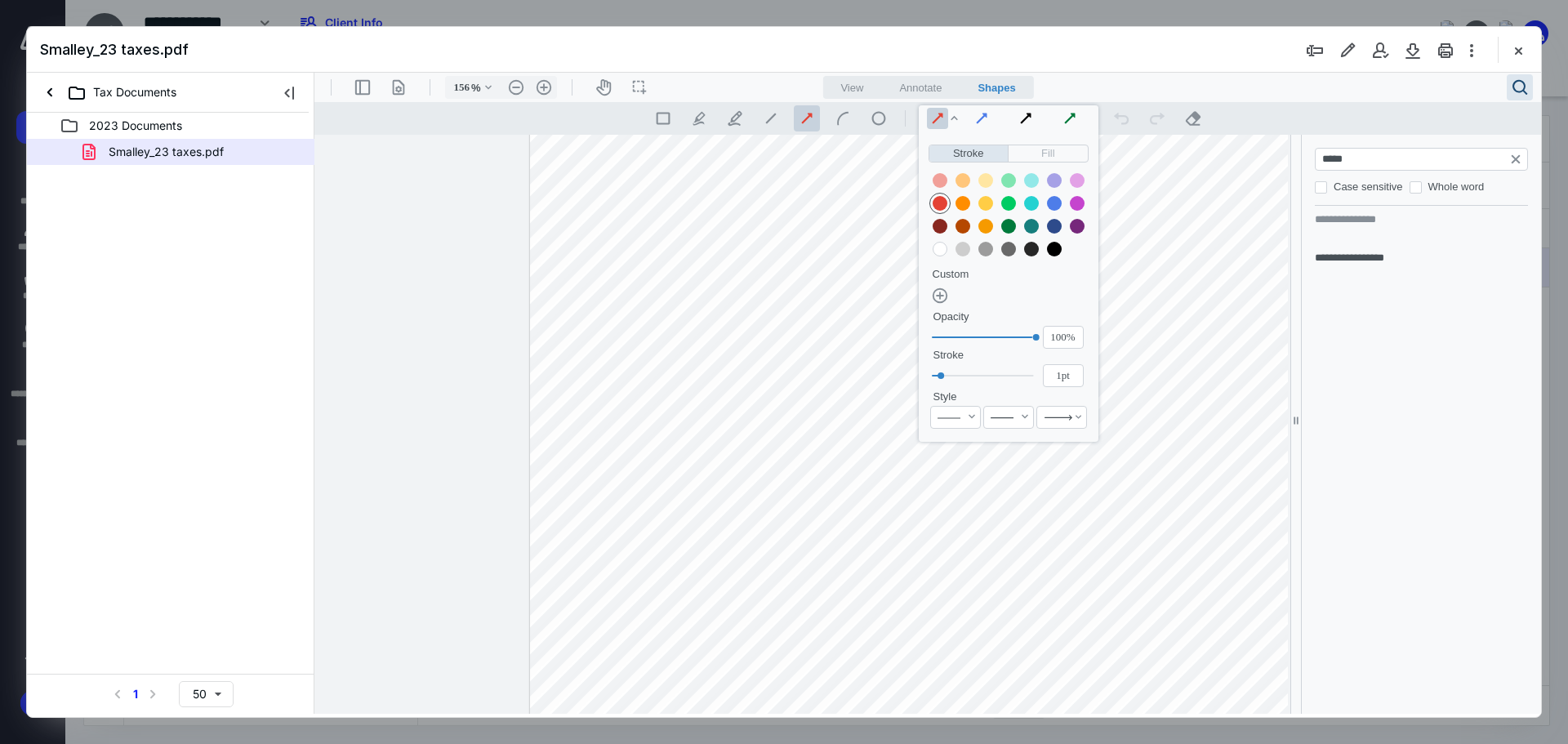 click on "*****" at bounding box center [1423, 159] 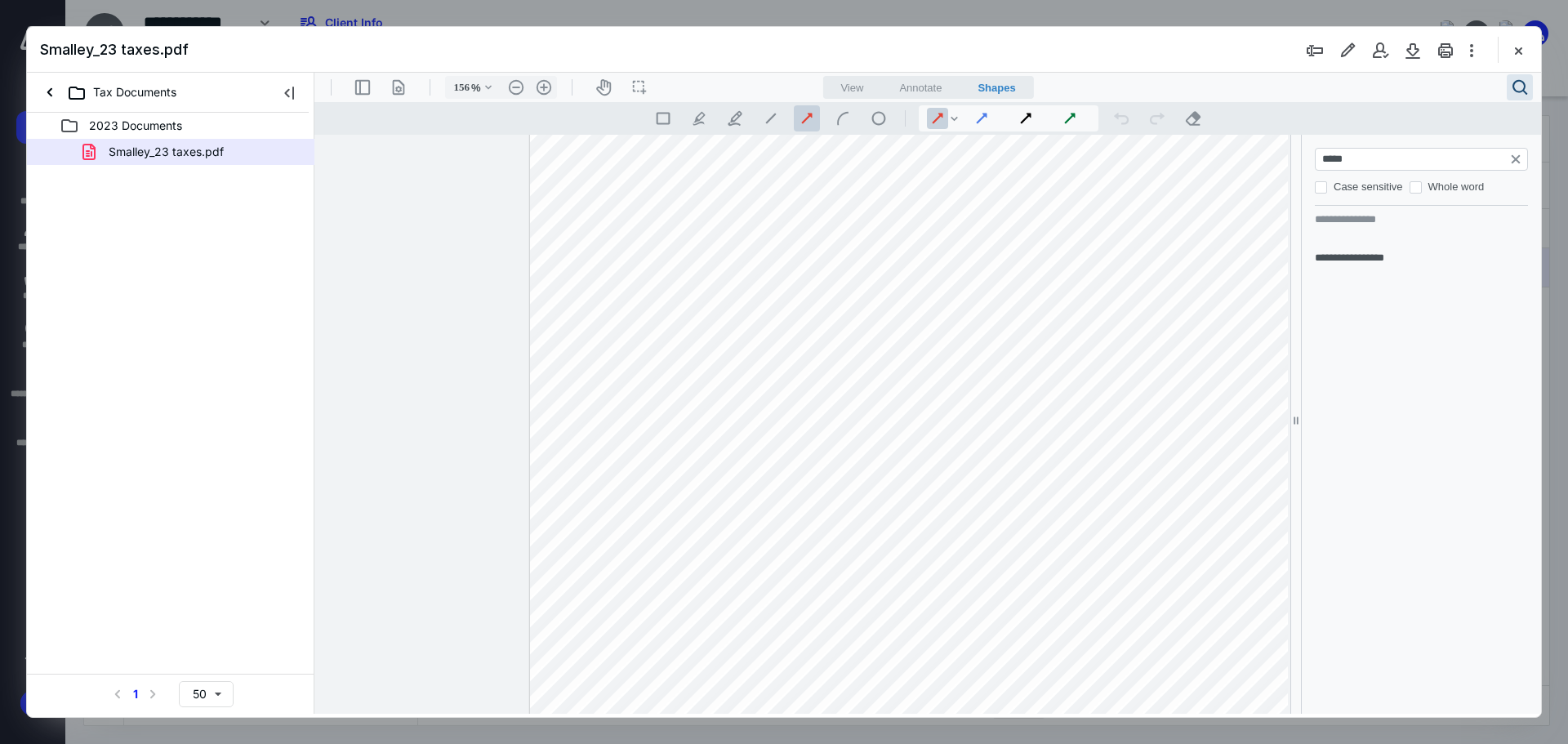 click on "*****" at bounding box center [1423, 159] 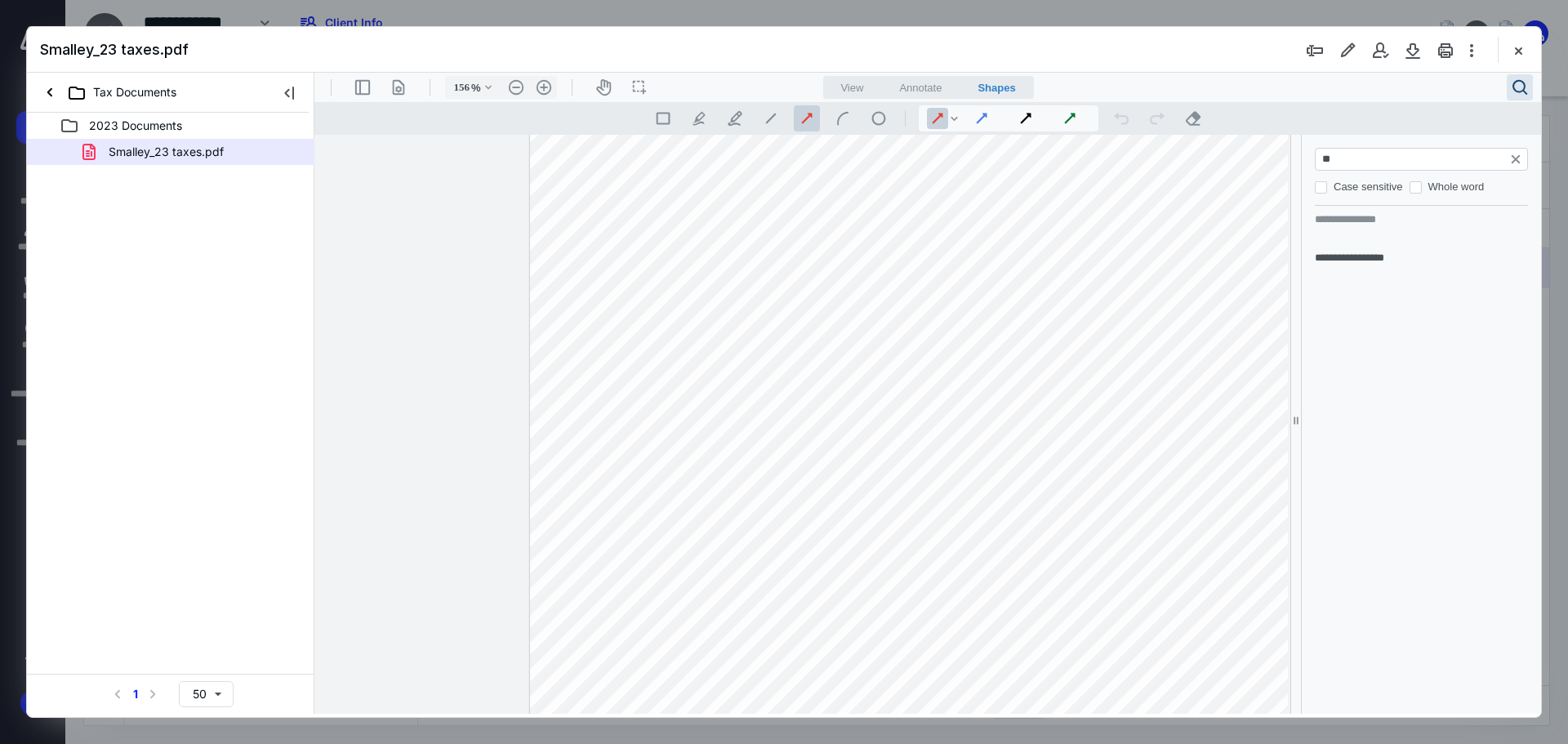 type on "*" 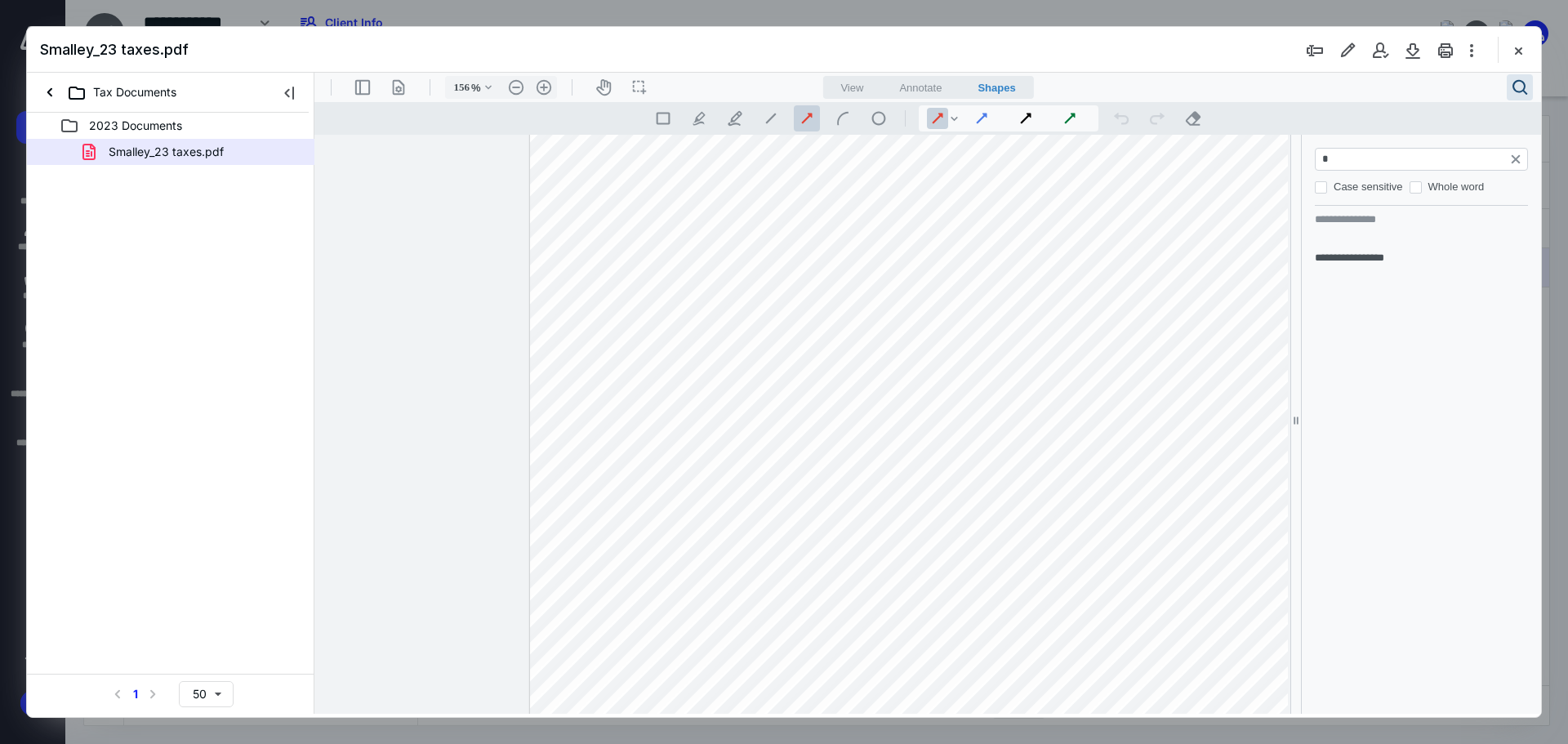 type 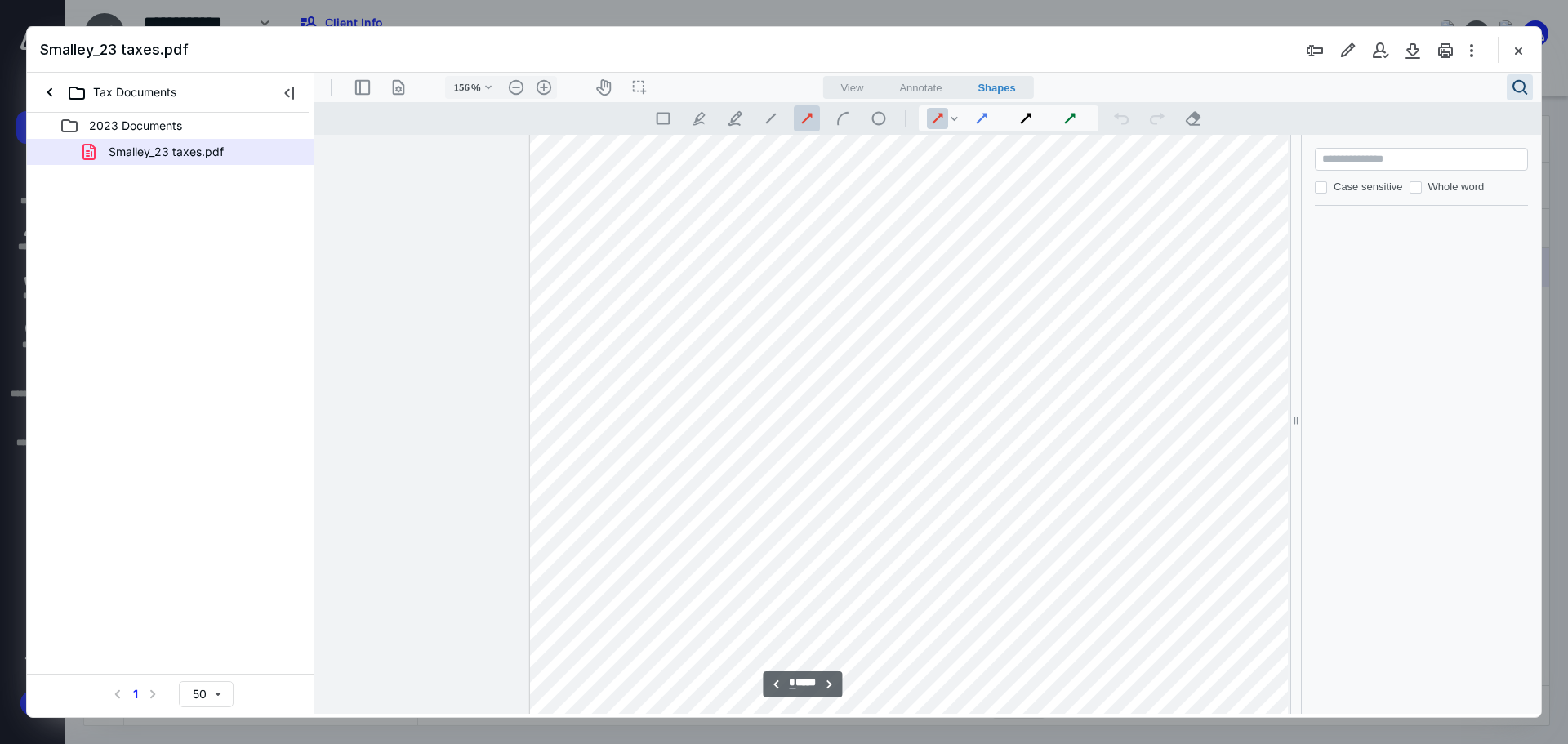 scroll, scrollTop: 3143, scrollLeft: 994, axis: both 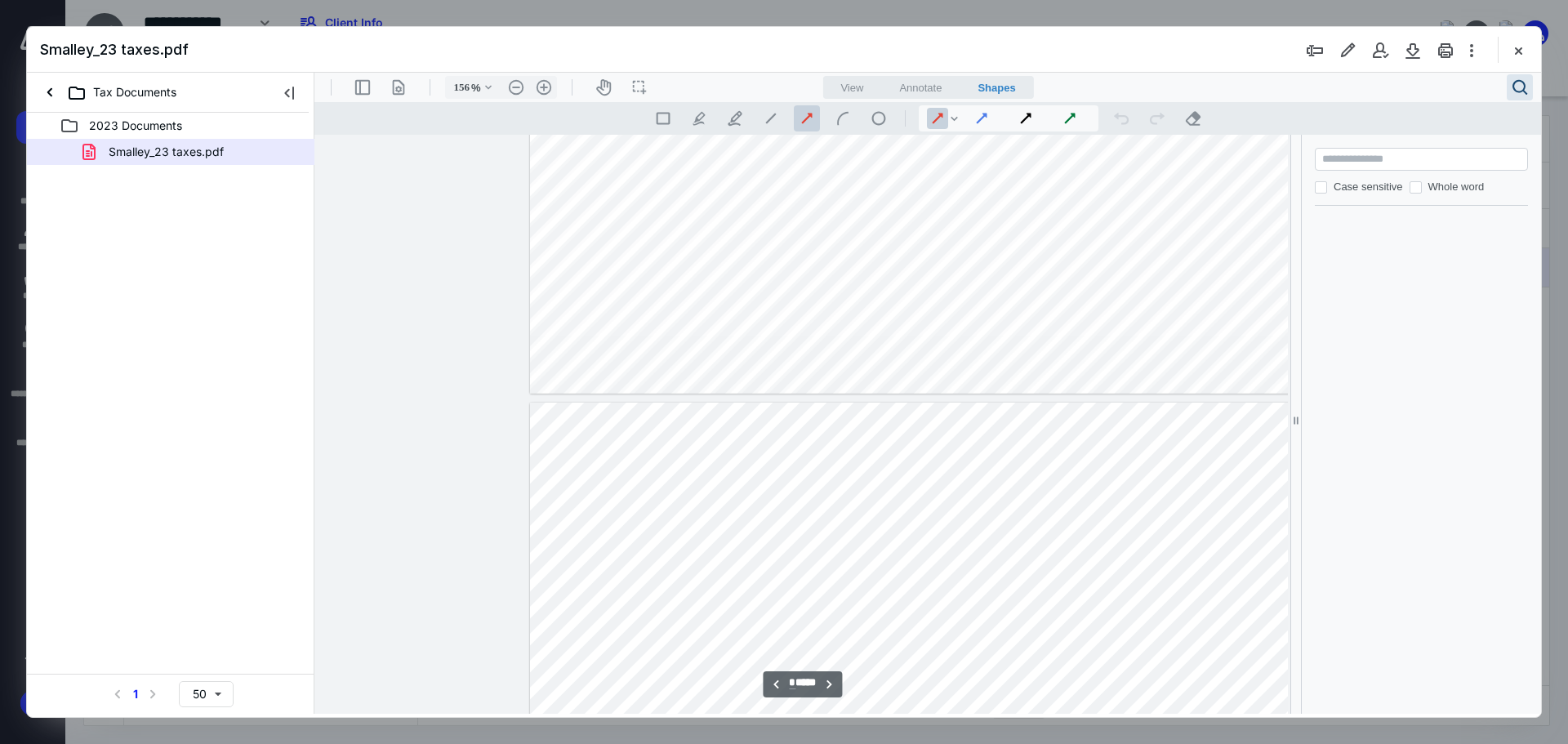 type on "*" 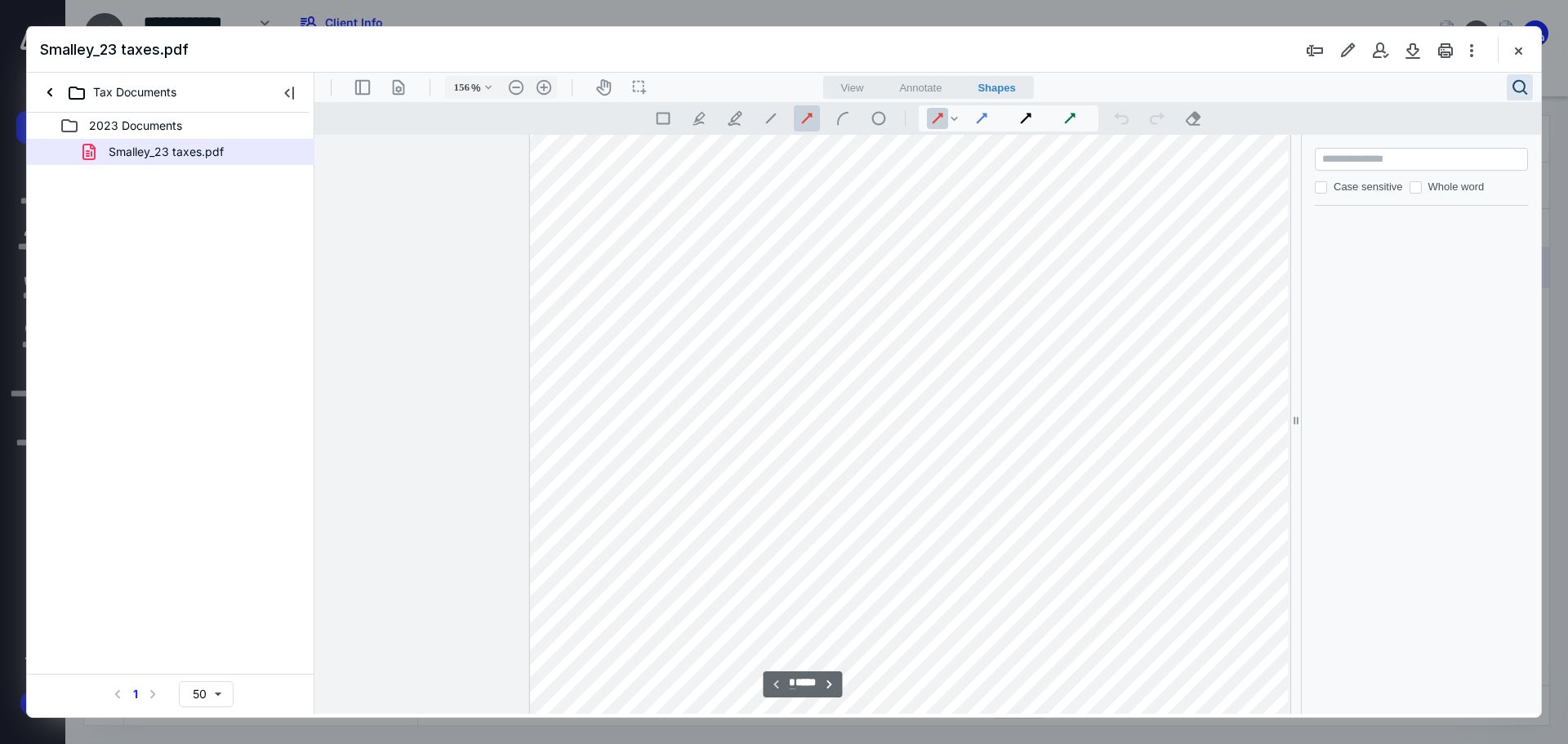 scroll, scrollTop: 408, scrollLeft: 994, axis: both 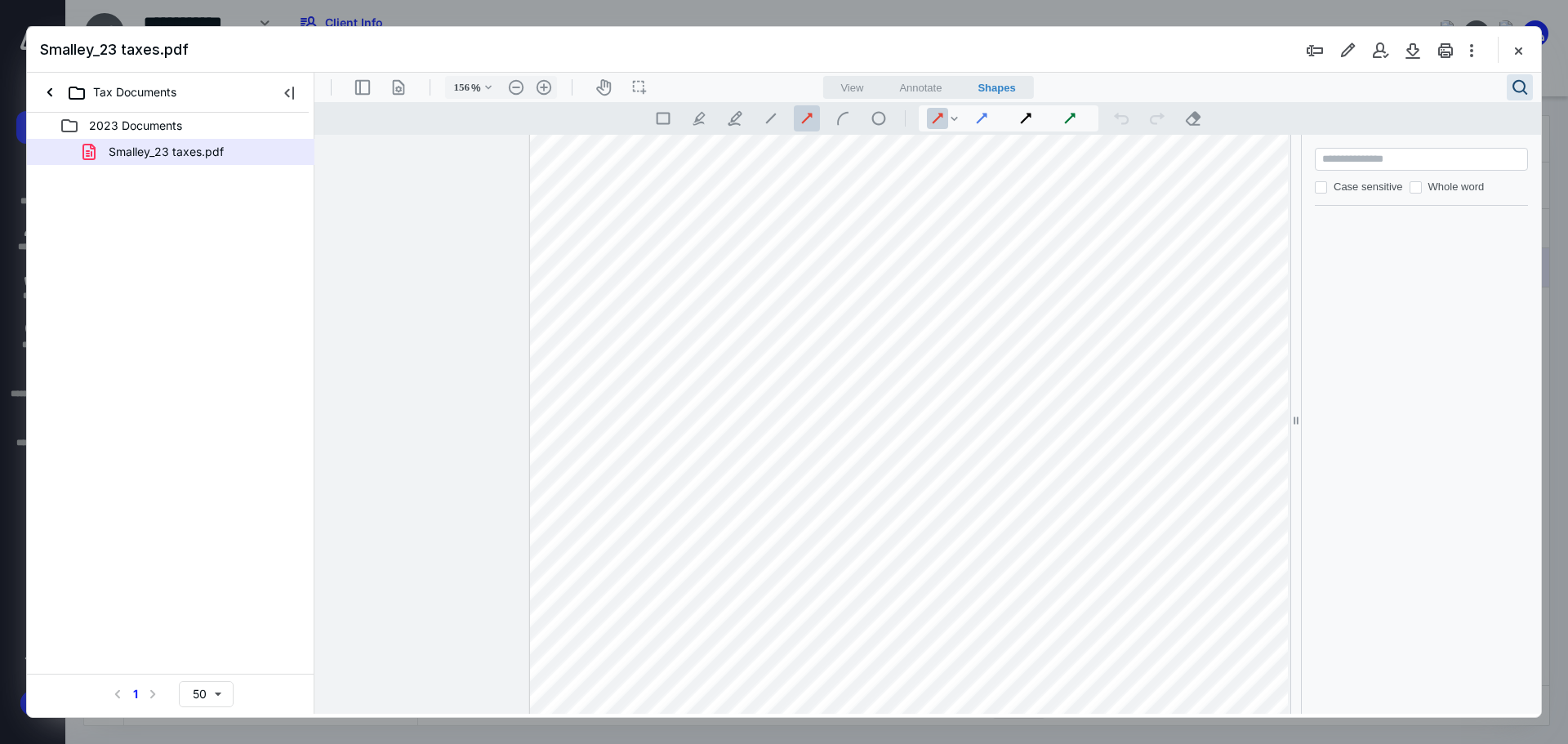 type 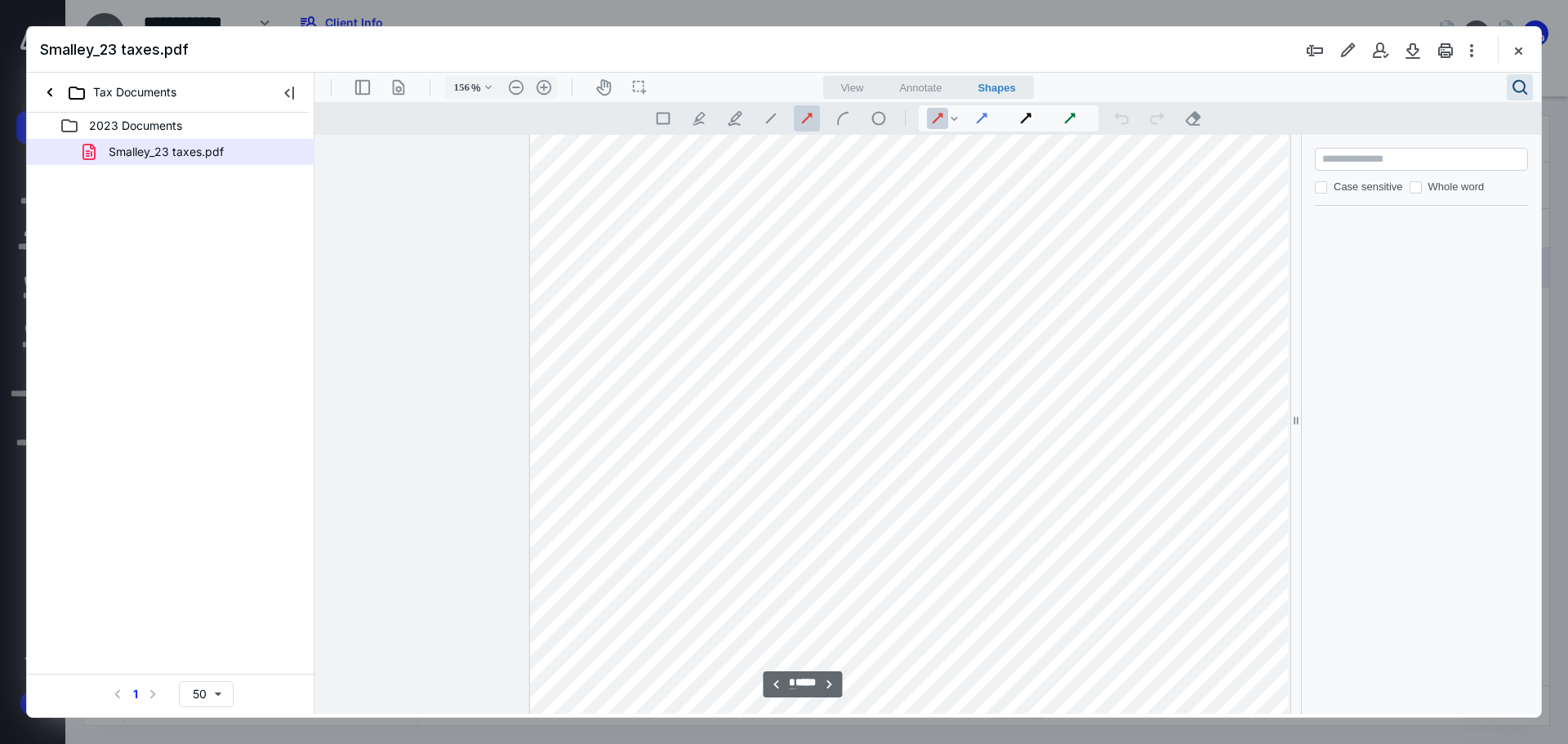 scroll, scrollTop: 4655, scrollLeft: 994, axis: both 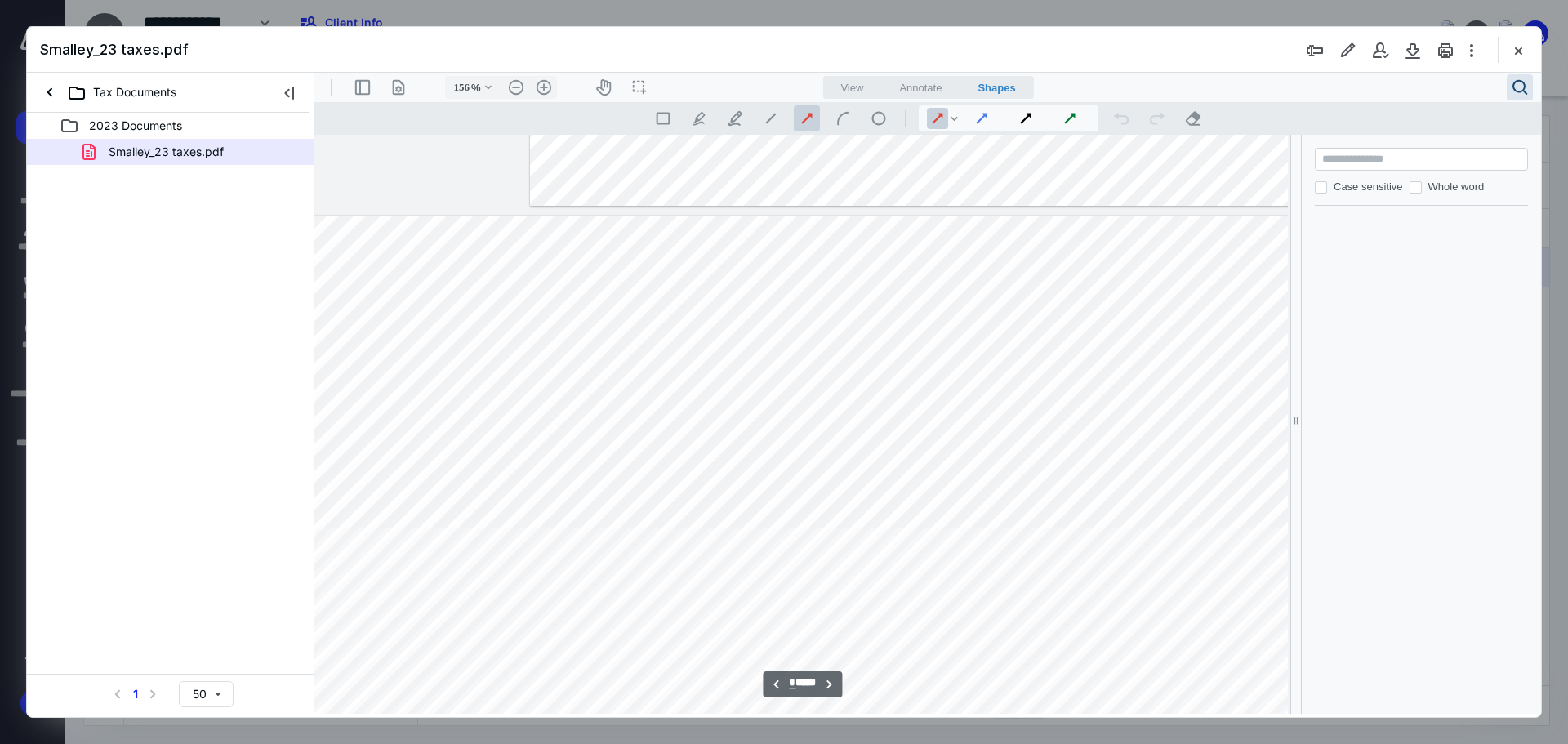 type on "*" 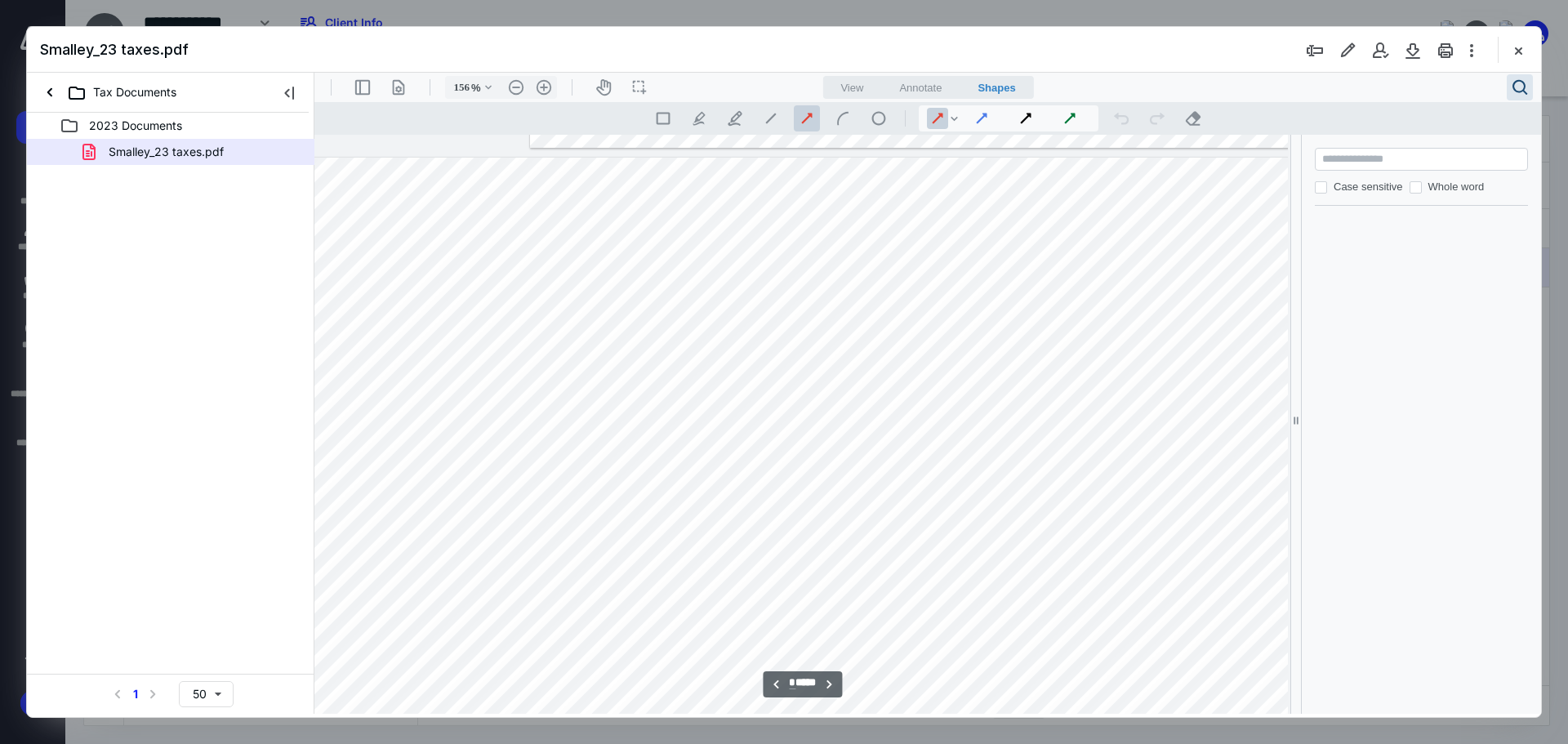 scroll, scrollTop: 5635, scrollLeft: 994, axis: both 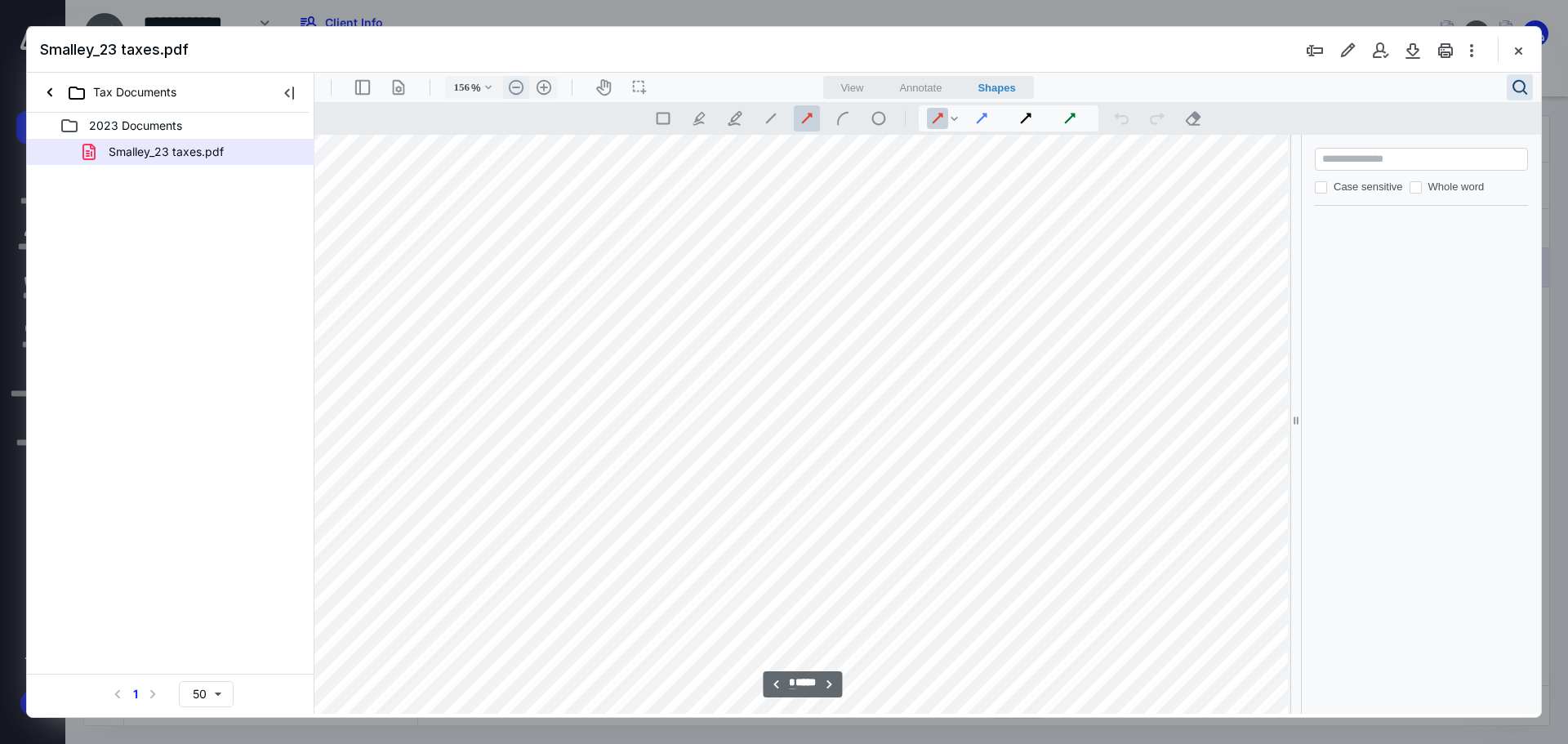 click on ".cls-1{fill:#abb0c4;} icon - header - zoom - out - line" at bounding box center [516, 87] 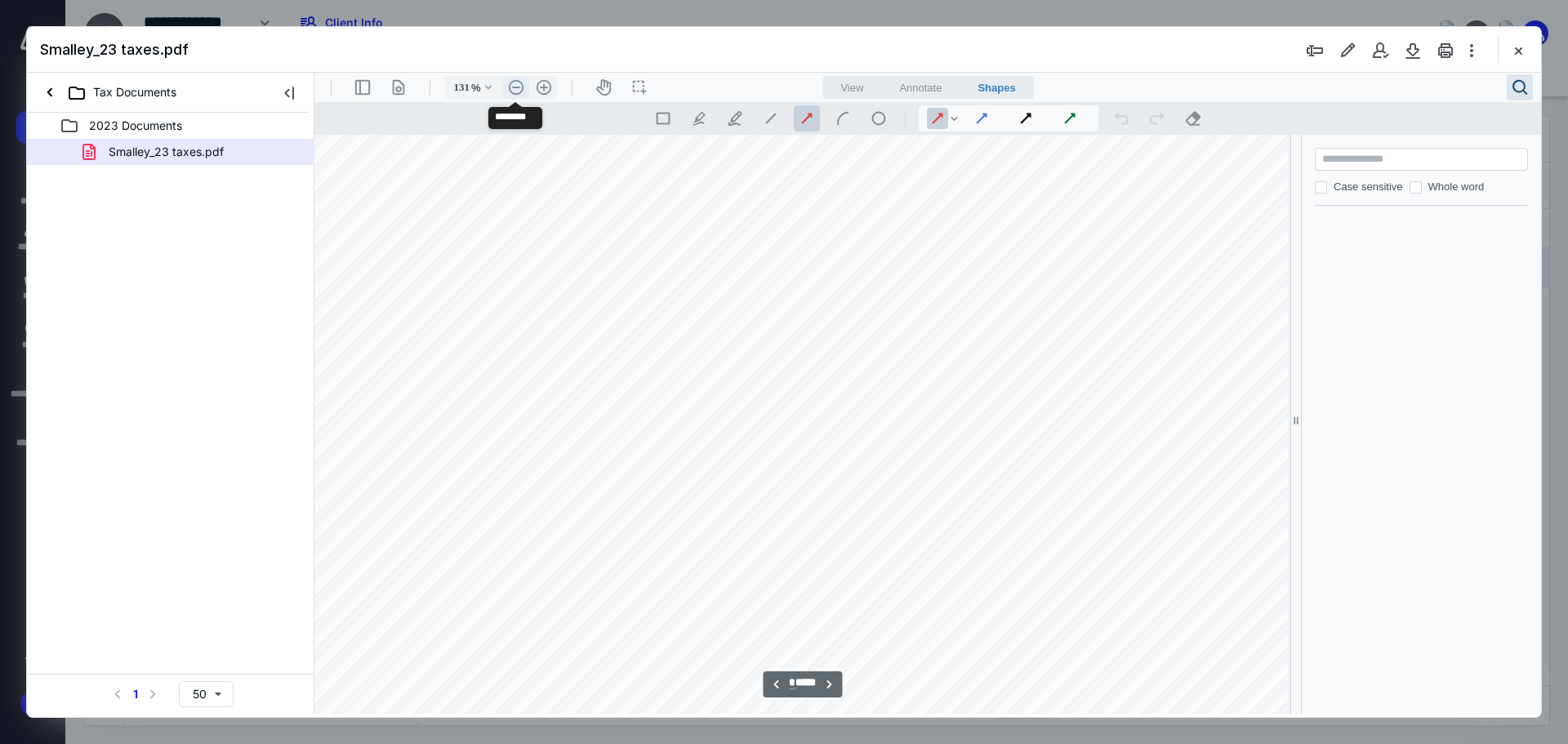 click on ".cls-1{fill:#abb0c4;} icon - header - zoom - out - line" at bounding box center [516, 87] 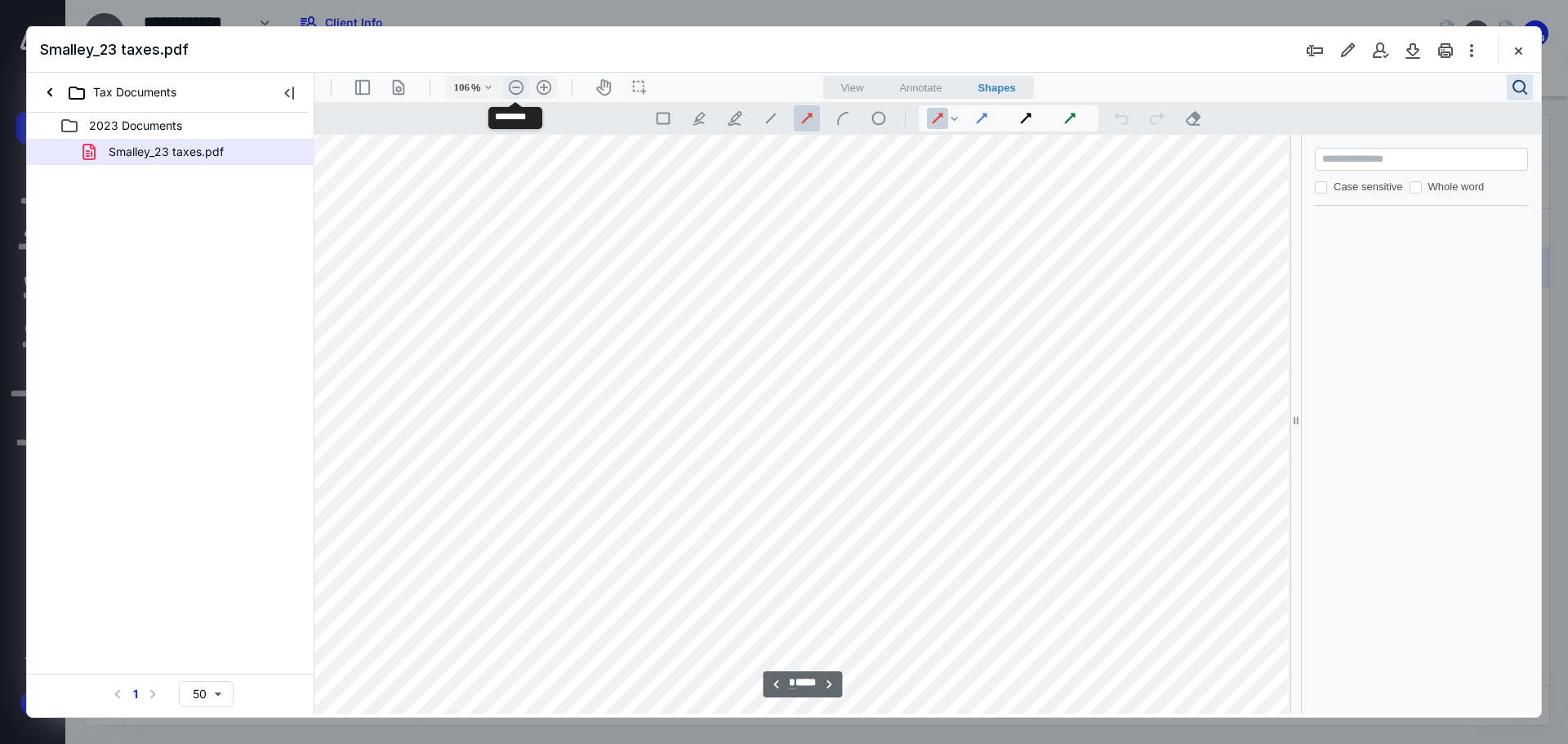 click on ".cls-1{fill:#abb0c4;} icon - header - zoom - out - line" at bounding box center (516, 87) 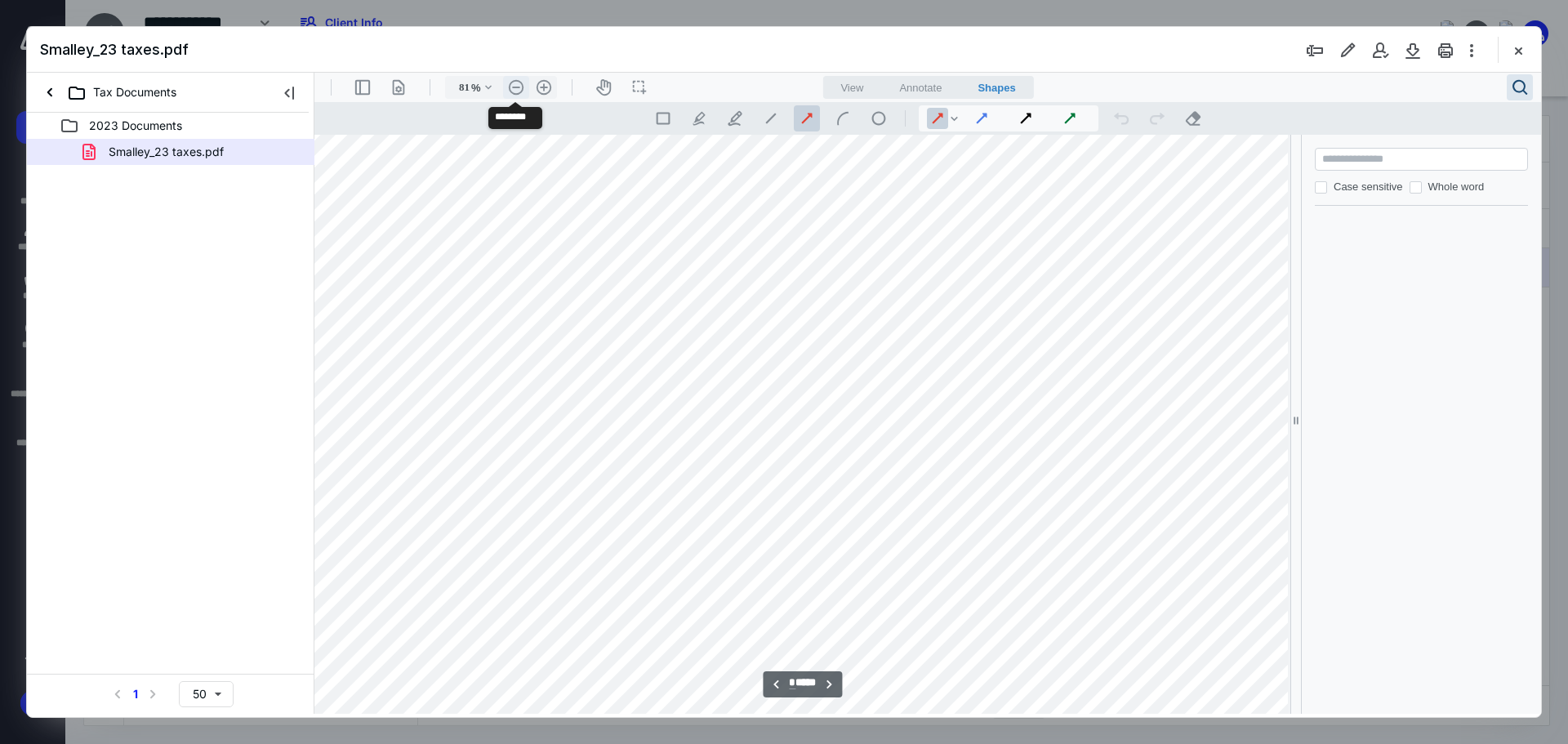 scroll, scrollTop: 2788, scrollLeft: 217, axis: both 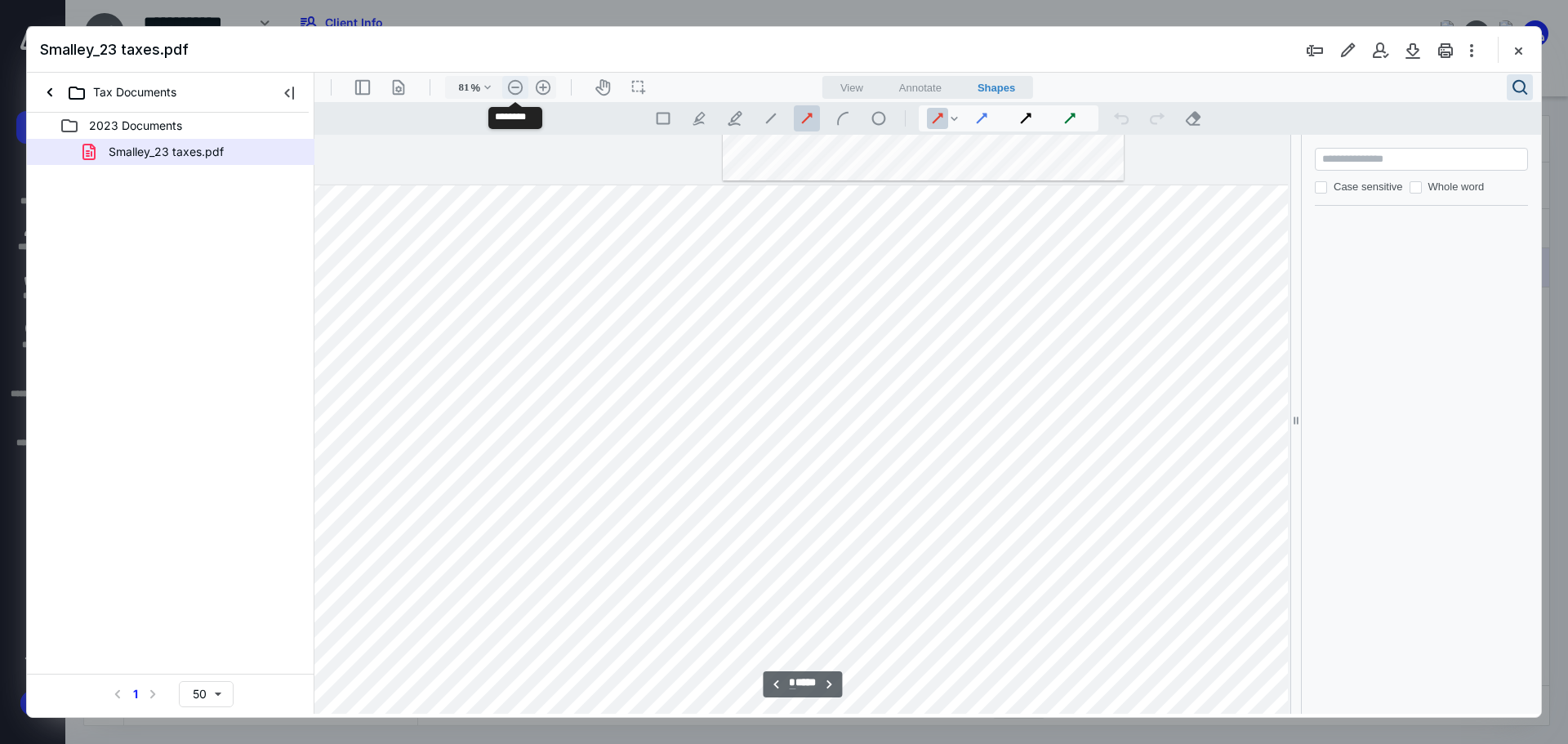 click on ".cls-1{fill:#abb0c4;} icon - header - zoom - out - line" at bounding box center [515, 87] 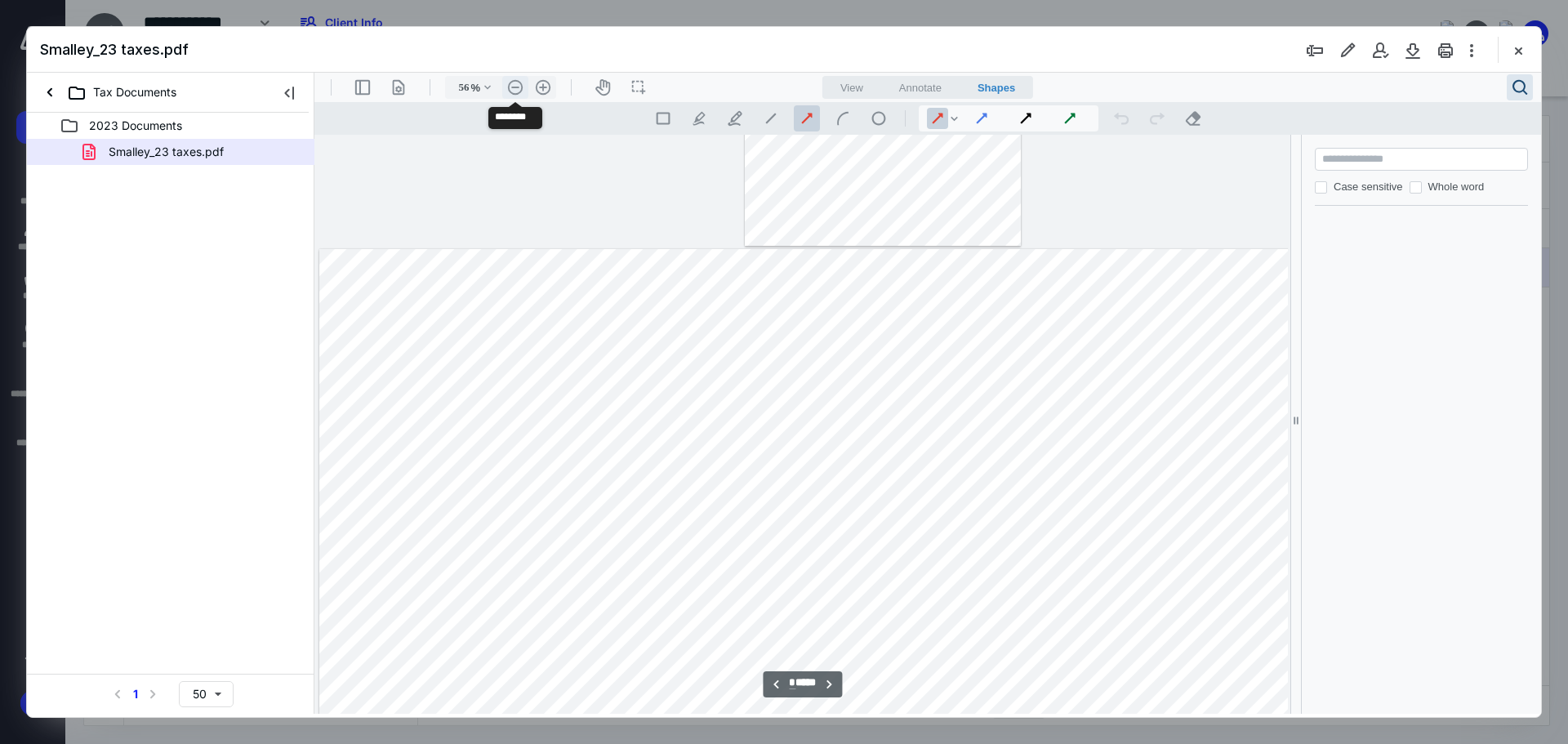 click on ".cls-1{fill:#abb0c4;} icon - header - zoom - out - line" at bounding box center (515, 87) 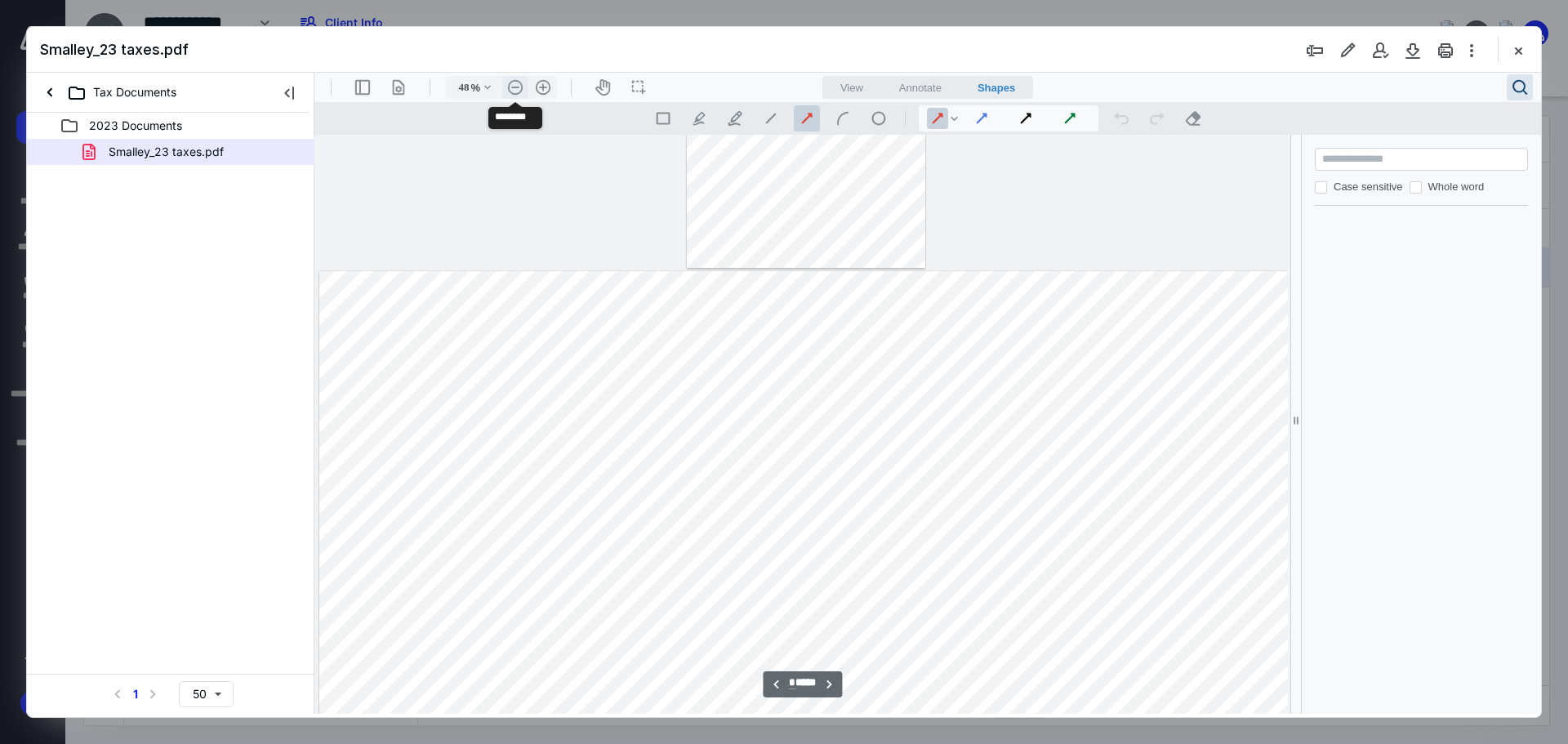 click on ".cls-1{fill:#abb0c4;} icon - header - zoom - out - line" at bounding box center (515, 87) 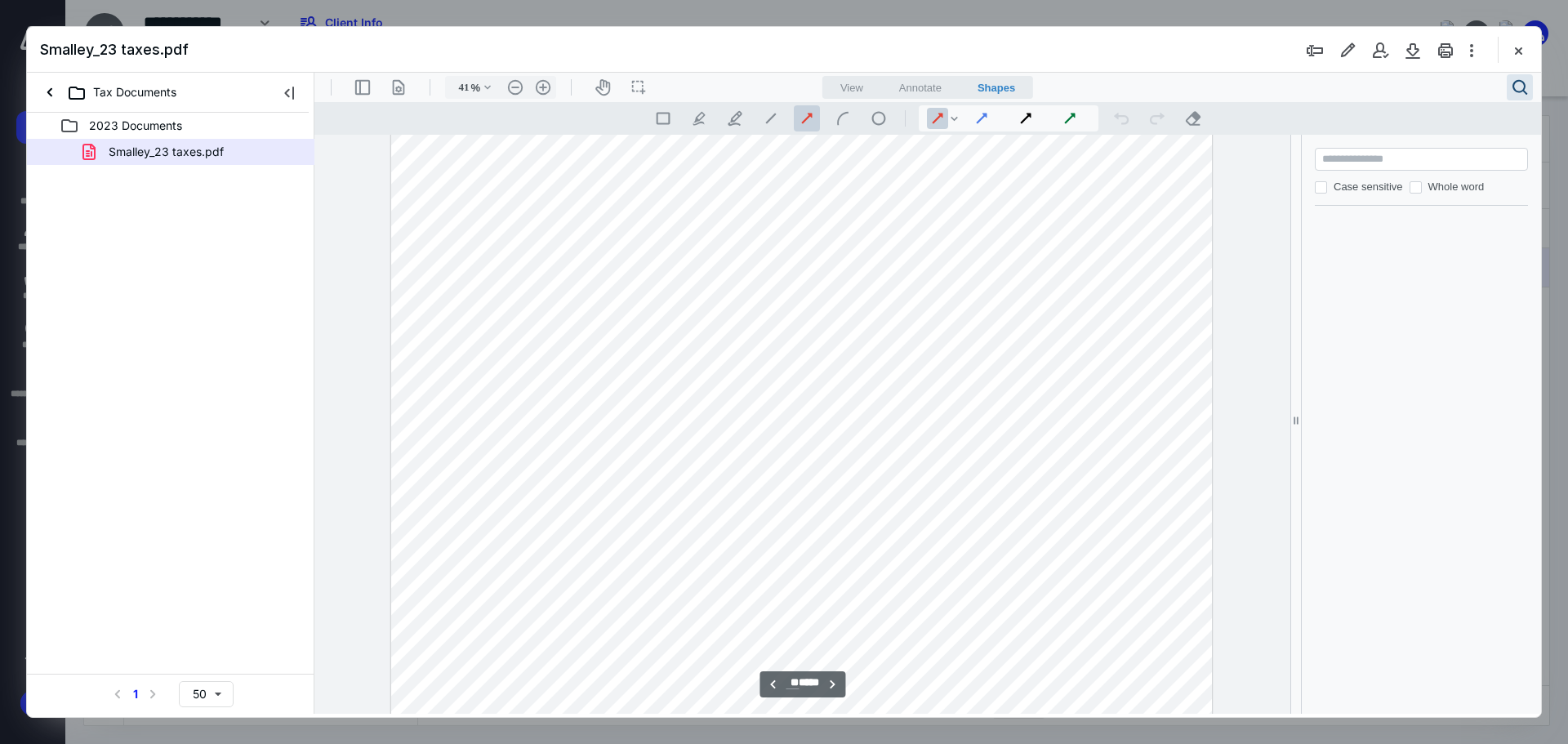 scroll, scrollTop: 8131, scrollLeft: 0, axis: vertical 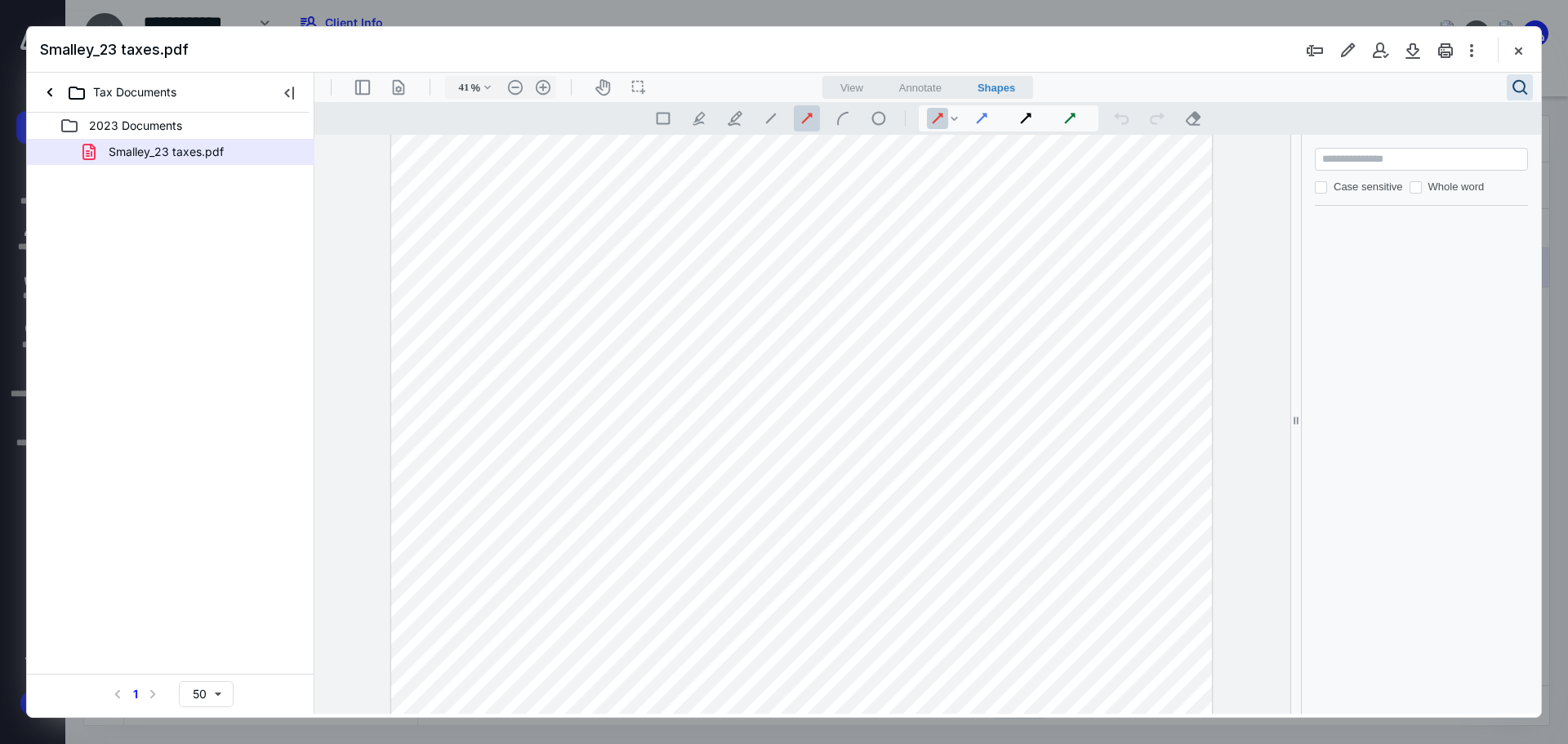 drag, startPoint x: 671, startPoint y: 666, endPoint x: 689, endPoint y: 647, distance: 26.172505 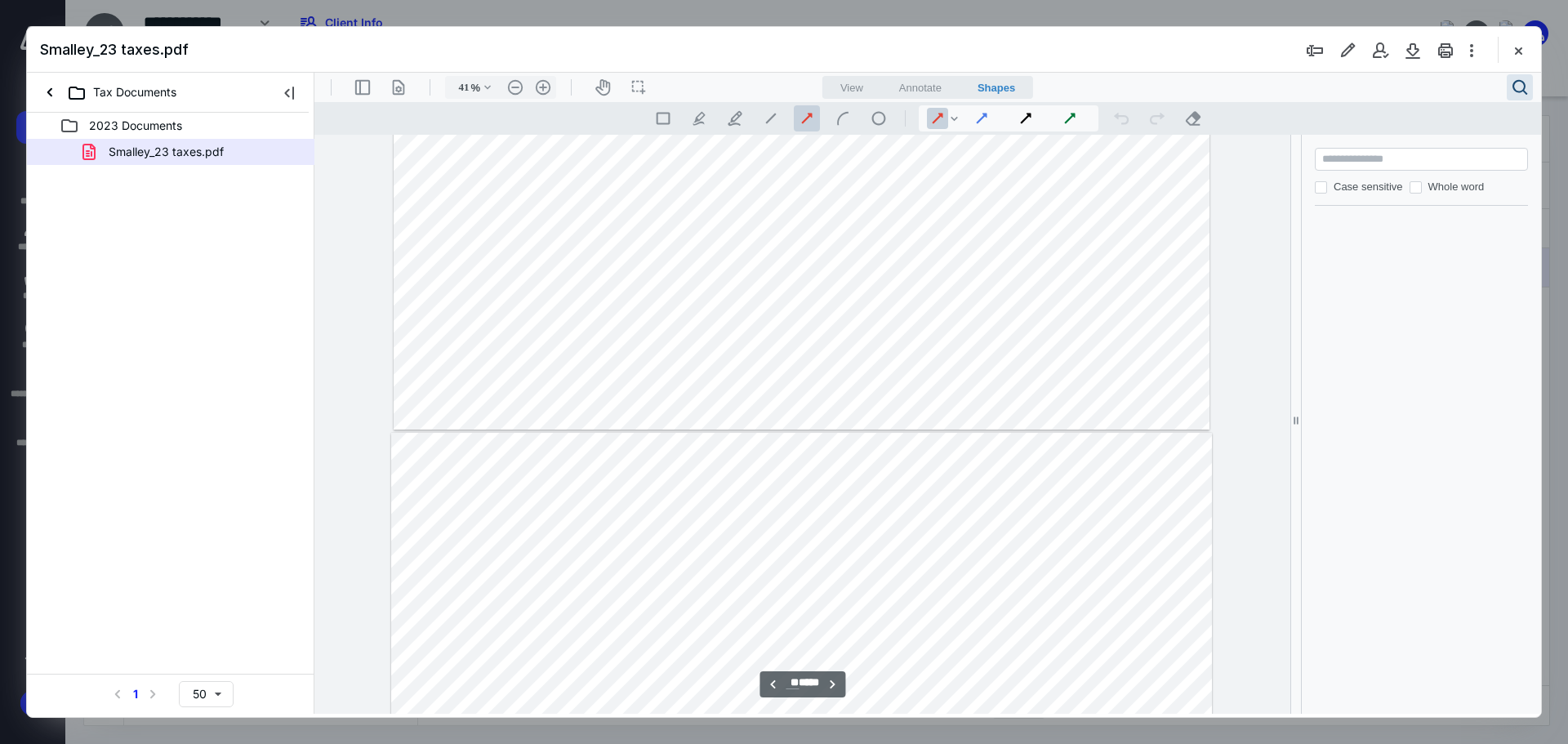 type on "**" 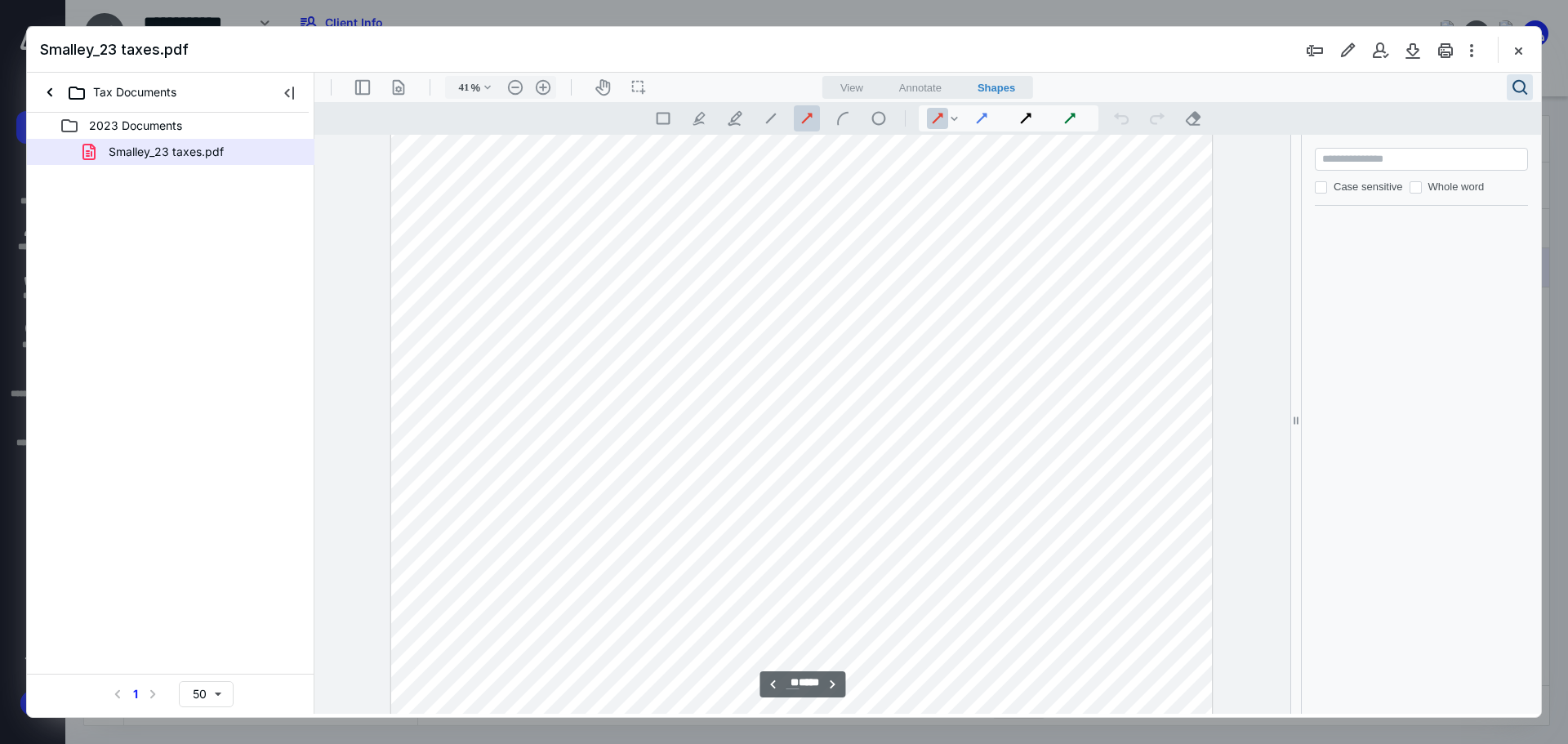 scroll, scrollTop: 8049, scrollLeft: 0, axis: vertical 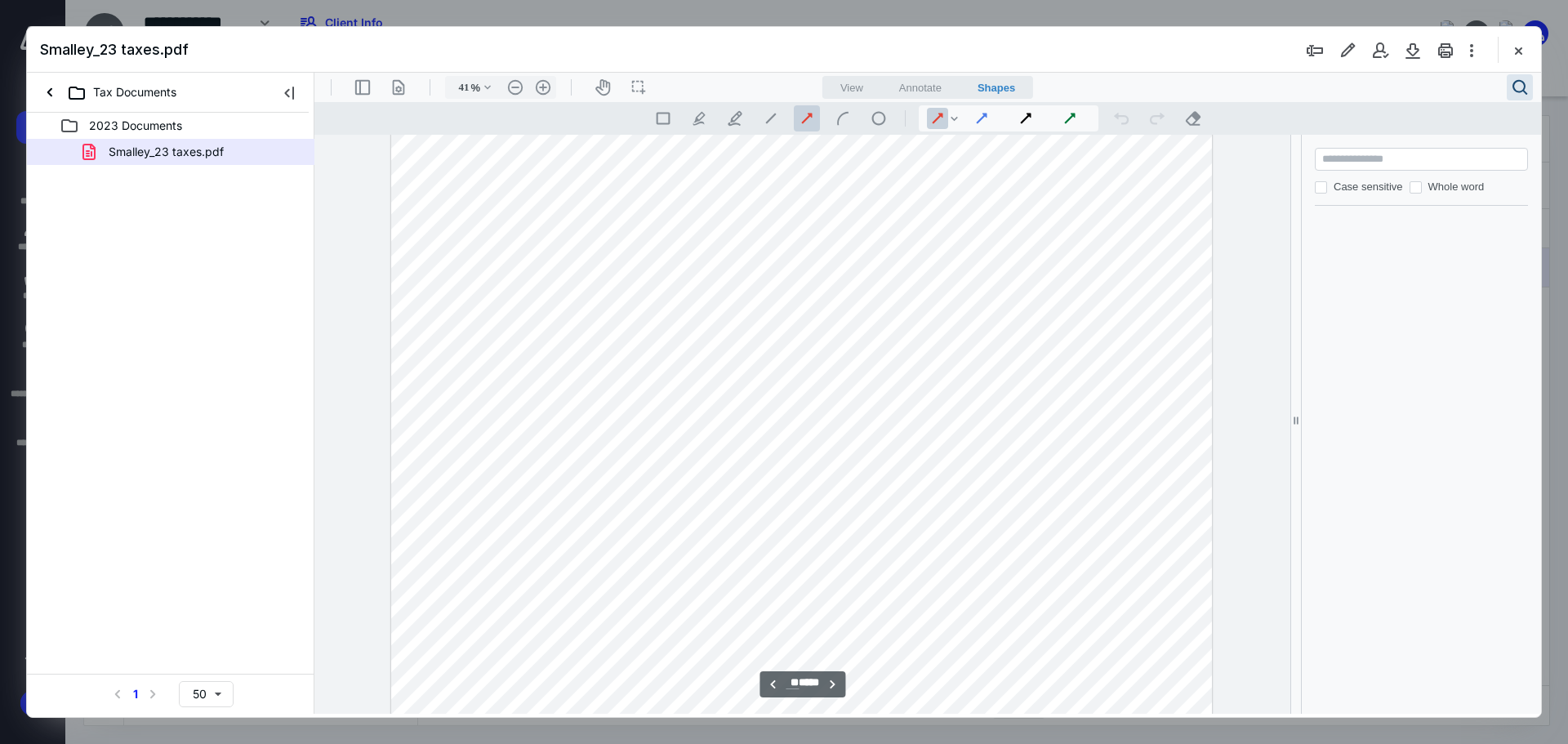 click at bounding box center (801, 653) 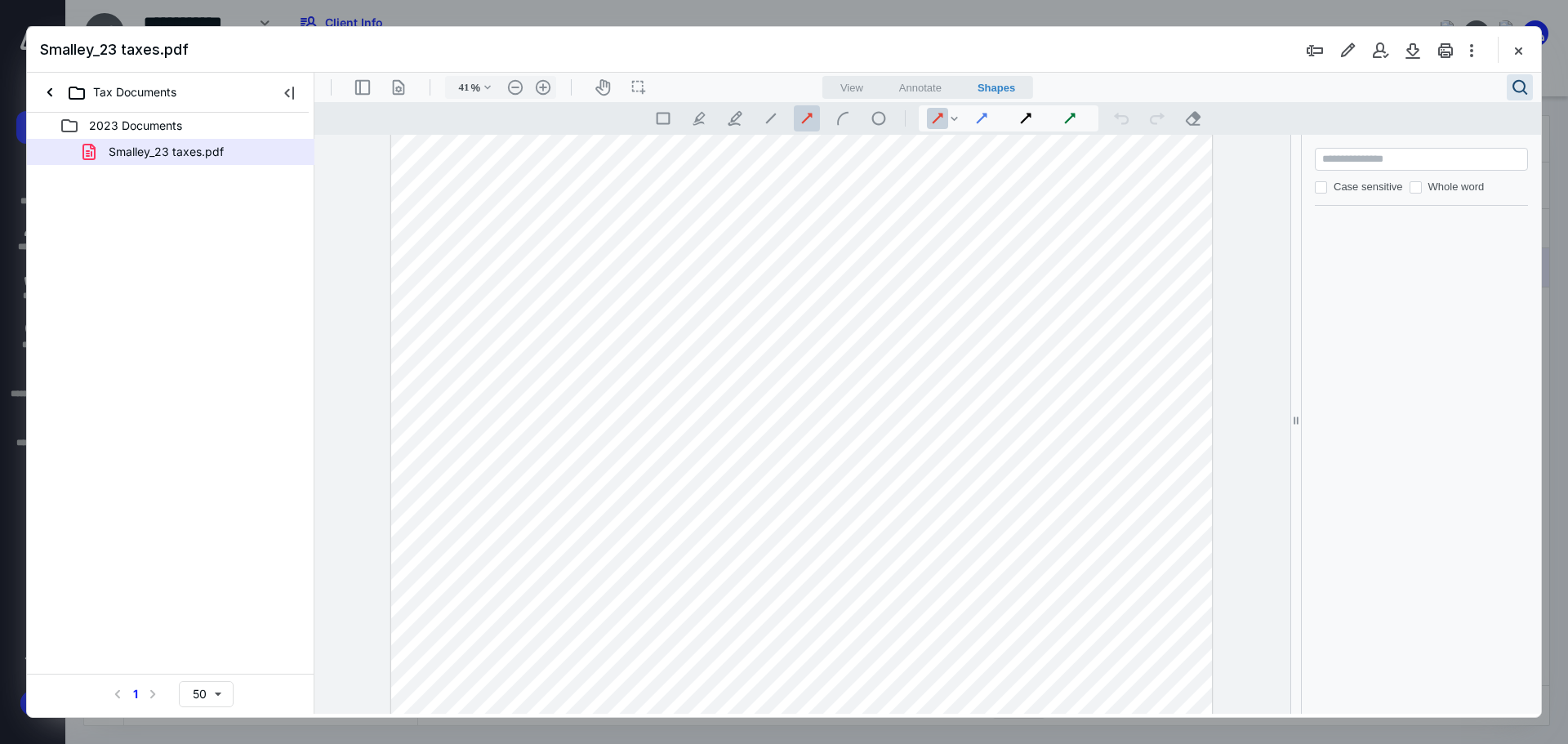 click on "**********" at bounding box center (802, 424) 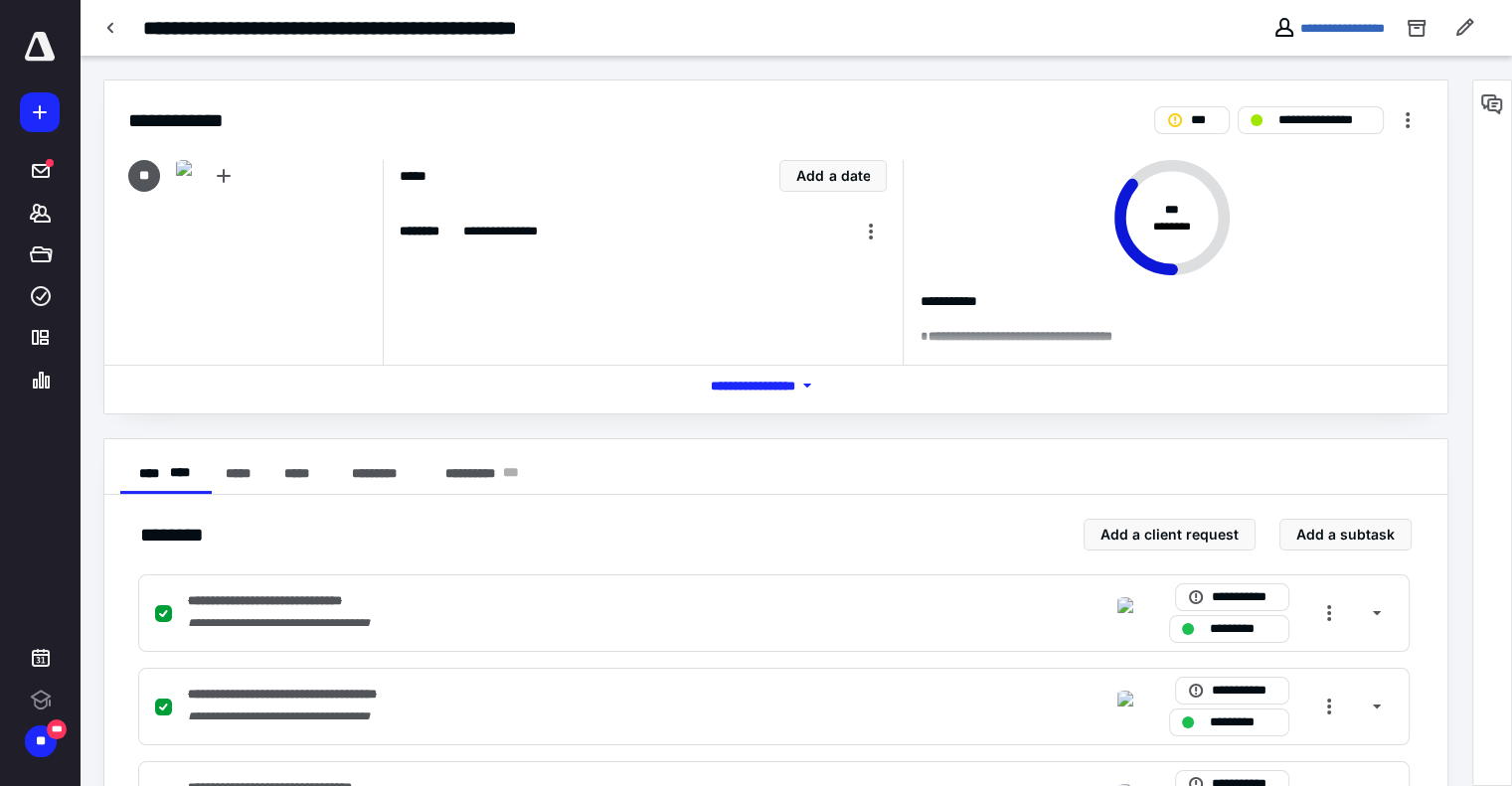 scroll, scrollTop: 0, scrollLeft: 0, axis: both 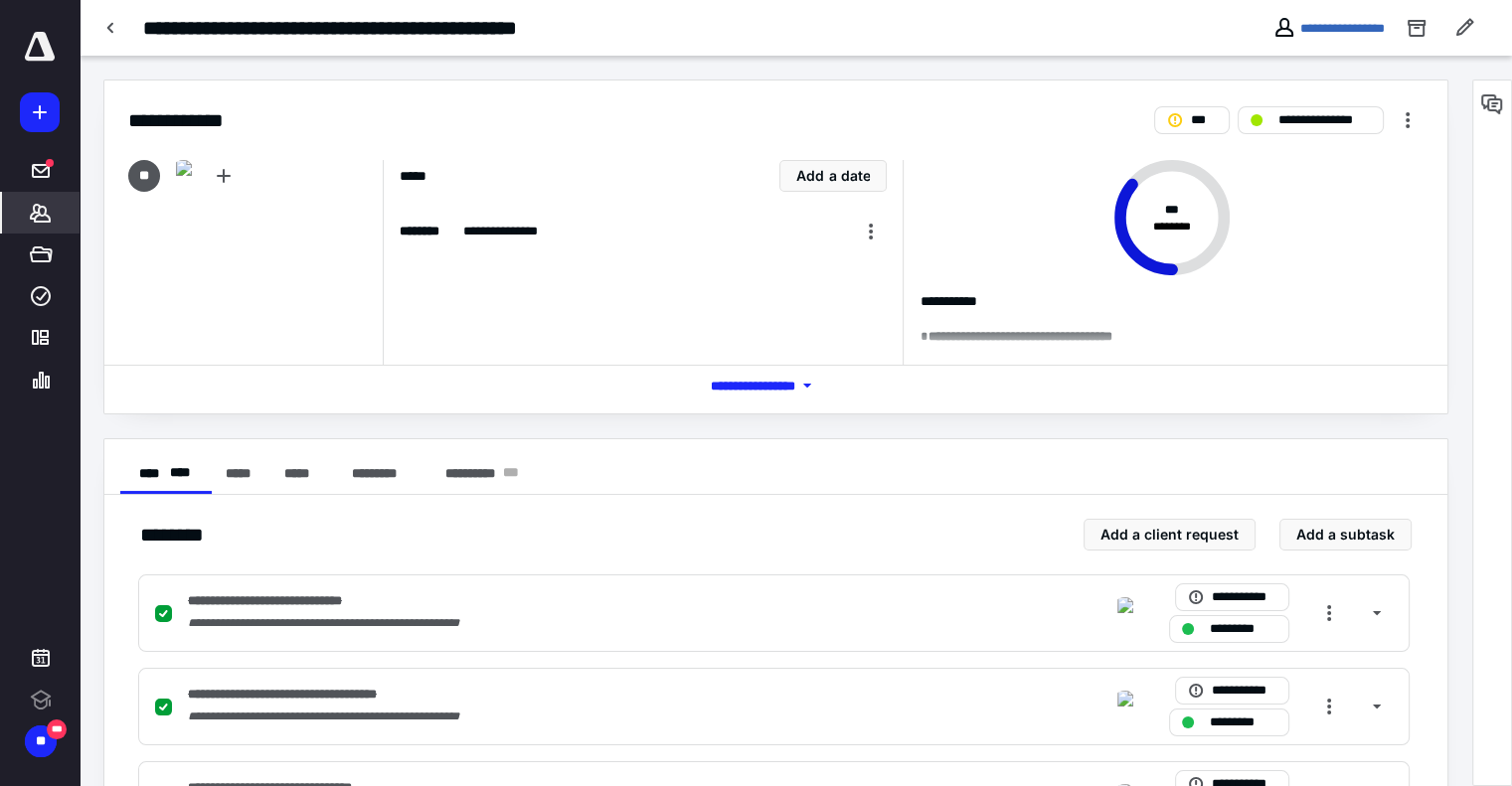 click on "*******" at bounding box center (41, 213) 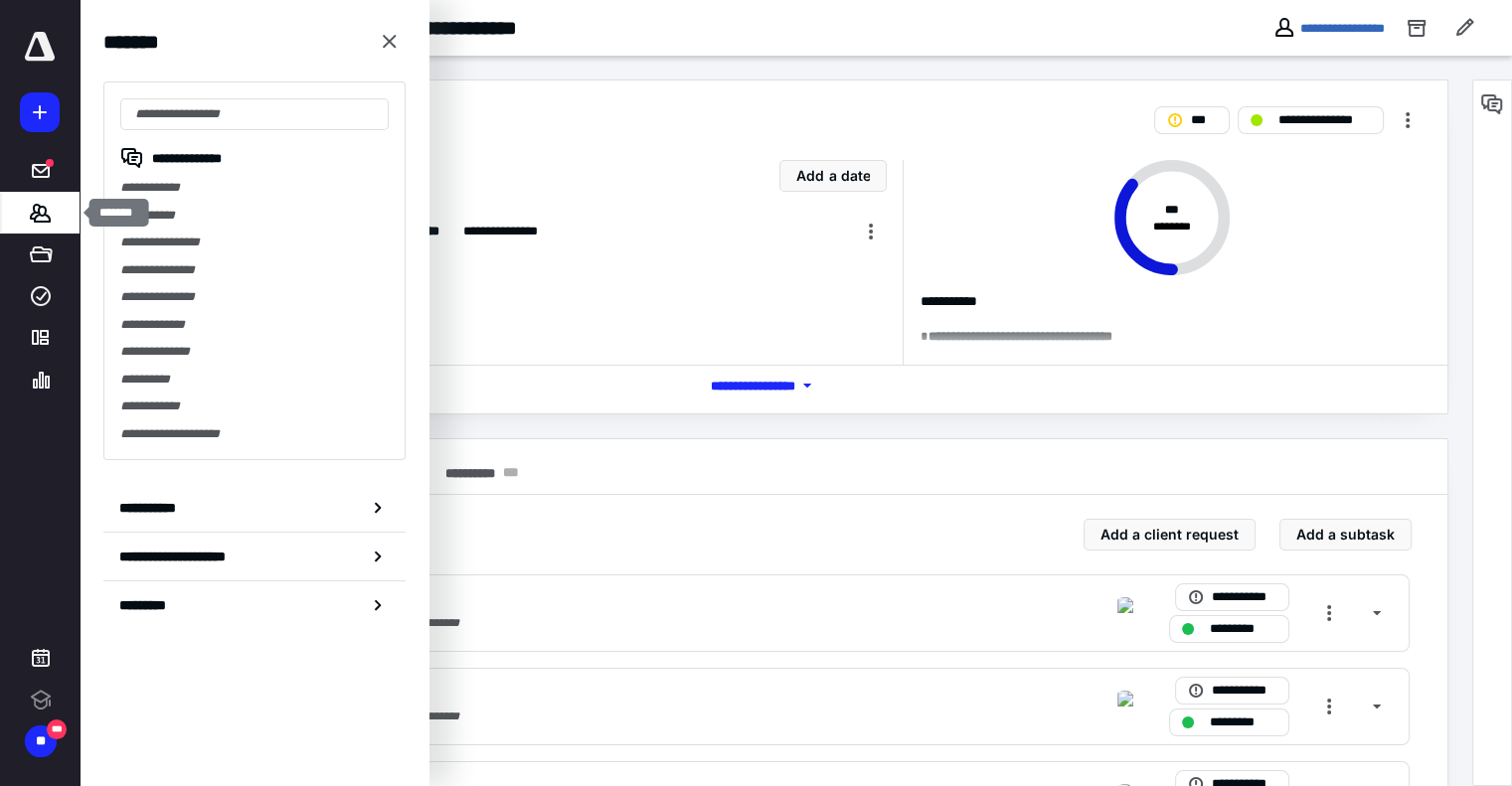 scroll, scrollTop: 0, scrollLeft: 0, axis: both 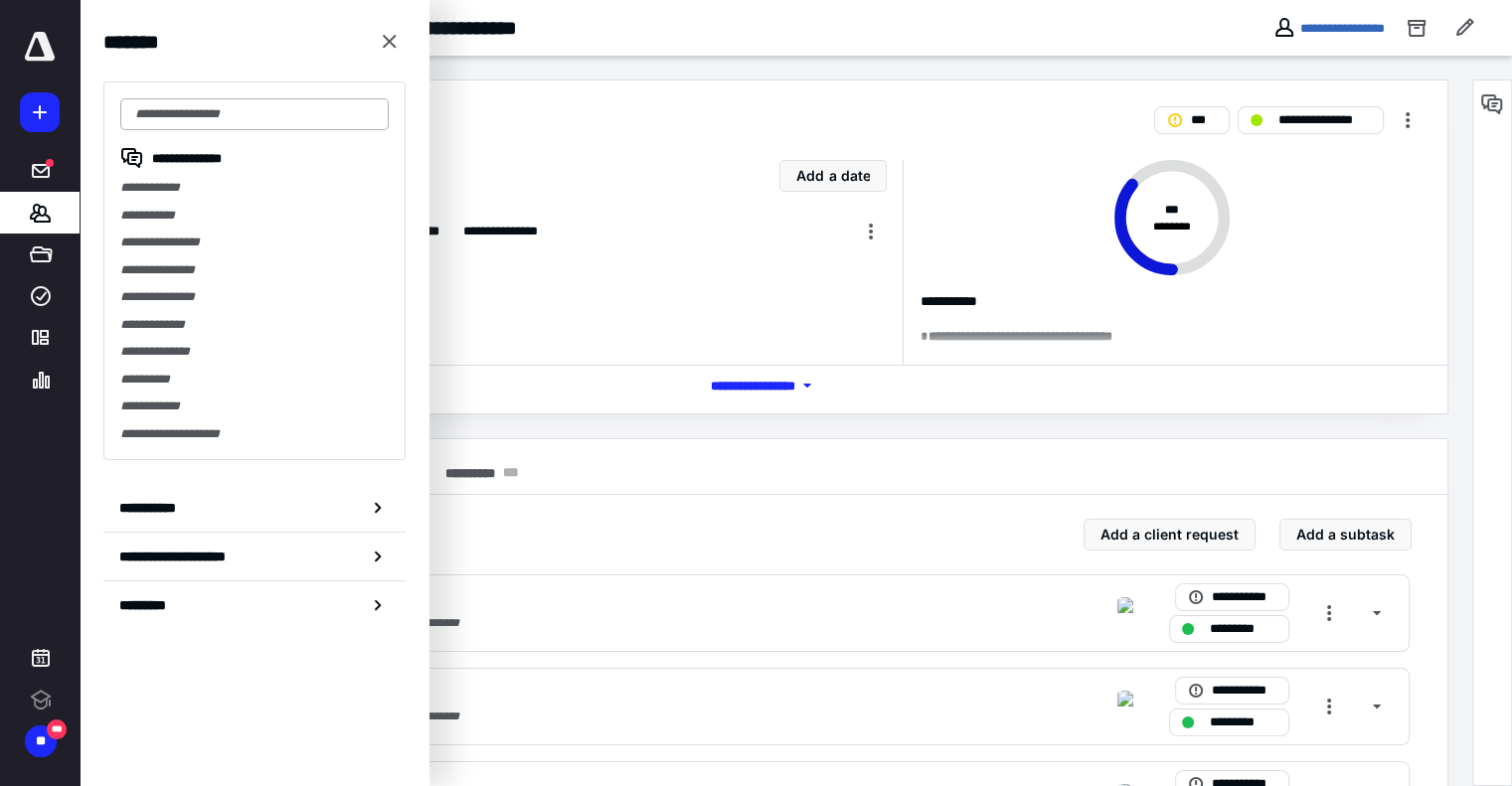 drag, startPoint x: 210, startPoint y: 114, endPoint x: 223, endPoint y: 105, distance: 15.811388 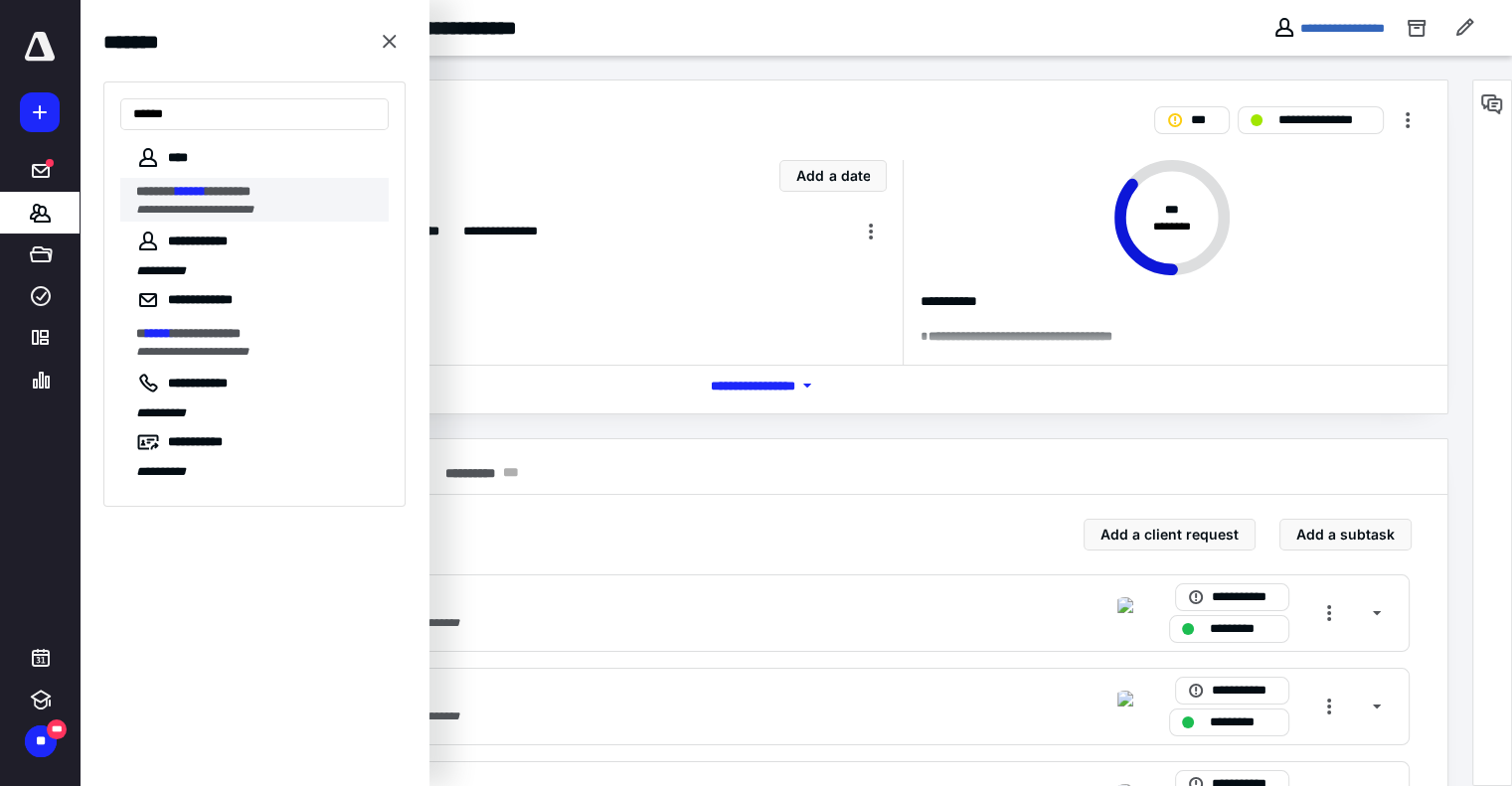 type on "******" 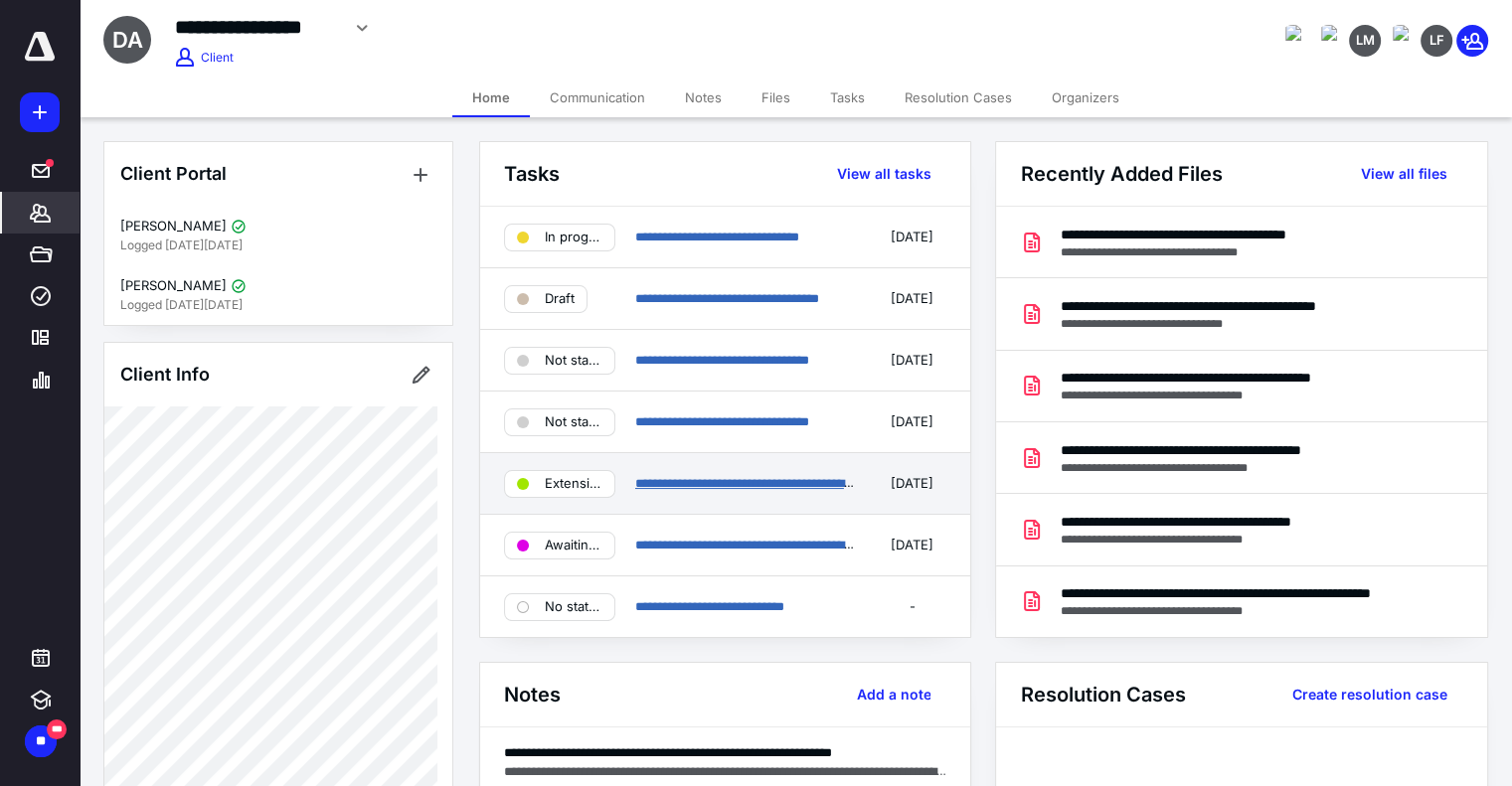 click on "**********" at bounding box center (776, 483) 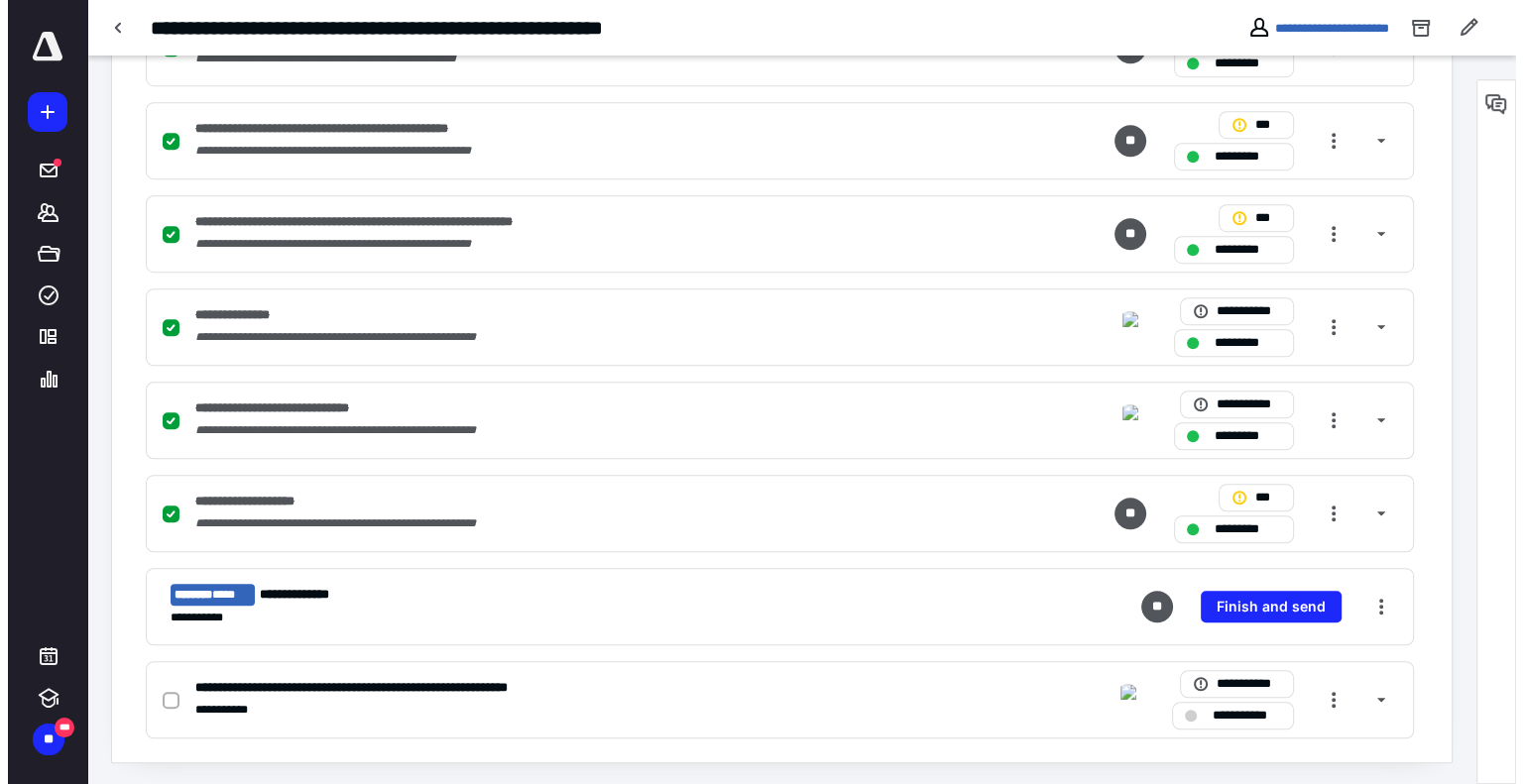 scroll, scrollTop: 1311, scrollLeft: 0, axis: vertical 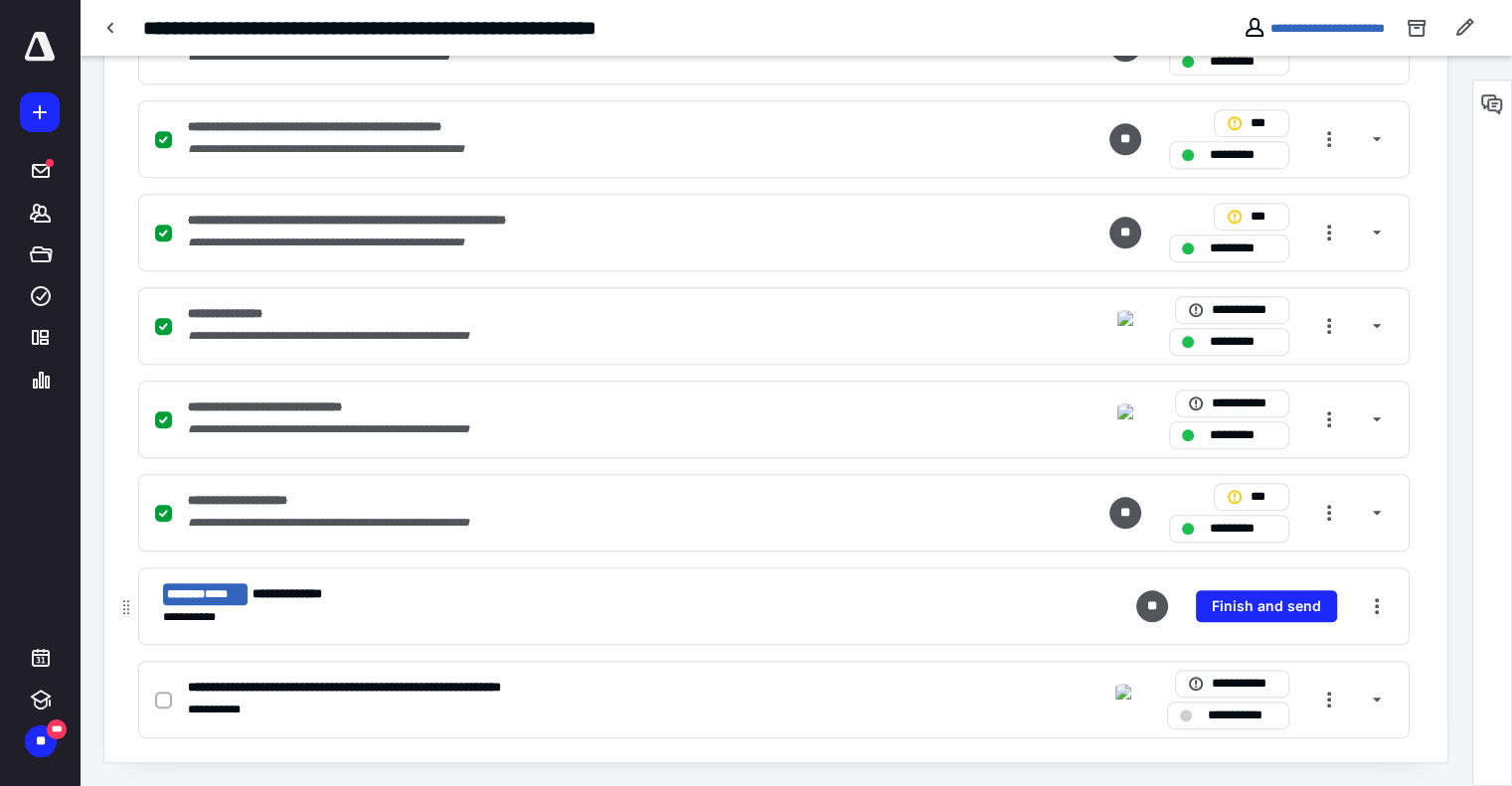 click on "**********" at bounding box center (298, 594) 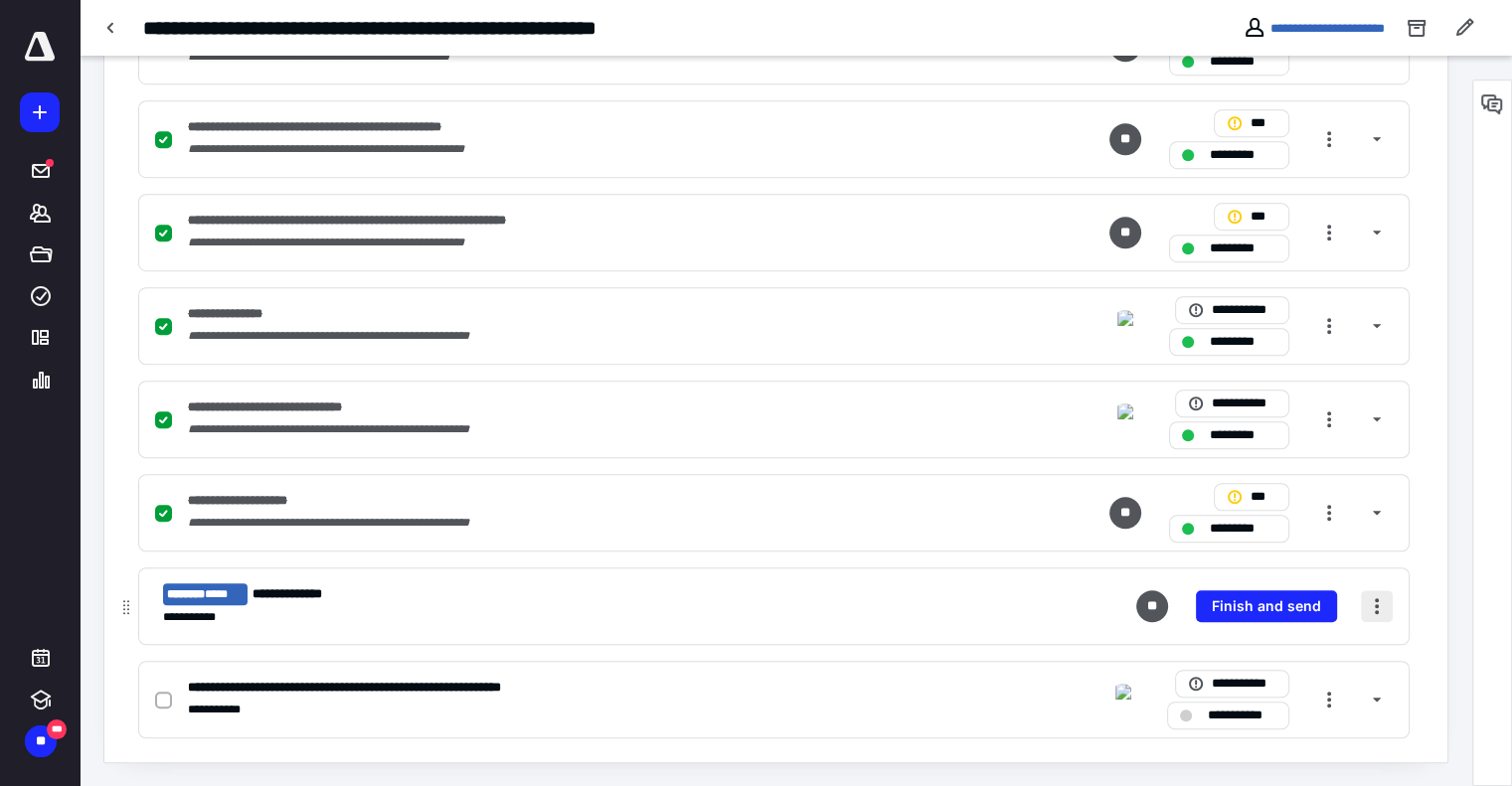 click at bounding box center [1377, 606] 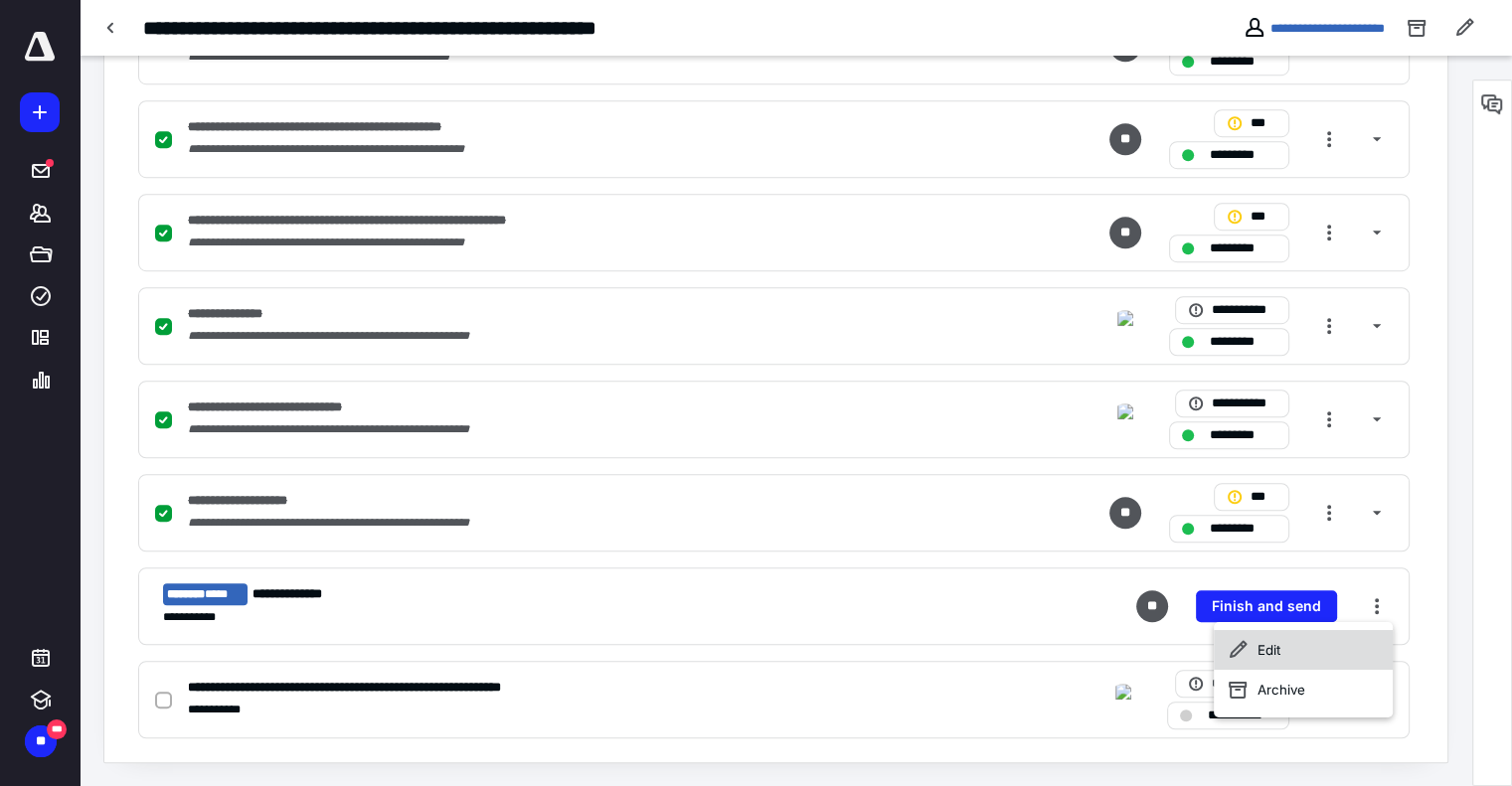 click on "Edit" at bounding box center (1303, 650) 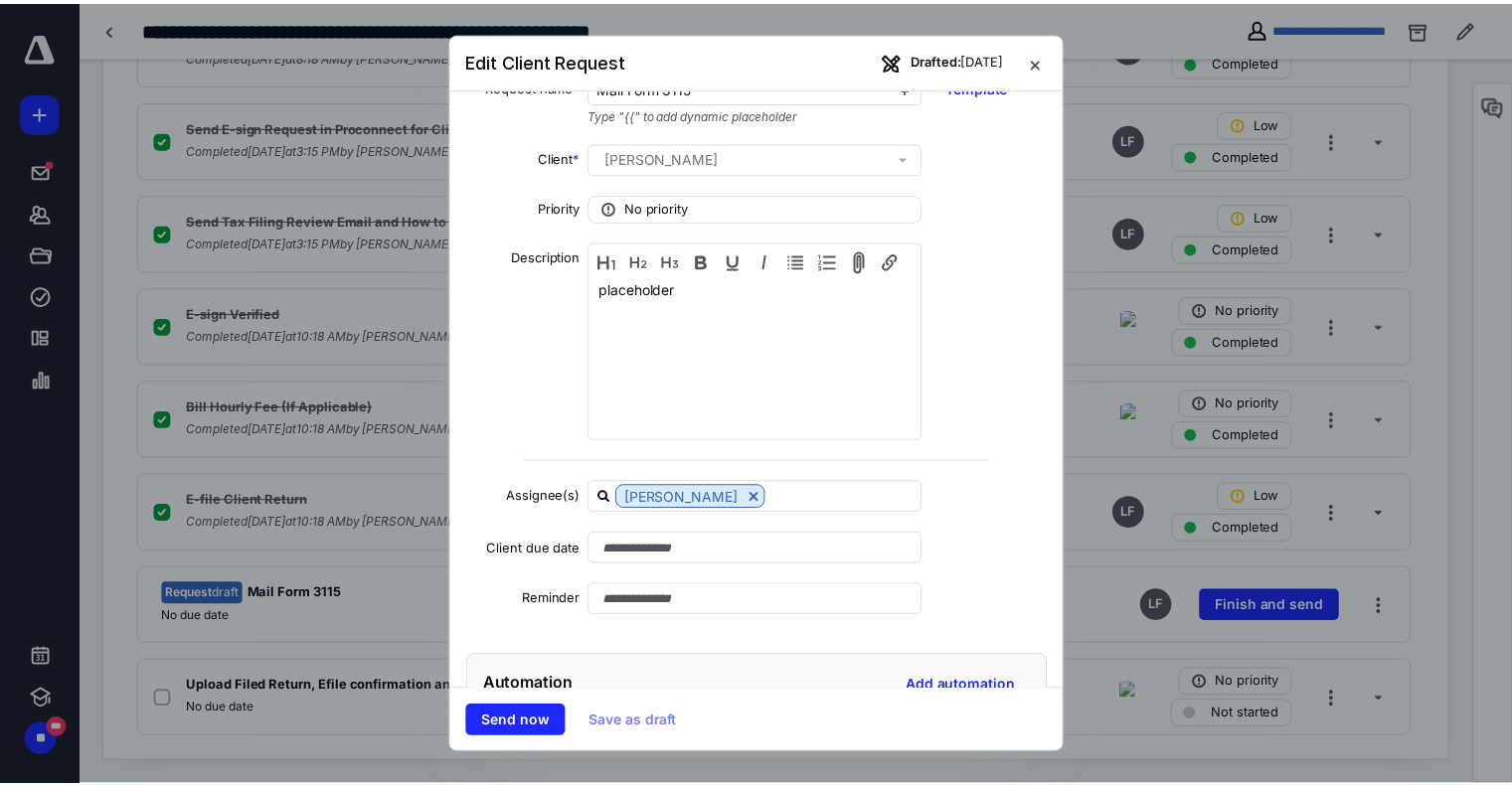 scroll, scrollTop: 0, scrollLeft: 0, axis: both 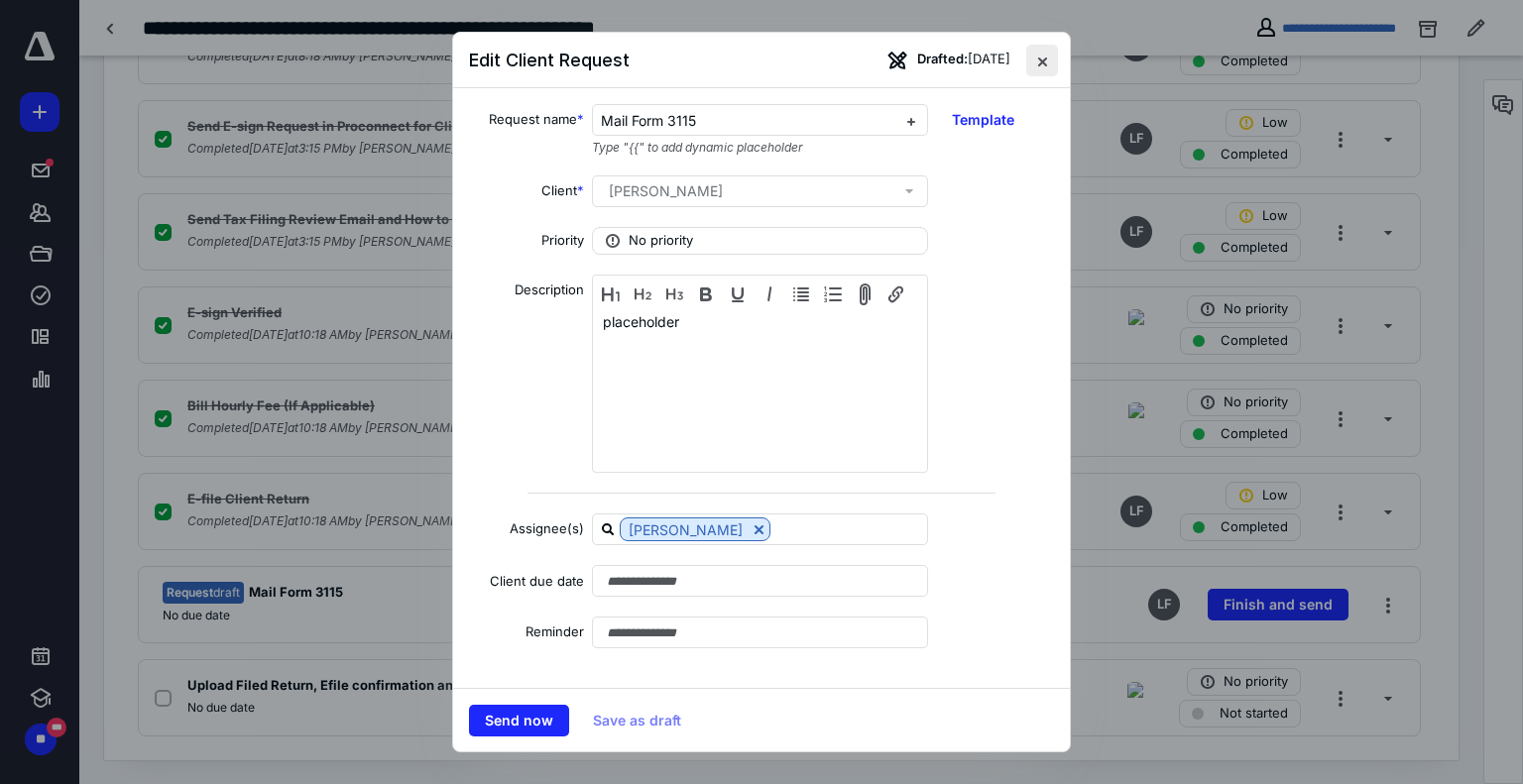 click at bounding box center [1042, 60] 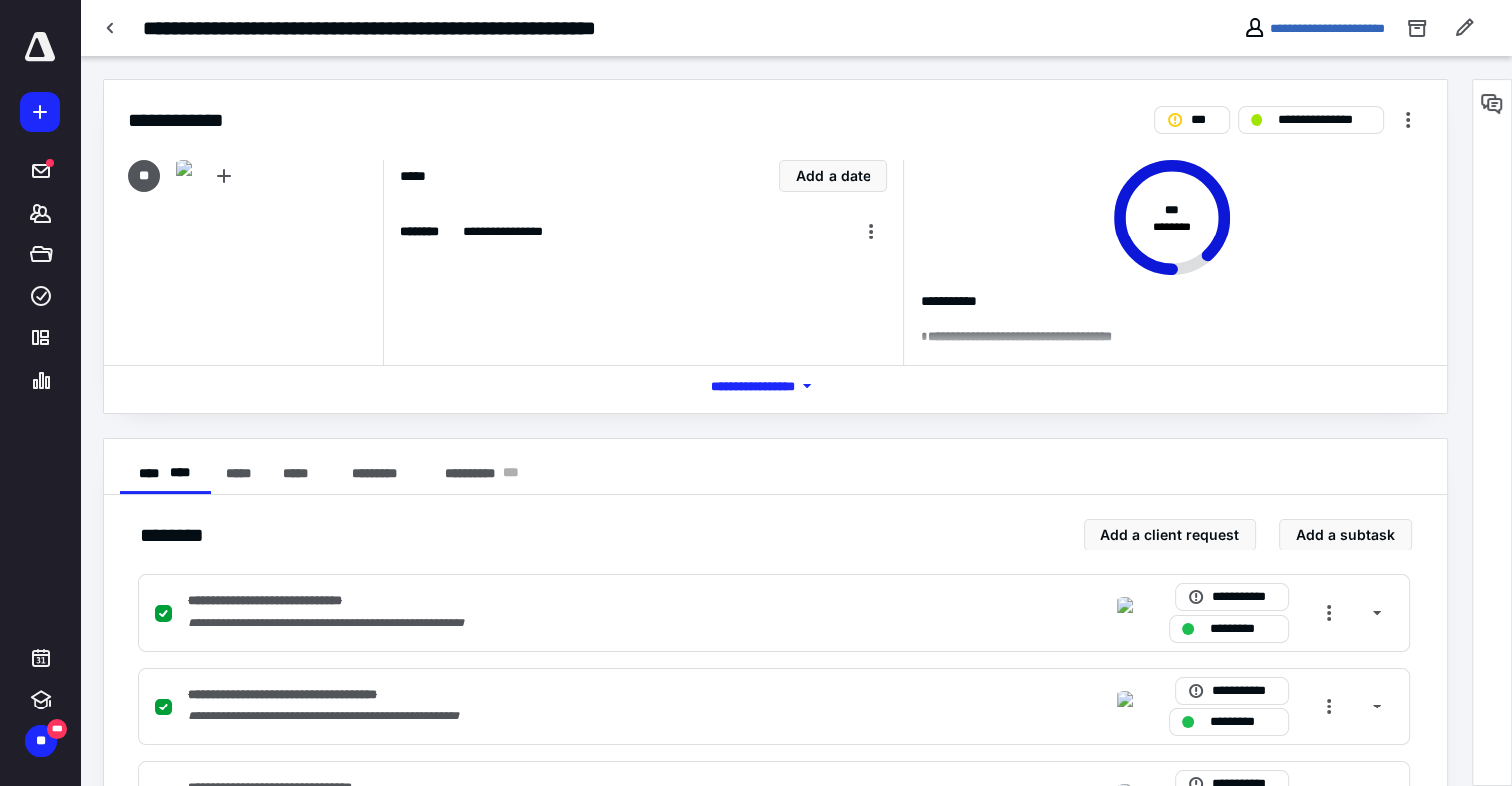 scroll, scrollTop: 0, scrollLeft: 0, axis: both 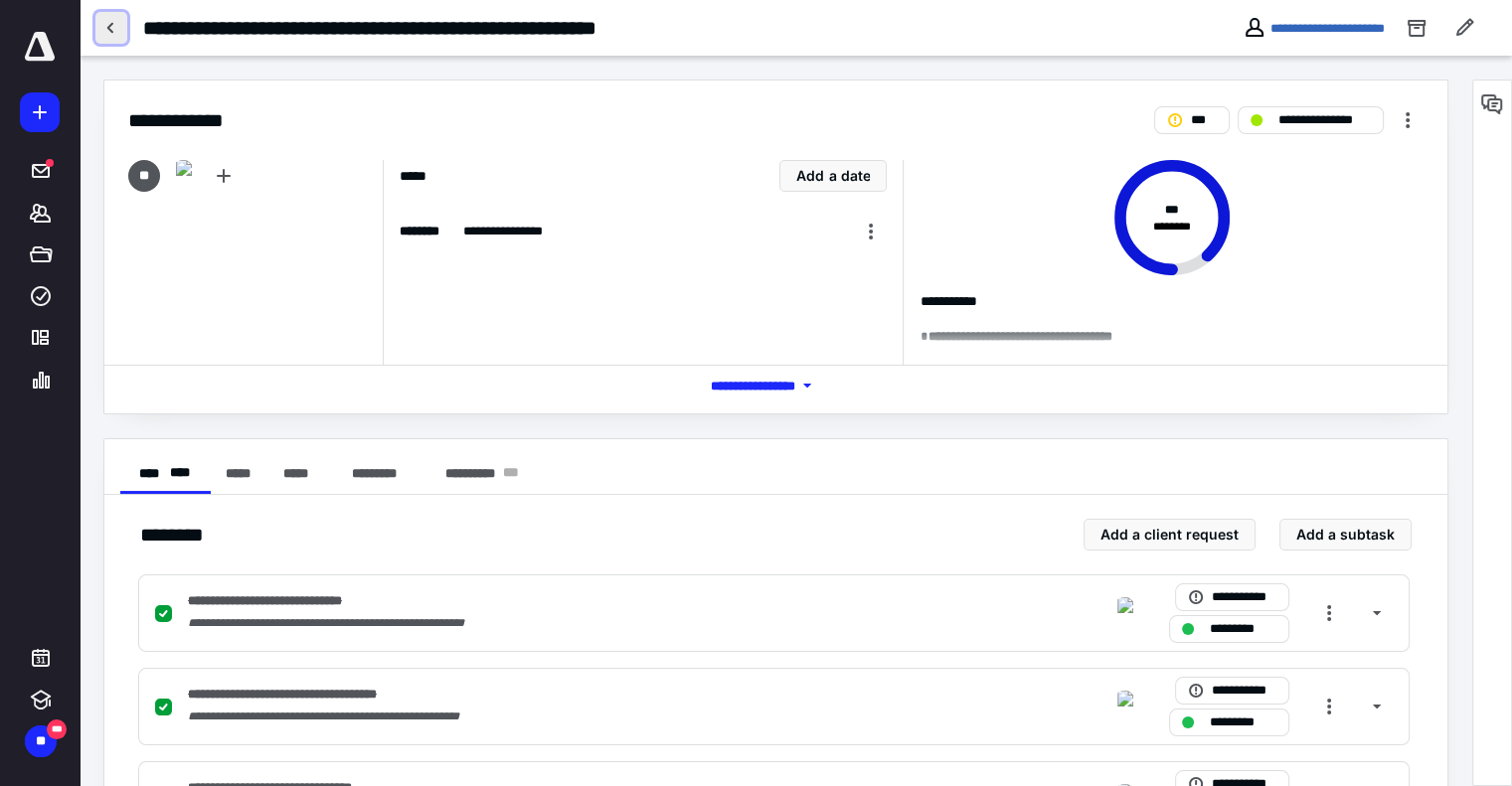 click at bounding box center (111, 28) 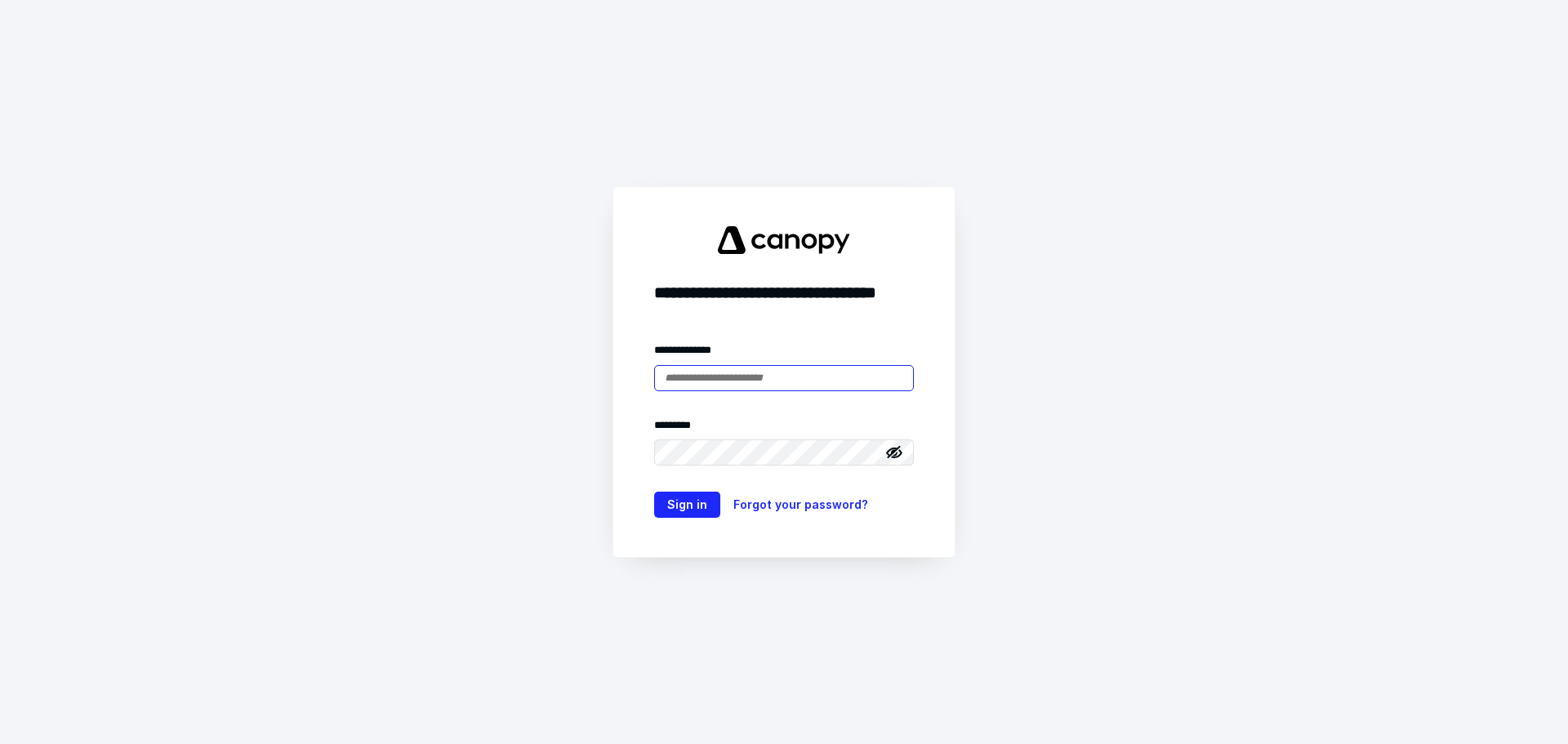 scroll, scrollTop: 0, scrollLeft: 0, axis: both 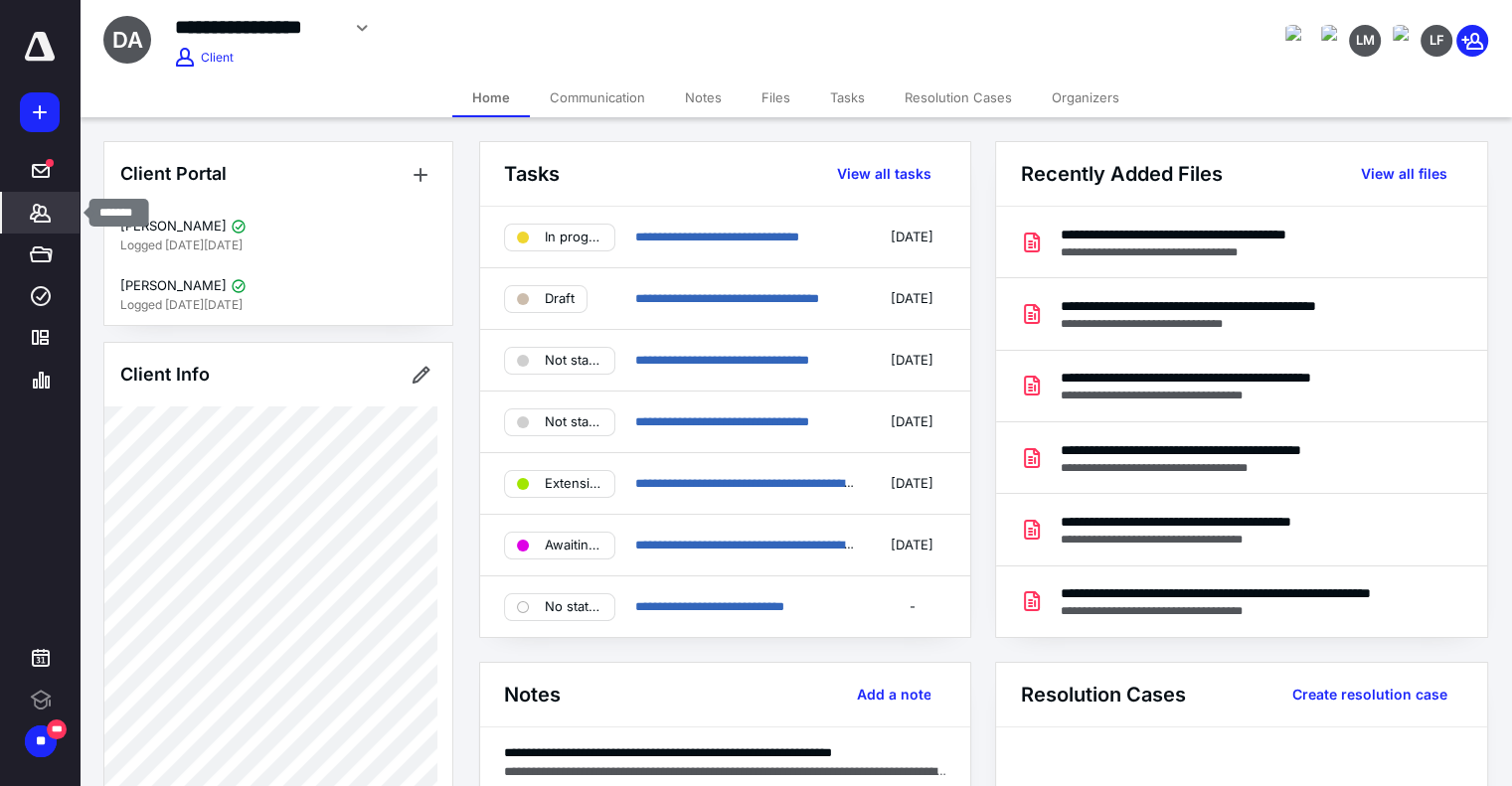 click on "*******" at bounding box center (41, 213) 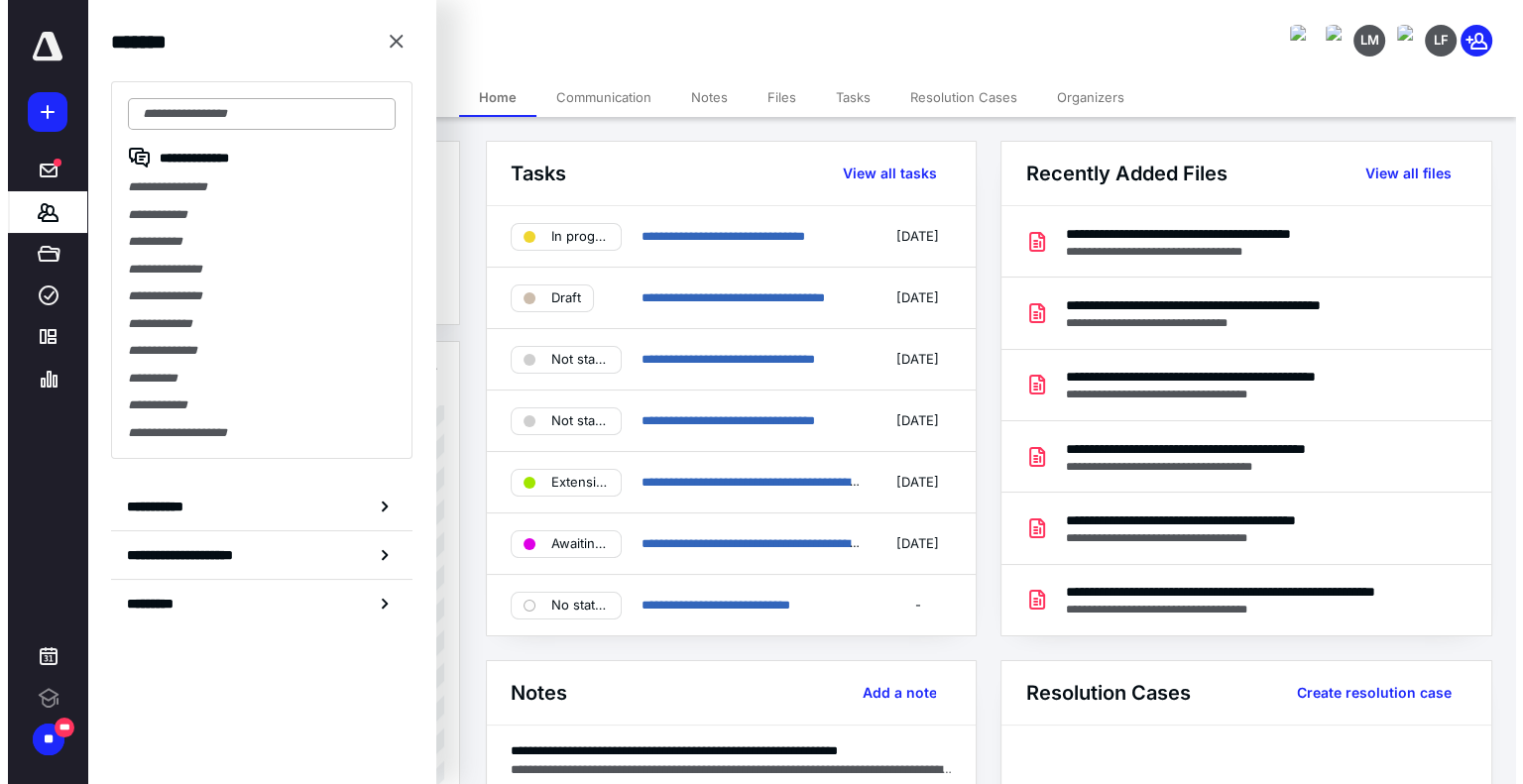 scroll, scrollTop: 0, scrollLeft: 0, axis: both 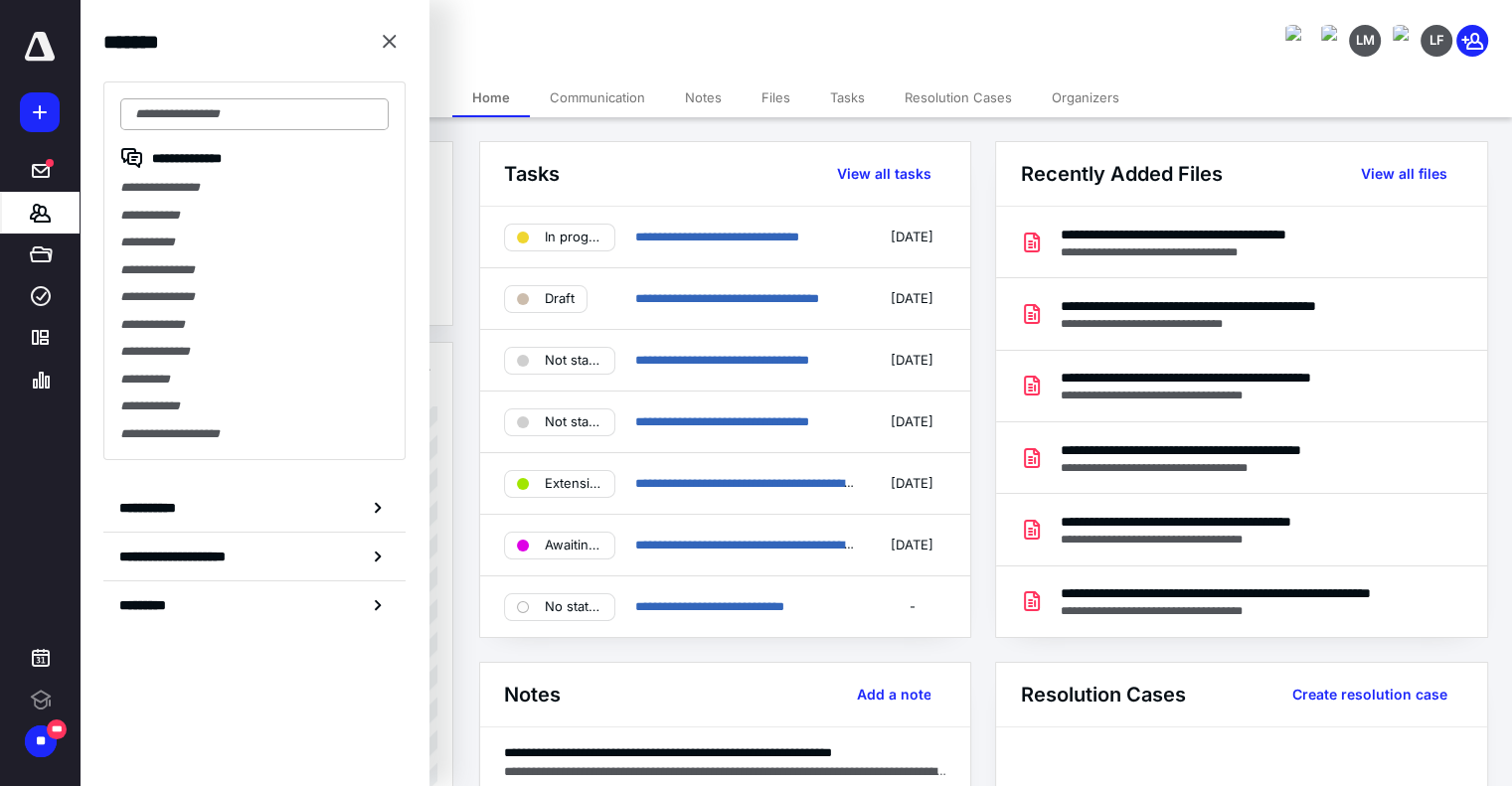 click at bounding box center [254, 114] 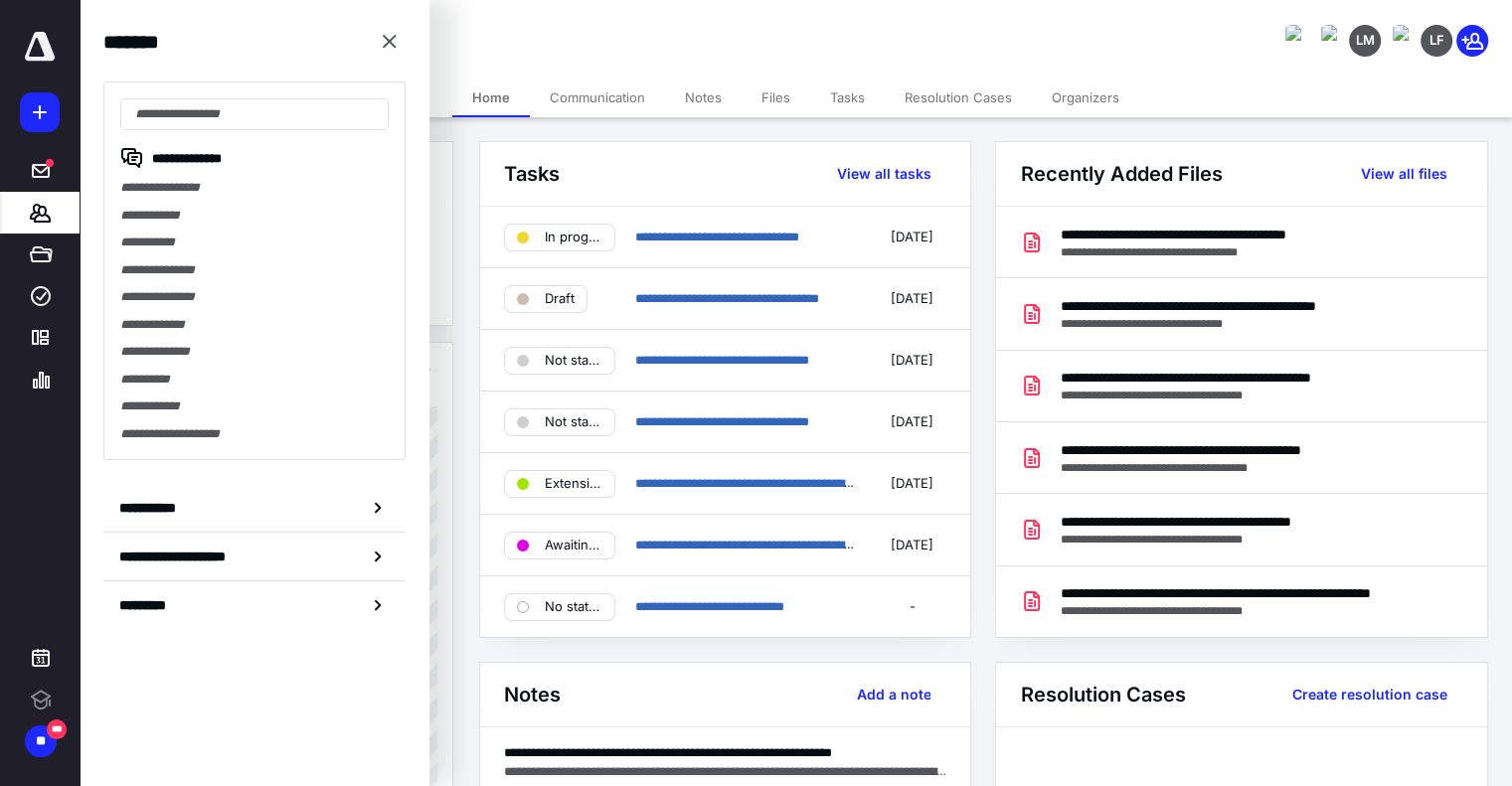 click on "**********" at bounding box center [254, 270] 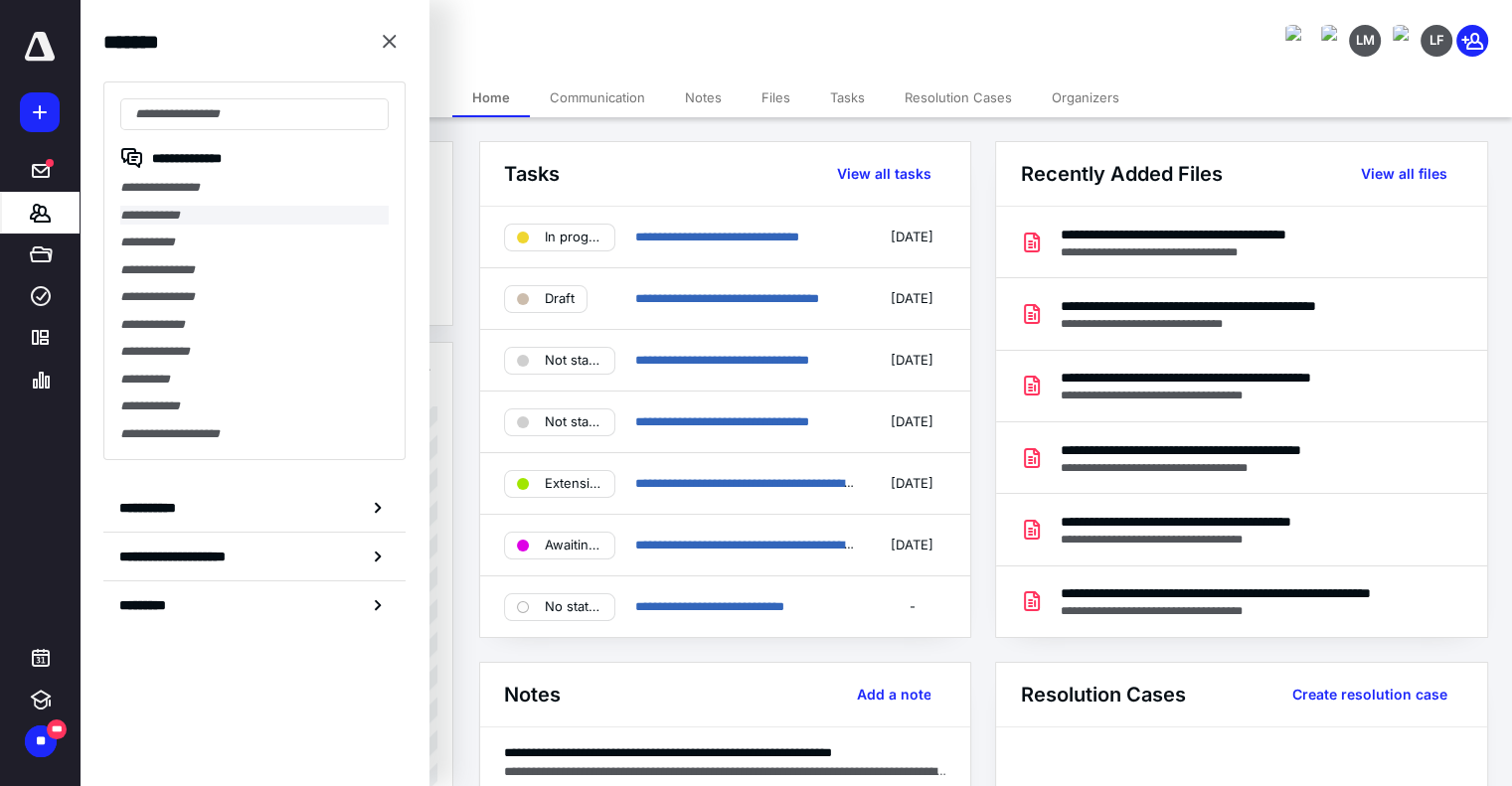 click on "**********" at bounding box center [254, 216] 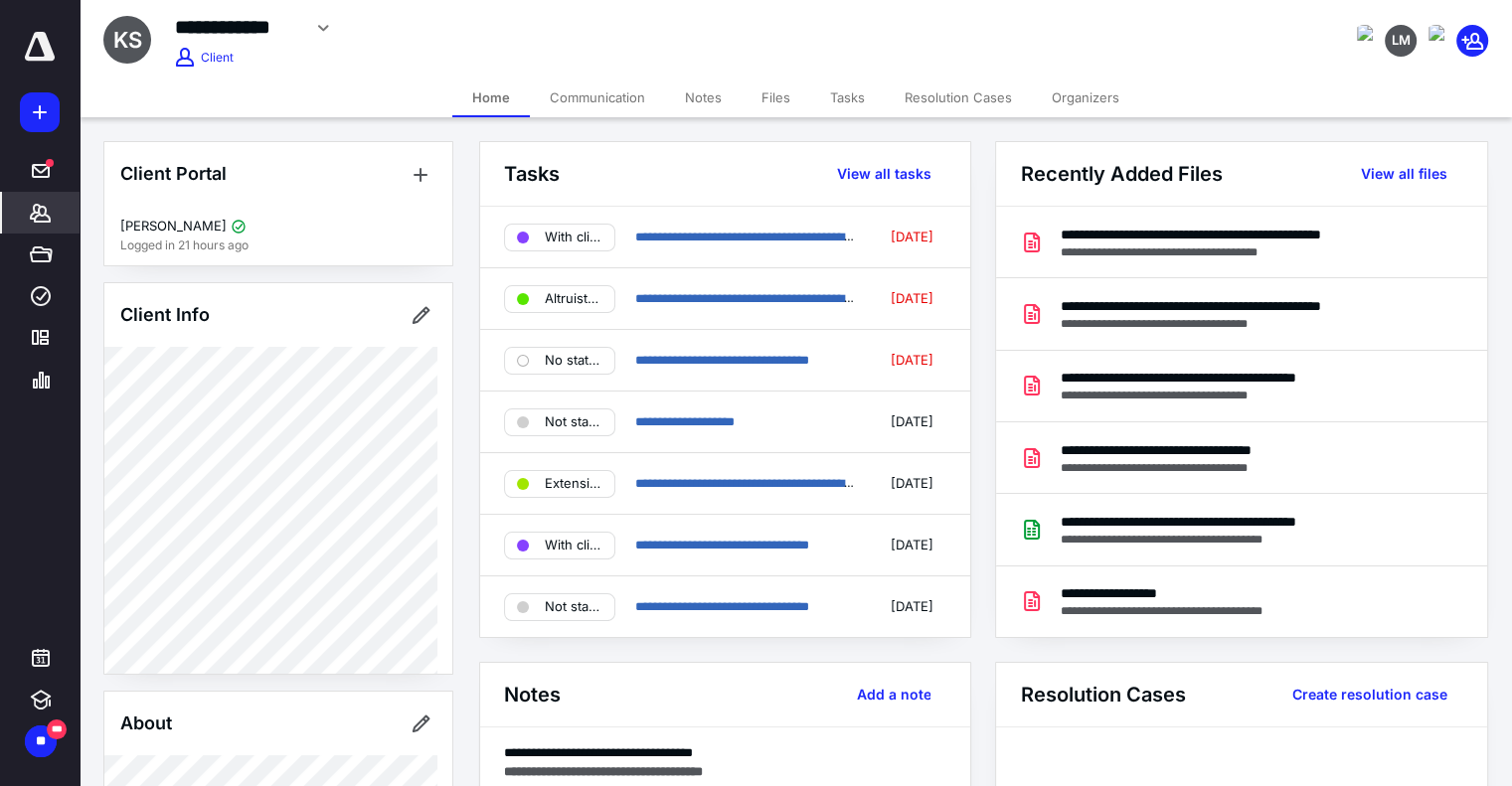 click on "Communication" at bounding box center [597, 97] 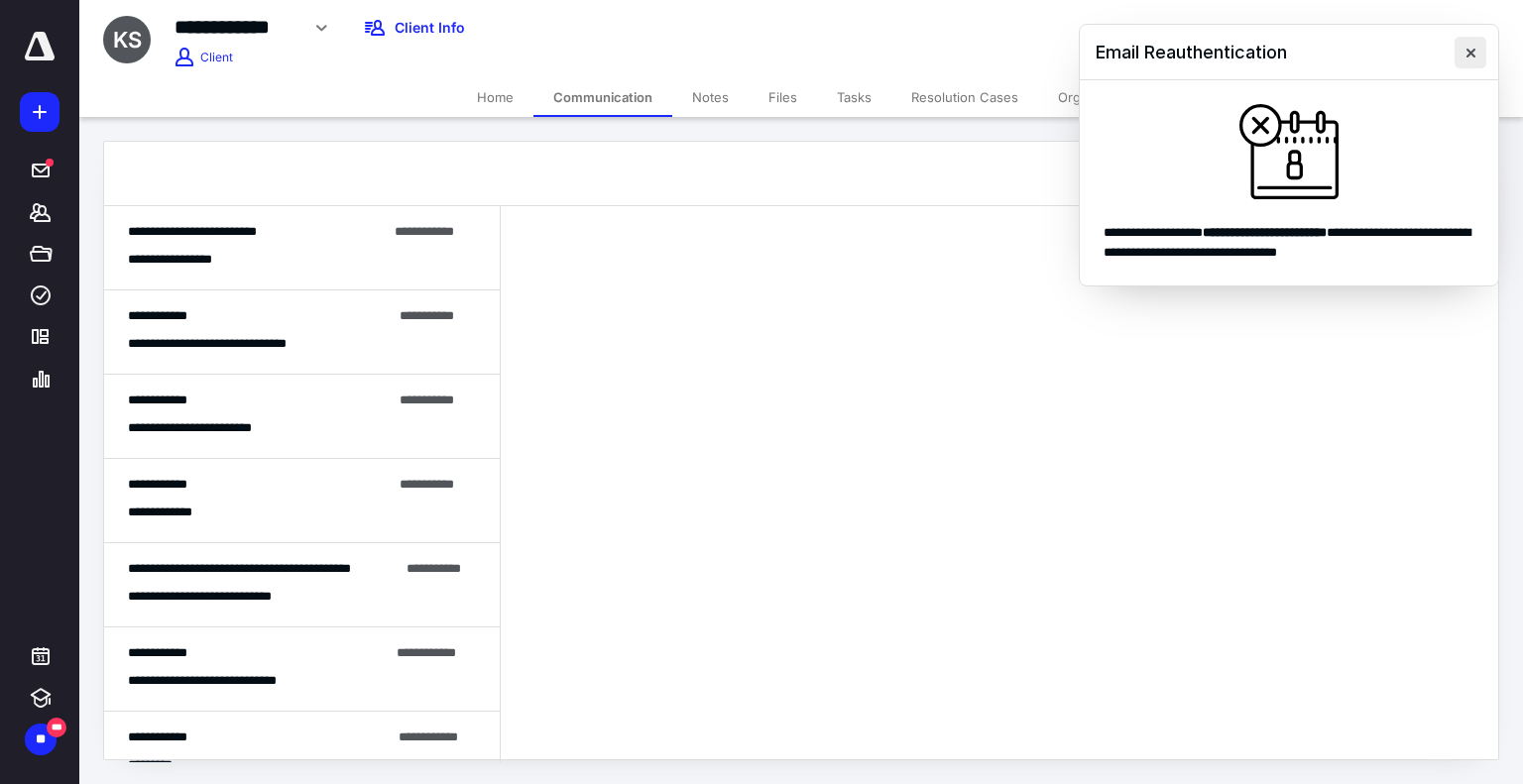 click at bounding box center (1470, 53) 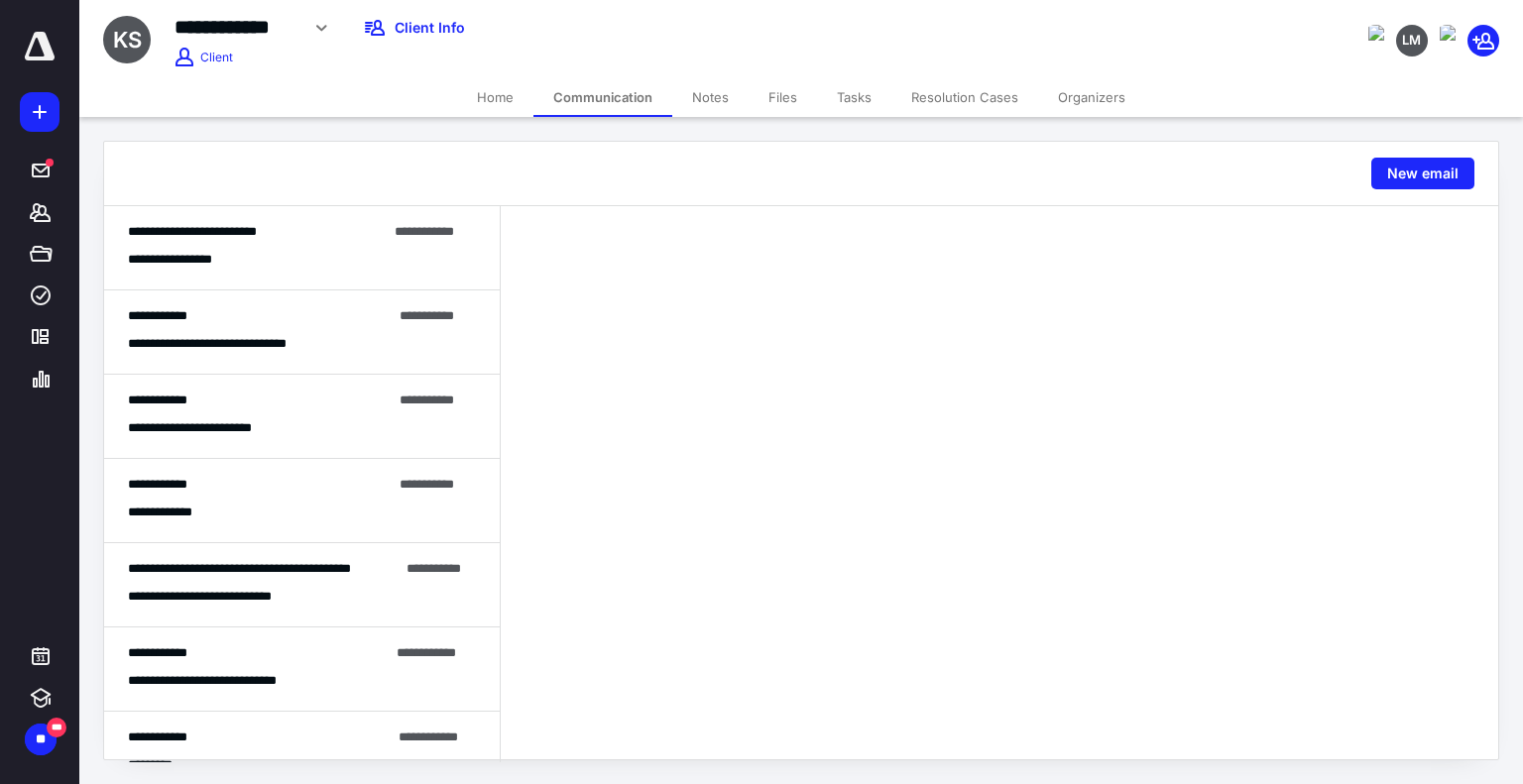 click on "**********" at bounding box center [301, 248] 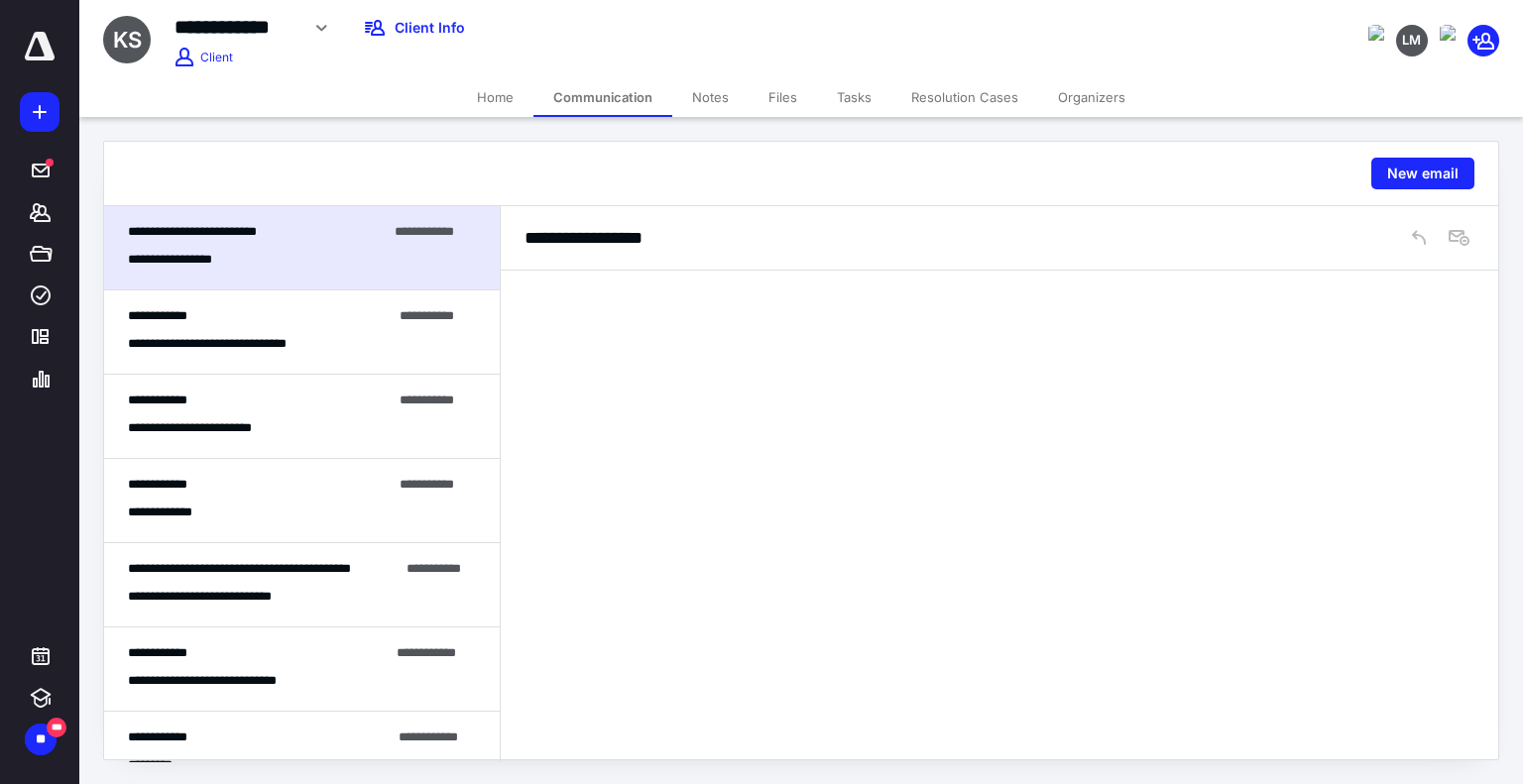 click on "**********" at bounding box center [301, 332] 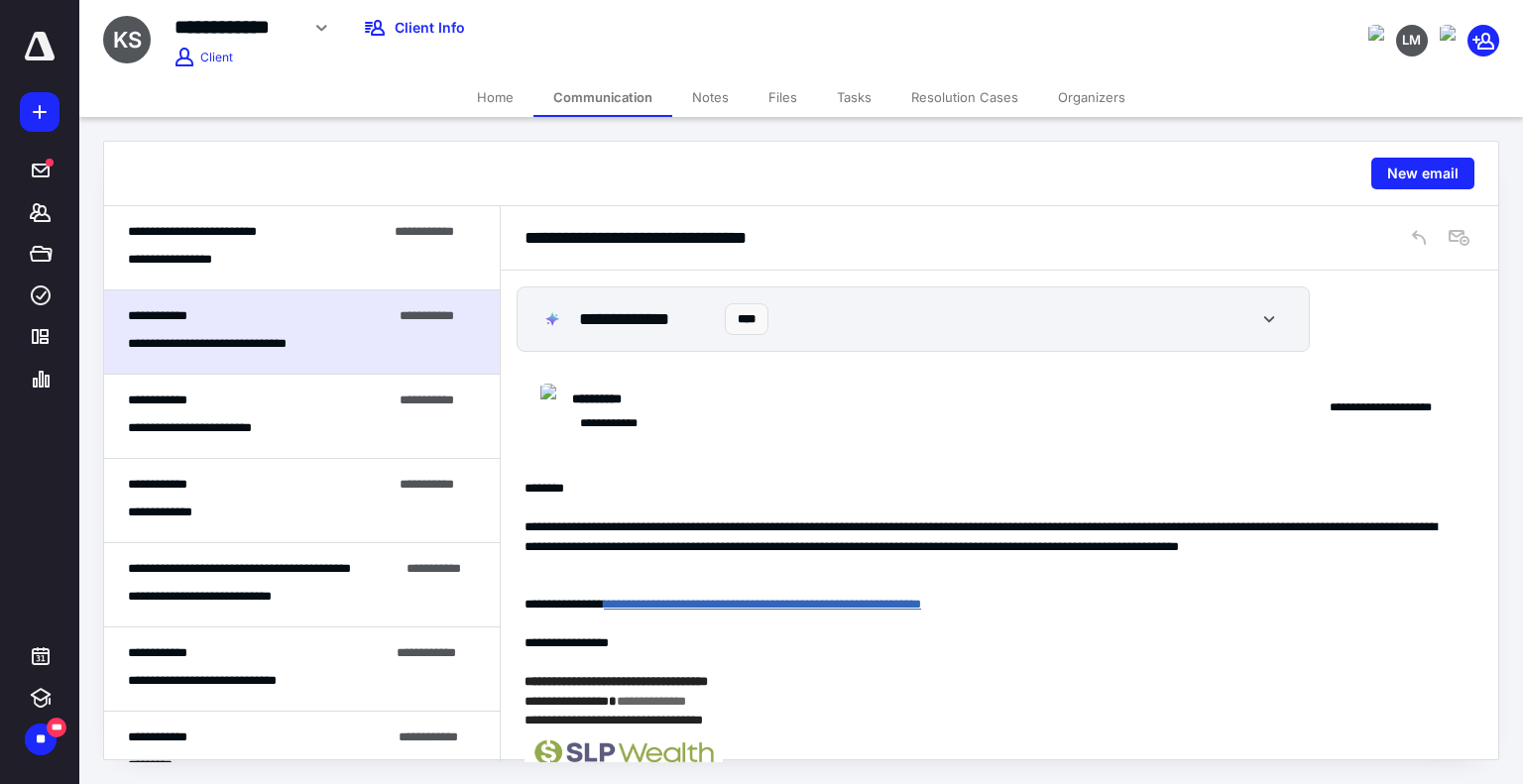 scroll, scrollTop: 201, scrollLeft: 0, axis: vertical 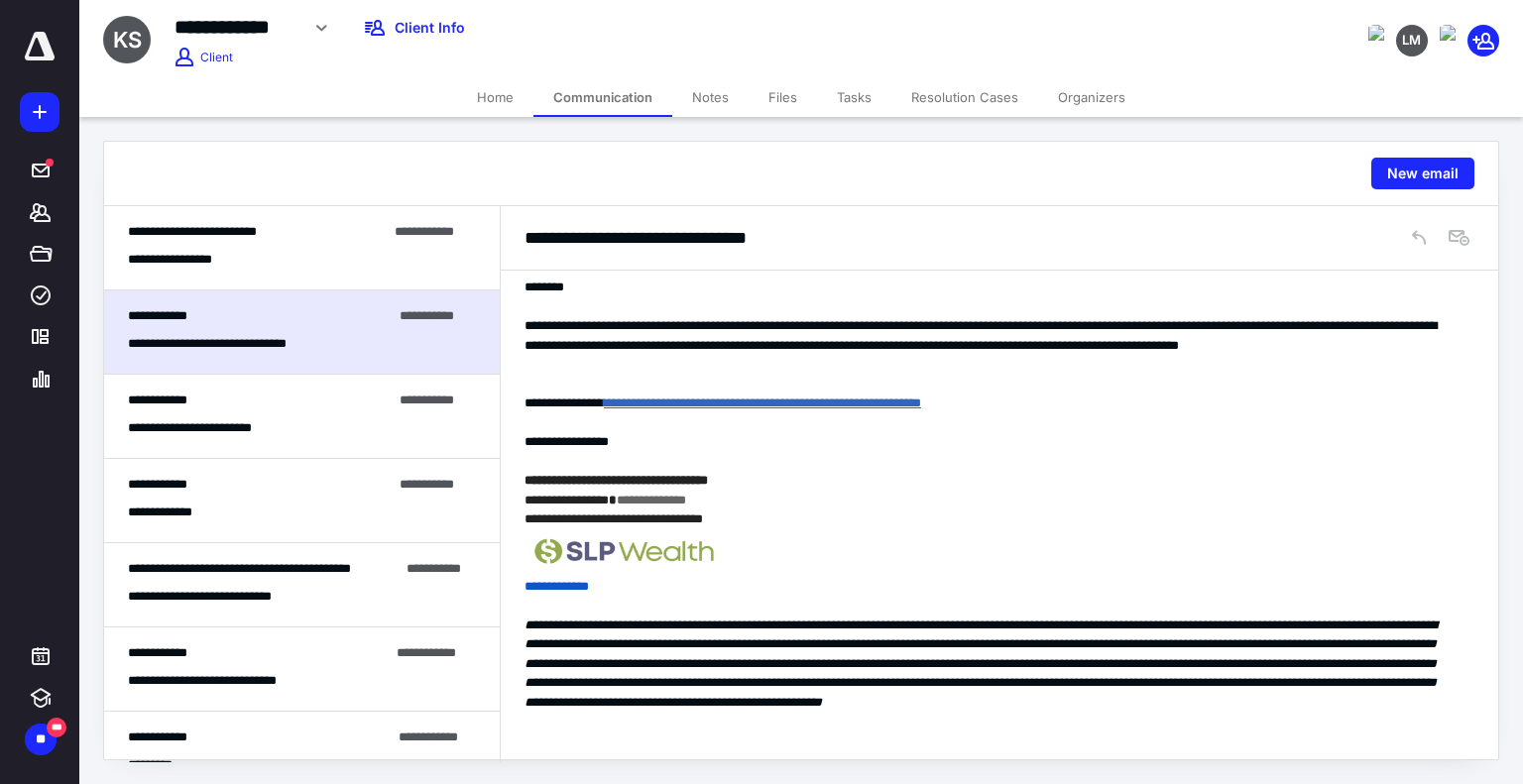 click on "**********" at bounding box center [301, 248] 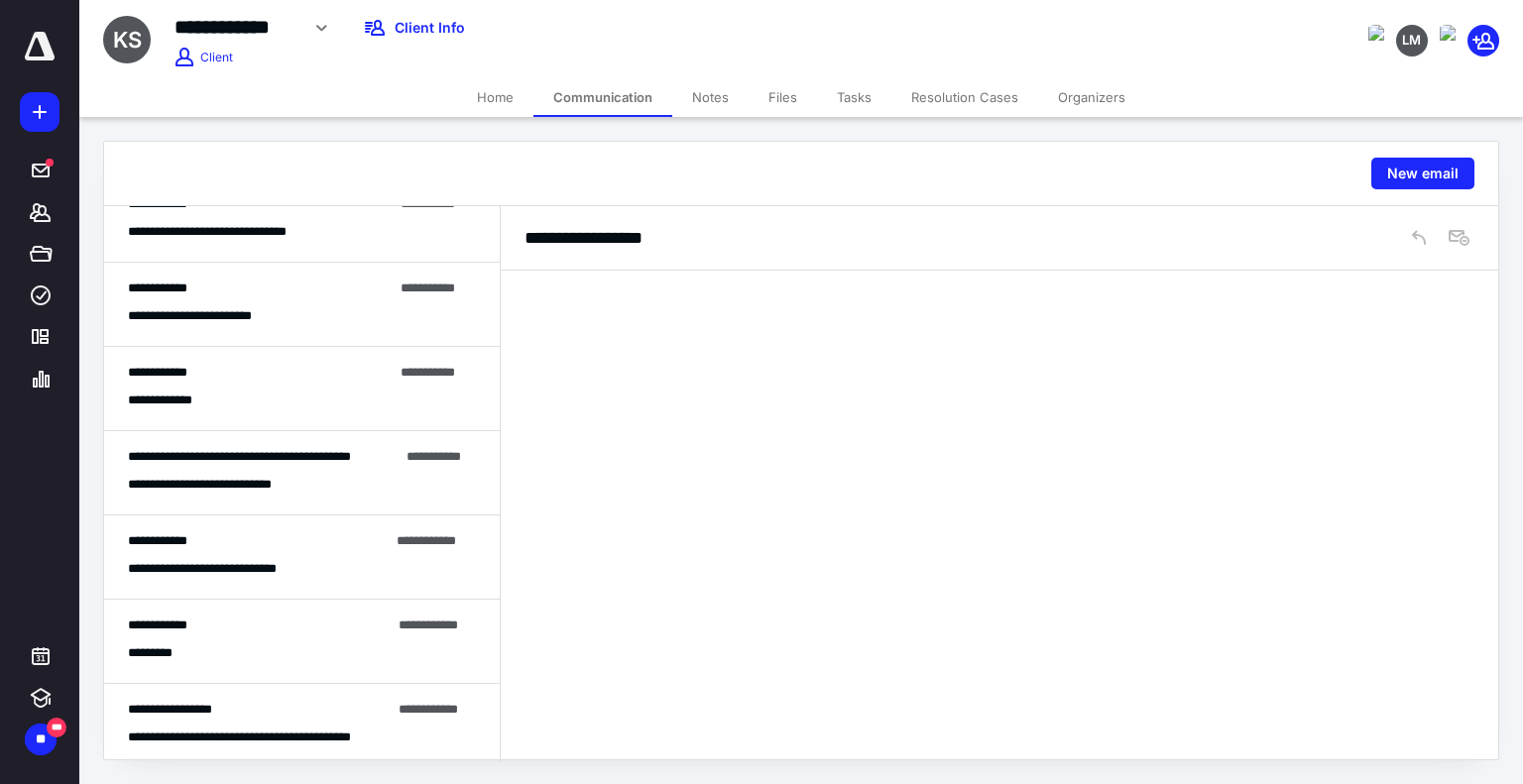 scroll, scrollTop: 0, scrollLeft: 0, axis: both 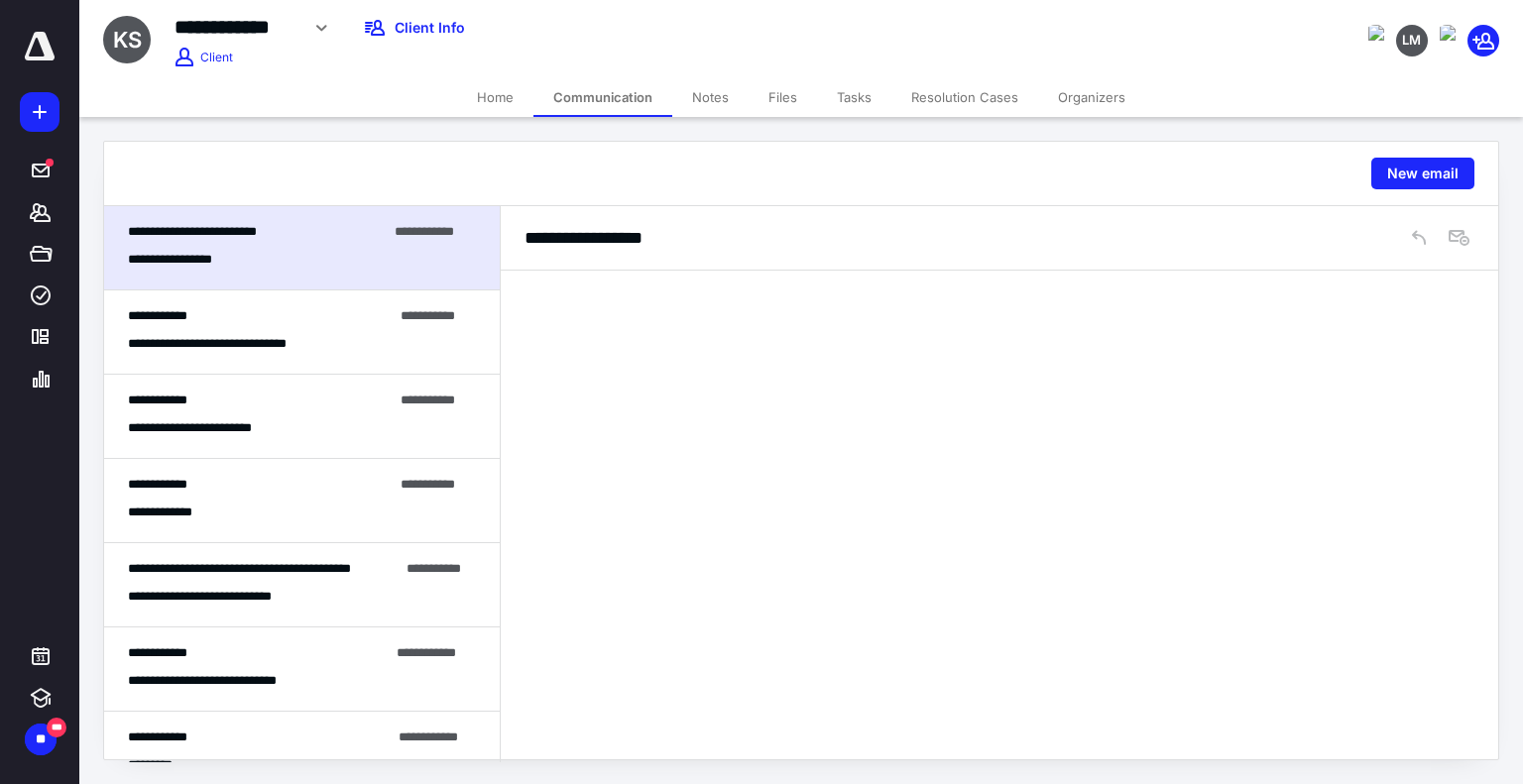 click on "**********" at bounding box center [301, 332] 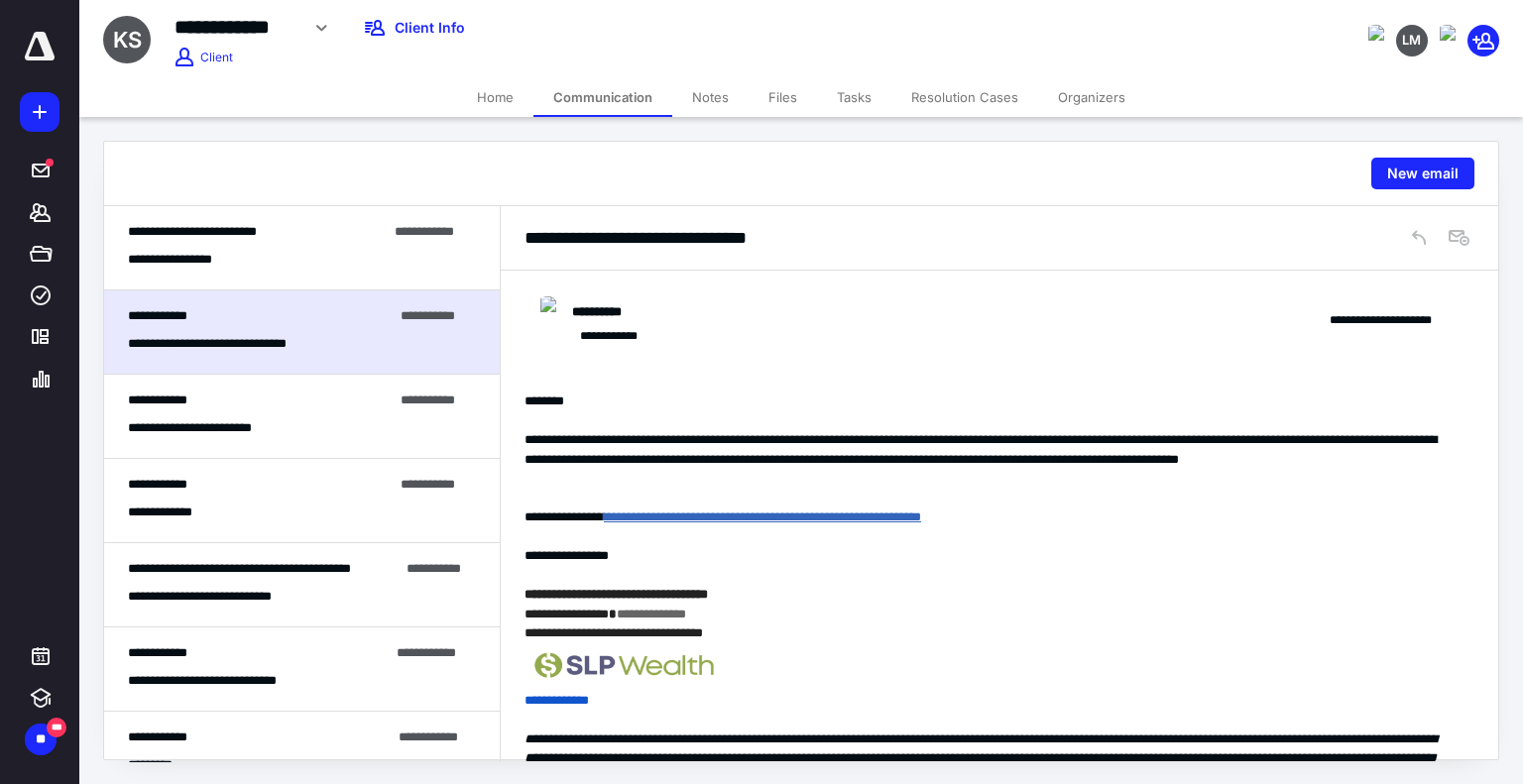 scroll, scrollTop: 0, scrollLeft: 0, axis: both 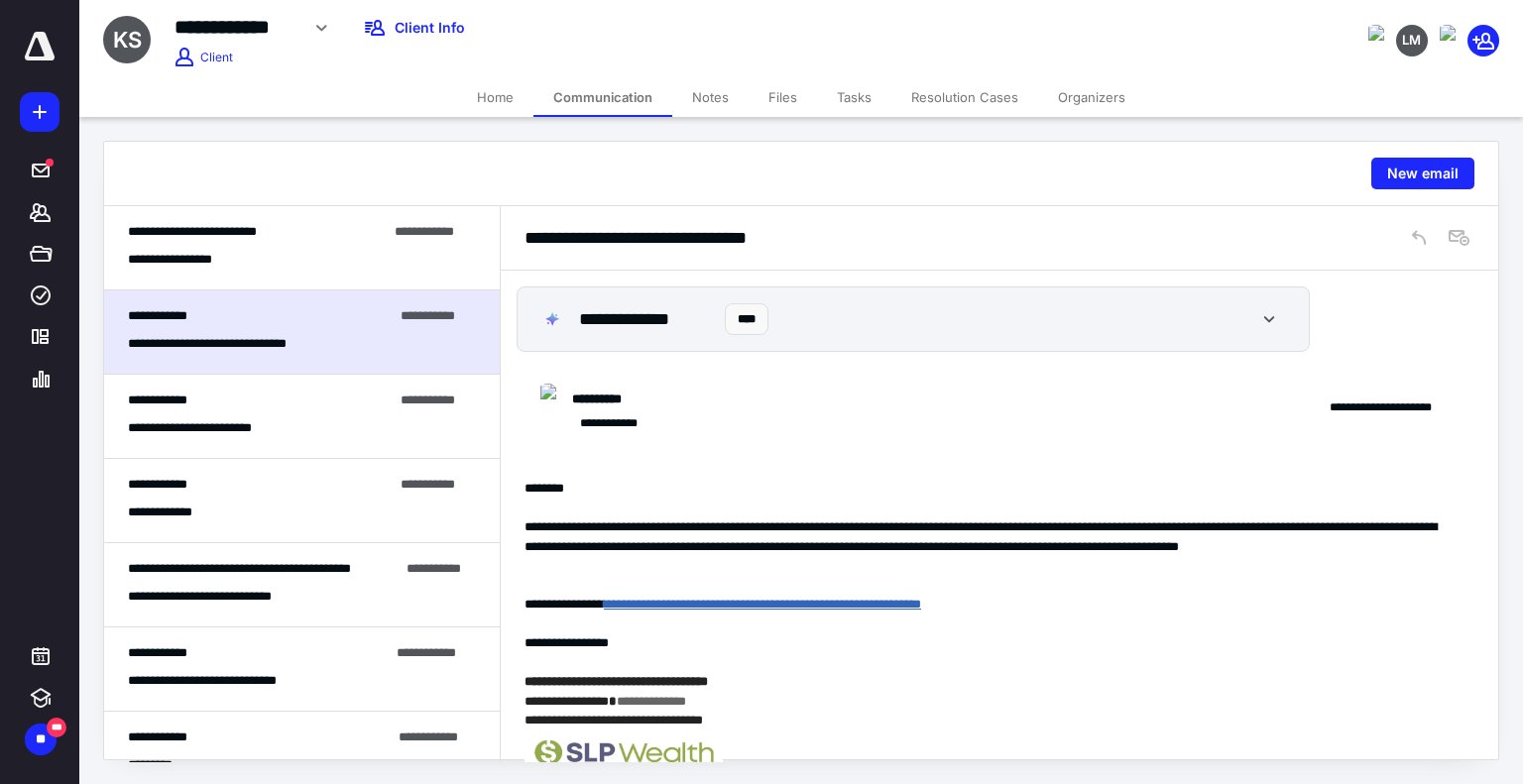 click on "**********" at bounding box center (211, 428) 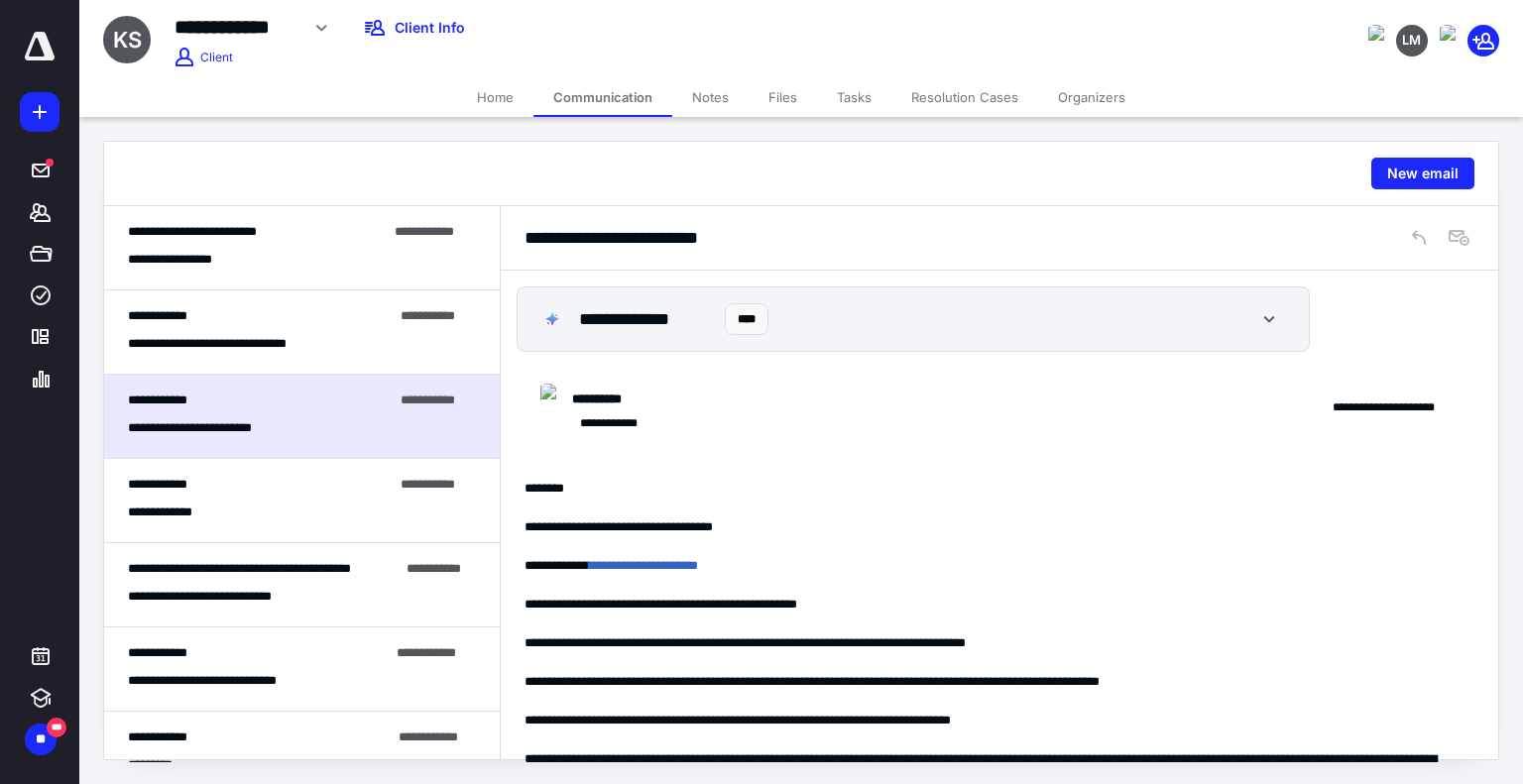 scroll, scrollTop: 472, scrollLeft: 0, axis: vertical 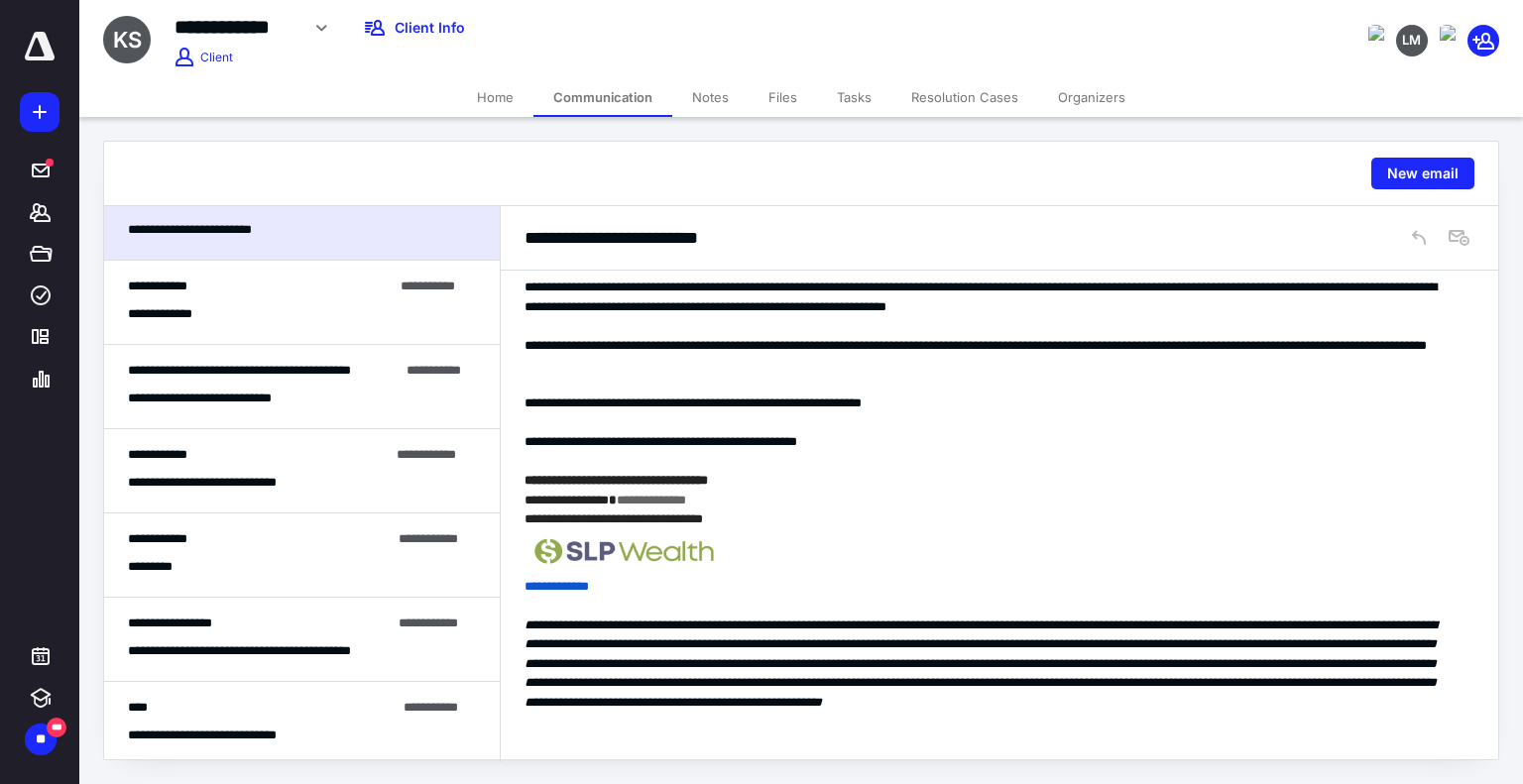 click on "**********" at bounding box center [301, 387] 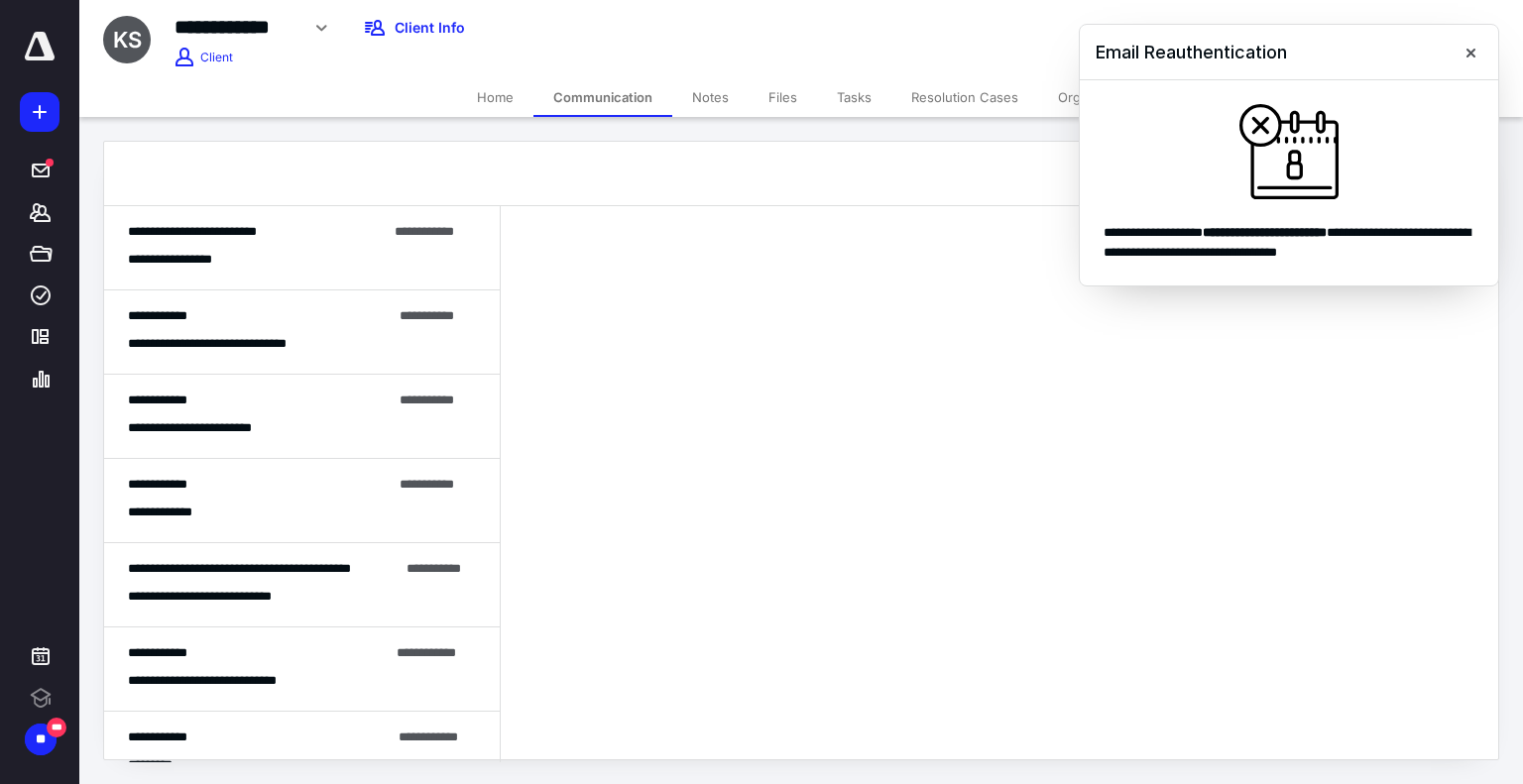 scroll, scrollTop: 0, scrollLeft: 0, axis: both 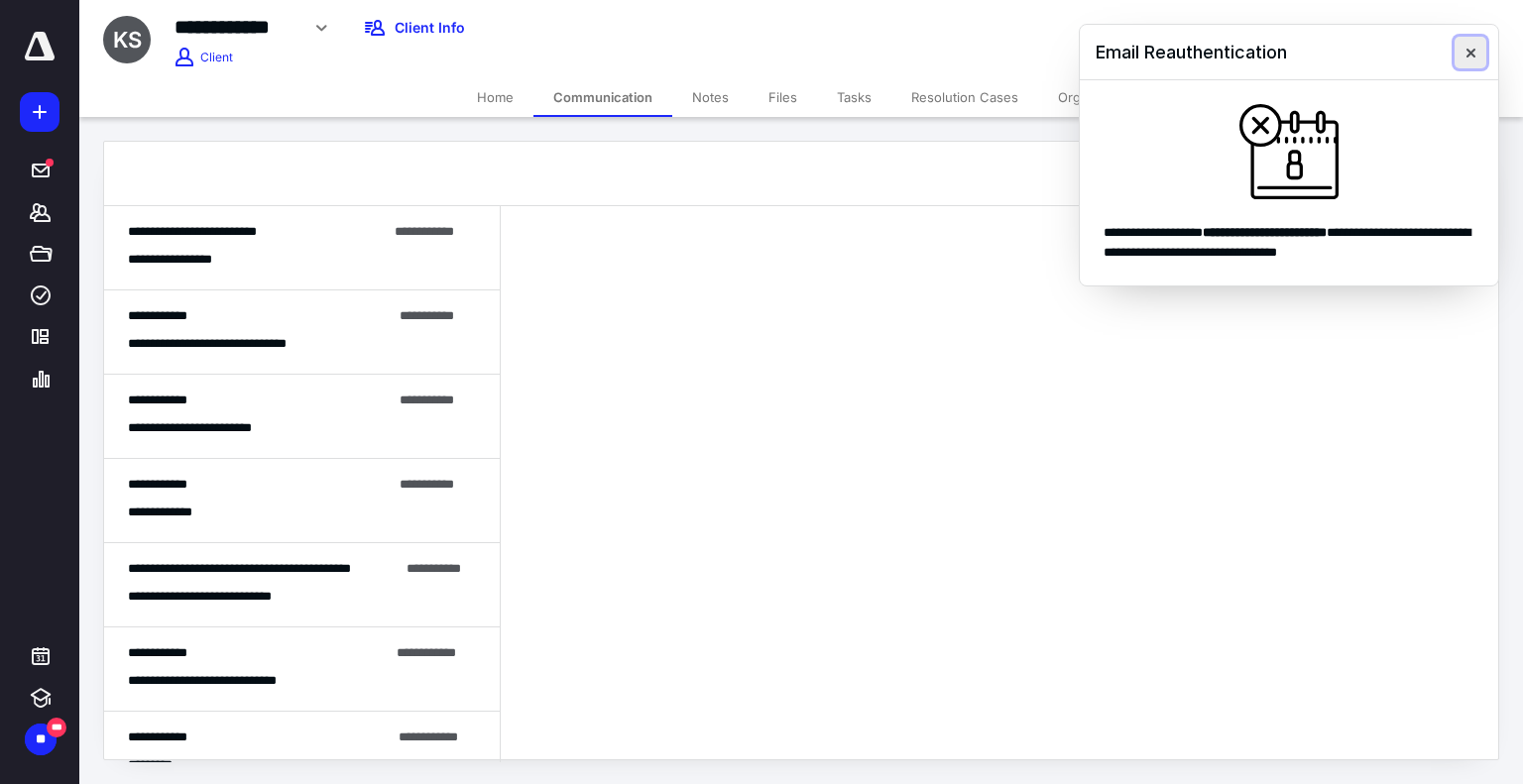 click at bounding box center (1470, 53) 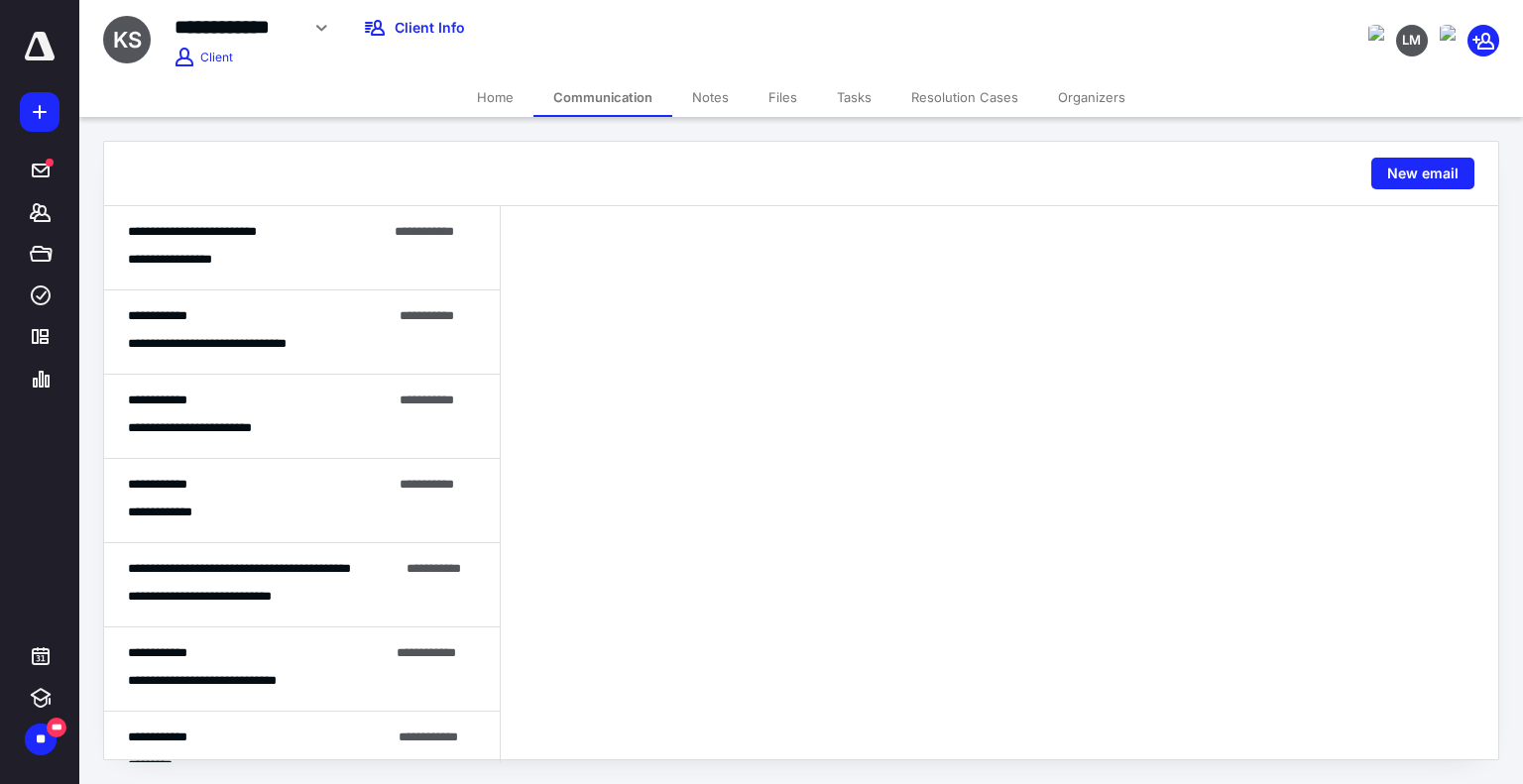 click on "**********" at bounding box center [223, 597] 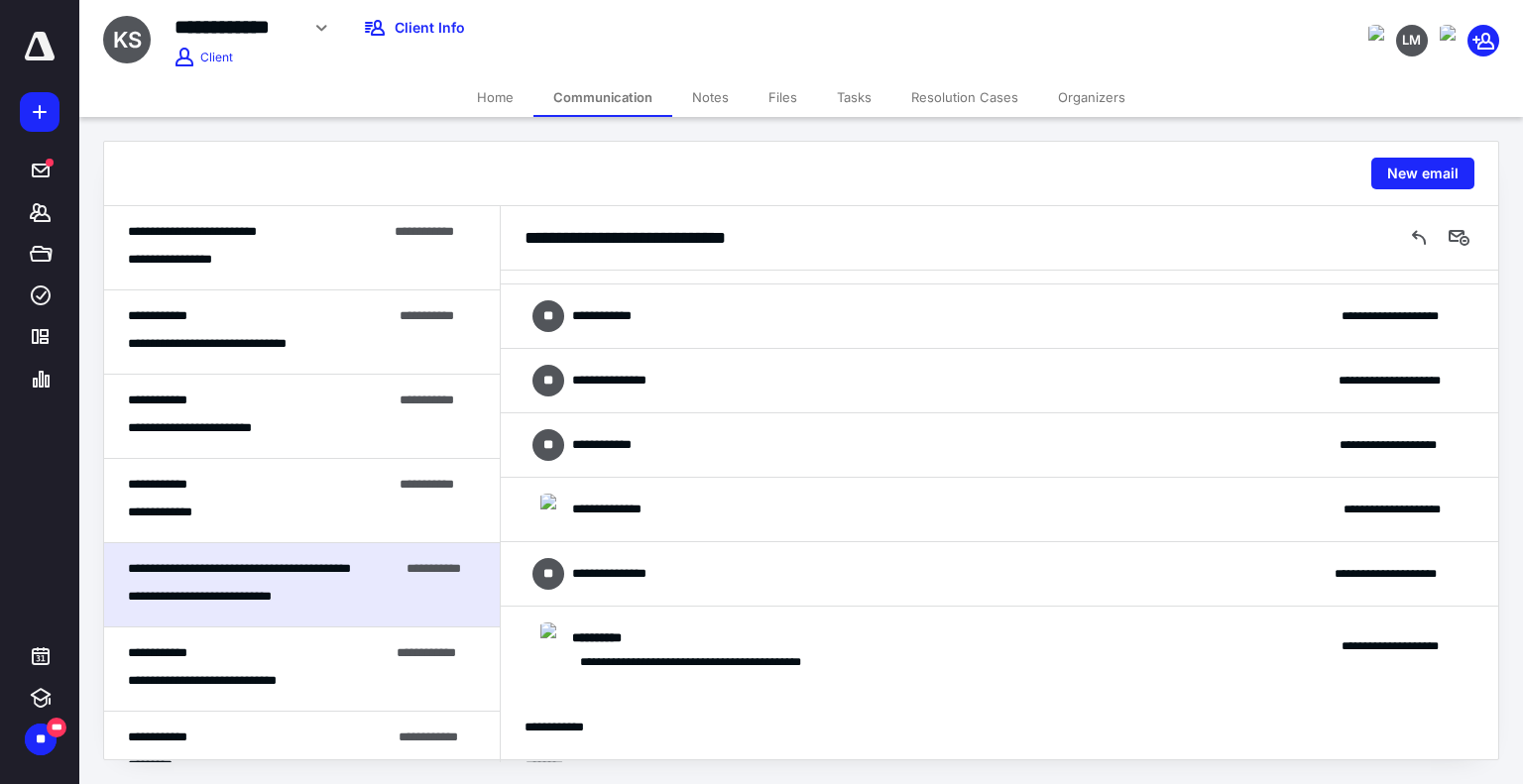 scroll, scrollTop: 0, scrollLeft: 0, axis: both 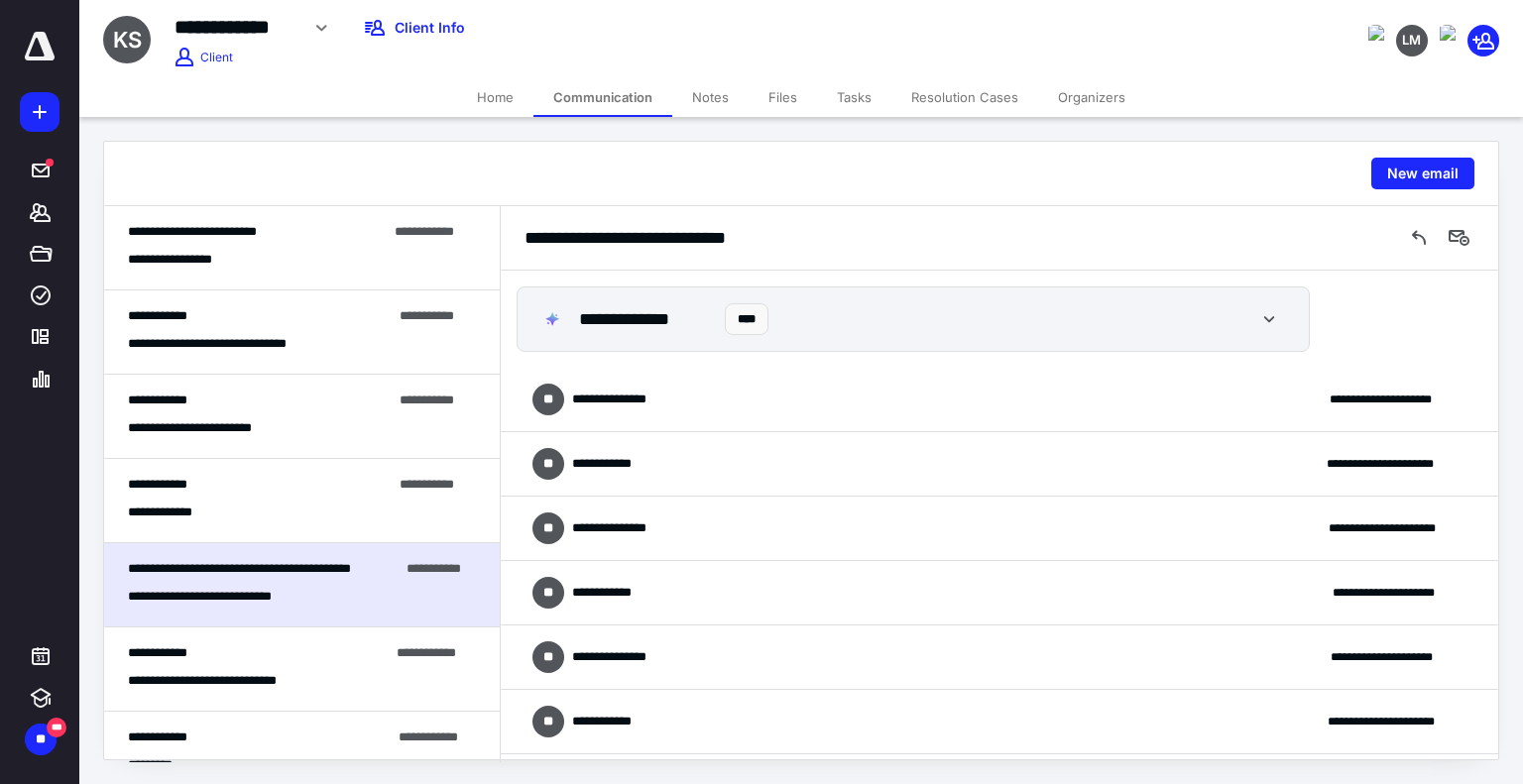 click on "**********" at bounding box center [192, 231] 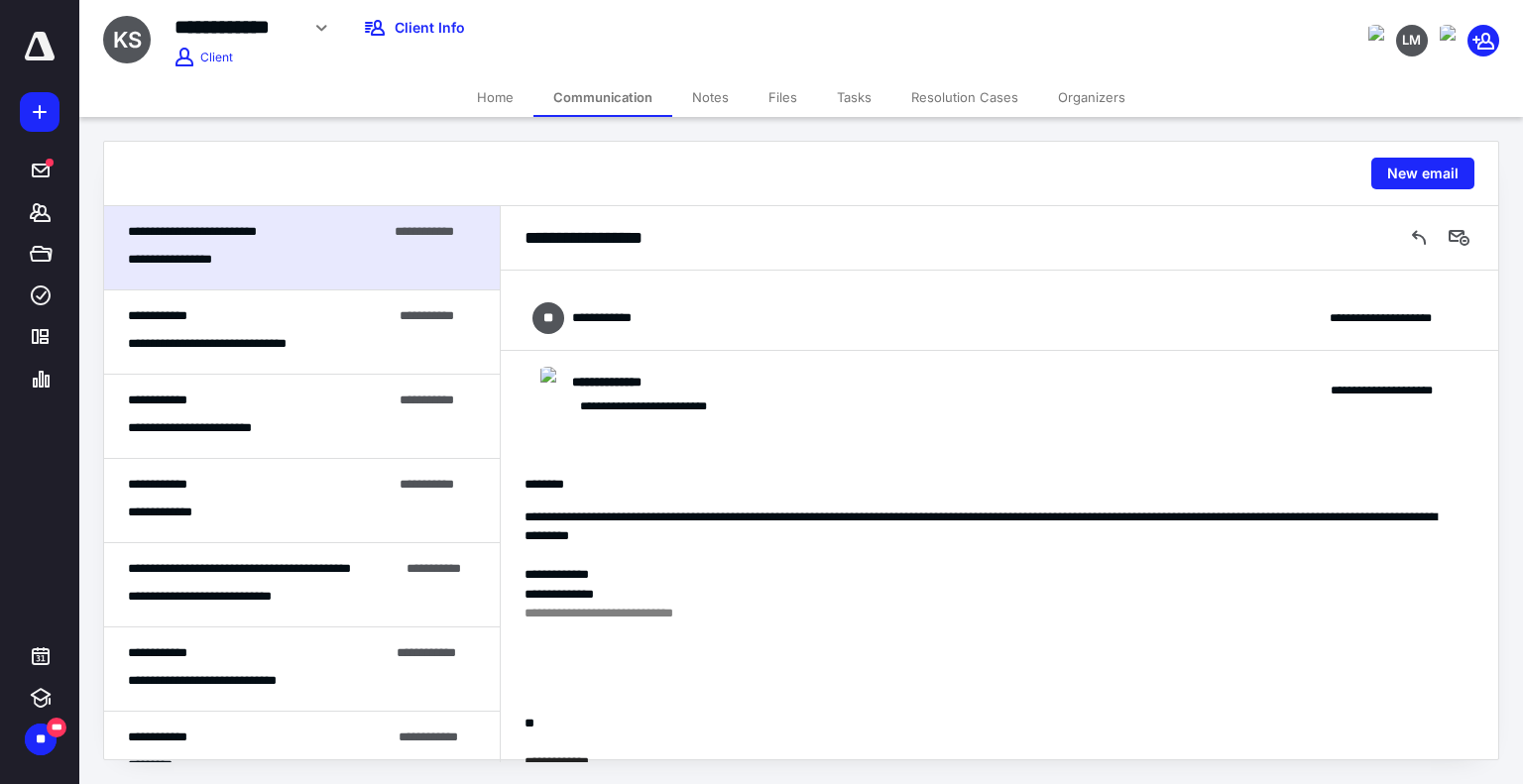 scroll, scrollTop: 0, scrollLeft: 0, axis: both 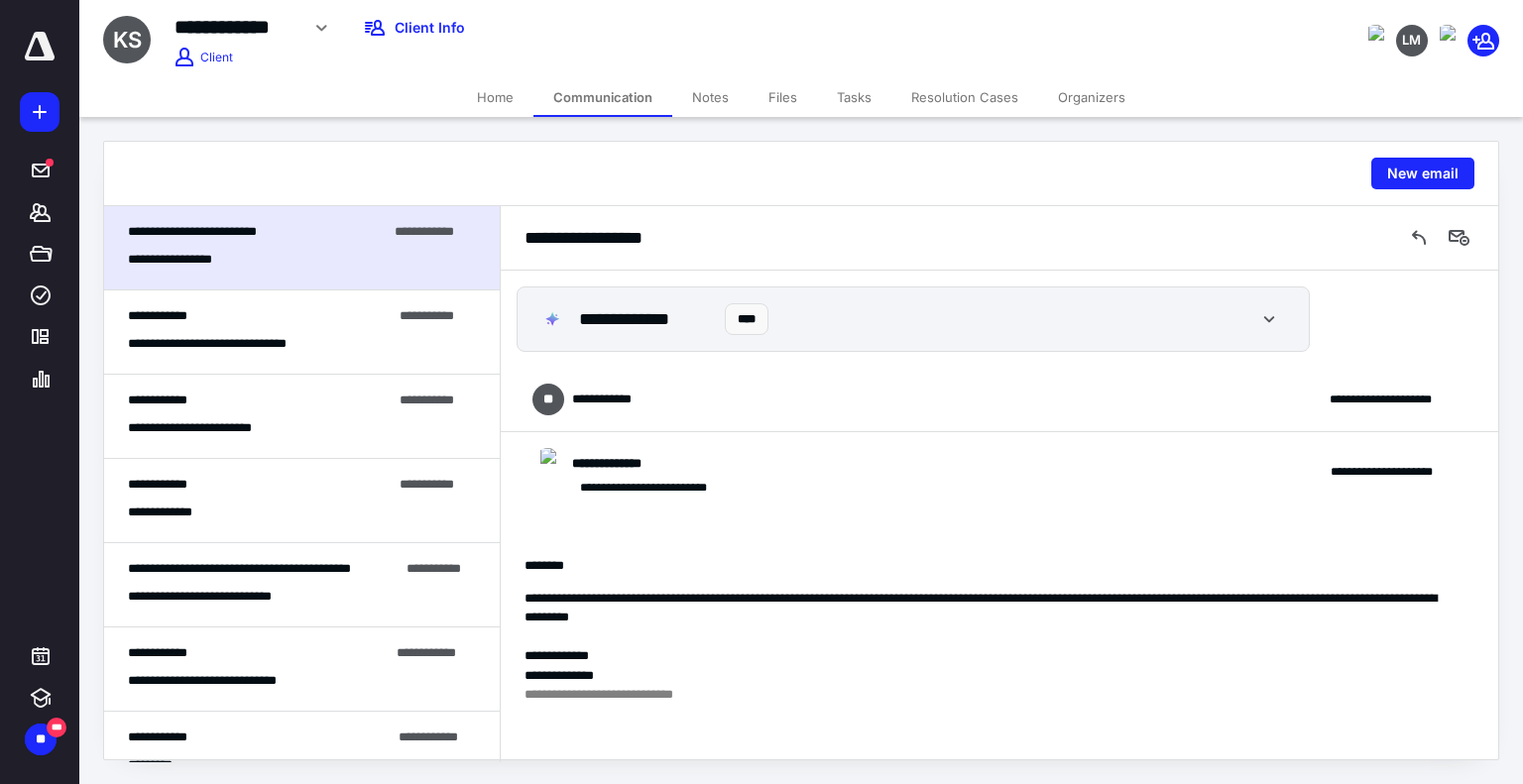 click on "**********" at bounding box center [999, 399] 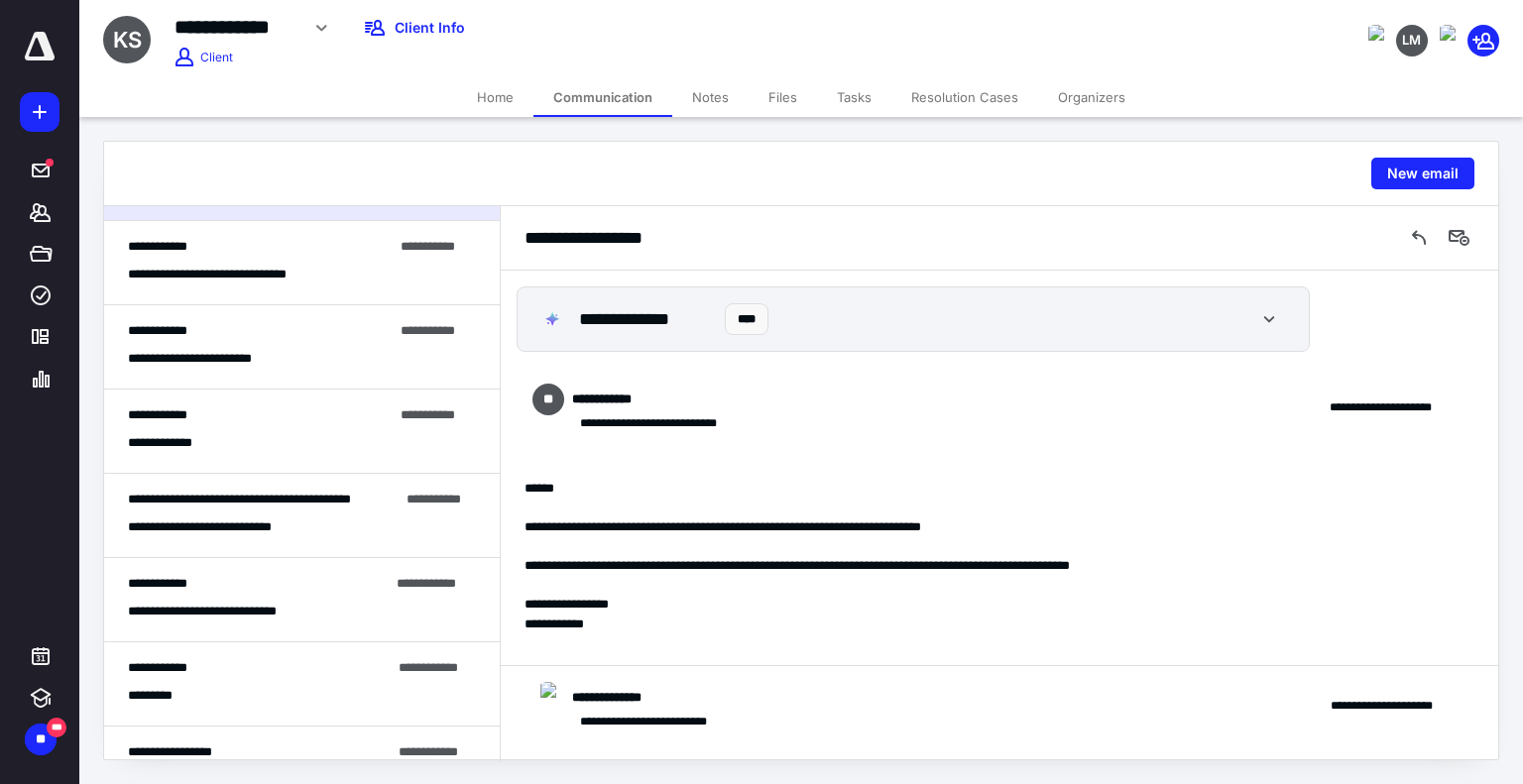 scroll, scrollTop: 99, scrollLeft: 0, axis: vertical 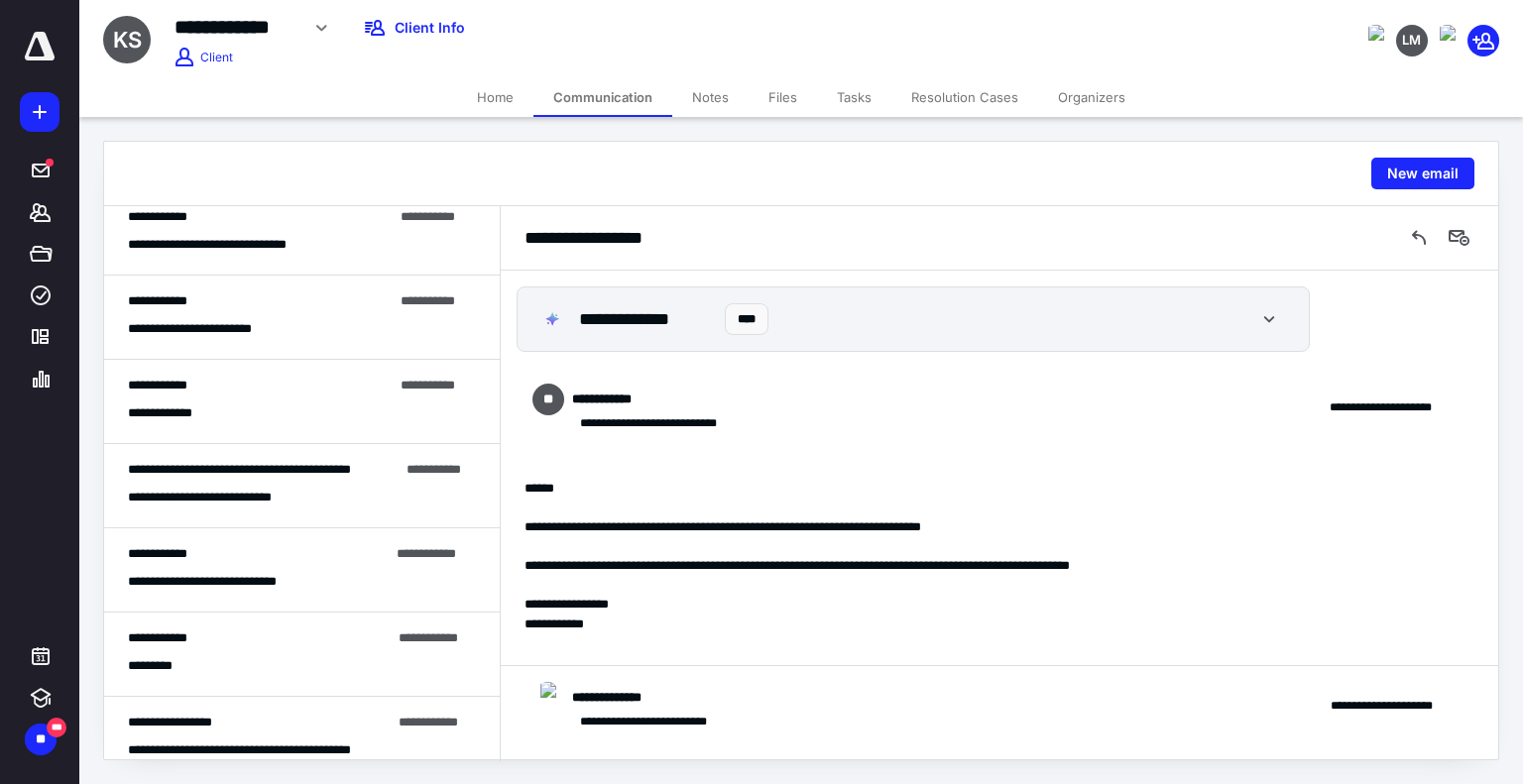 click on "**********" at bounding box center [223, 498] 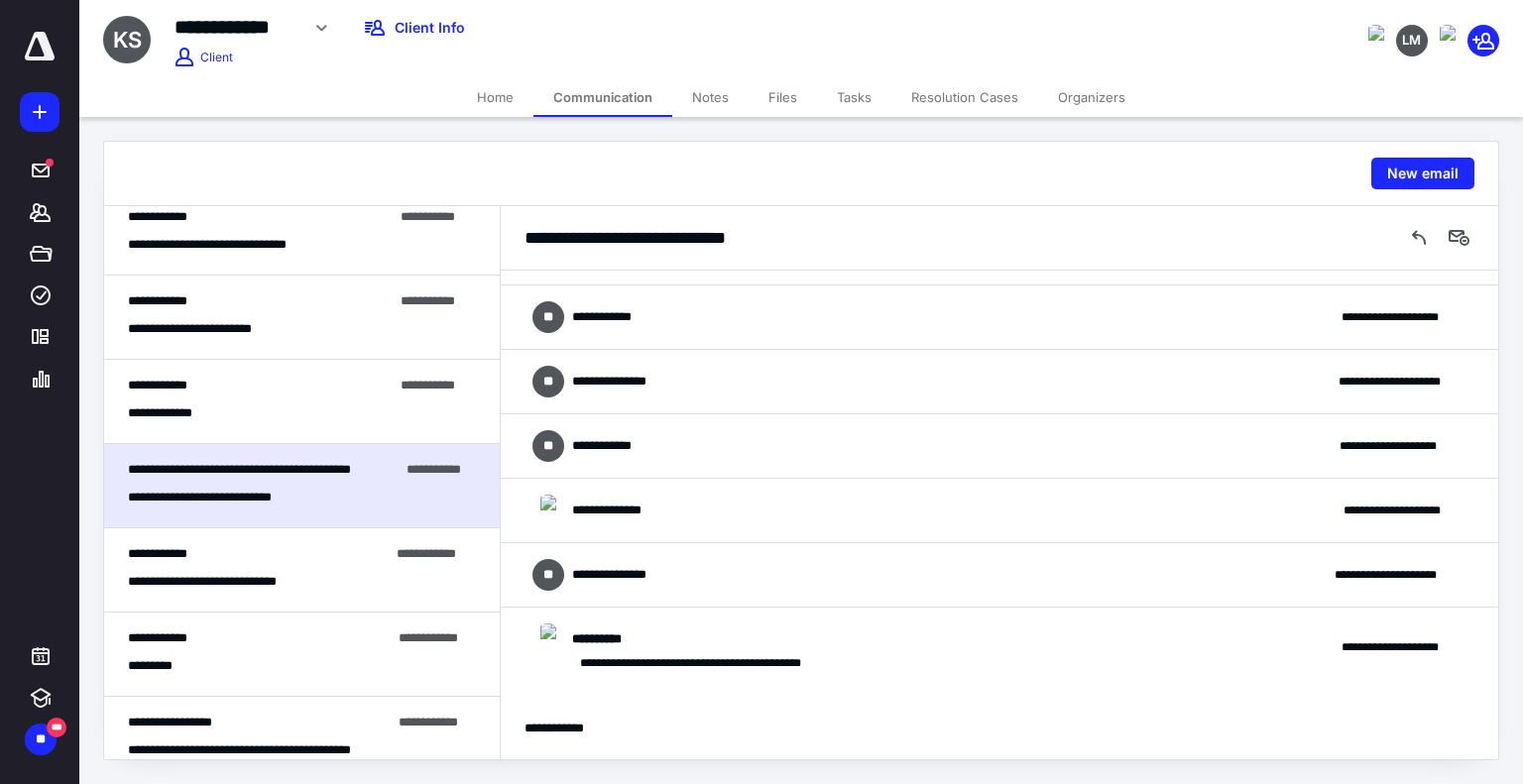 scroll, scrollTop: 554, scrollLeft: 0, axis: vertical 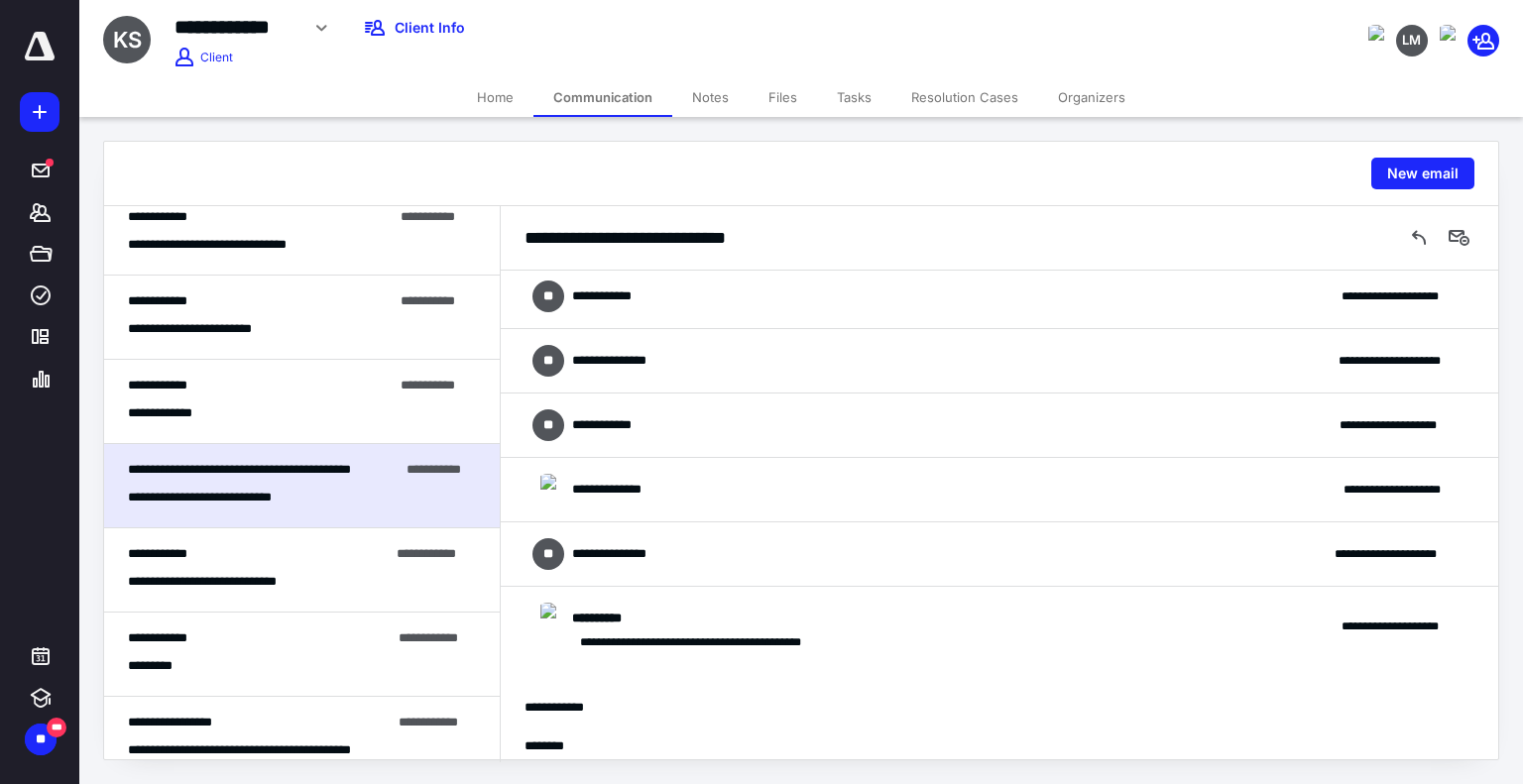click on "**********" at bounding box center [999, 554] 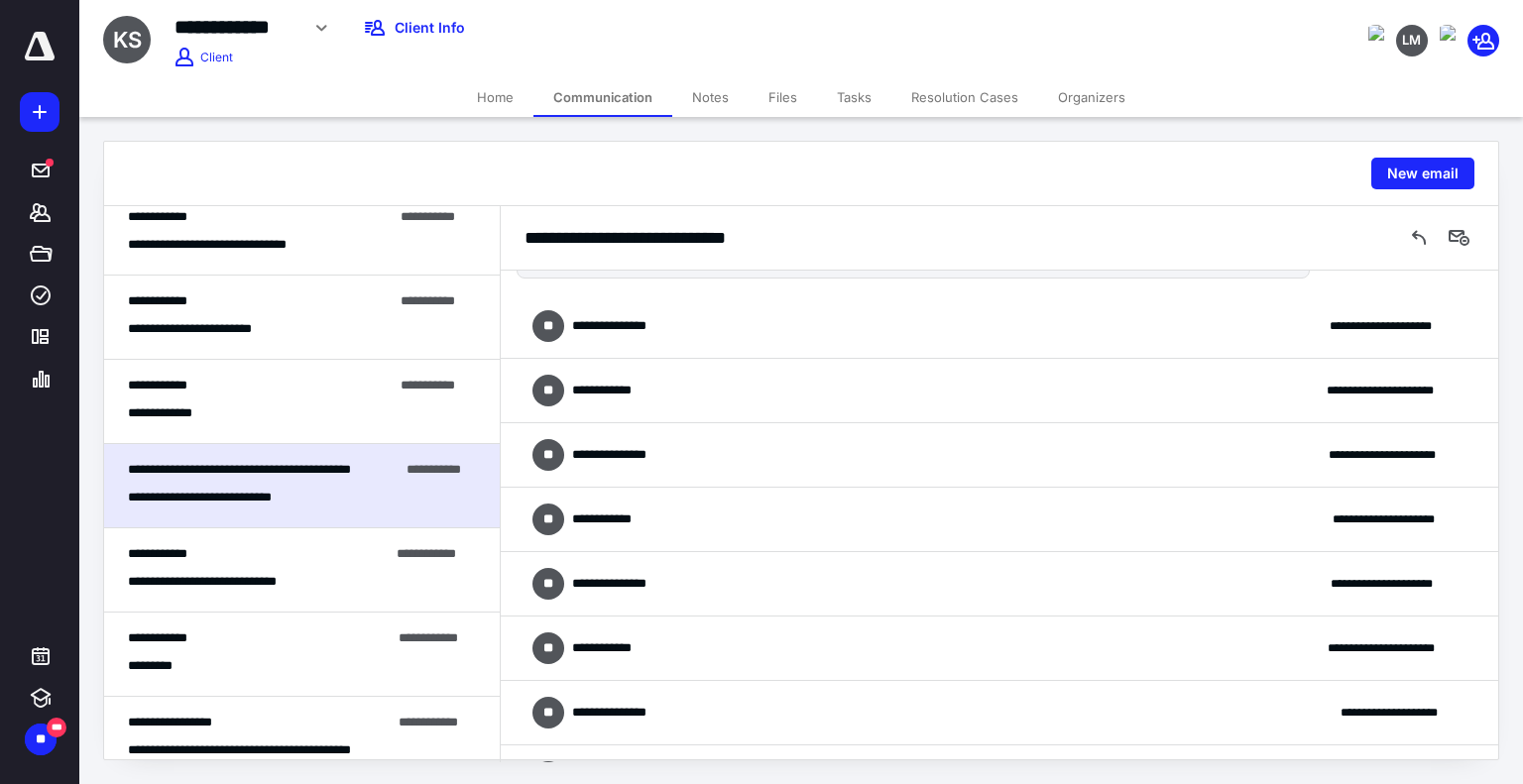 scroll, scrollTop: 0, scrollLeft: 0, axis: both 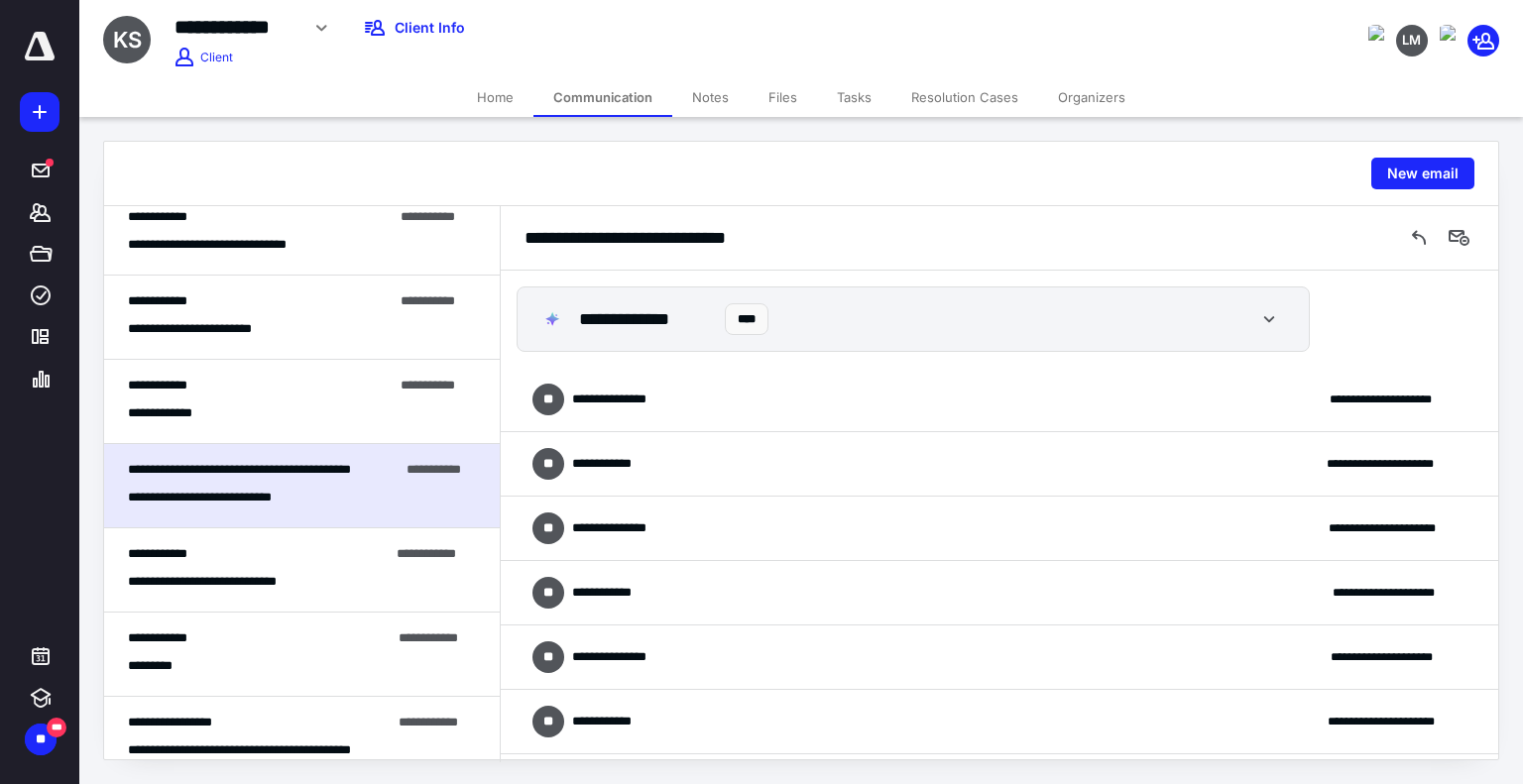 drag, startPoint x: 708, startPoint y: 368, endPoint x: 741, endPoint y: 403, distance: 48.10405 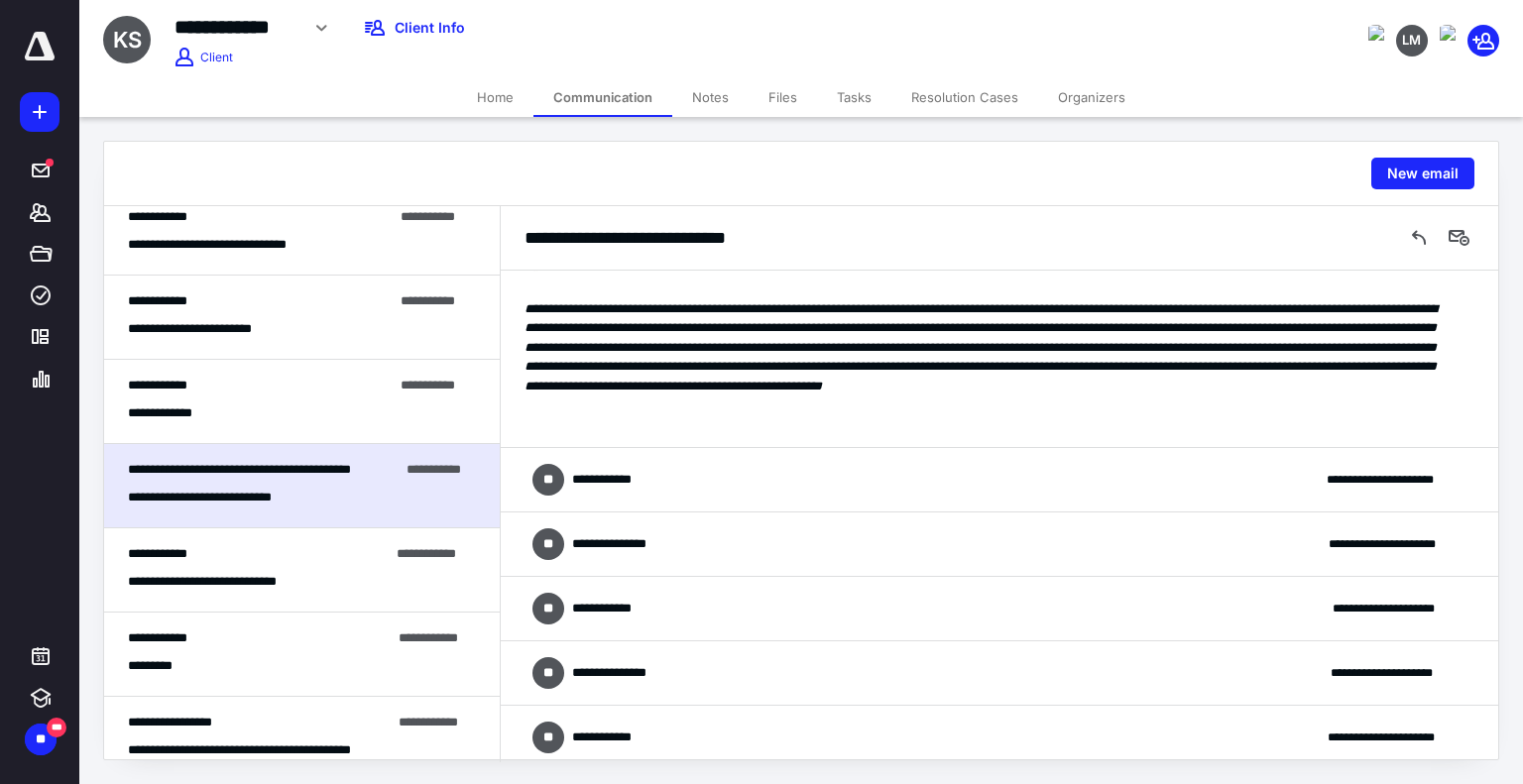 scroll, scrollTop: 595, scrollLeft: 0, axis: vertical 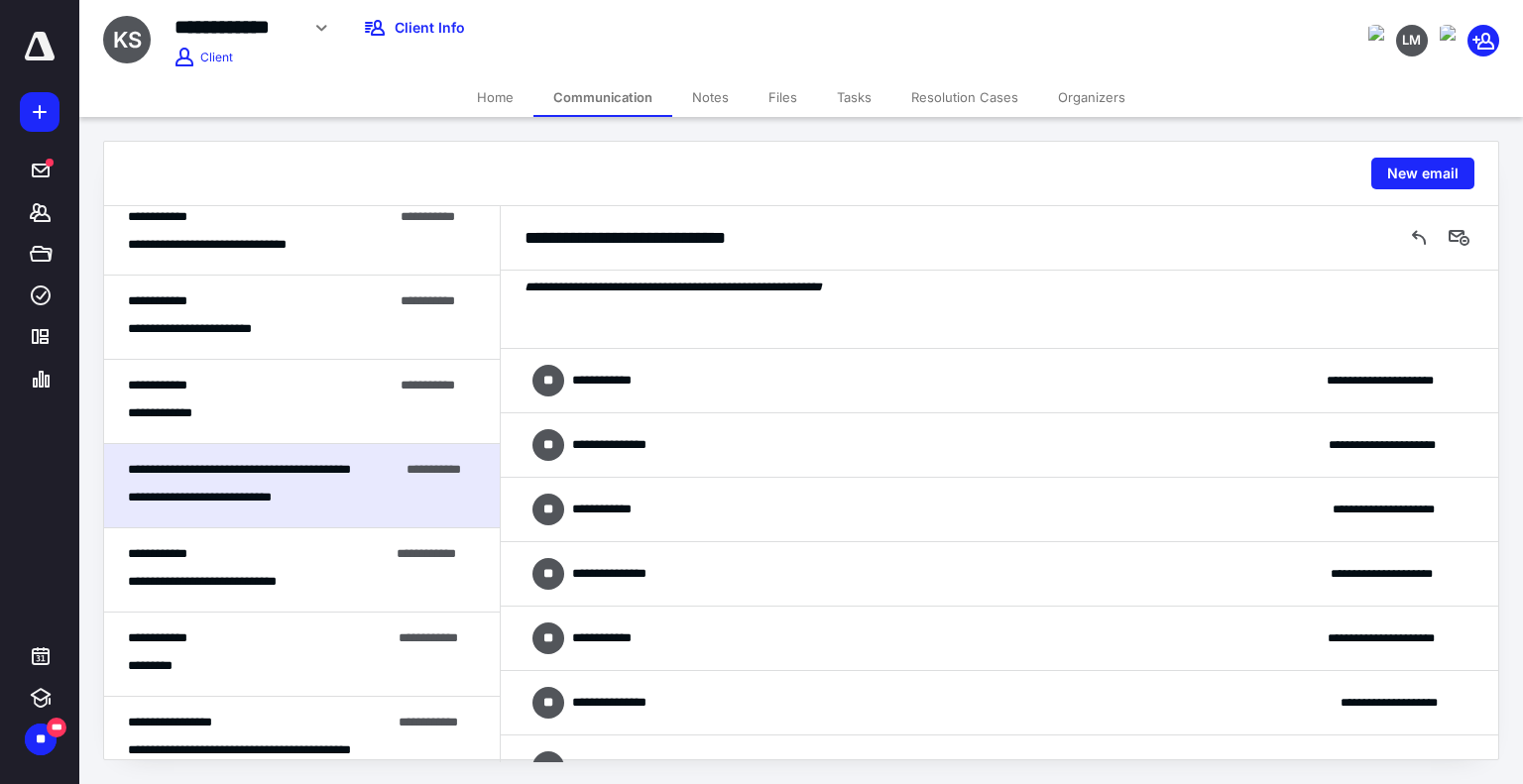 click on "**********" at bounding box center [999, 445] 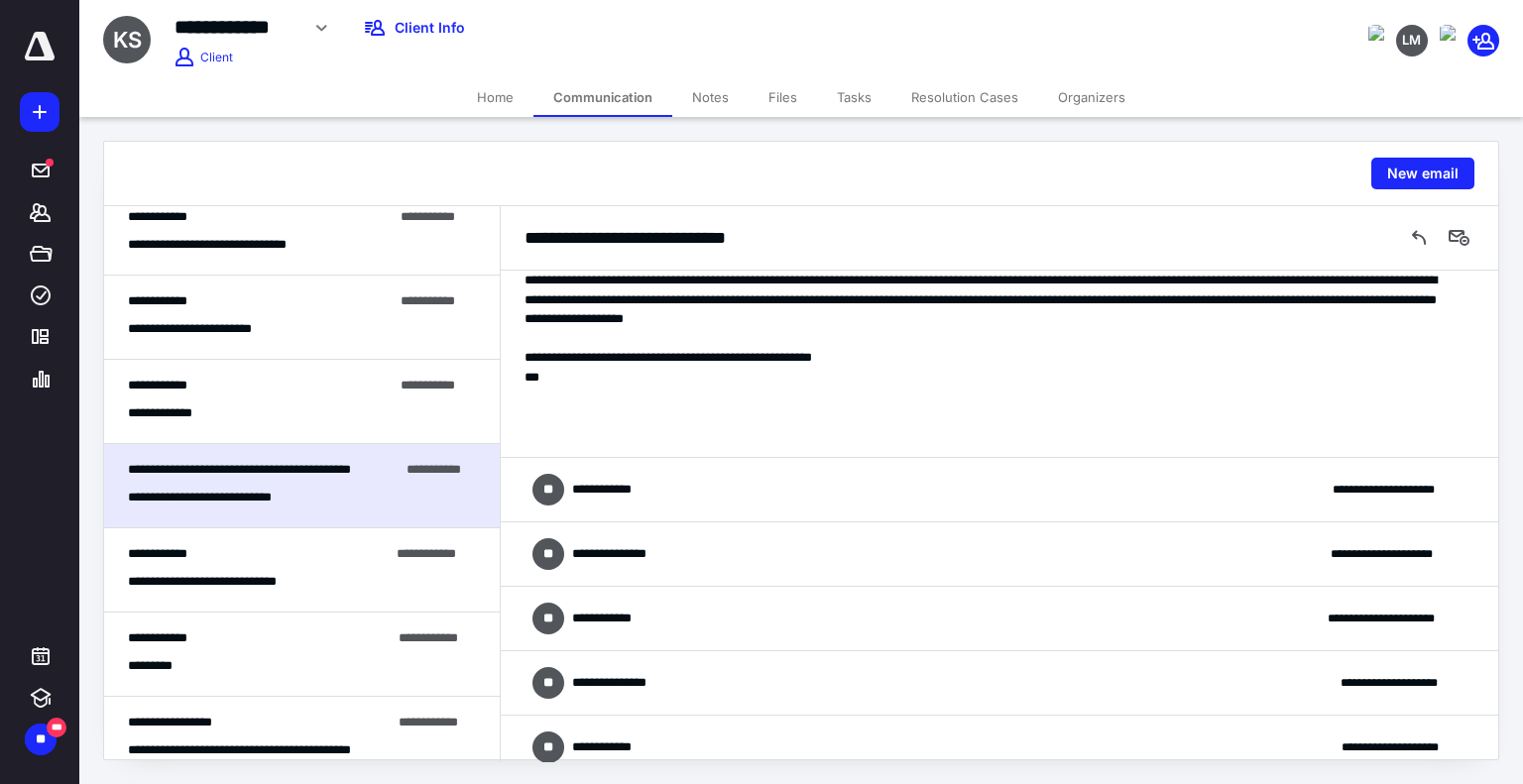 scroll, scrollTop: 1288, scrollLeft: 0, axis: vertical 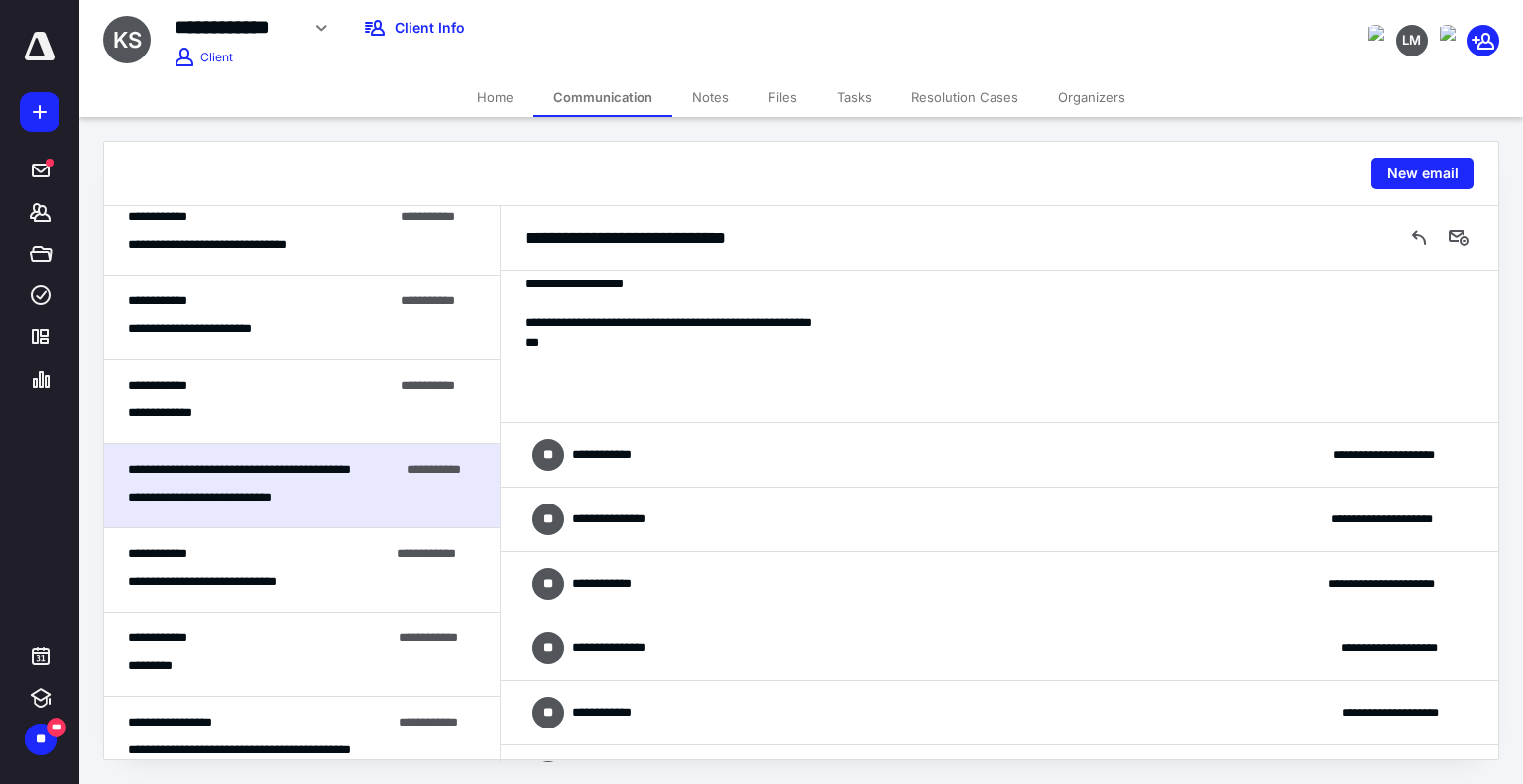 click on "**********" at bounding box center [999, 455] 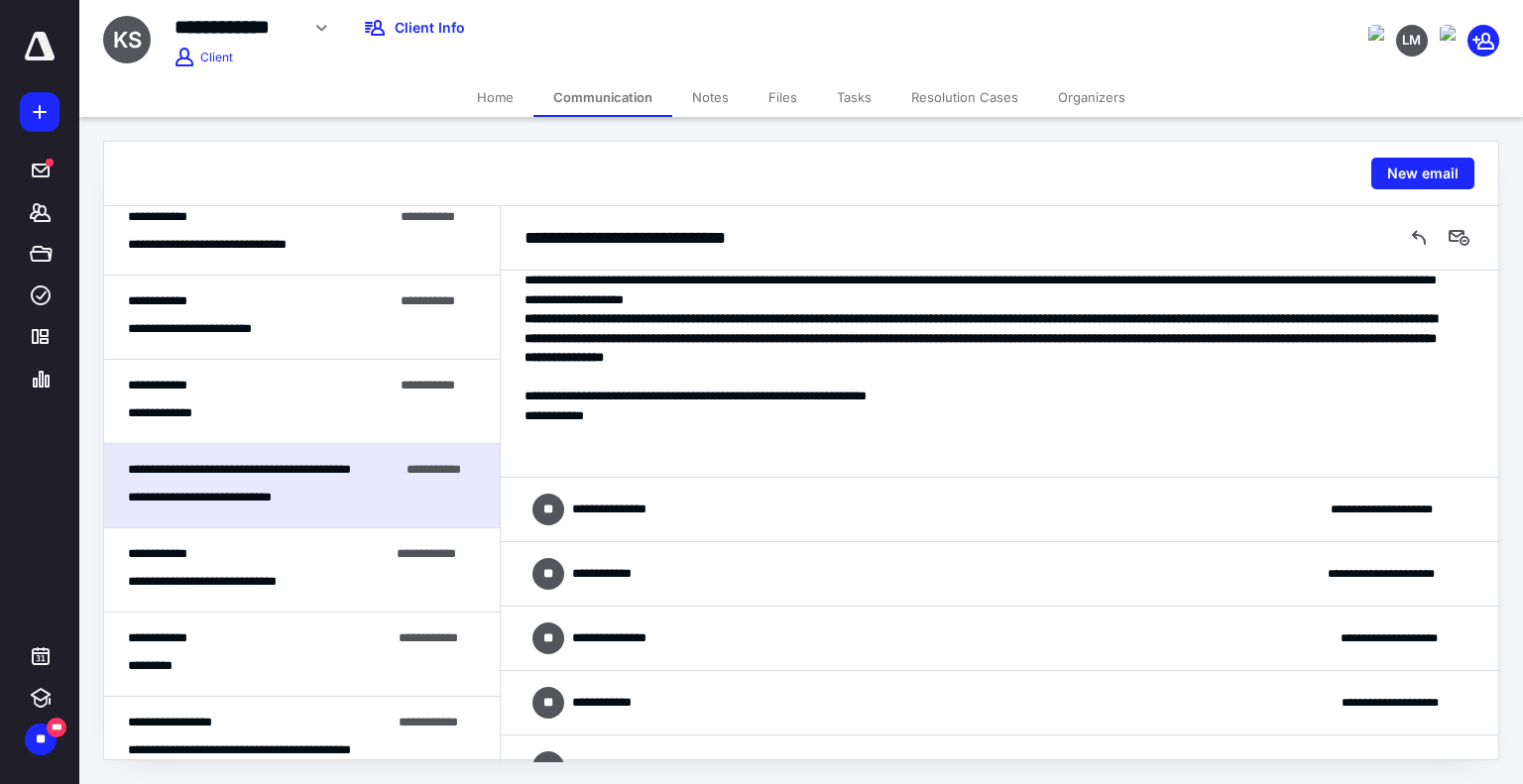 scroll, scrollTop: 2181, scrollLeft: 0, axis: vertical 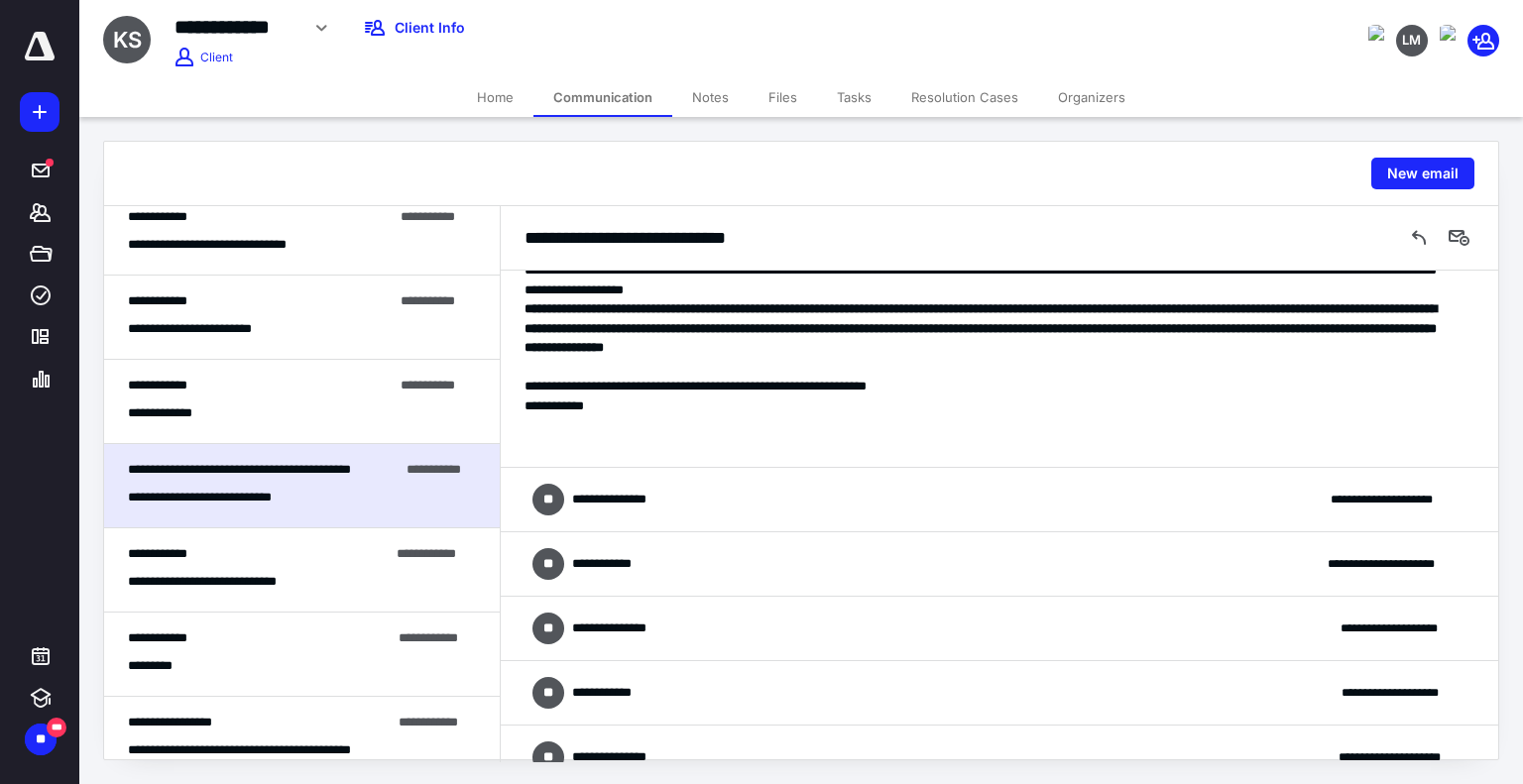 click on "**********" at bounding box center (999, 500) 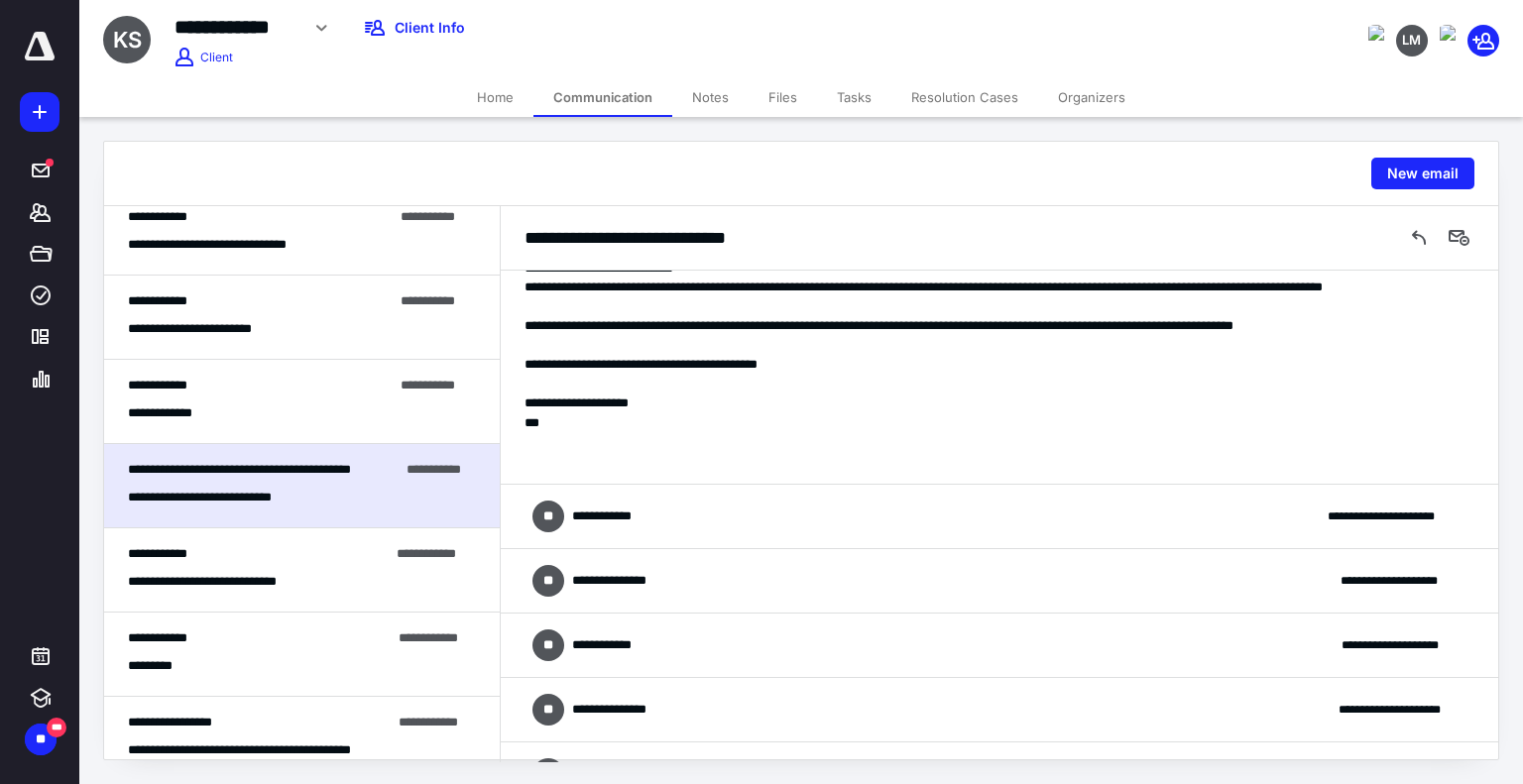 scroll, scrollTop: 2676, scrollLeft: 0, axis: vertical 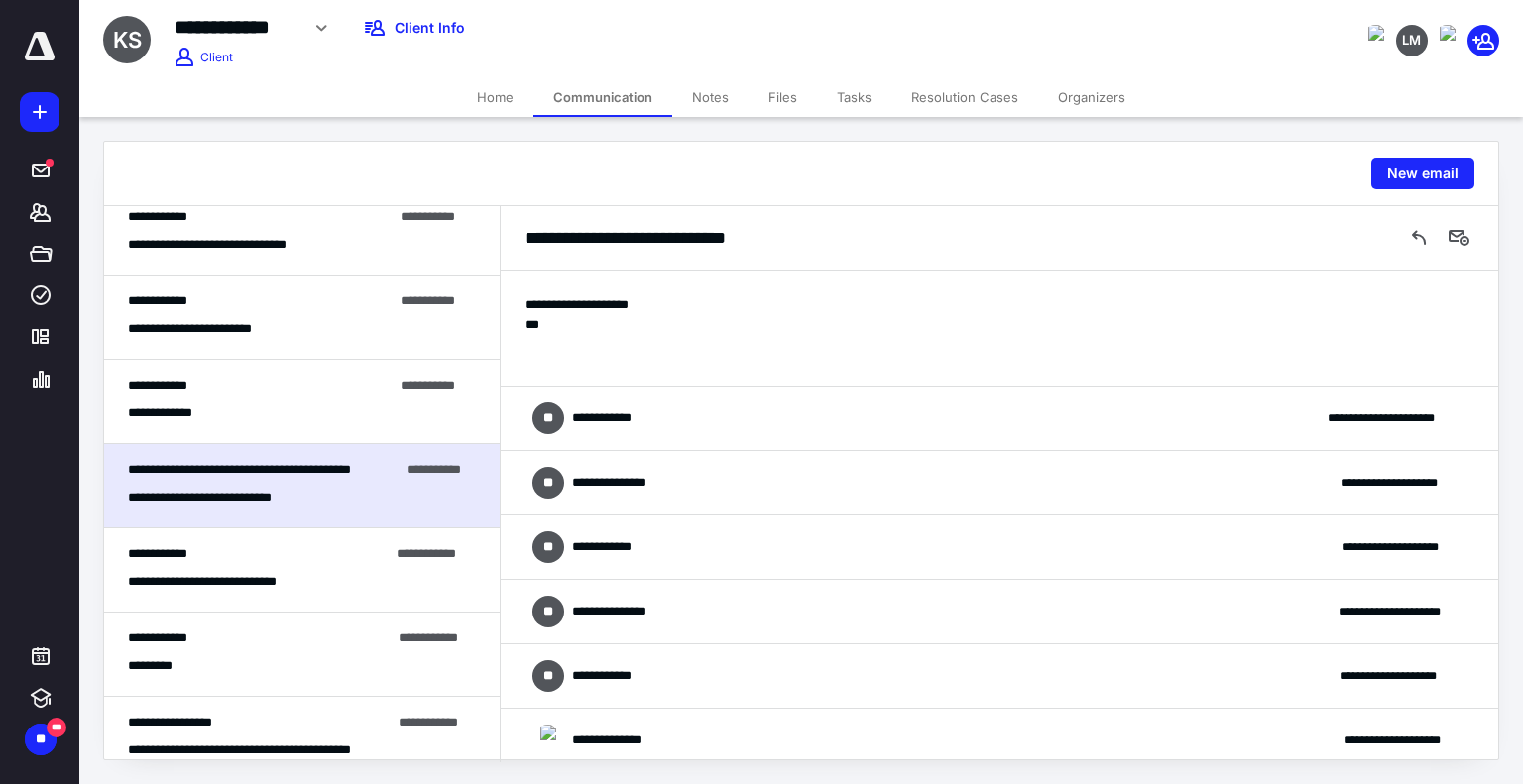click on "**********" at bounding box center [999, 418] 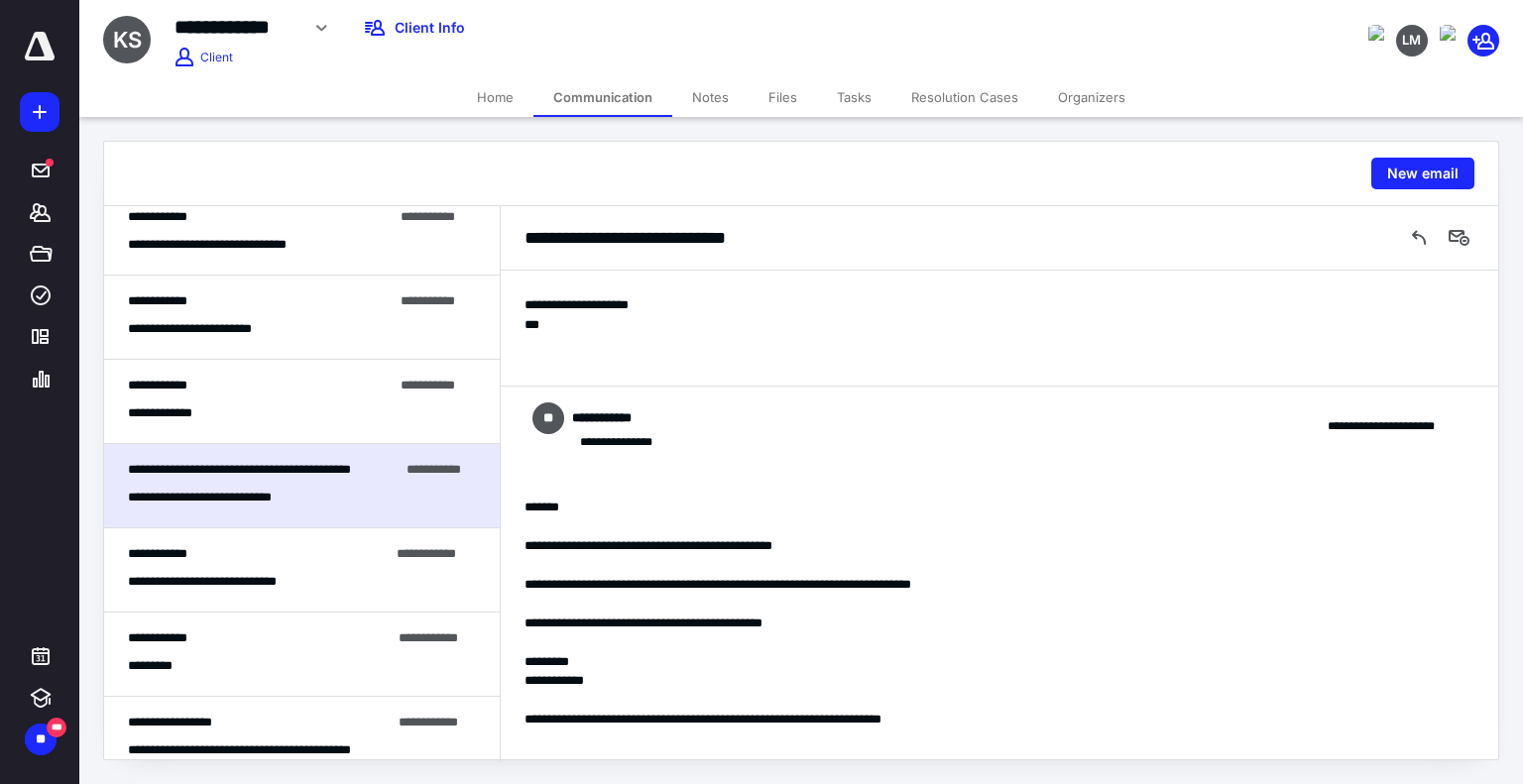 click on "**********" at bounding box center (999, 426) 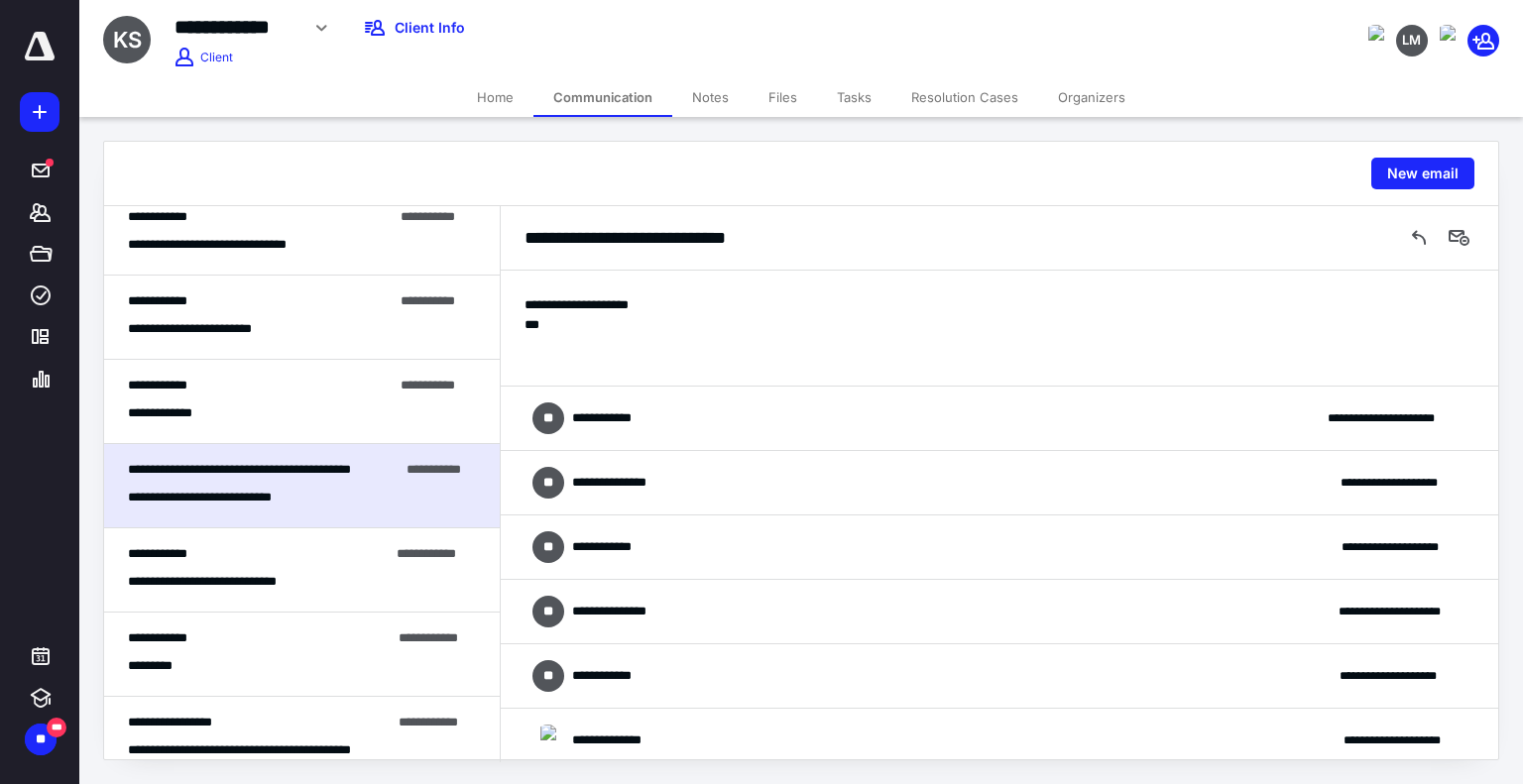 click on "**********" at bounding box center [999, 483] 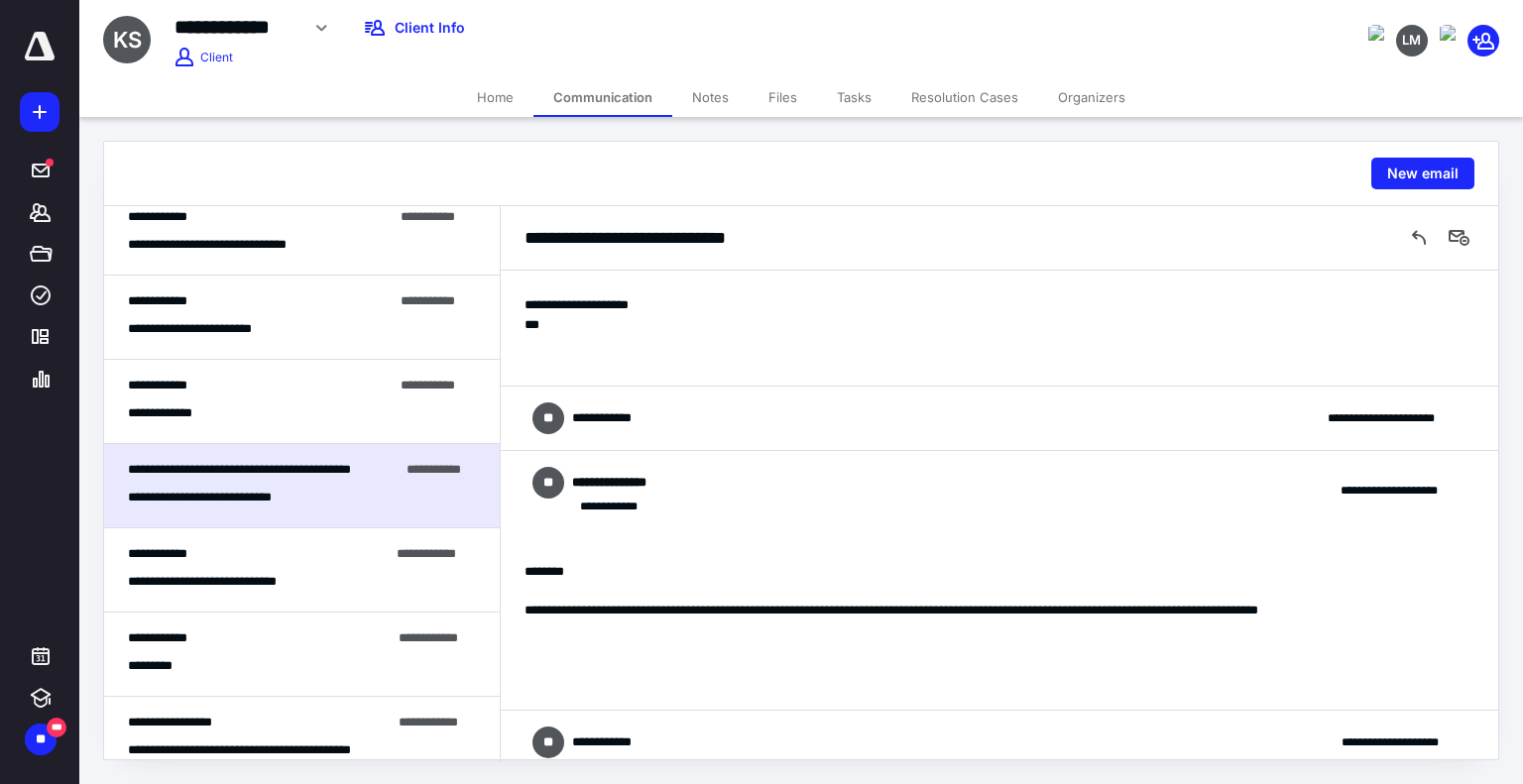 click on "**********" at bounding box center [999, 491] 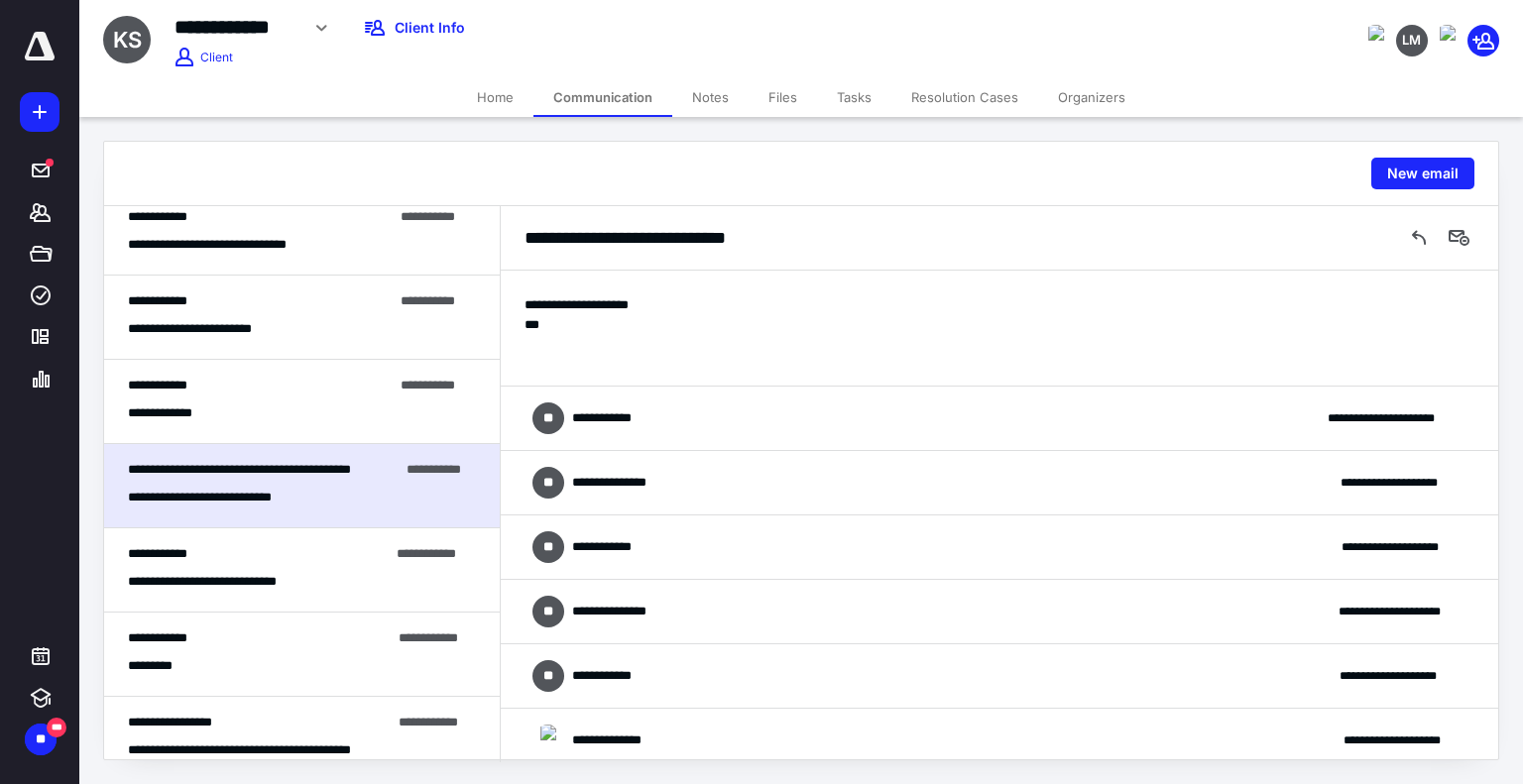 click on "**********" at bounding box center [999, 612] 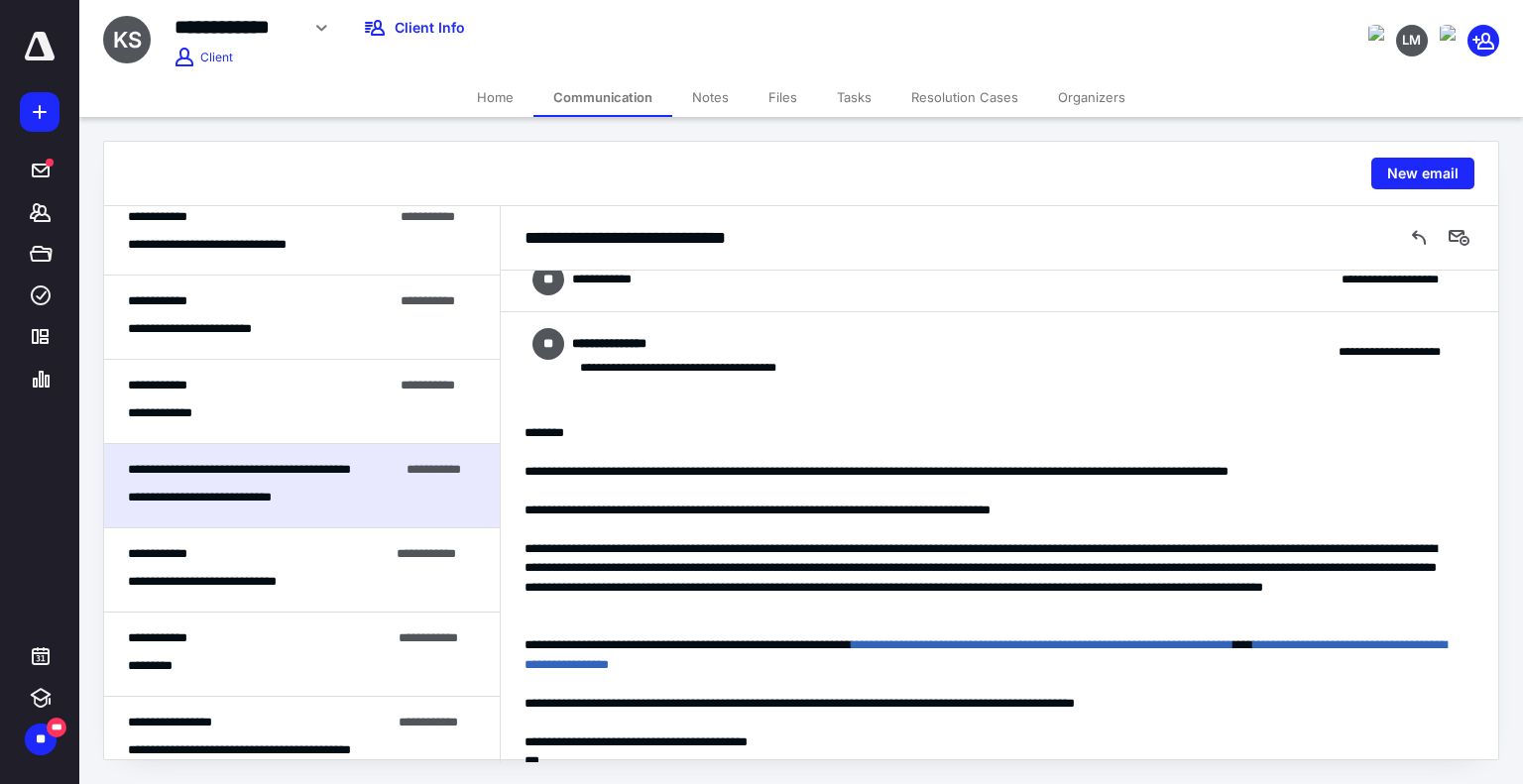 scroll, scrollTop: 2973, scrollLeft: 0, axis: vertical 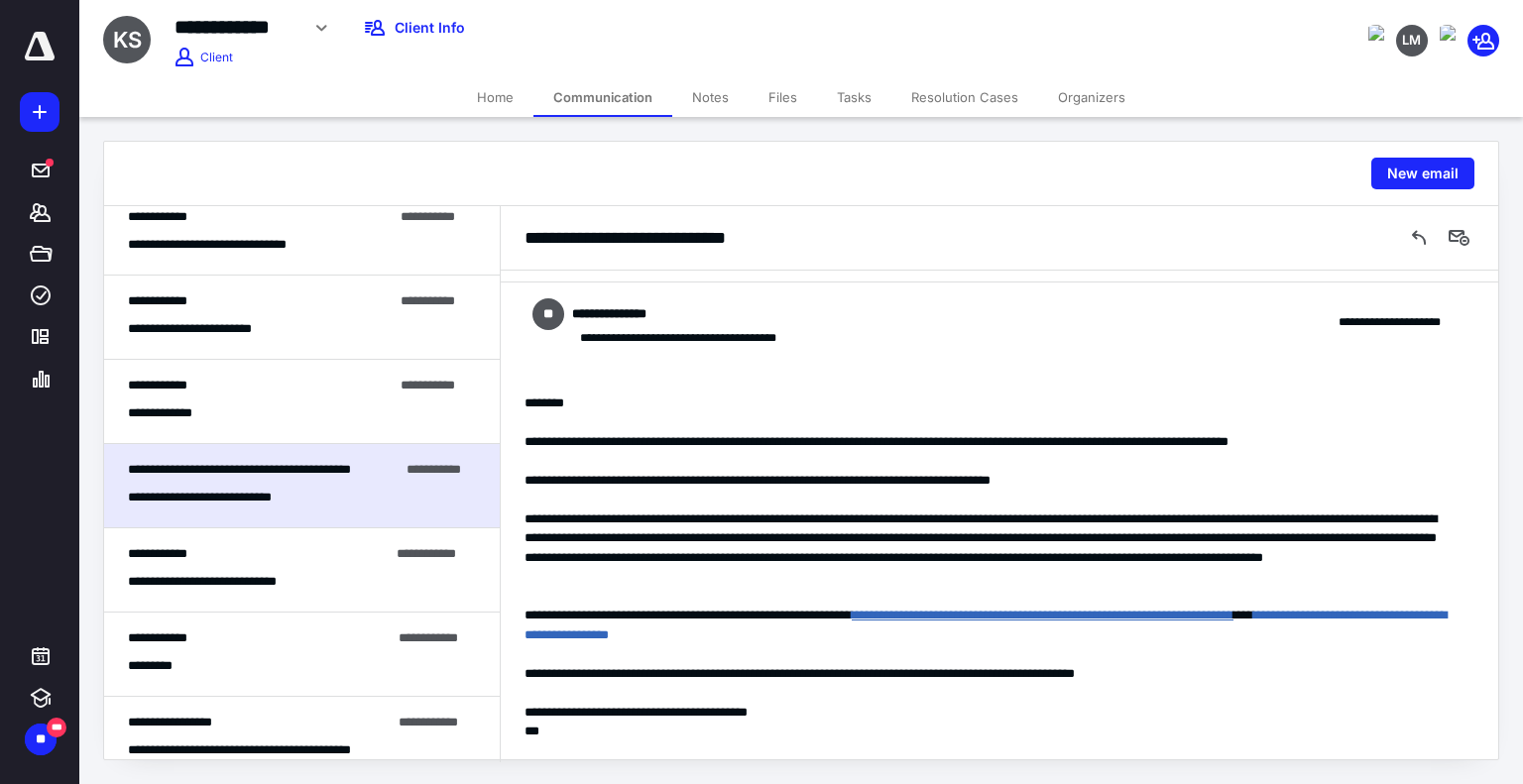 click on "**********" at bounding box center (1042, 615) 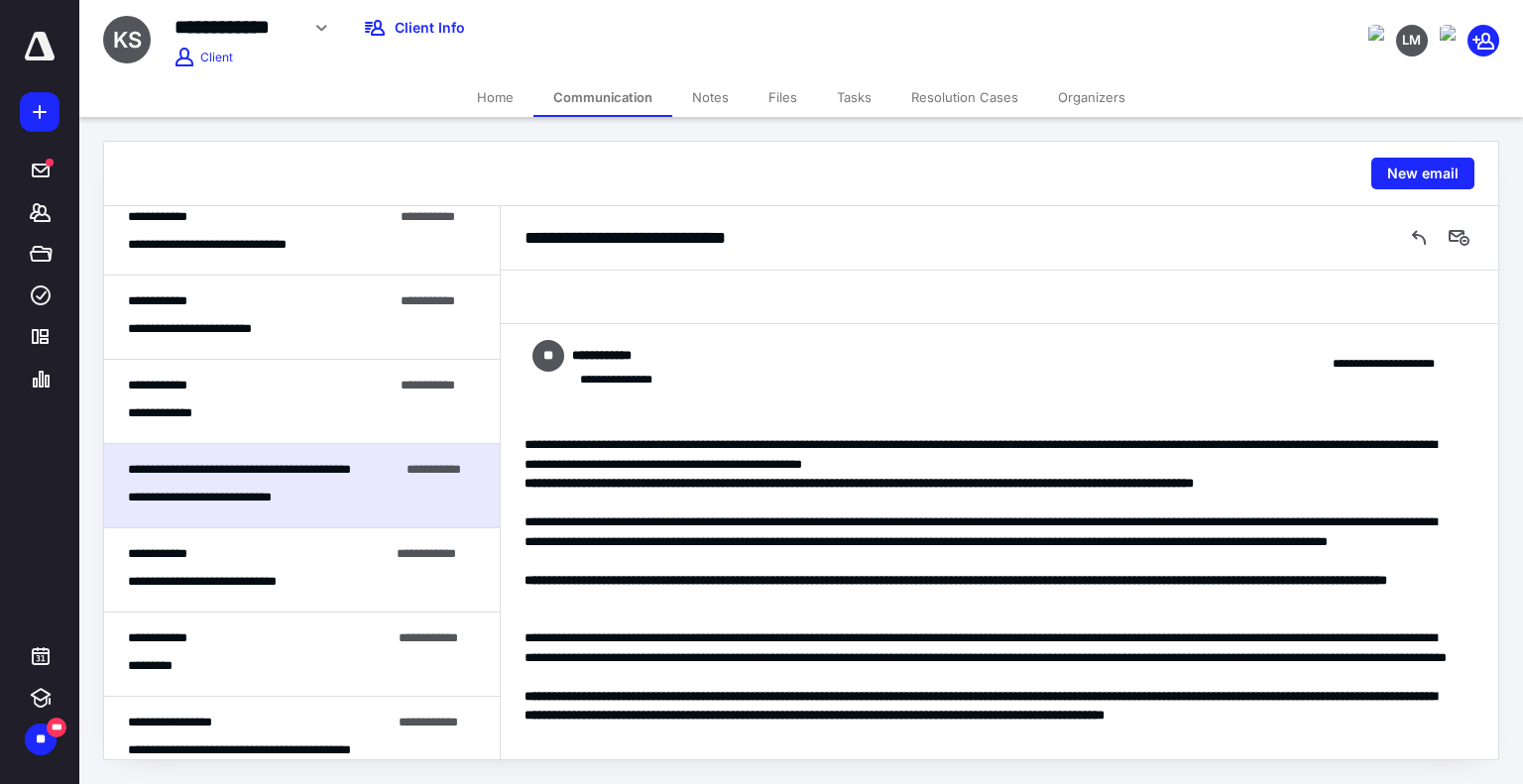 scroll, scrollTop: 1487, scrollLeft: 0, axis: vertical 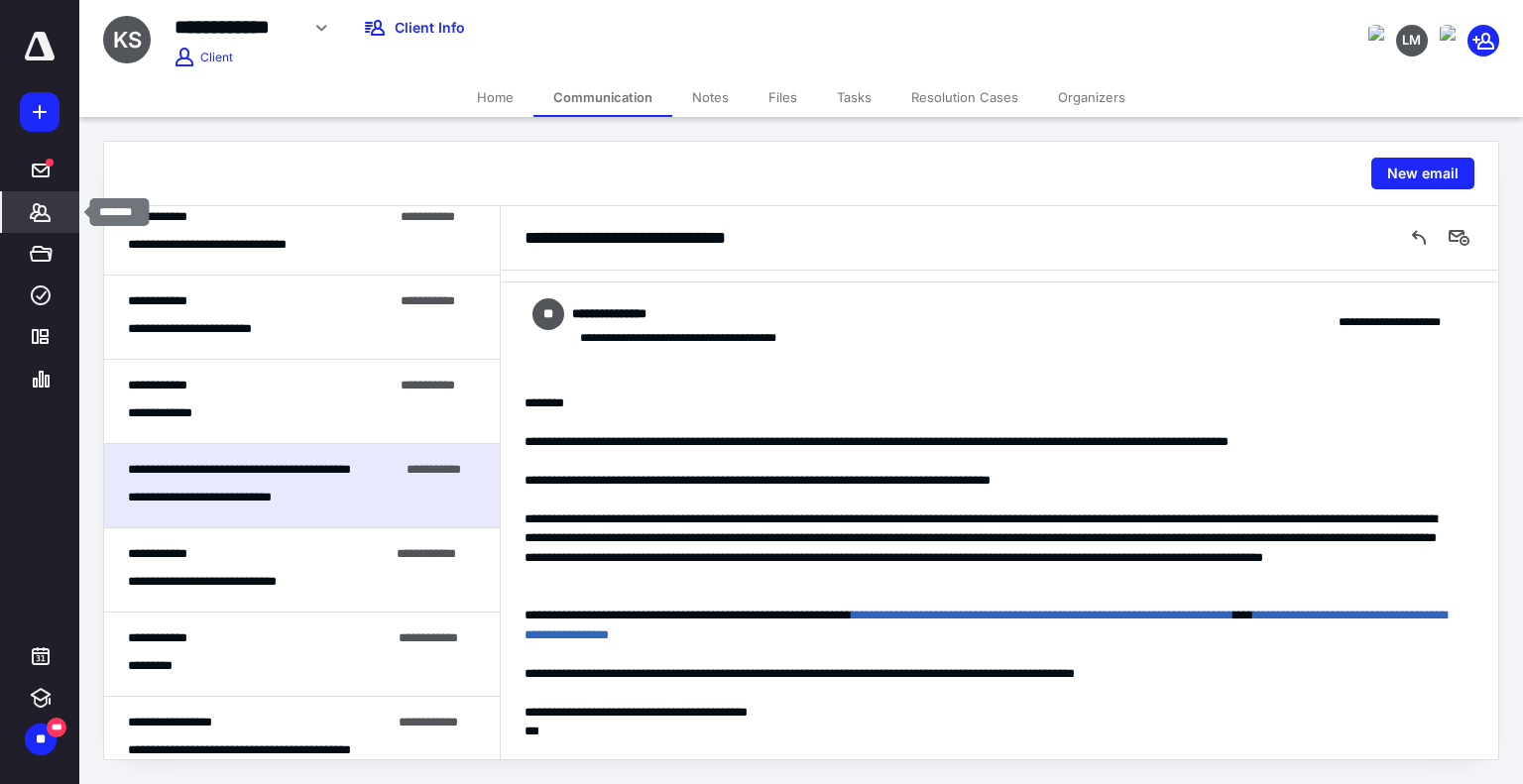 click 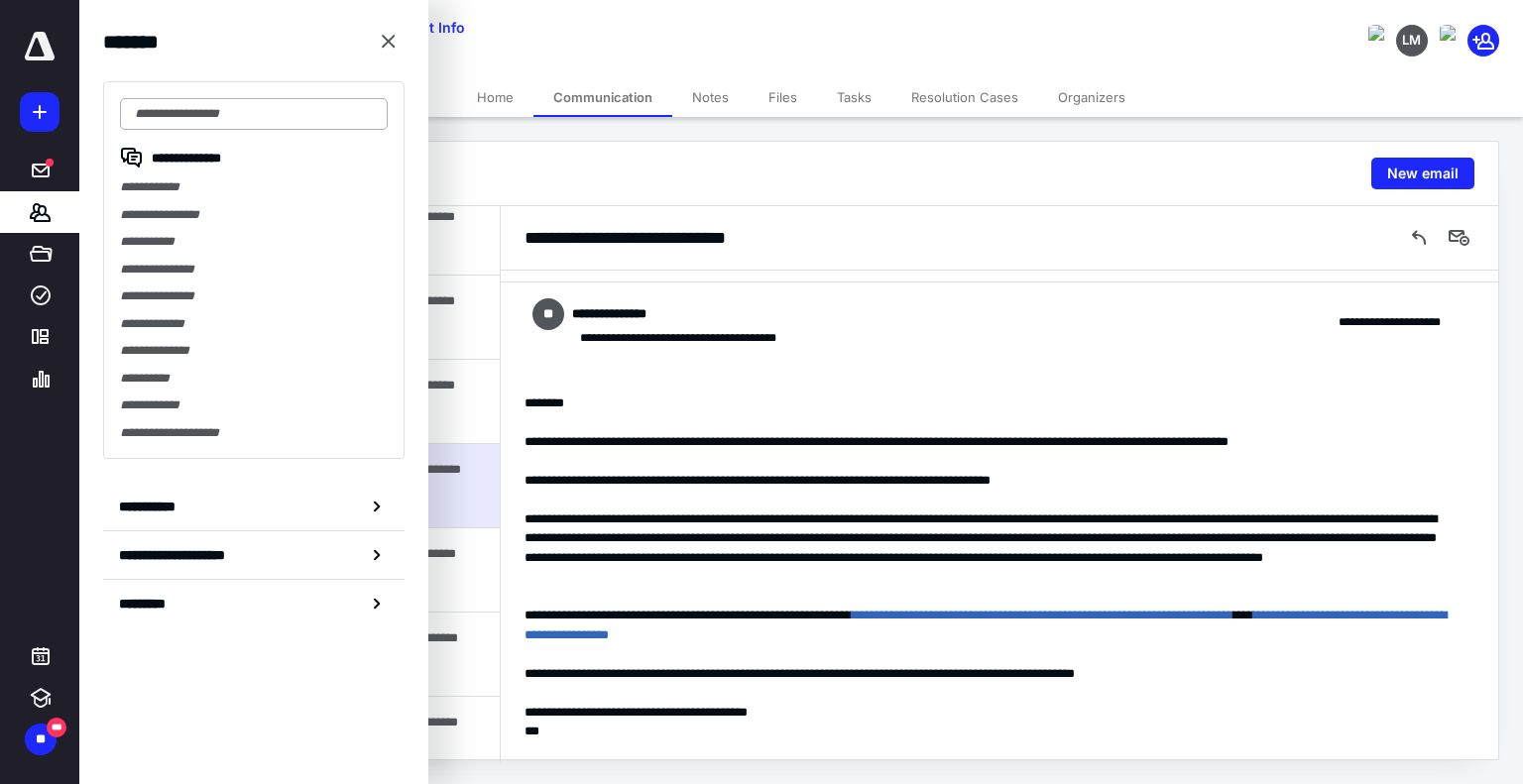 drag, startPoint x: 211, startPoint y: 114, endPoint x: 221, endPoint y: 104, distance: 14.142136 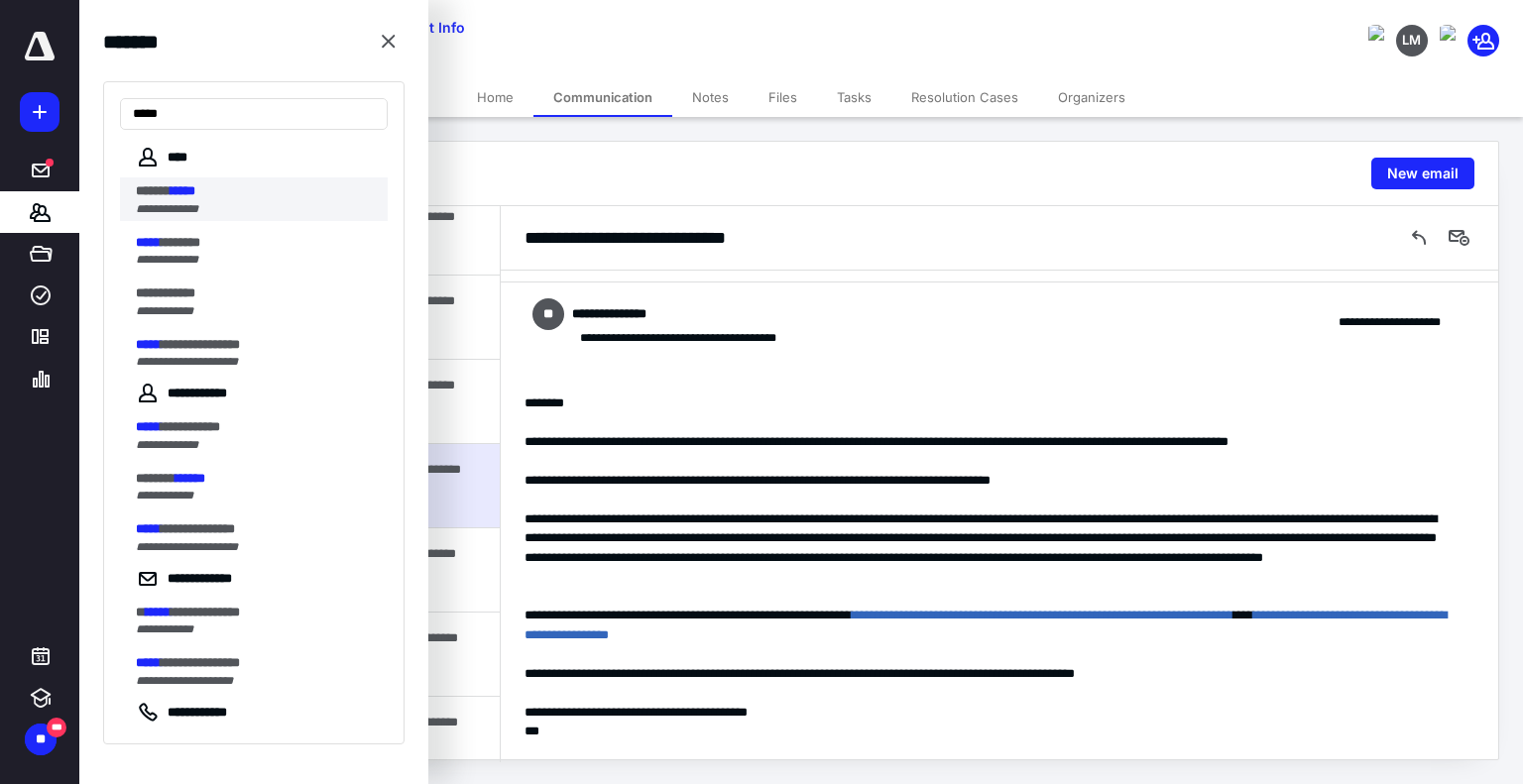 type on "*****" 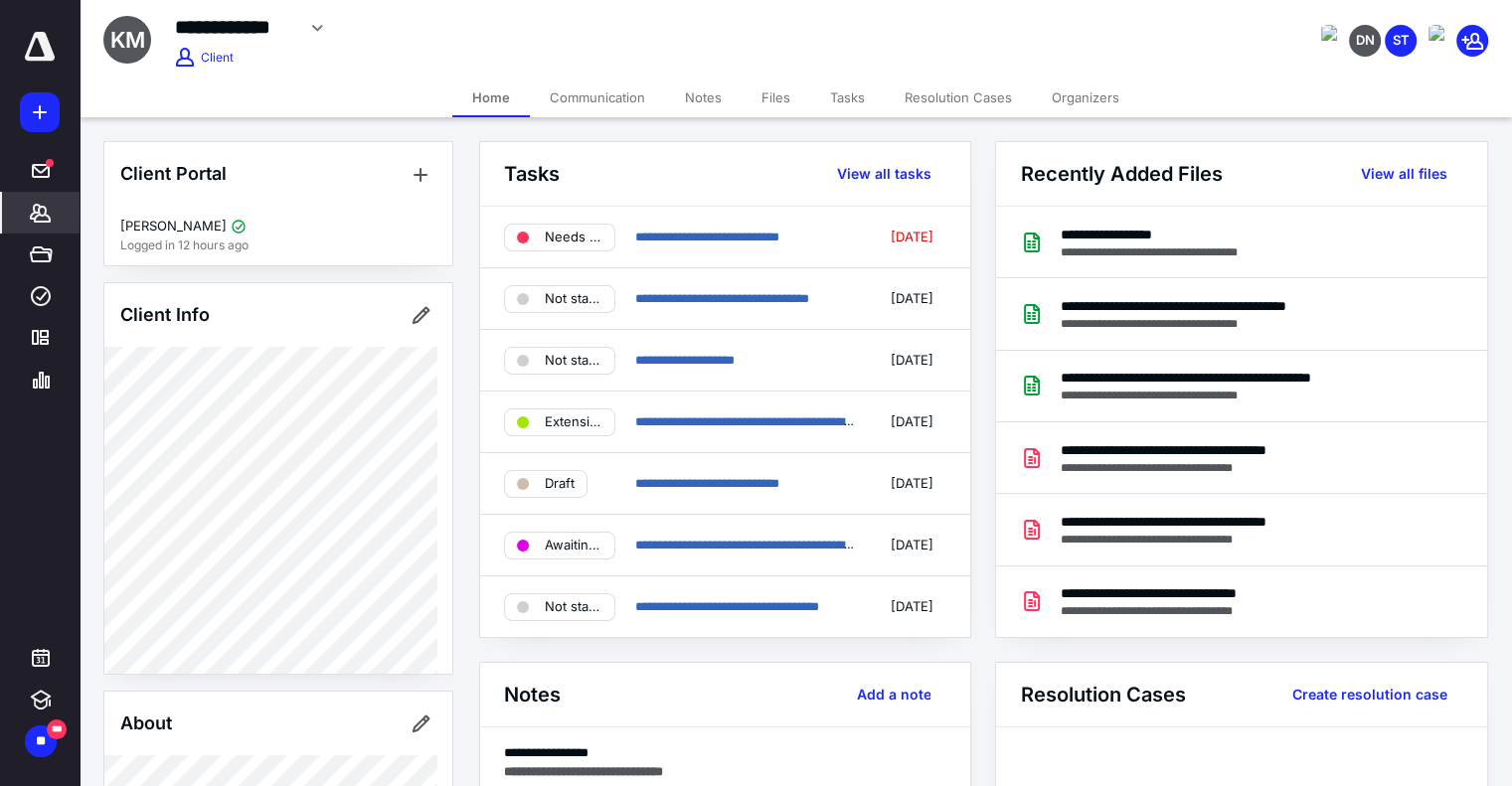 click on "*******" at bounding box center (41, 213) 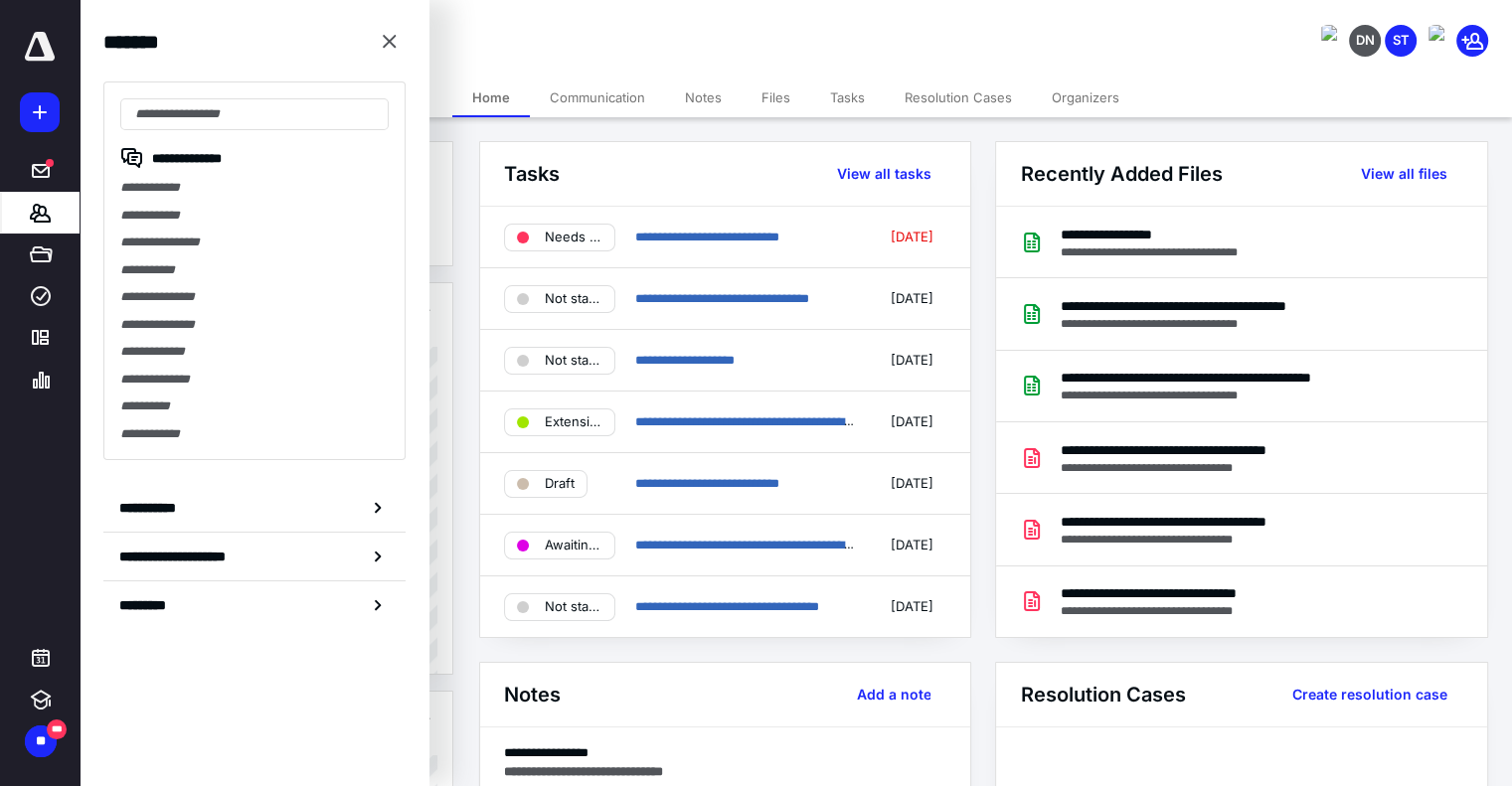 click on "**********" at bounding box center [597, 28] 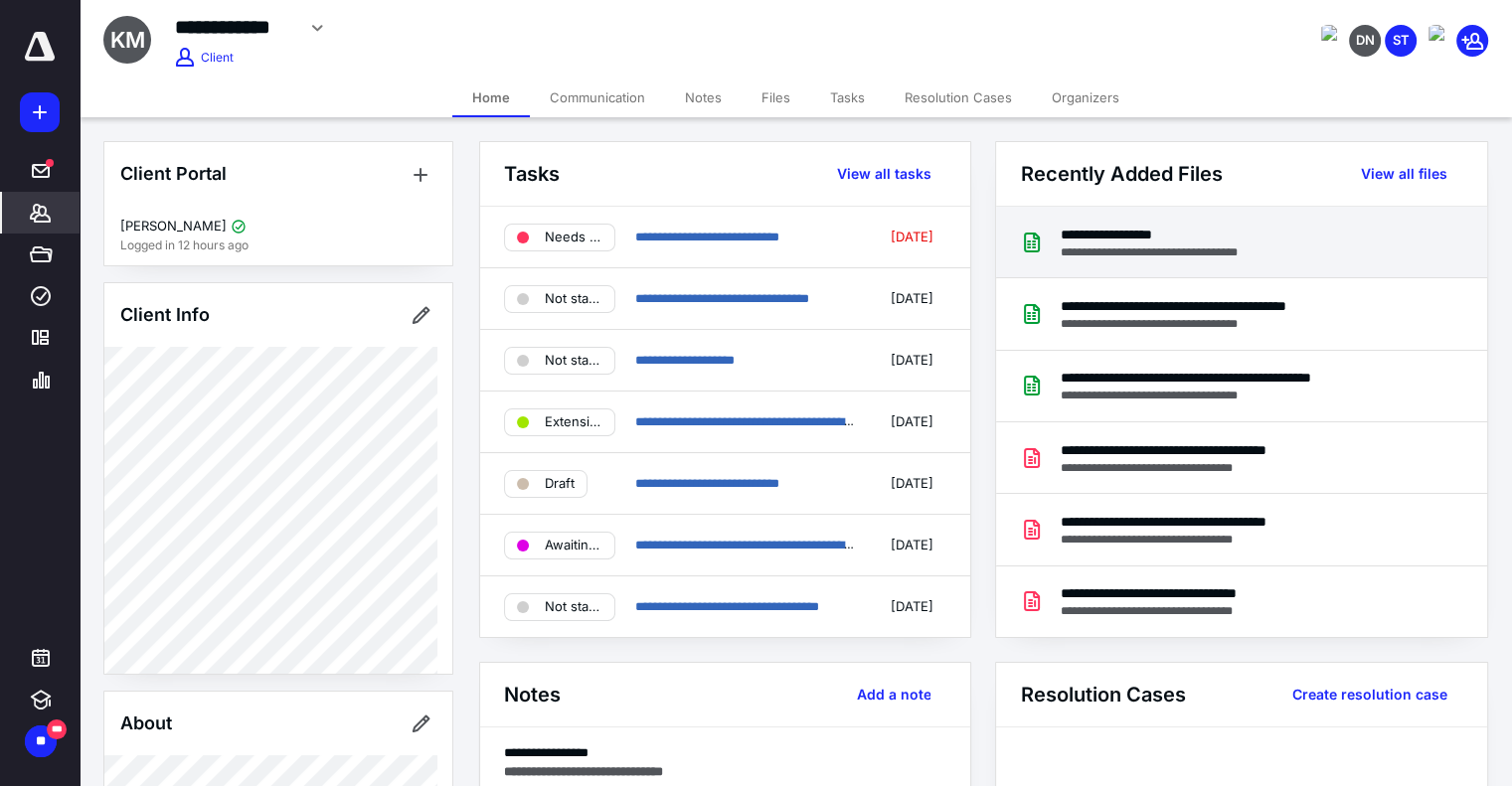 click on "**********" at bounding box center [1163, 235] 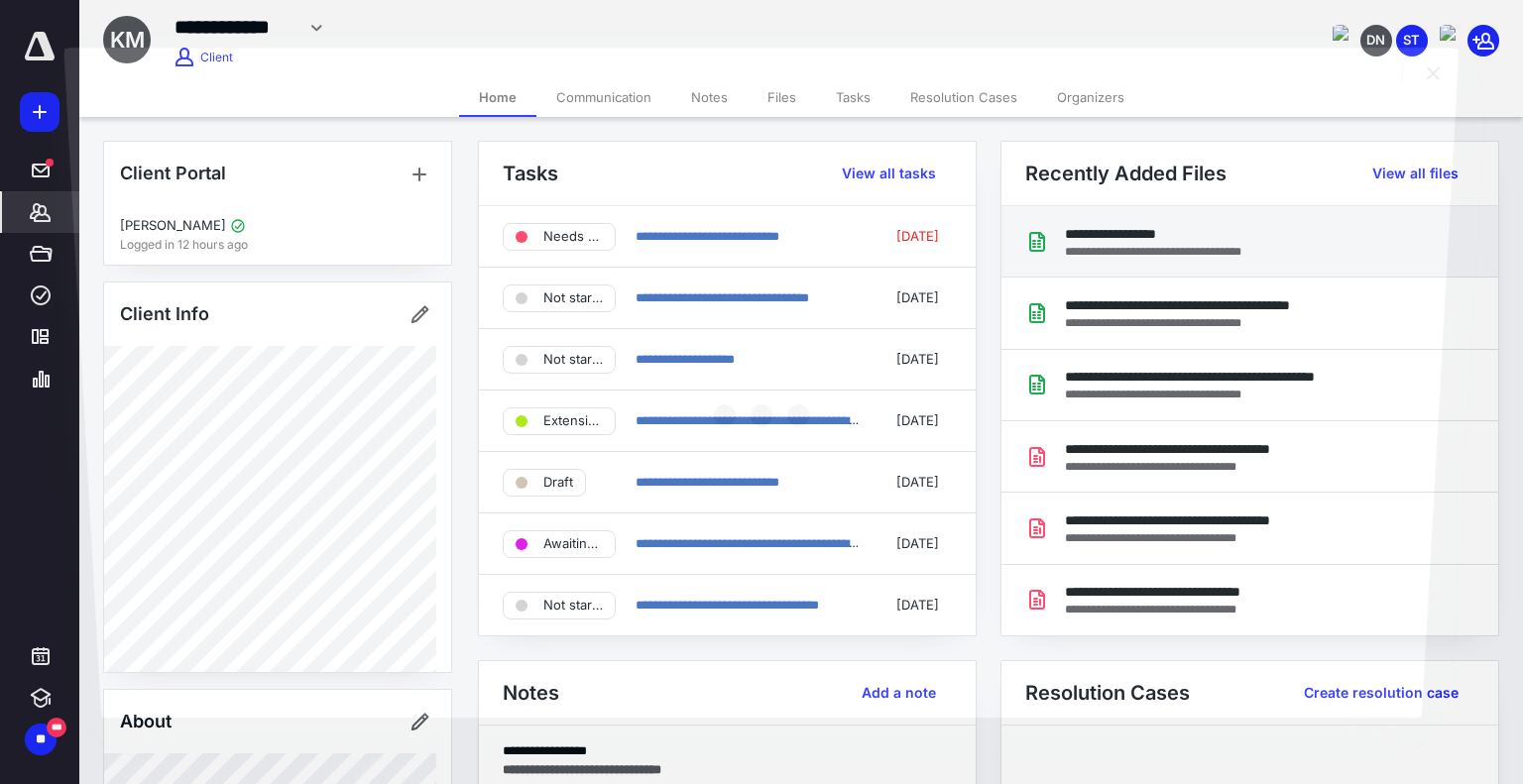 click at bounding box center (762, 407) 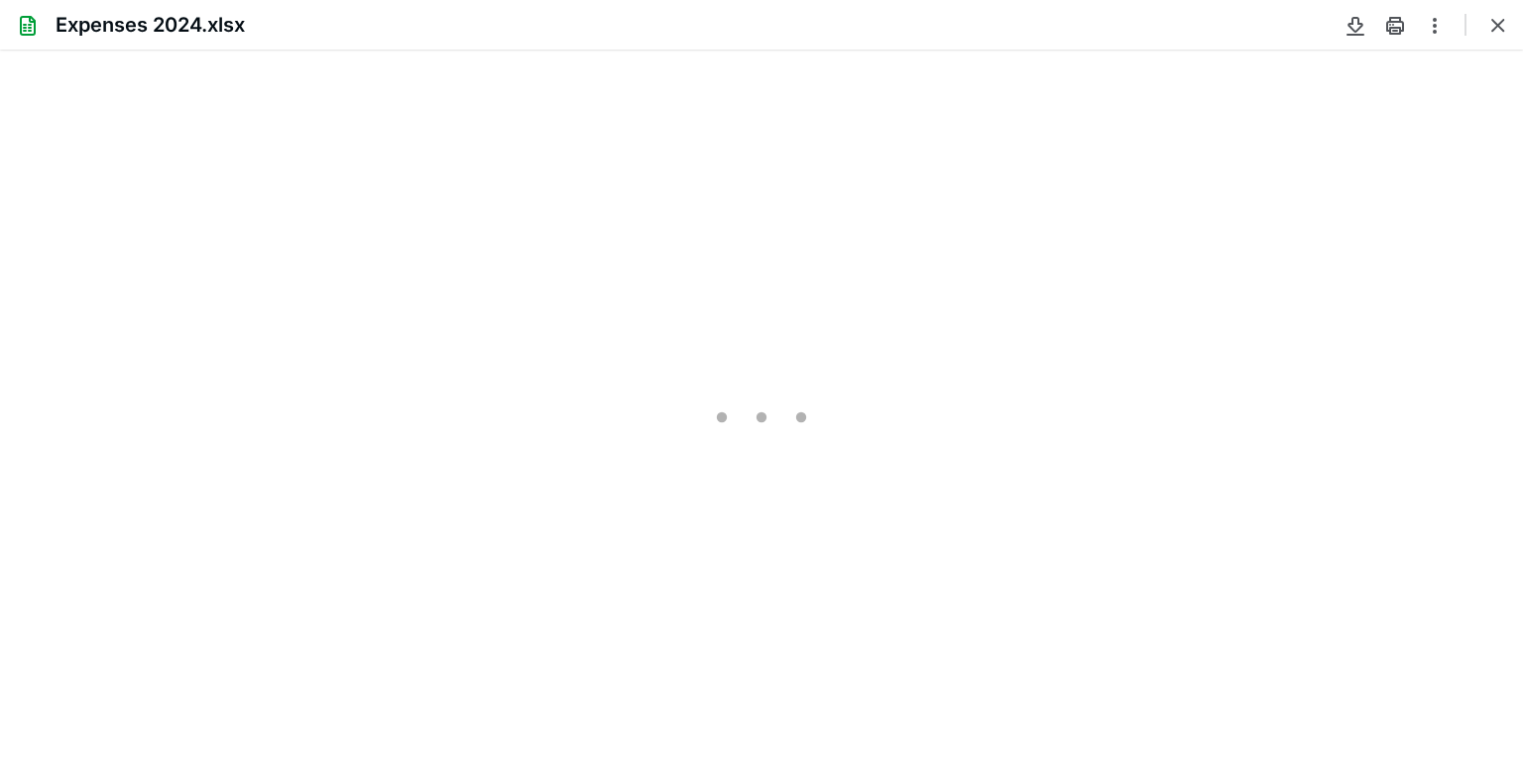 scroll, scrollTop: 0, scrollLeft: 0, axis: both 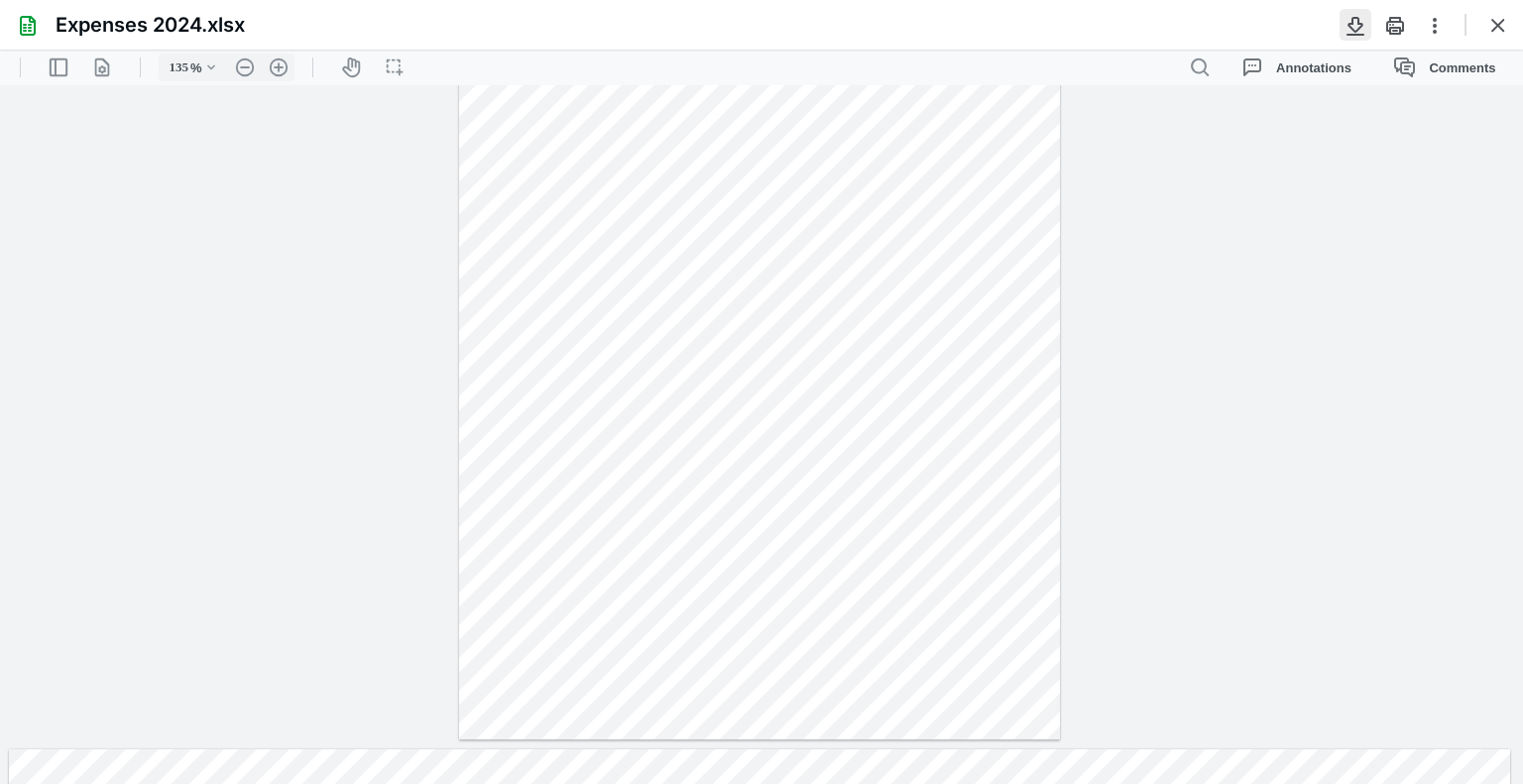click at bounding box center [1355, 25] 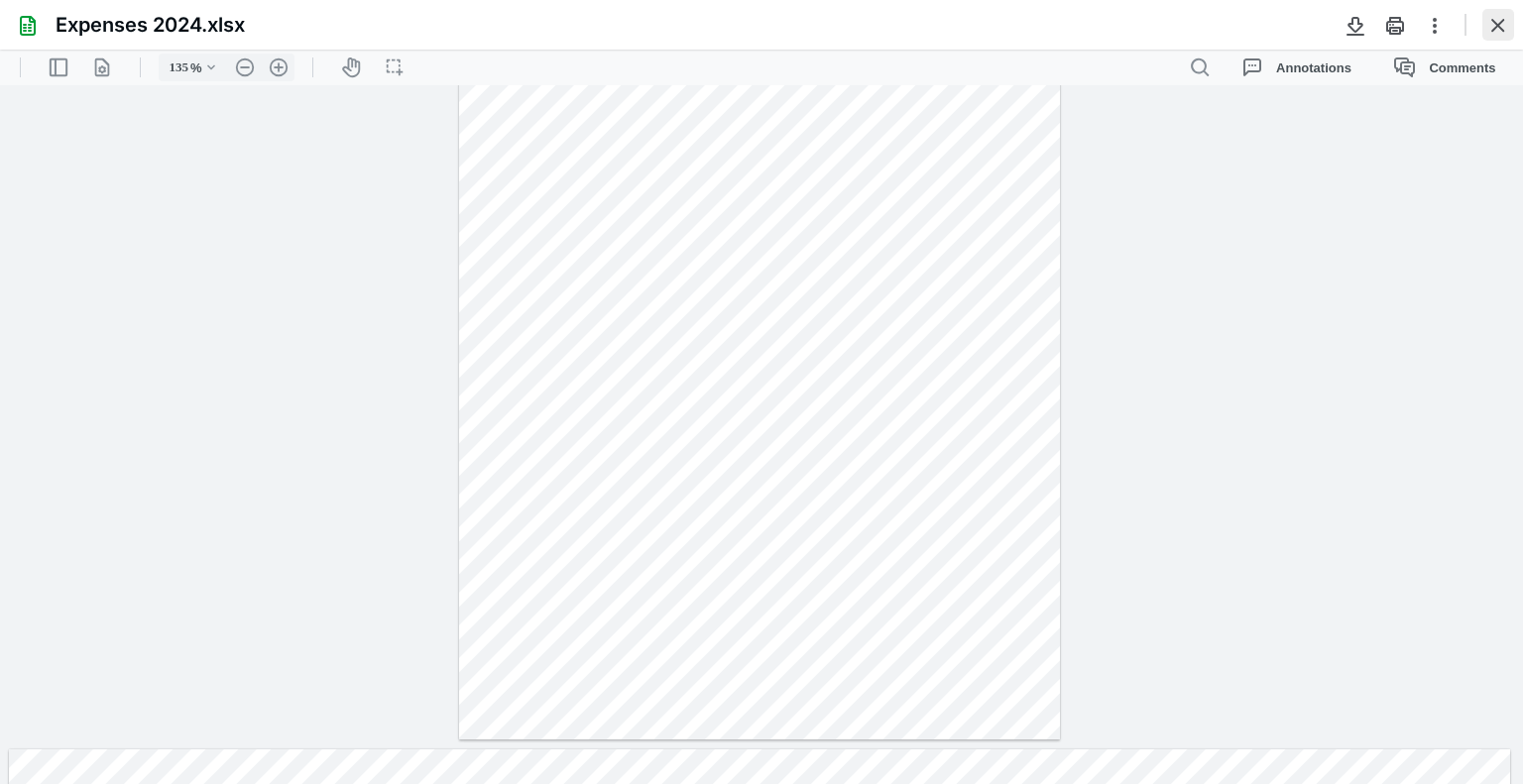 click at bounding box center [1498, 25] 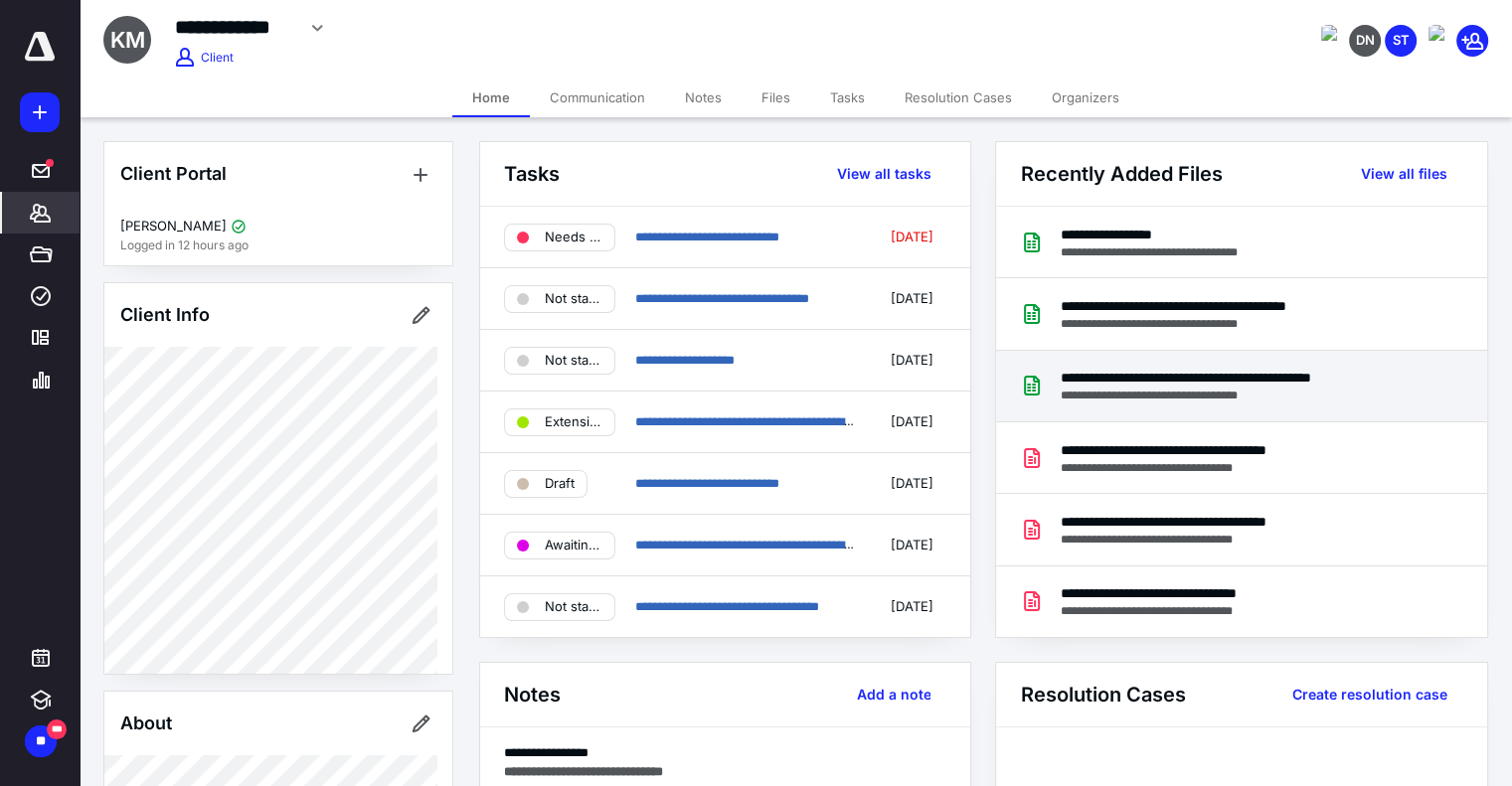 click on "**********" at bounding box center [1233, 395] 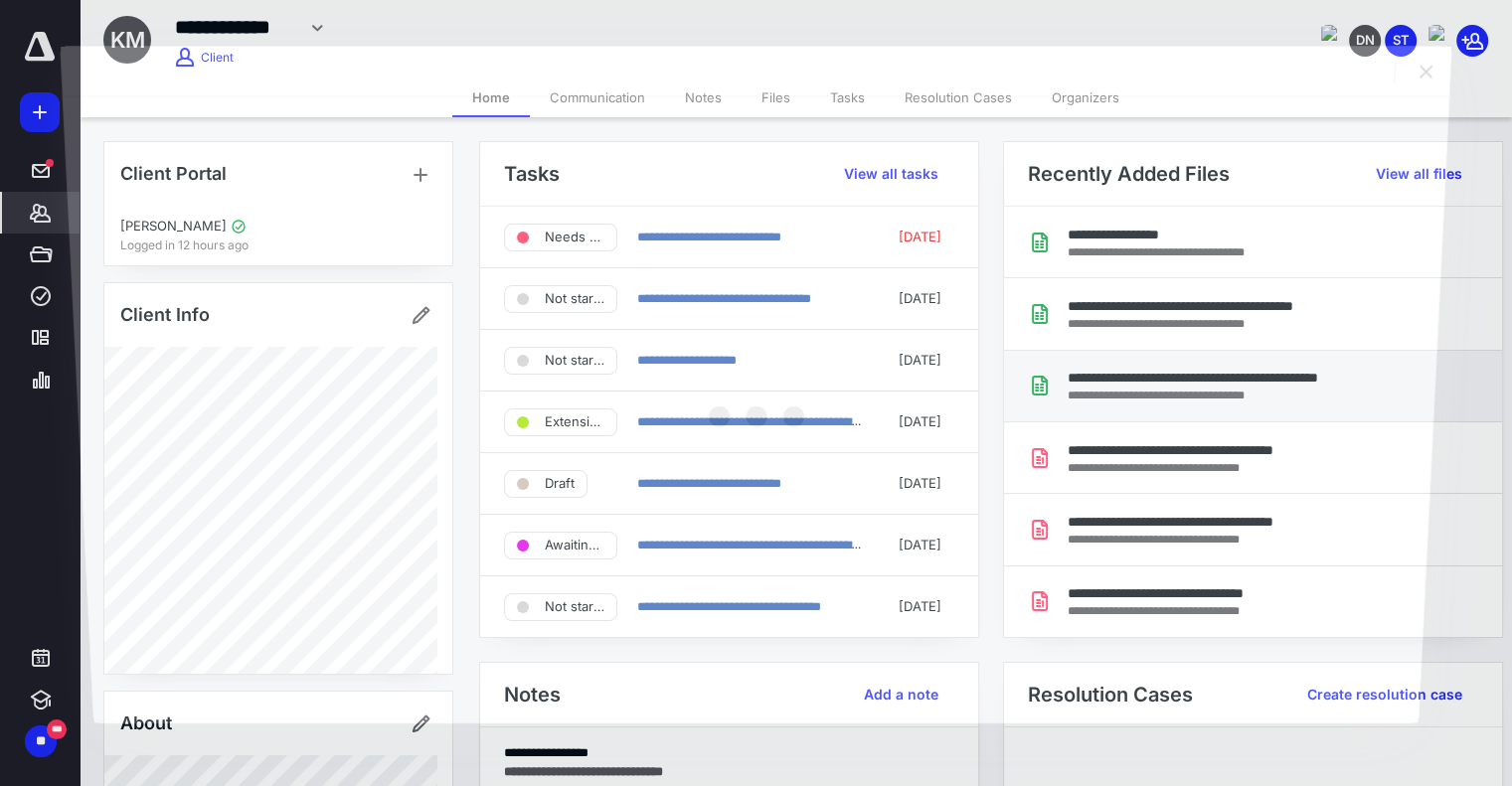 click at bounding box center (756, 408) 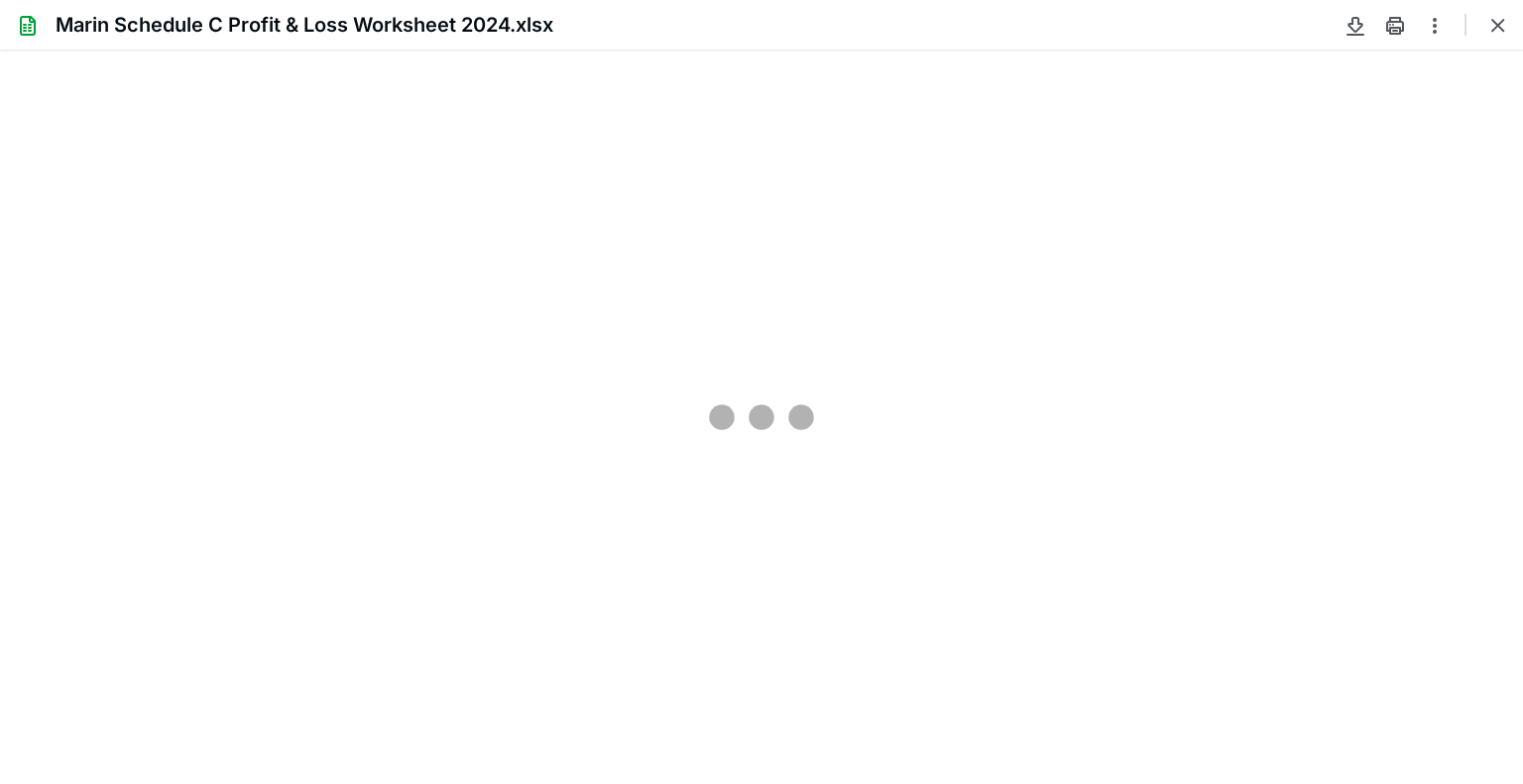 scroll, scrollTop: 0, scrollLeft: 0, axis: both 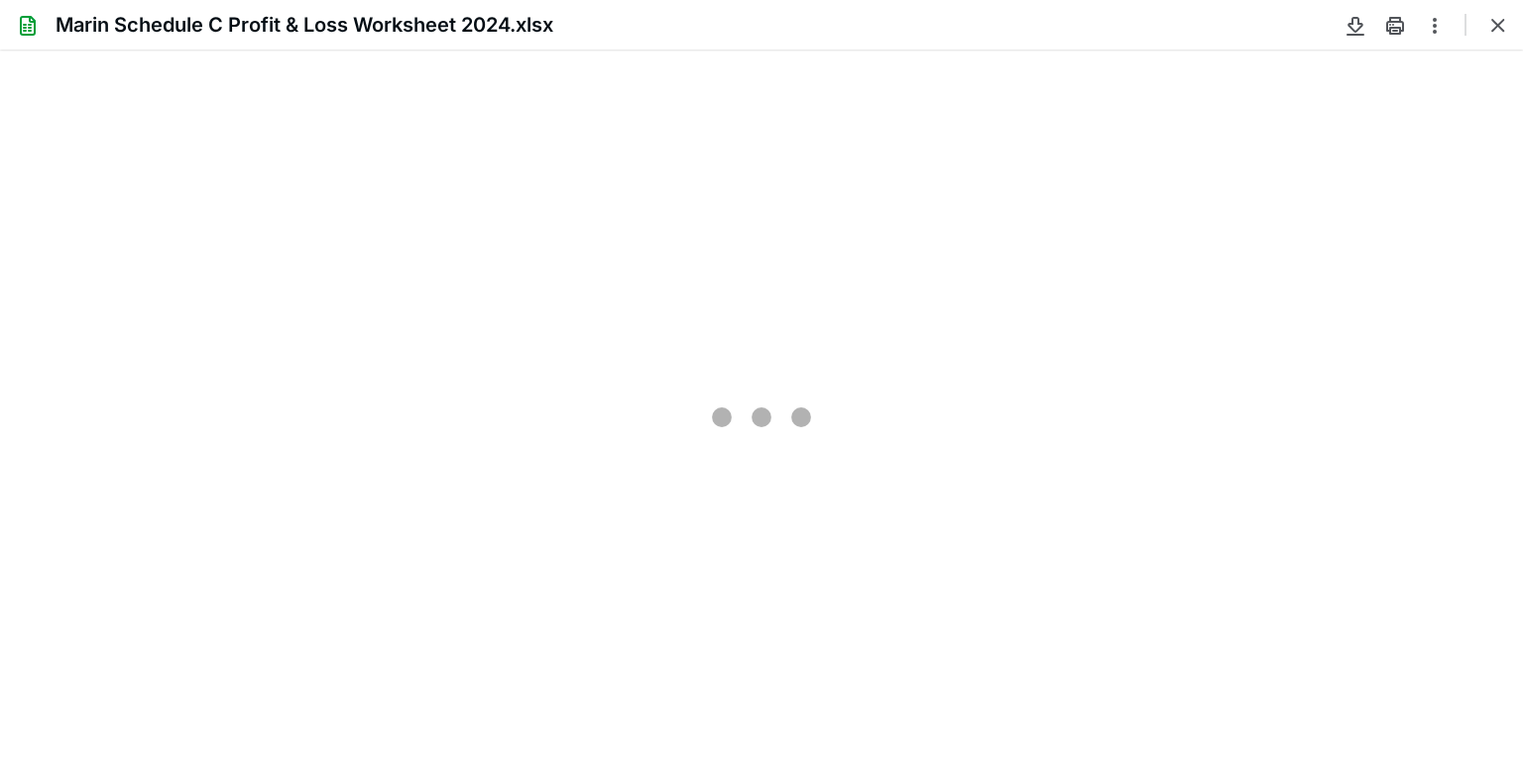 type on "171" 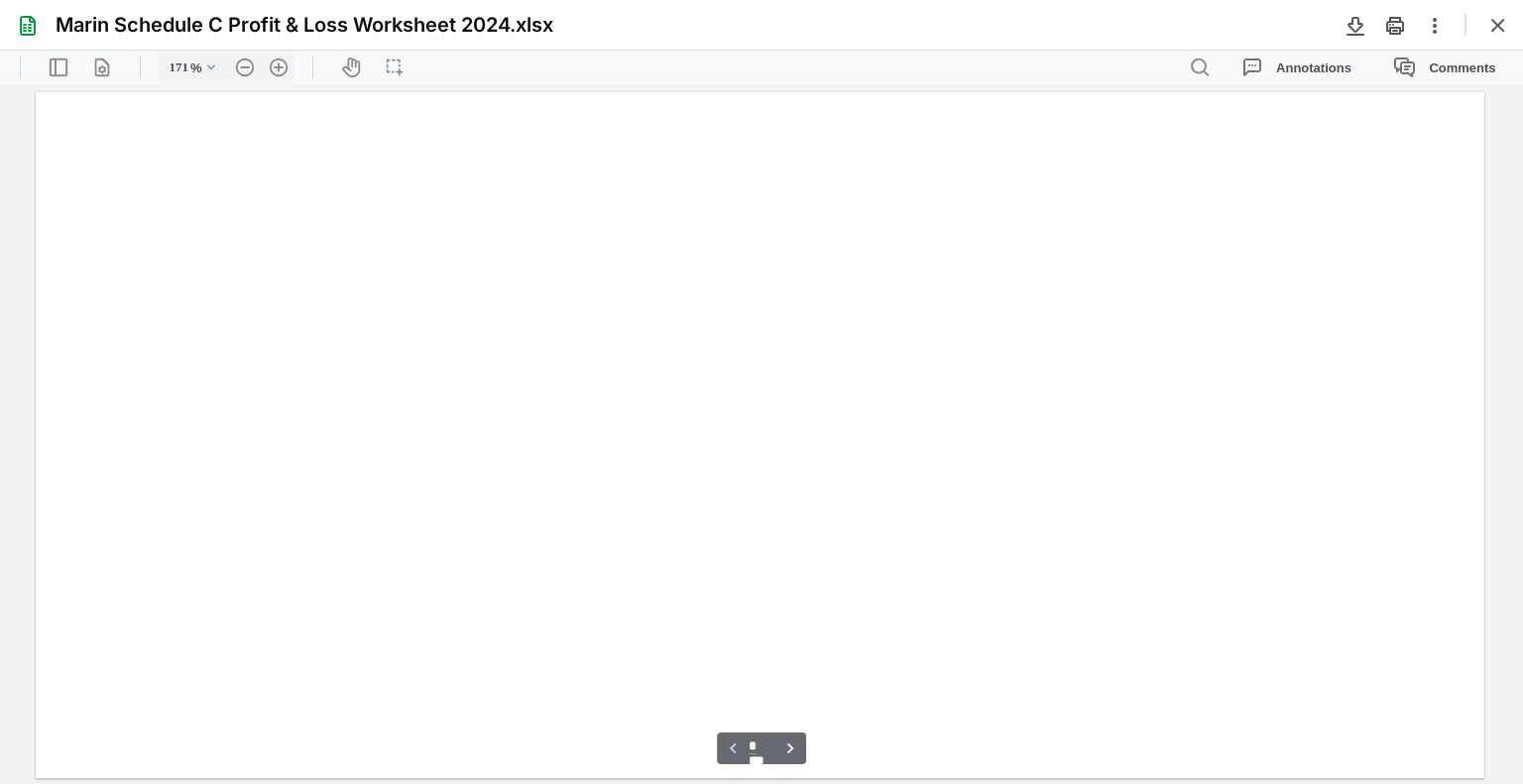 scroll, scrollTop: 43, scrollLeft: 0, axis: vertical 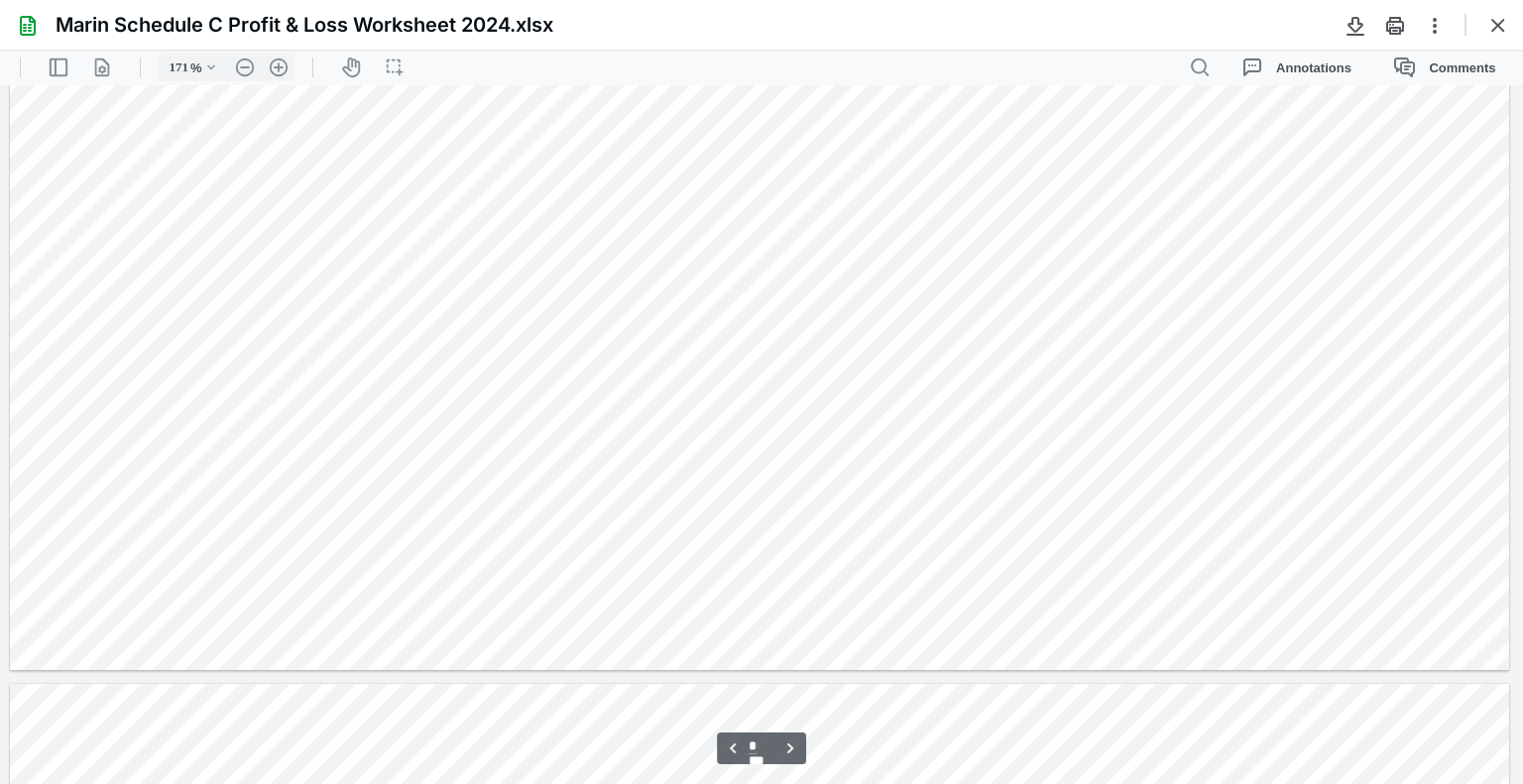 type on "*" 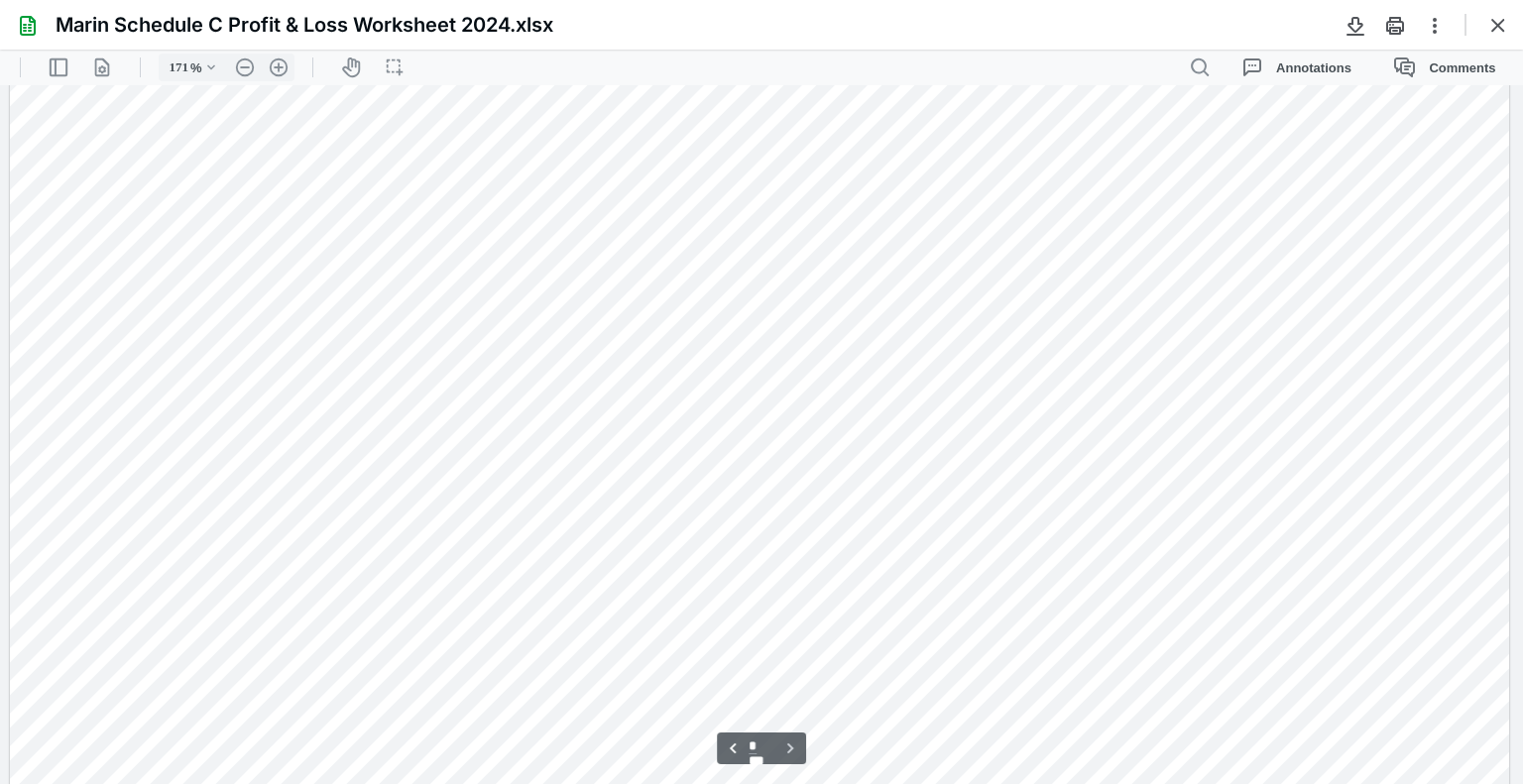 scroll, scrollTop: 2124, scrollLeft: 0, axis: vertical 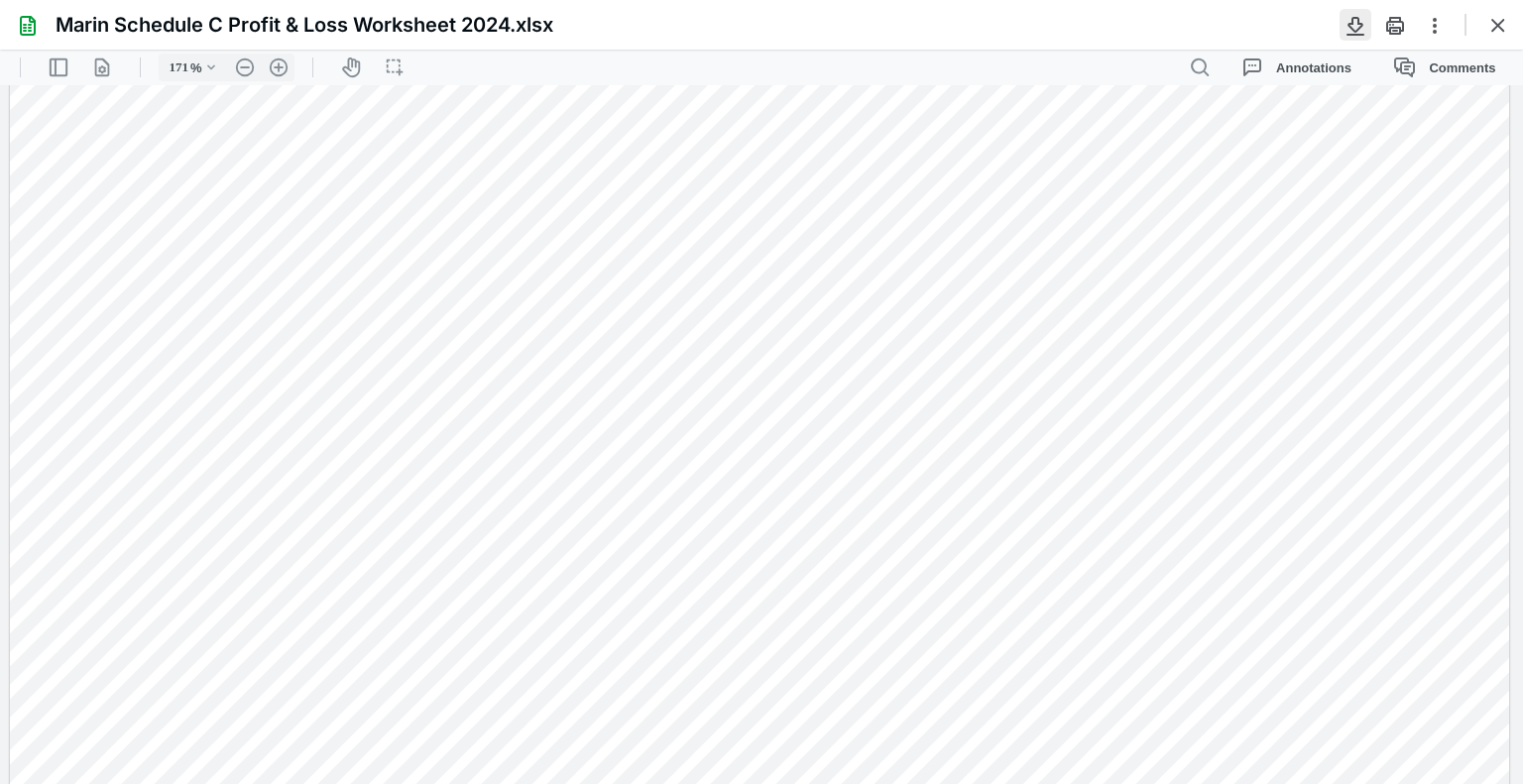click at bounding box center (1355, 25) 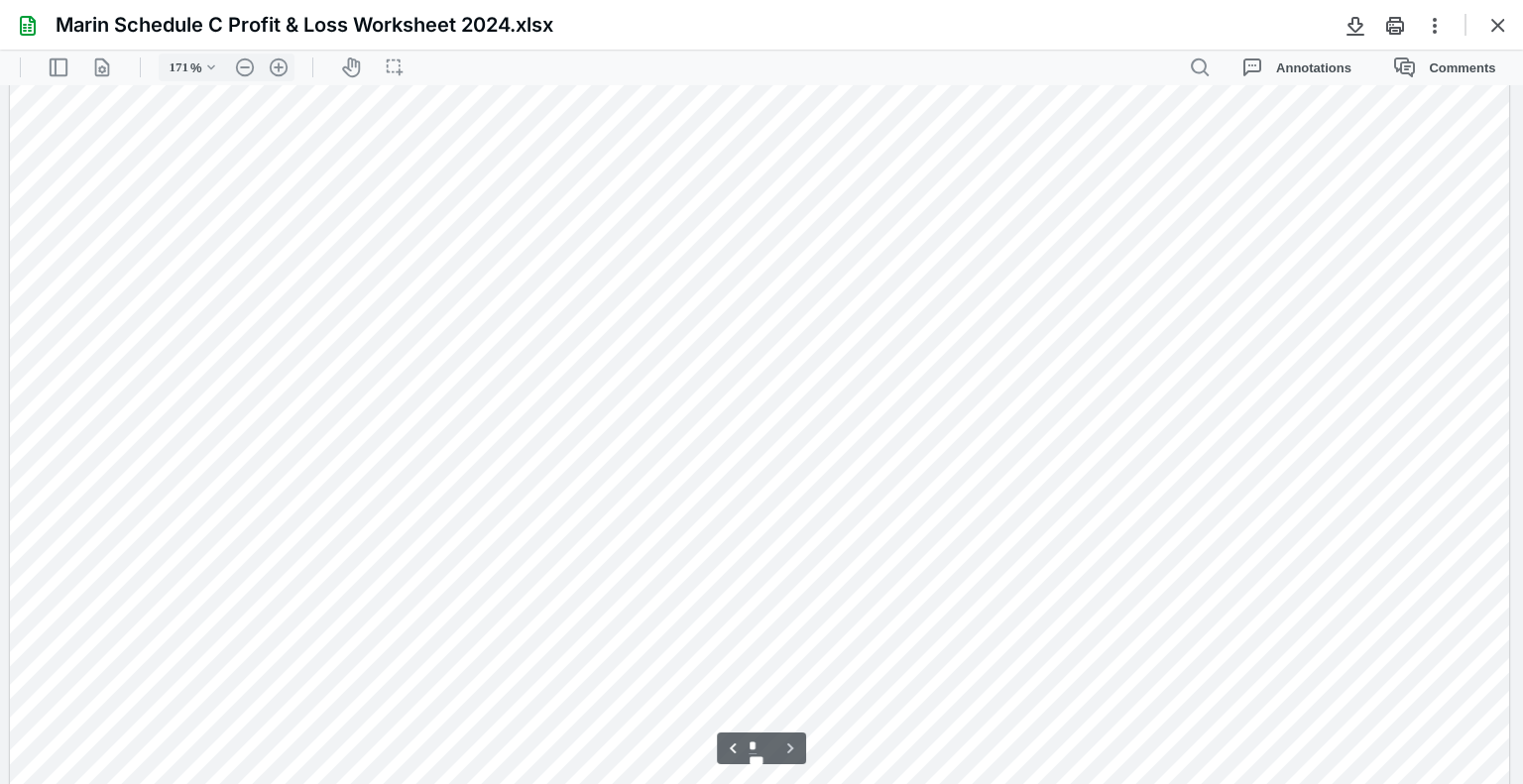 scroll, scrollTop: 2223, scrollLeft: 0, axis: vertical 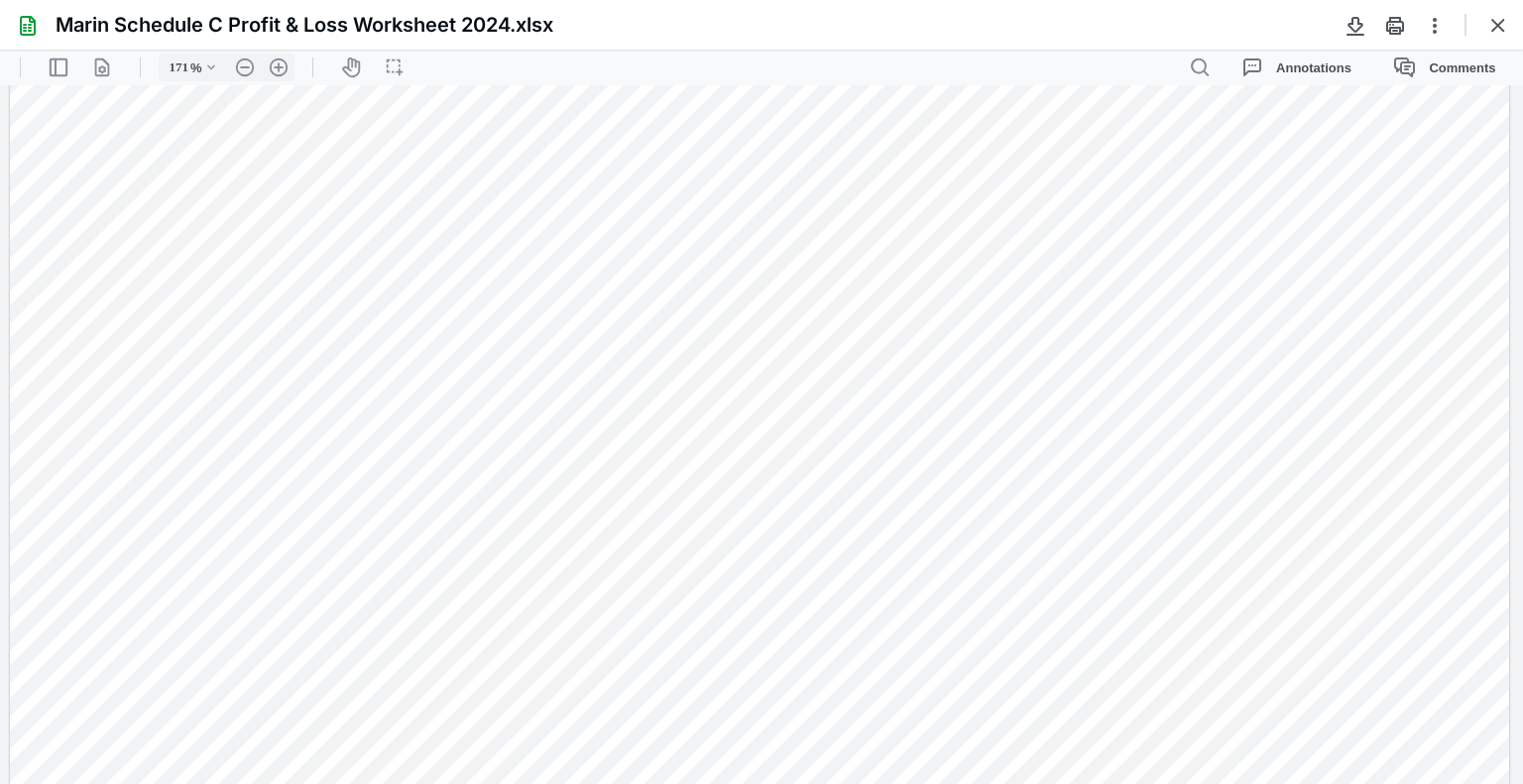 click on "Marin Schedule C Profit & Loss Worksheet 2024.xlsx" at bounding box center [677, 25] 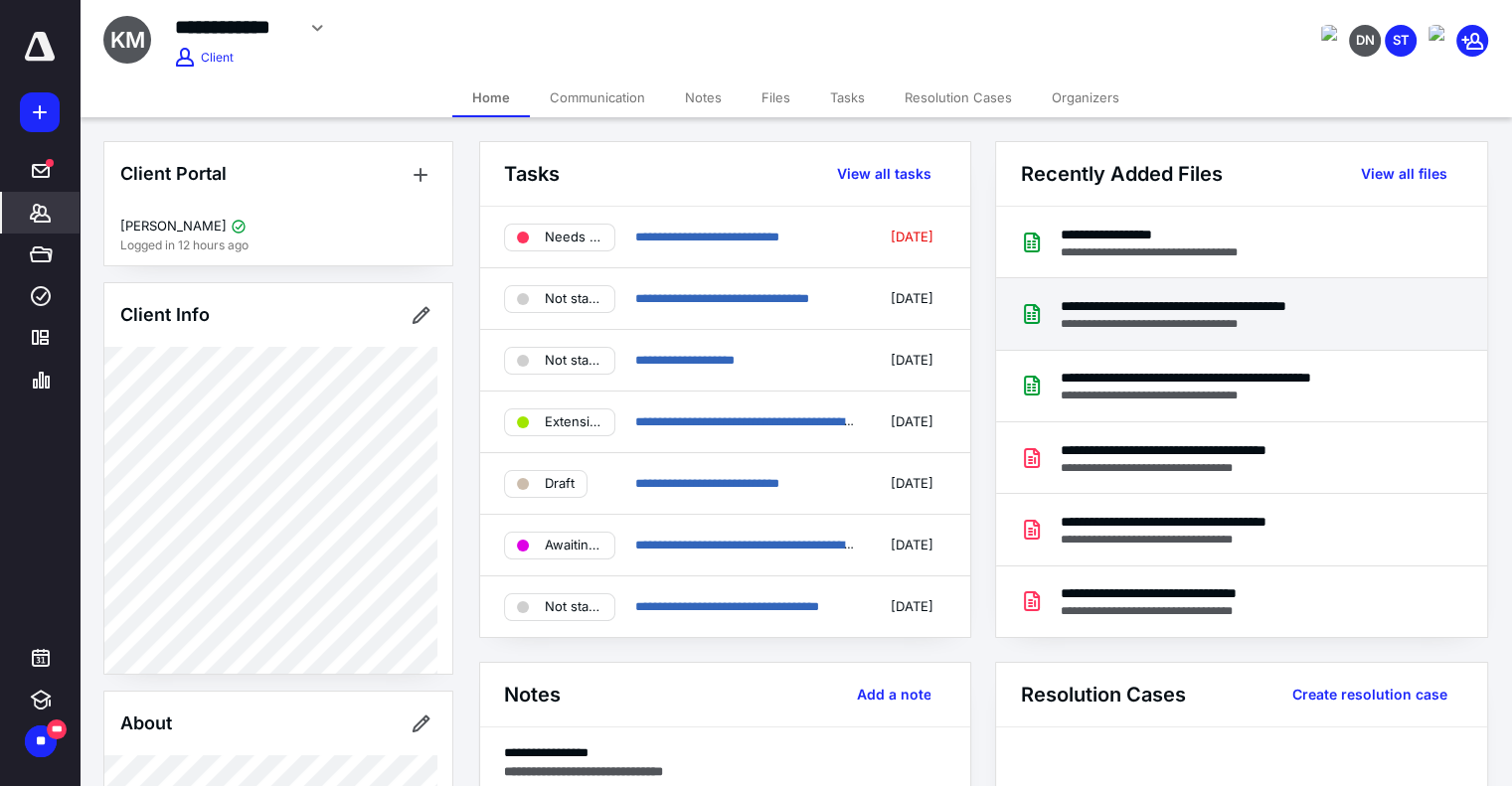 click on "**********" at bounding box center (1241, 314) 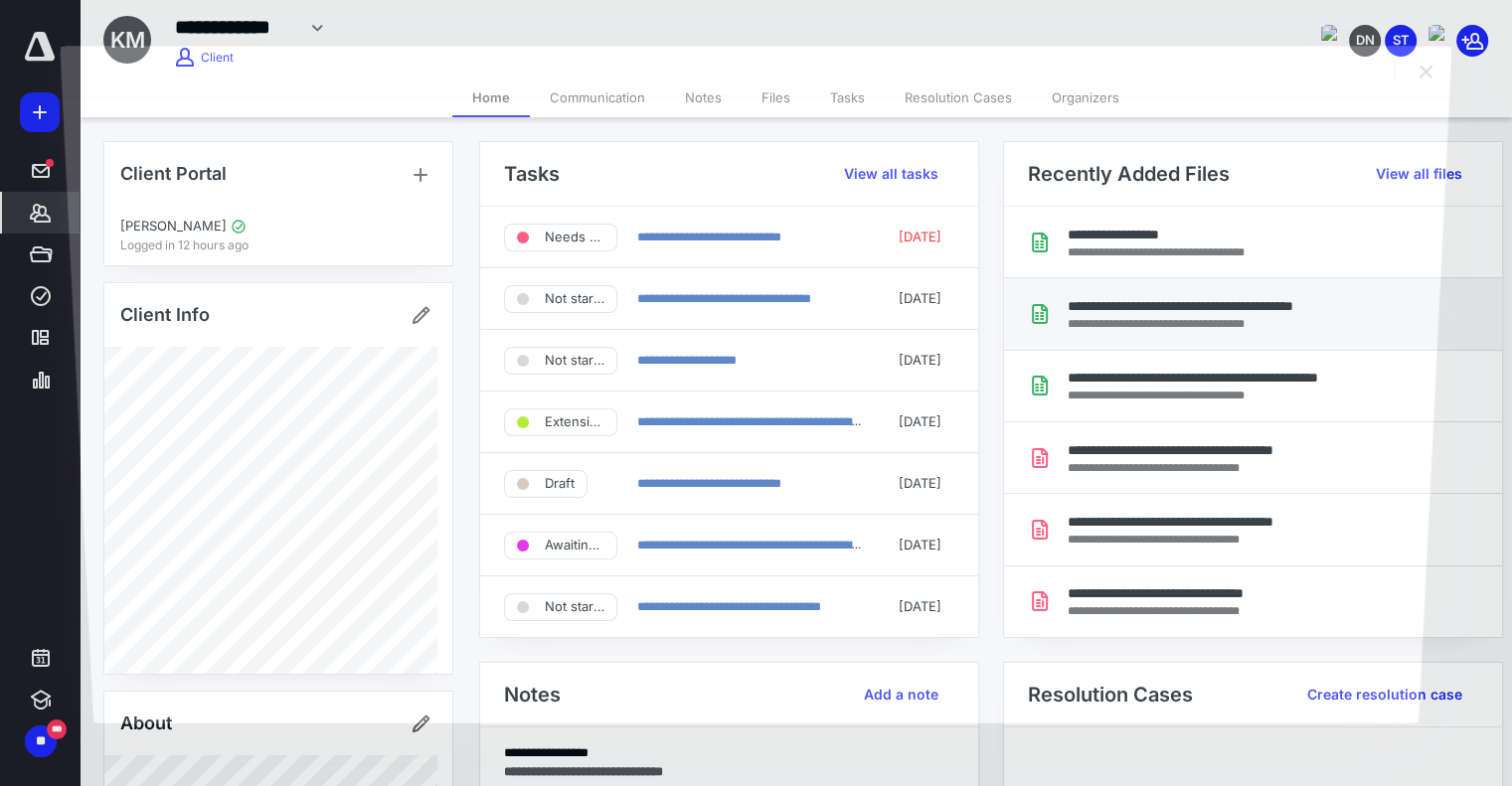 click at bounding box center (756, 408) 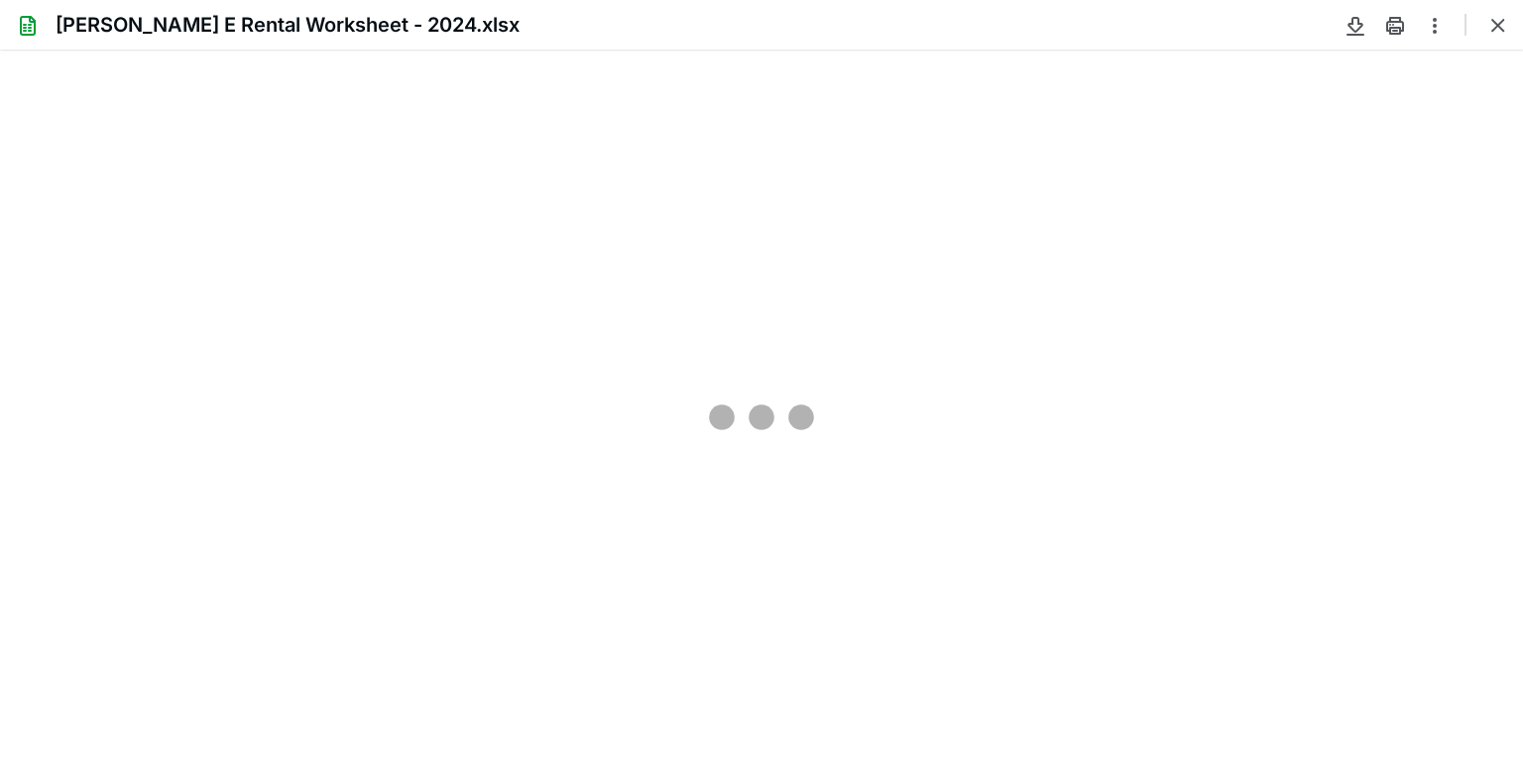 scroll, scrollTop: 0, scrollLeft: 0, axis: both 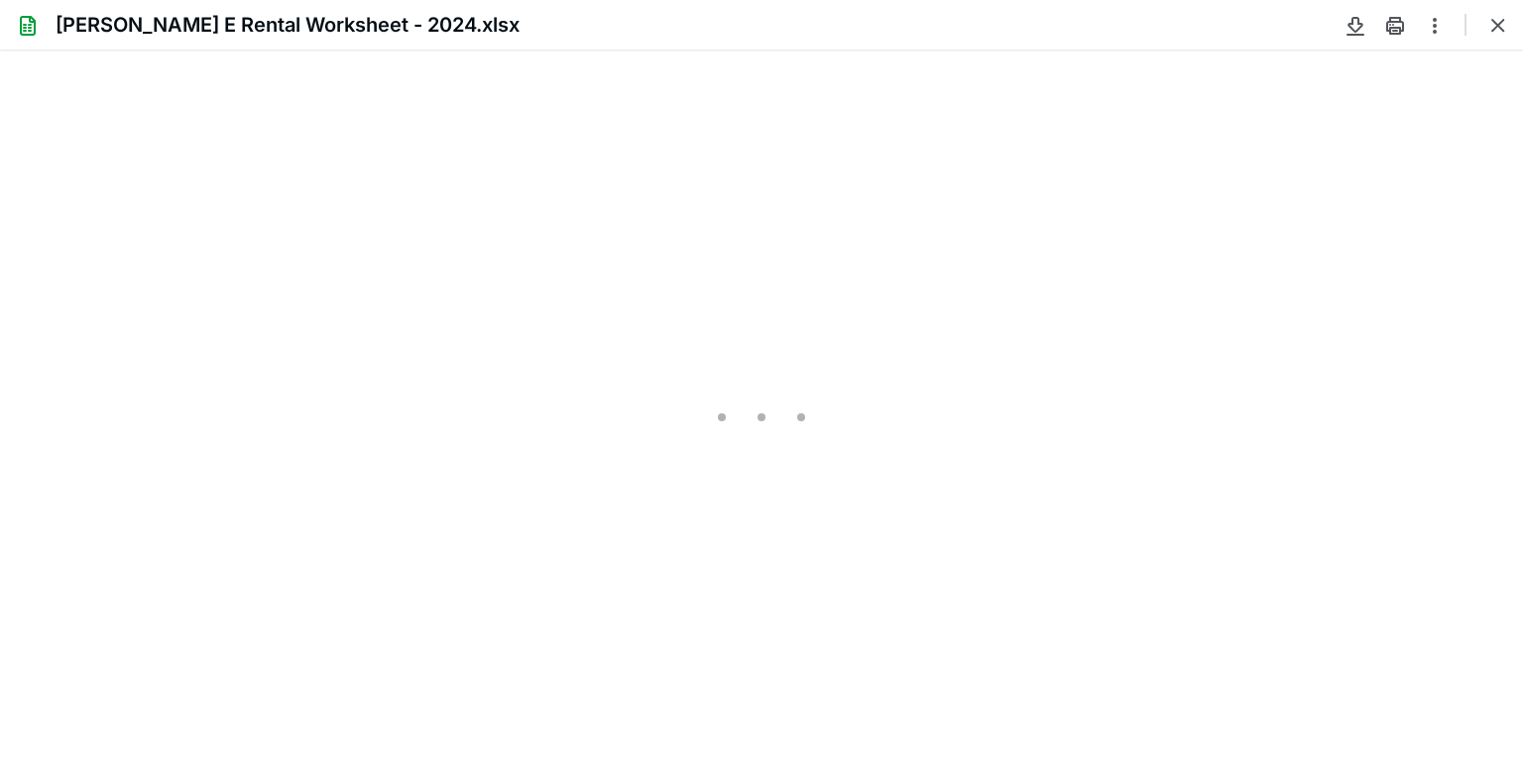 type on "171" 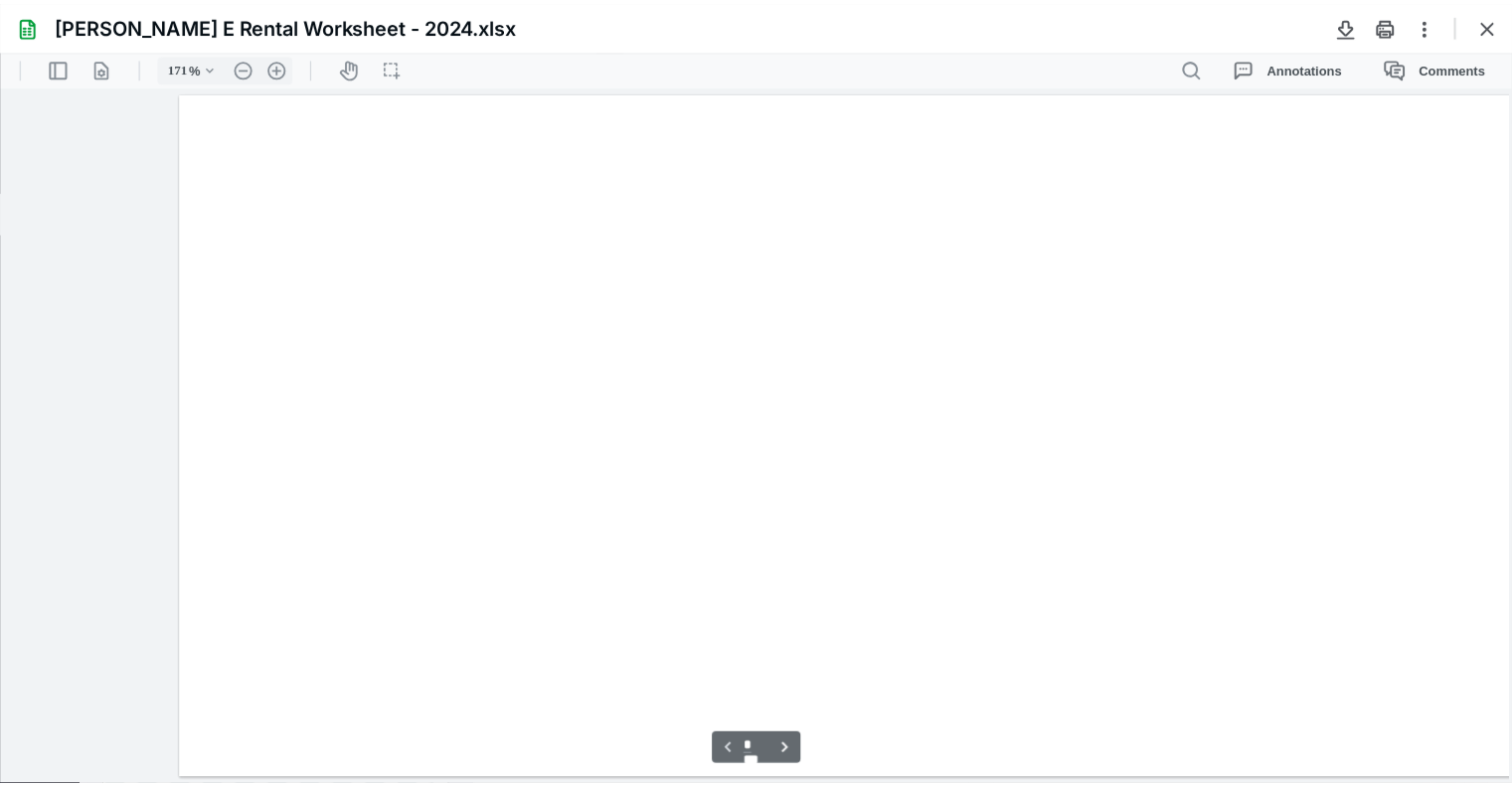 scroll, scrollTop: 43, scrollLeft: 147, axis: both 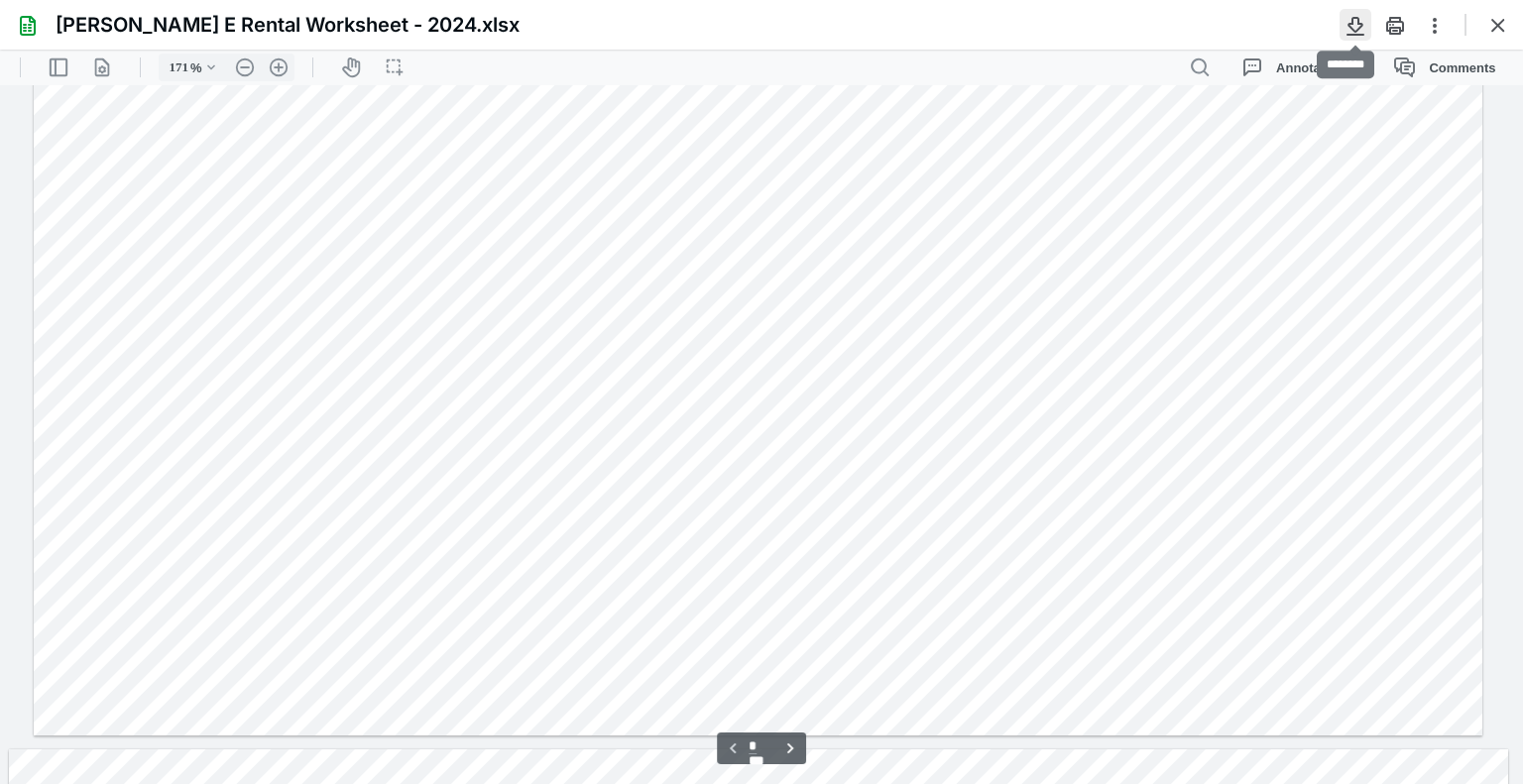 click at bounding box center (1355, 25) 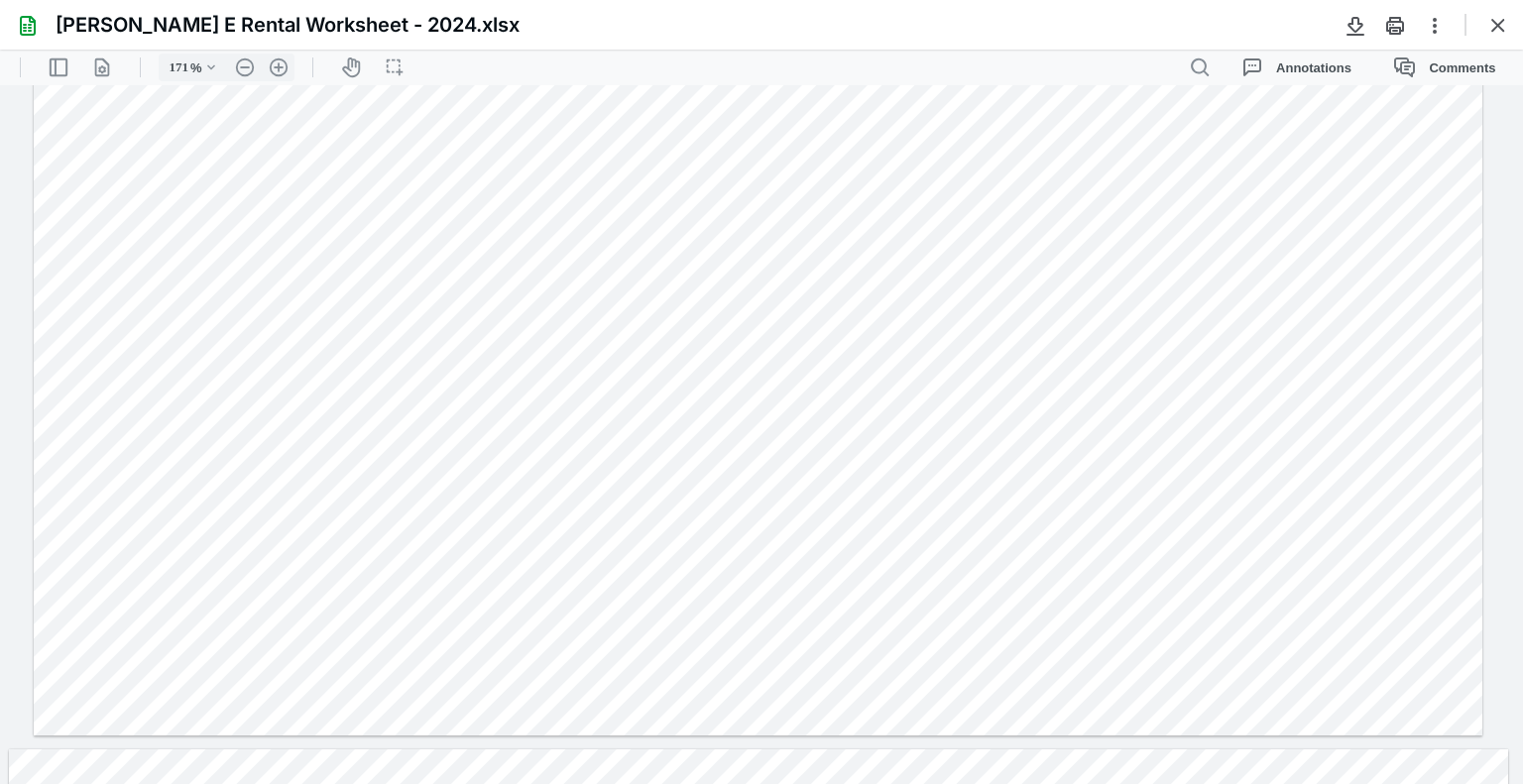 drag, startPoint x: 1507, startPoint y: 21, endPoint x: 1468, endPoint y: 34, distance: 41.10961 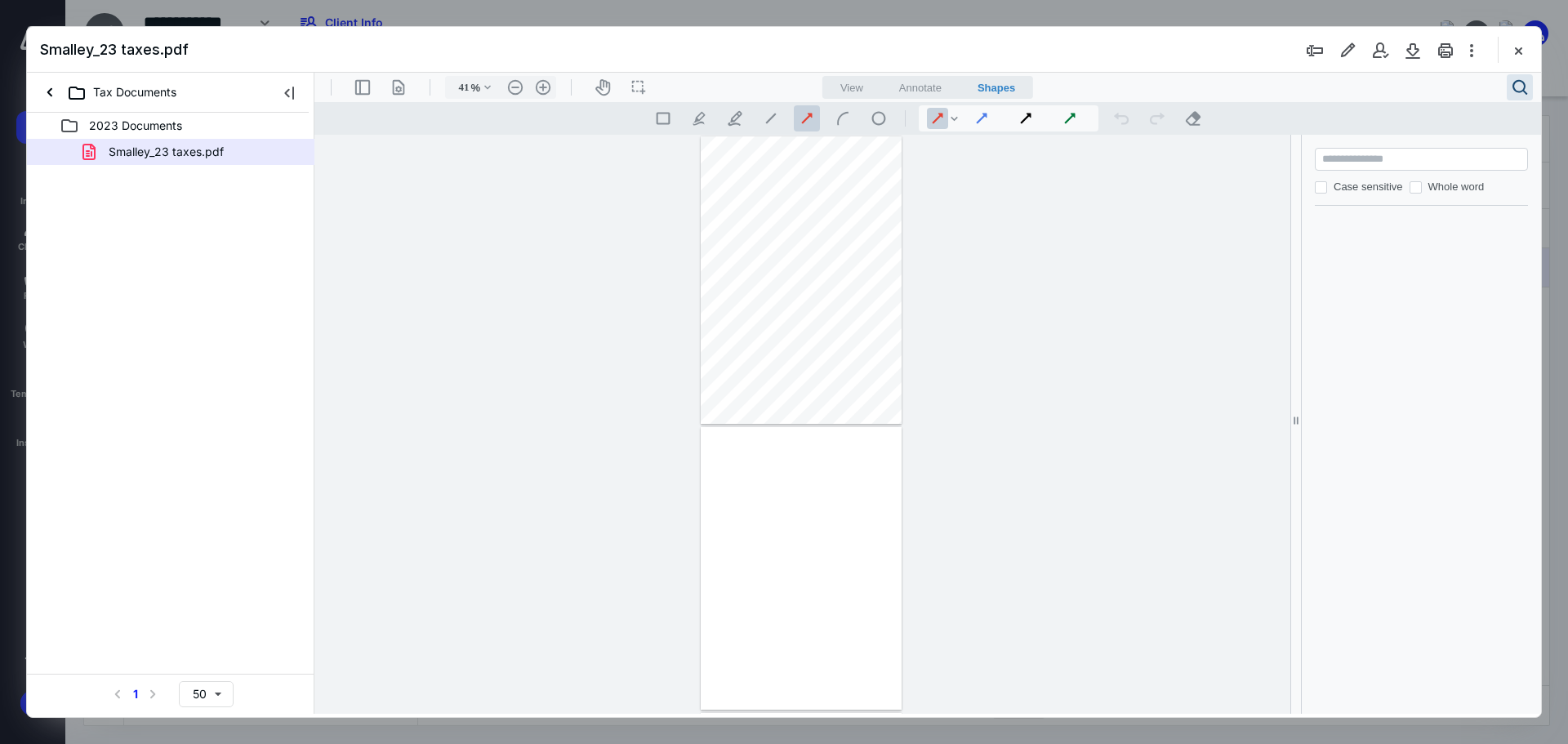 scroll, scrollTop: 0, scrollLeft: 0, axis: both 